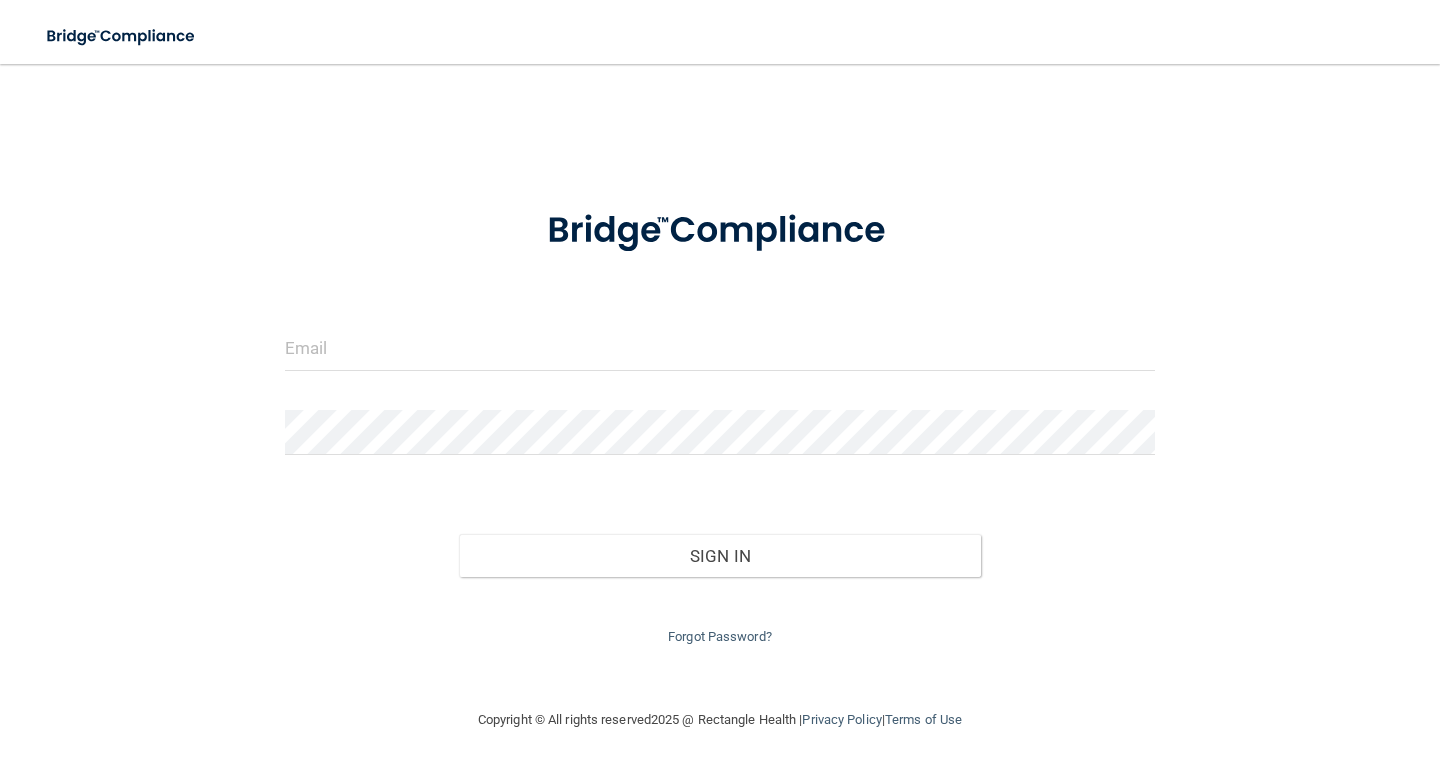 scroll, scrollTop: 0, scrollLeft: 0, axis: both 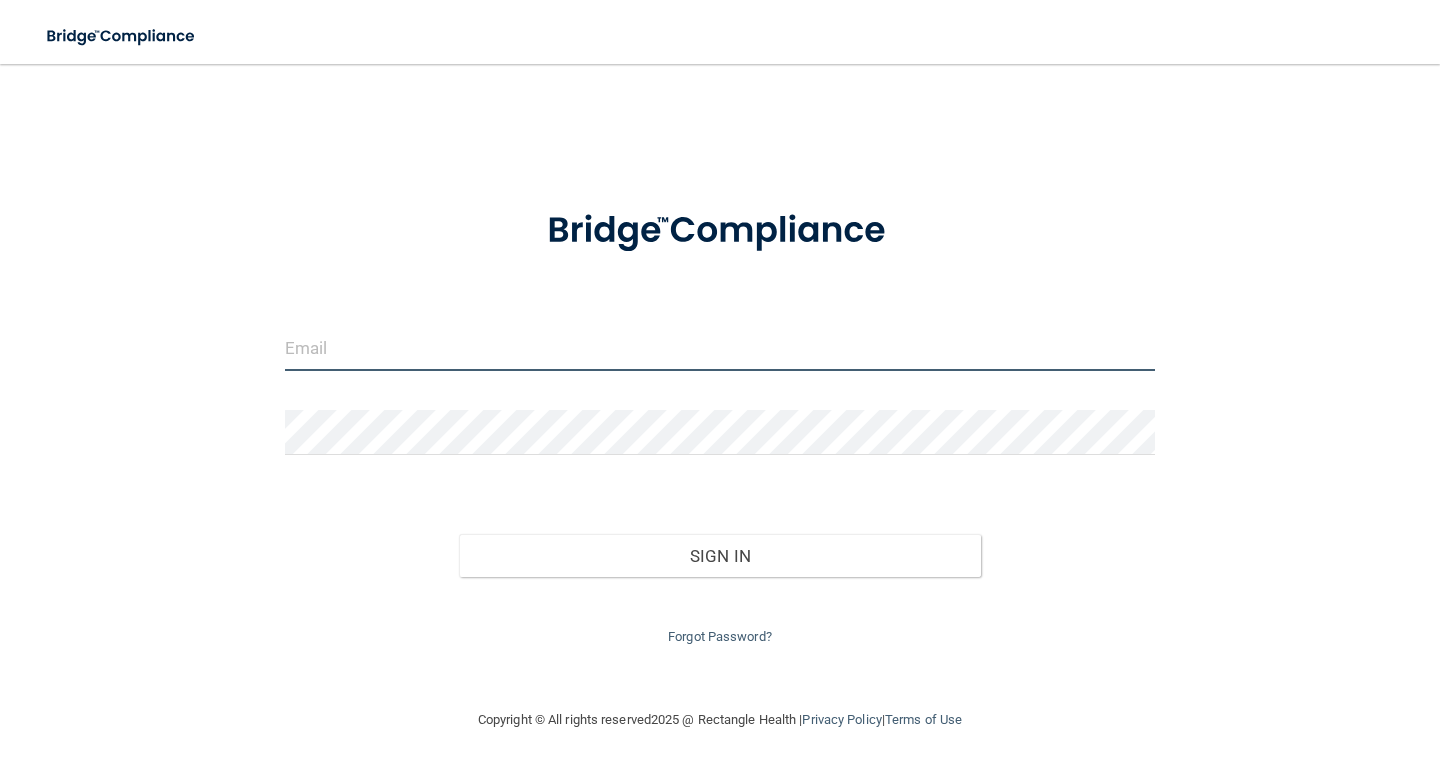 click at bounding box center (720, 348) 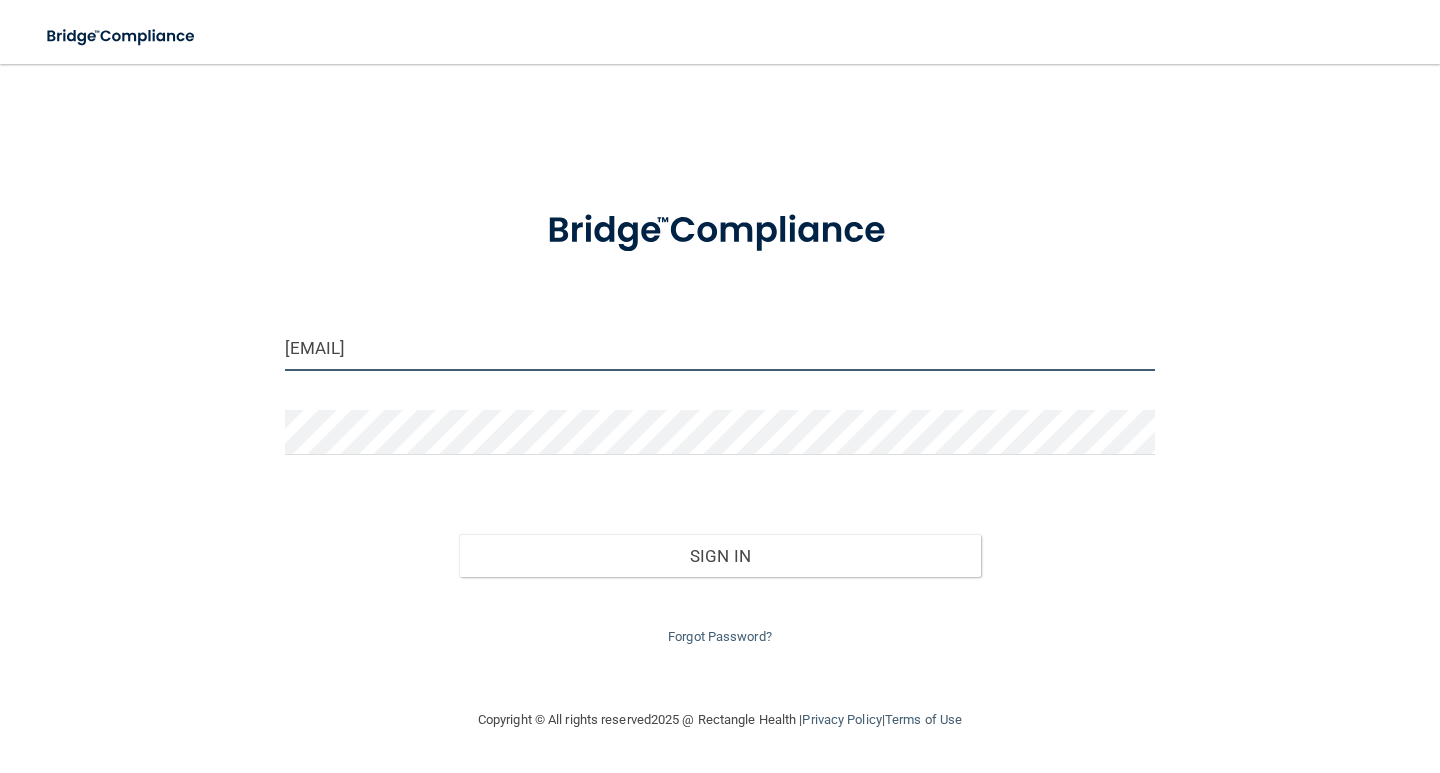 type on "[EMAIL]" 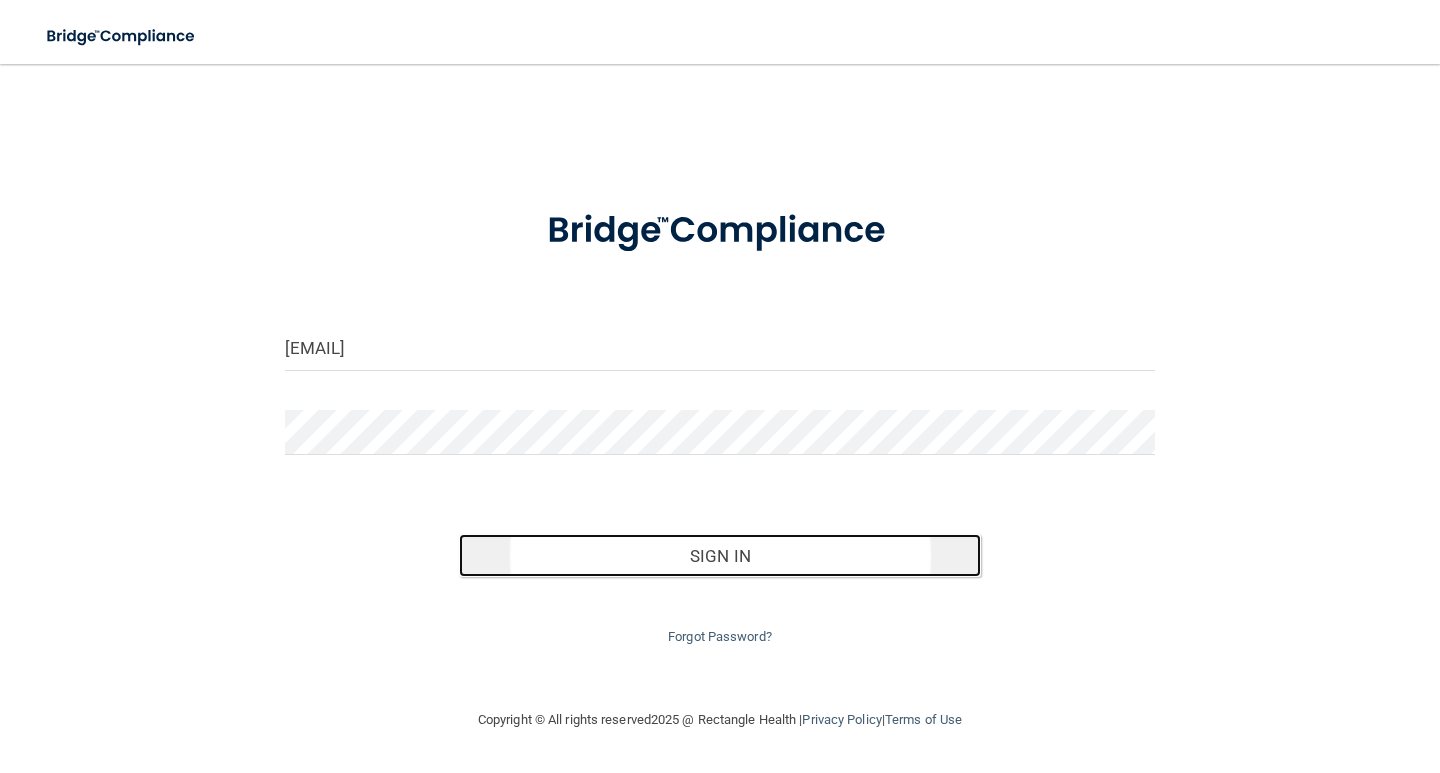 click on "Sign In" at bounding box center (720, 556) 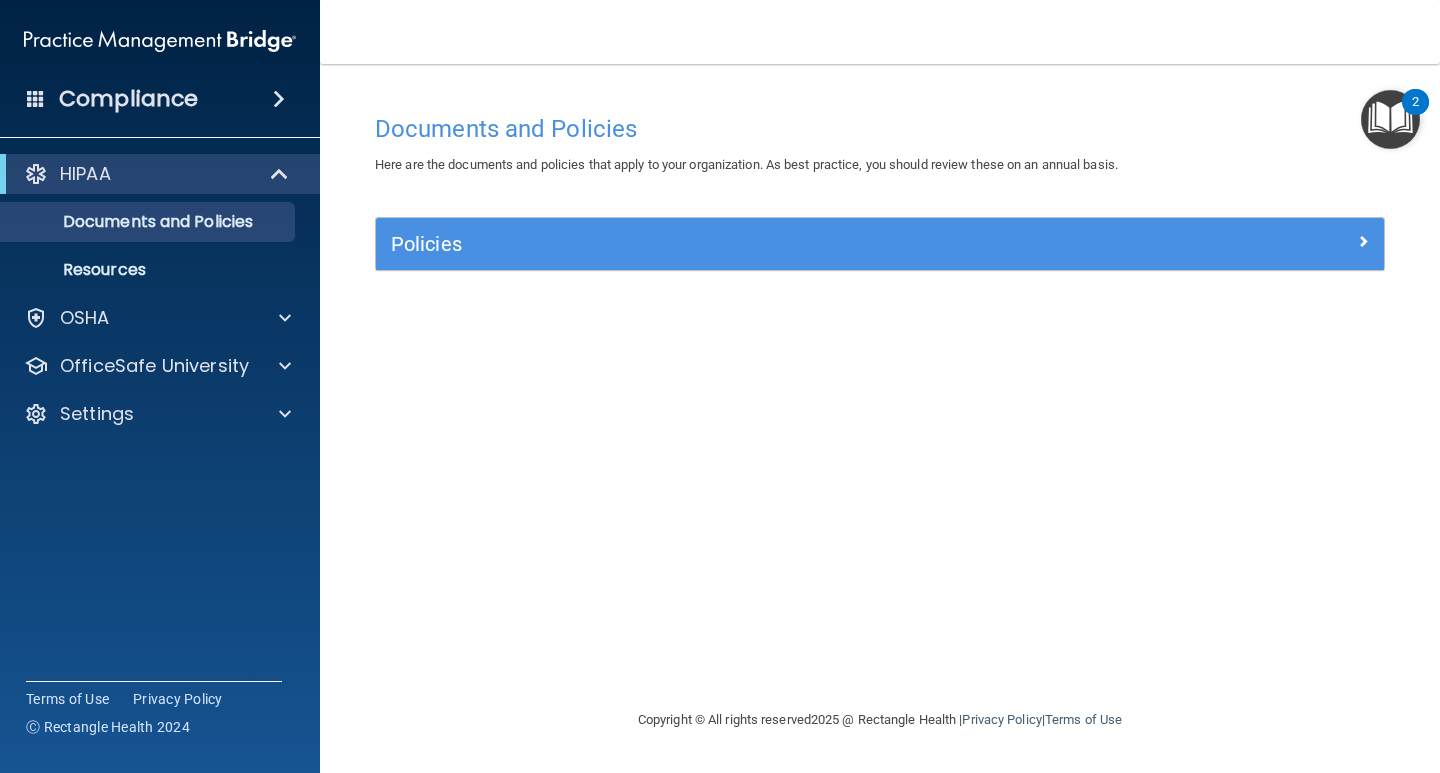 click at bounding box center [1390, 119] 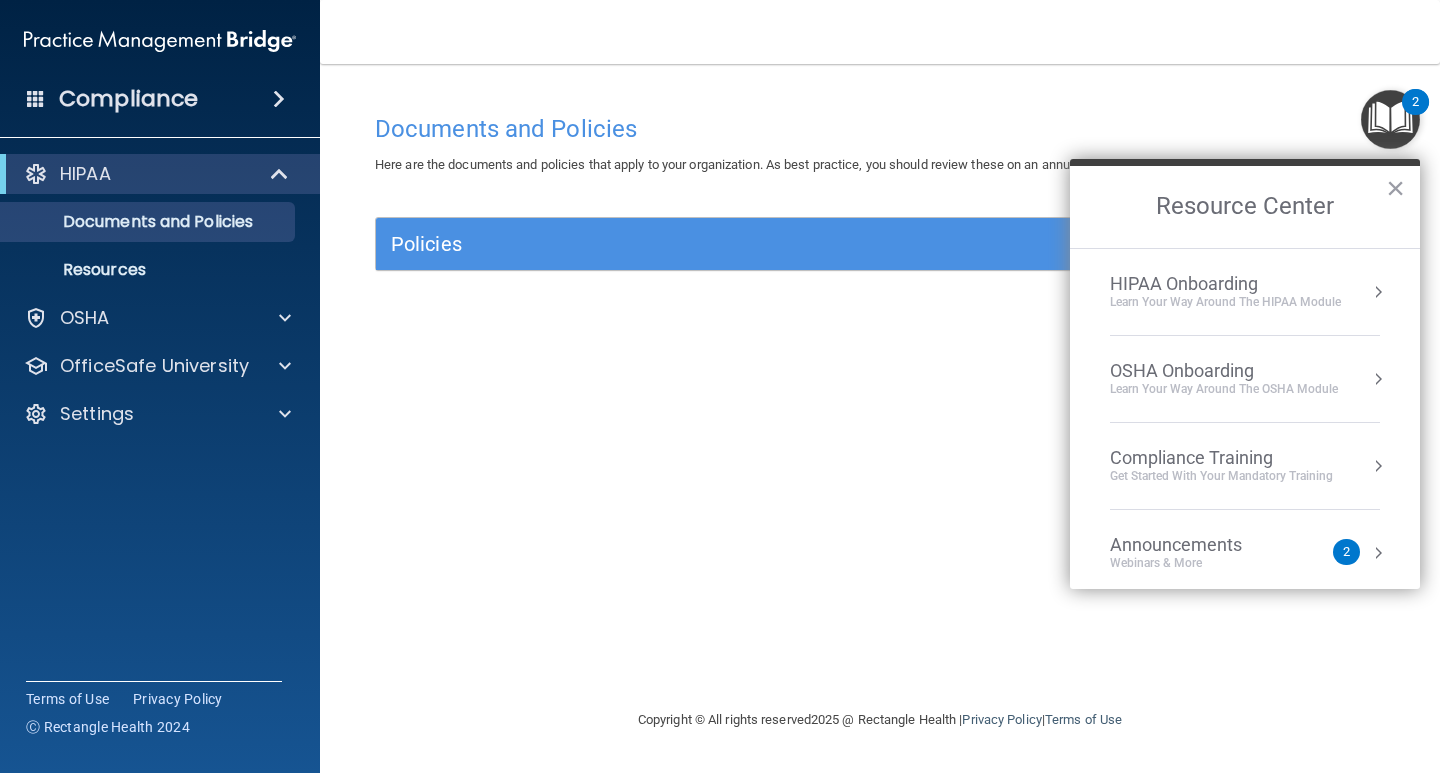click on "Get Started with your mandatory training" at bounding box center (1221, 476) 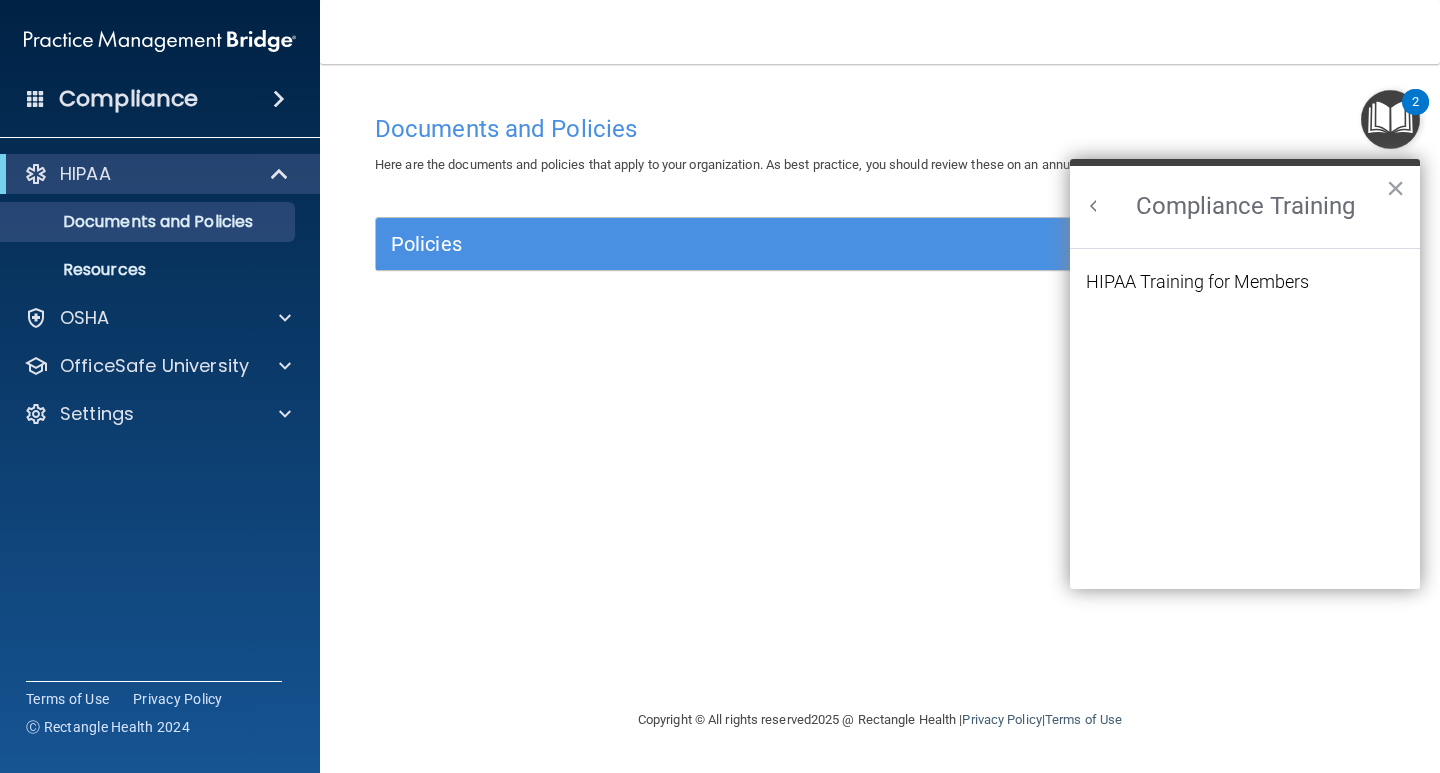 scroll, scrollTop: 0, scrollLeft: 0, axis: both 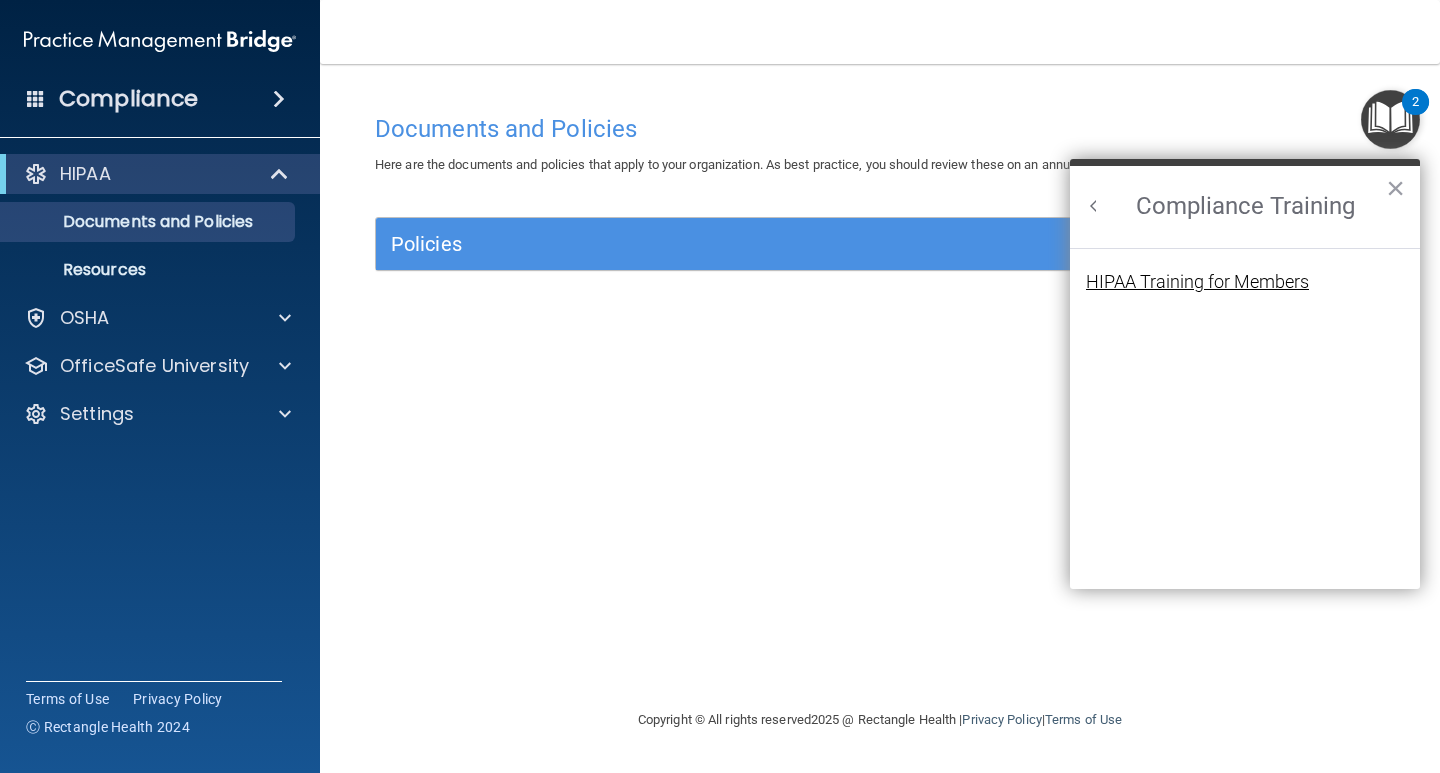 click on "HIPAA Training for Members" at bounding box center (1197, 282) 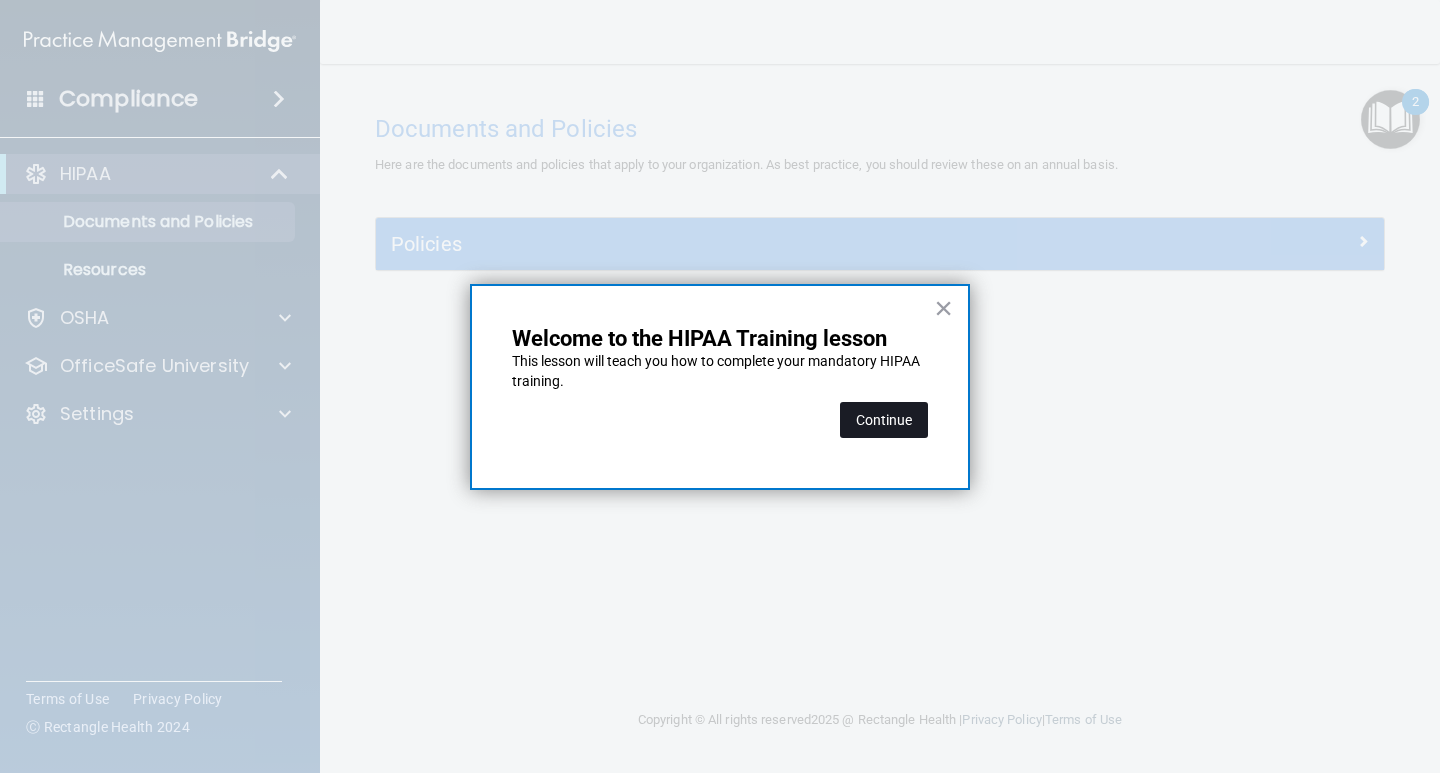 click on "Continue" at bounding box center (884, 420) 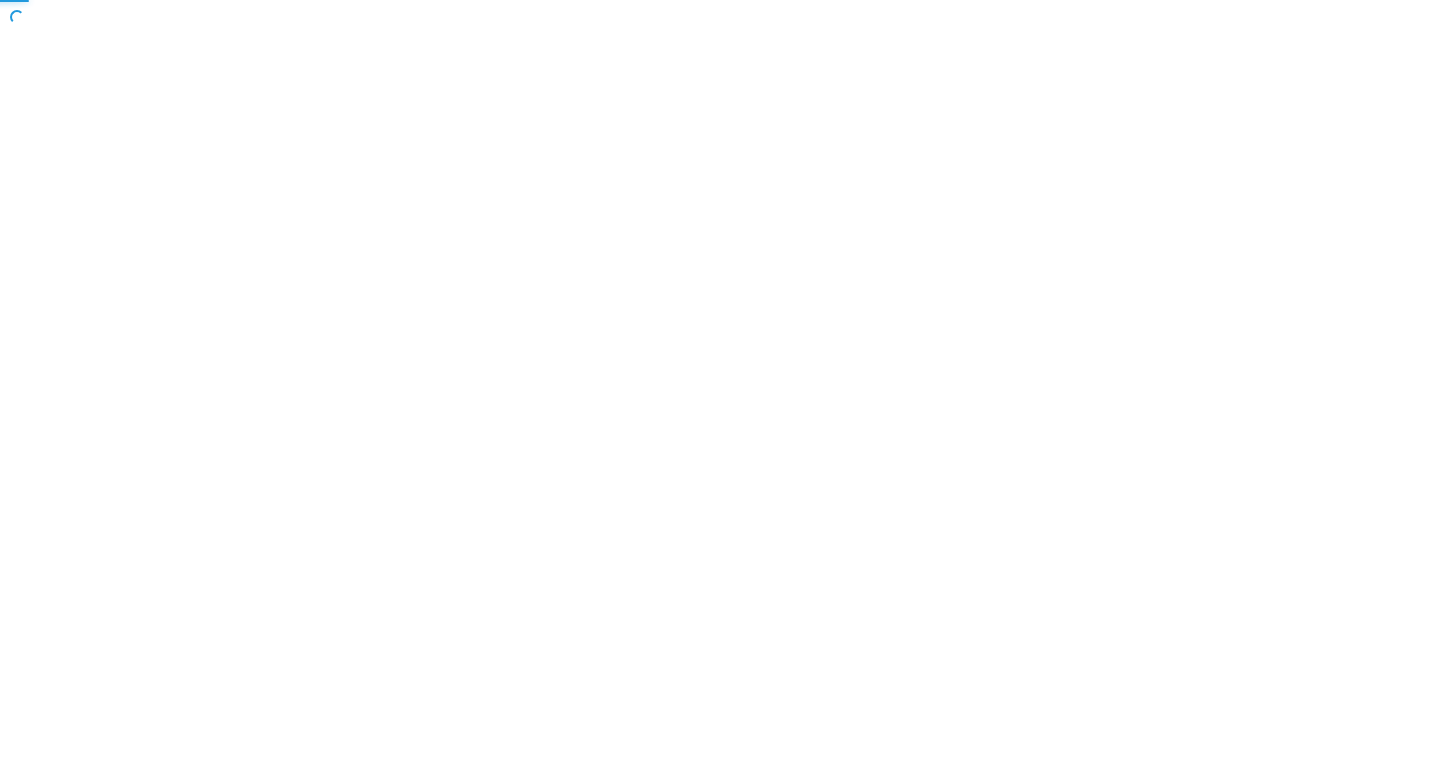 scroll, scrollTop: 0, scrollLeft: 0, axis: both 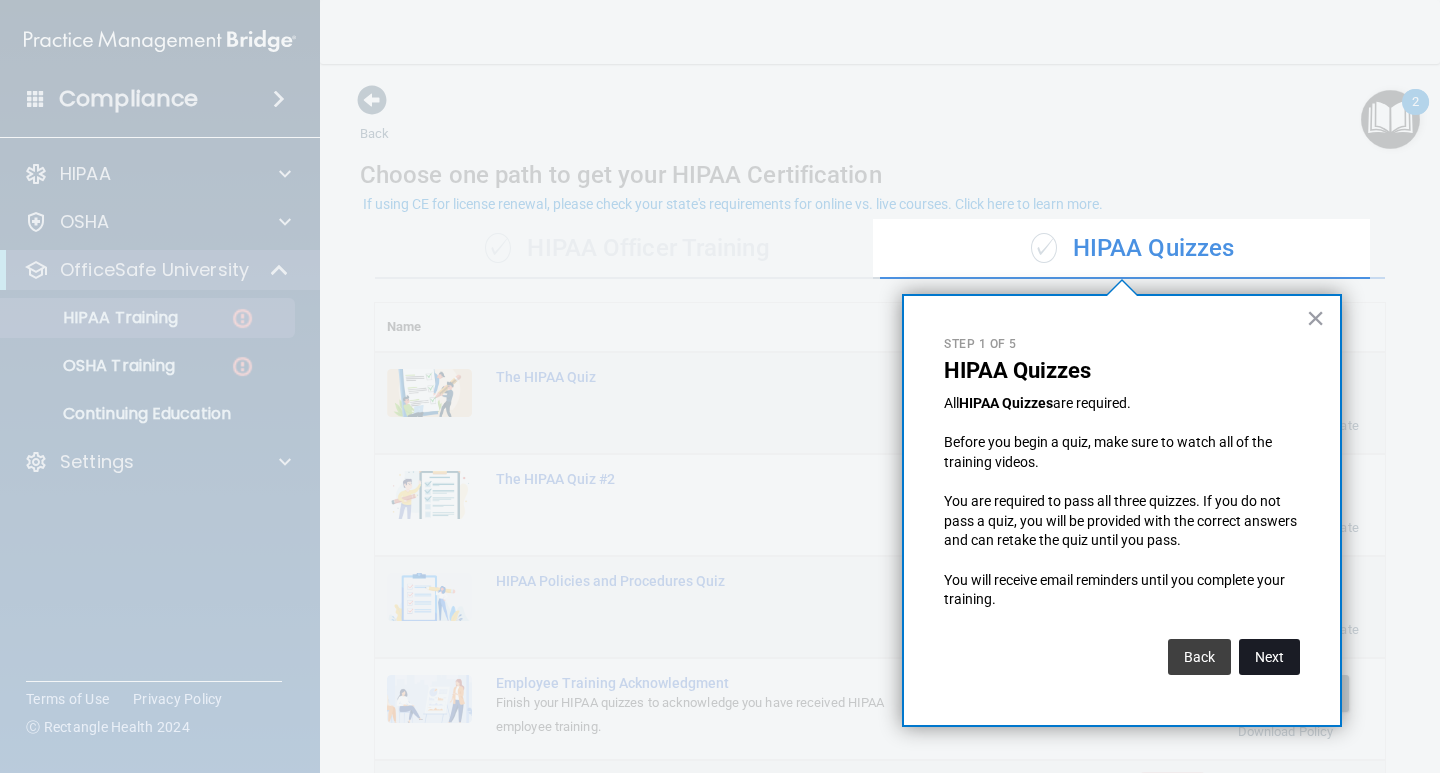 click on "Next" at bounding box center [1269, 657] 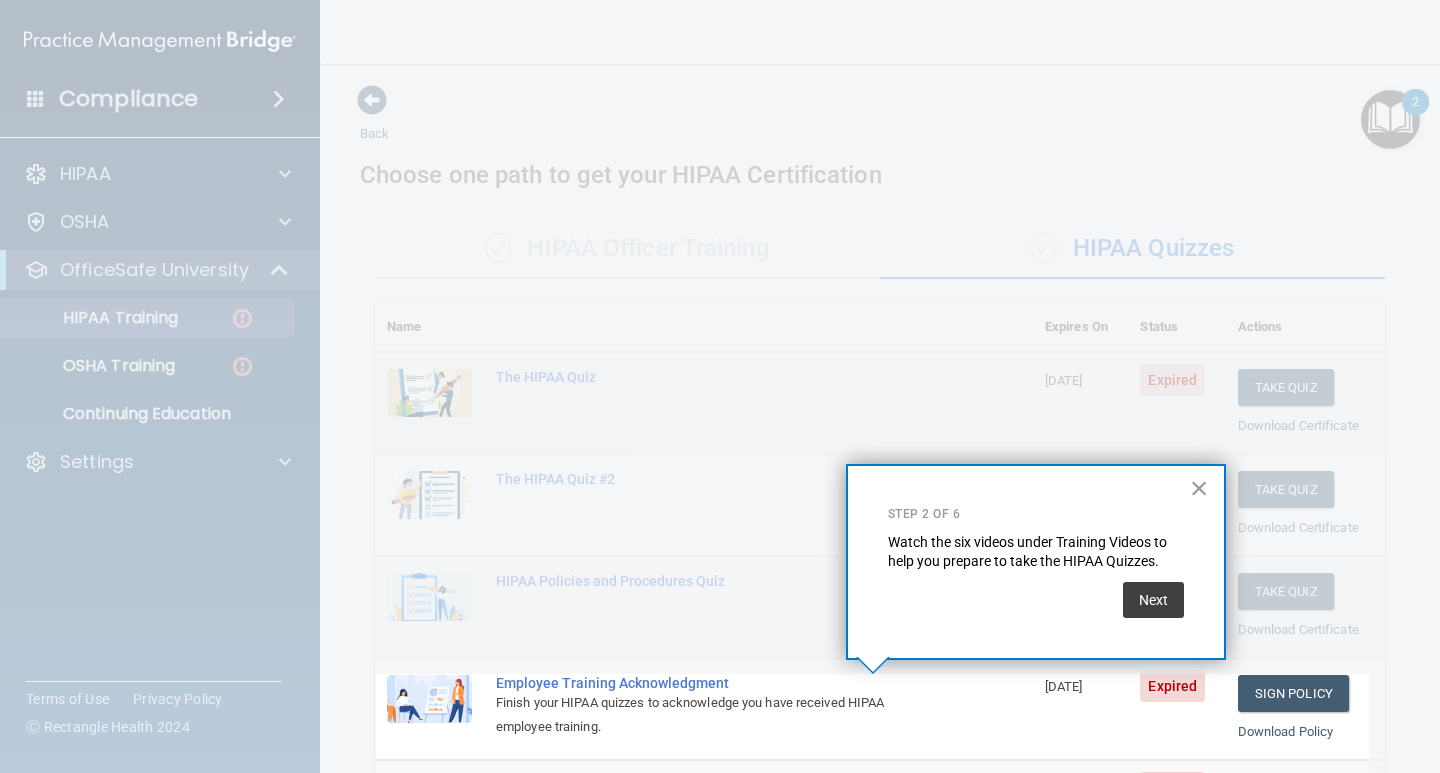 scroll, scrollTop: 212, scrollLeft: 0, axis: vertical 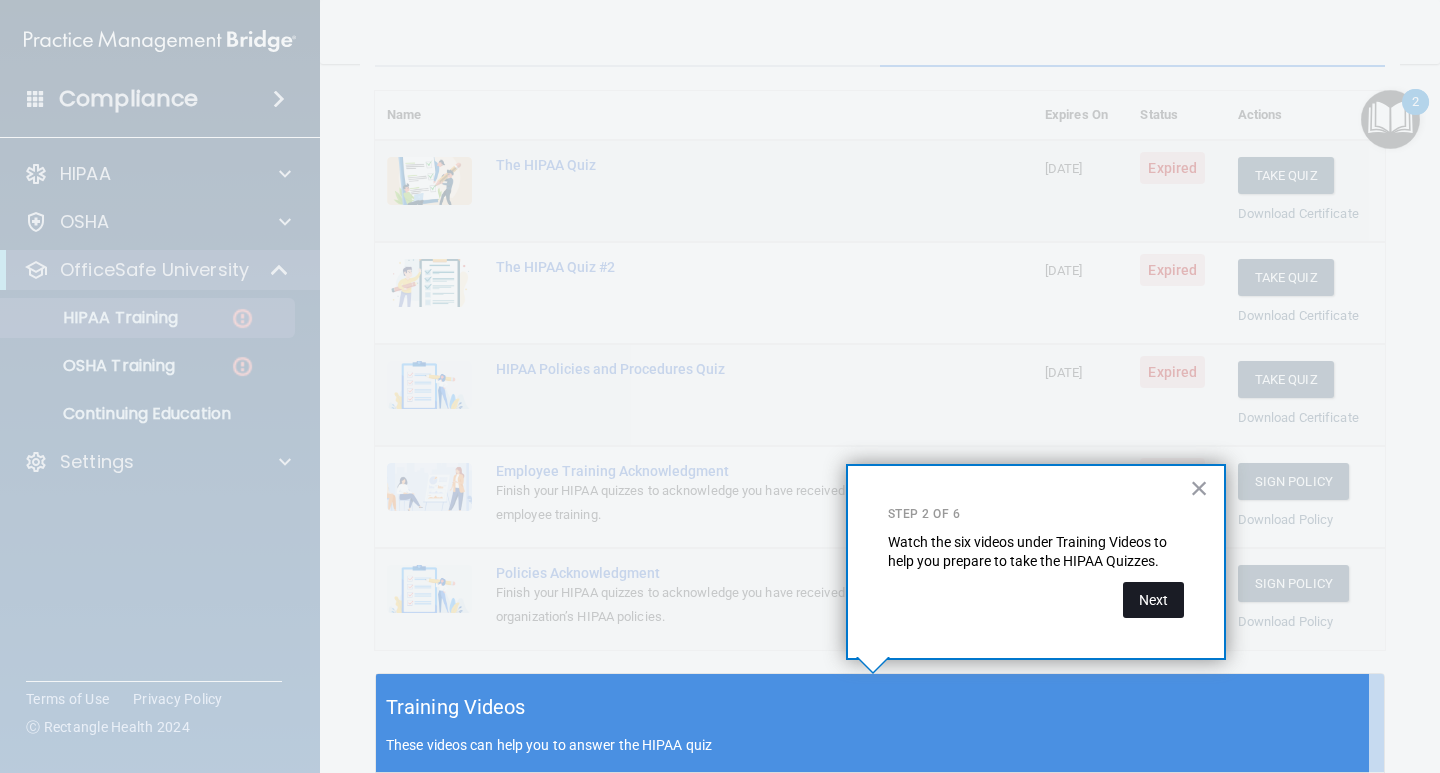 click on "Next" at bounding box center [1153, 600] 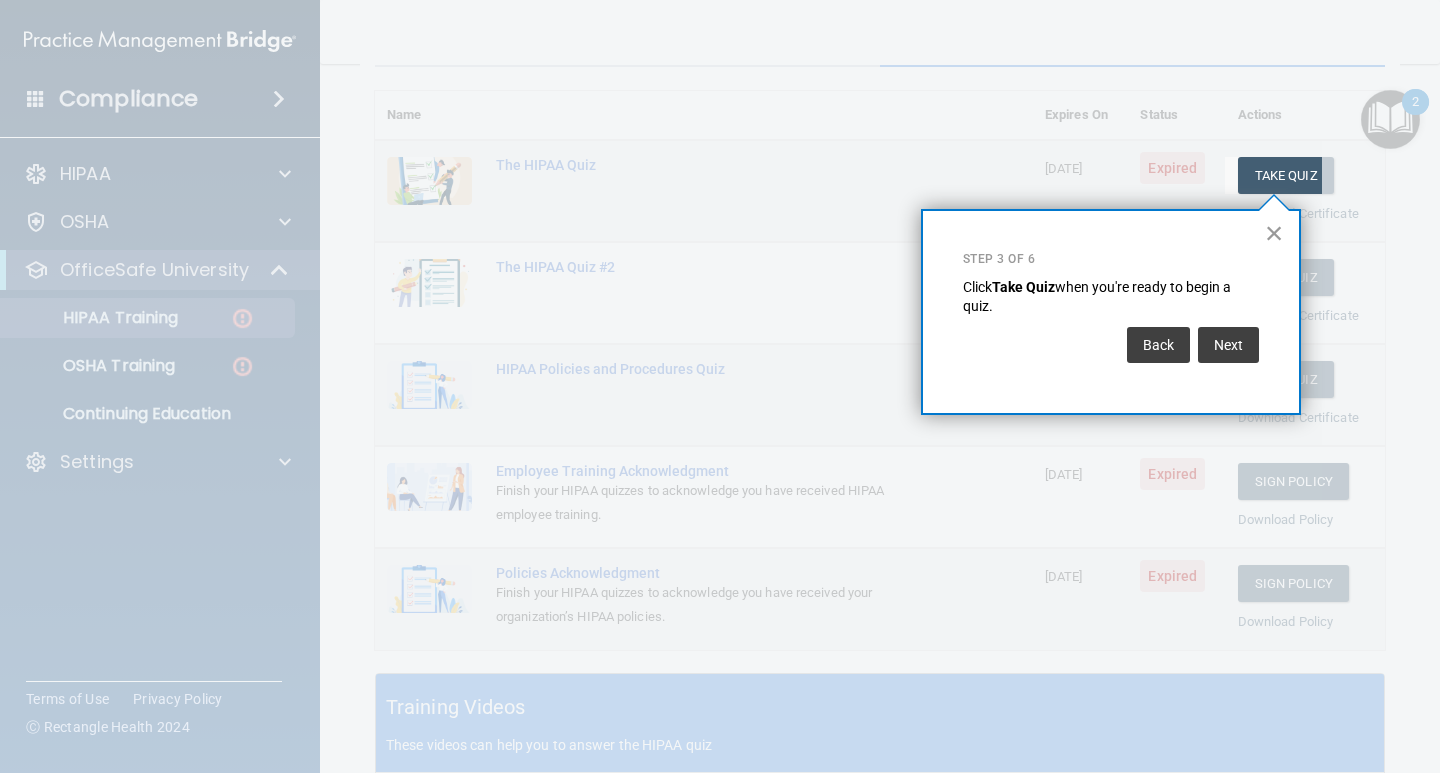 click on "×" at bounding box center [1274, 233] 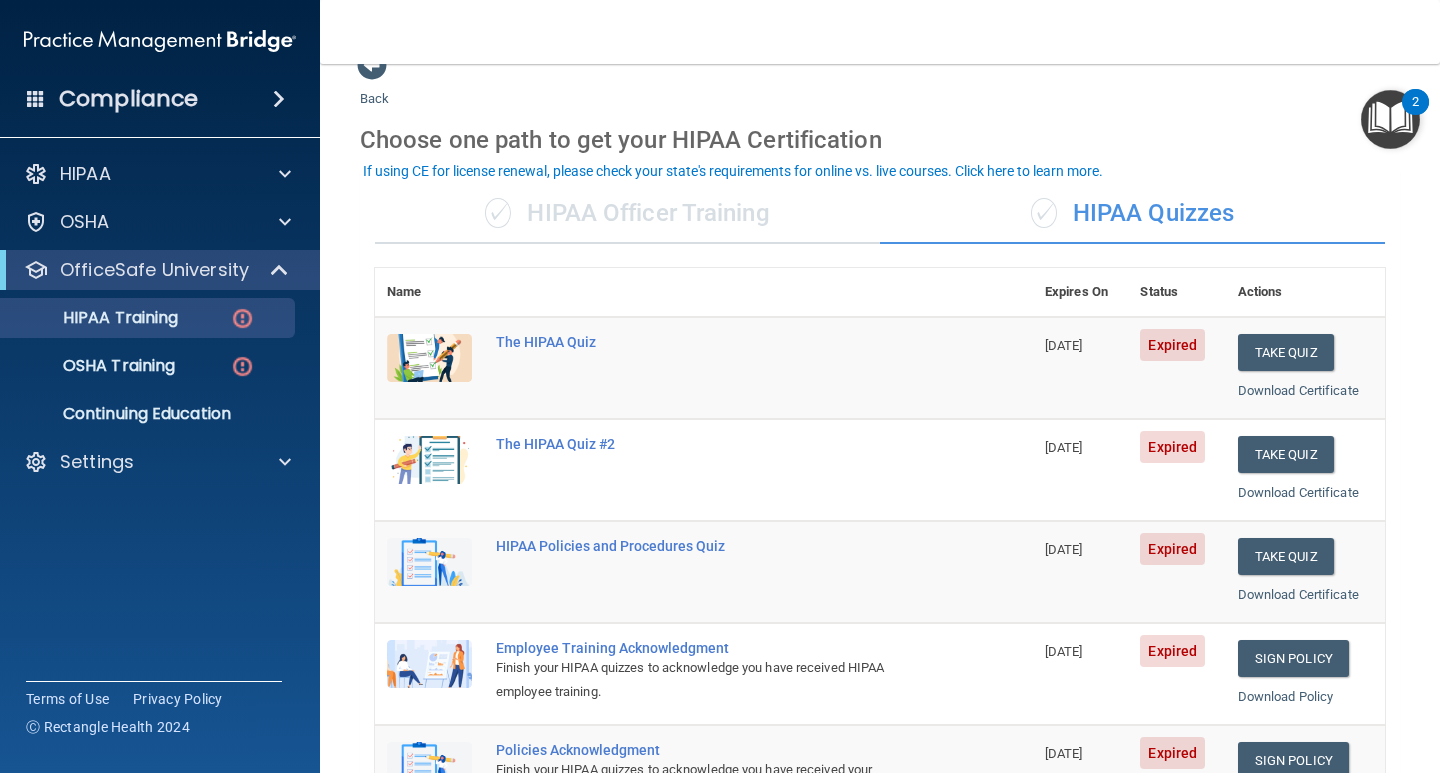 scroll, scrollTop: 33, scrollLeft: 0, axis: vertical 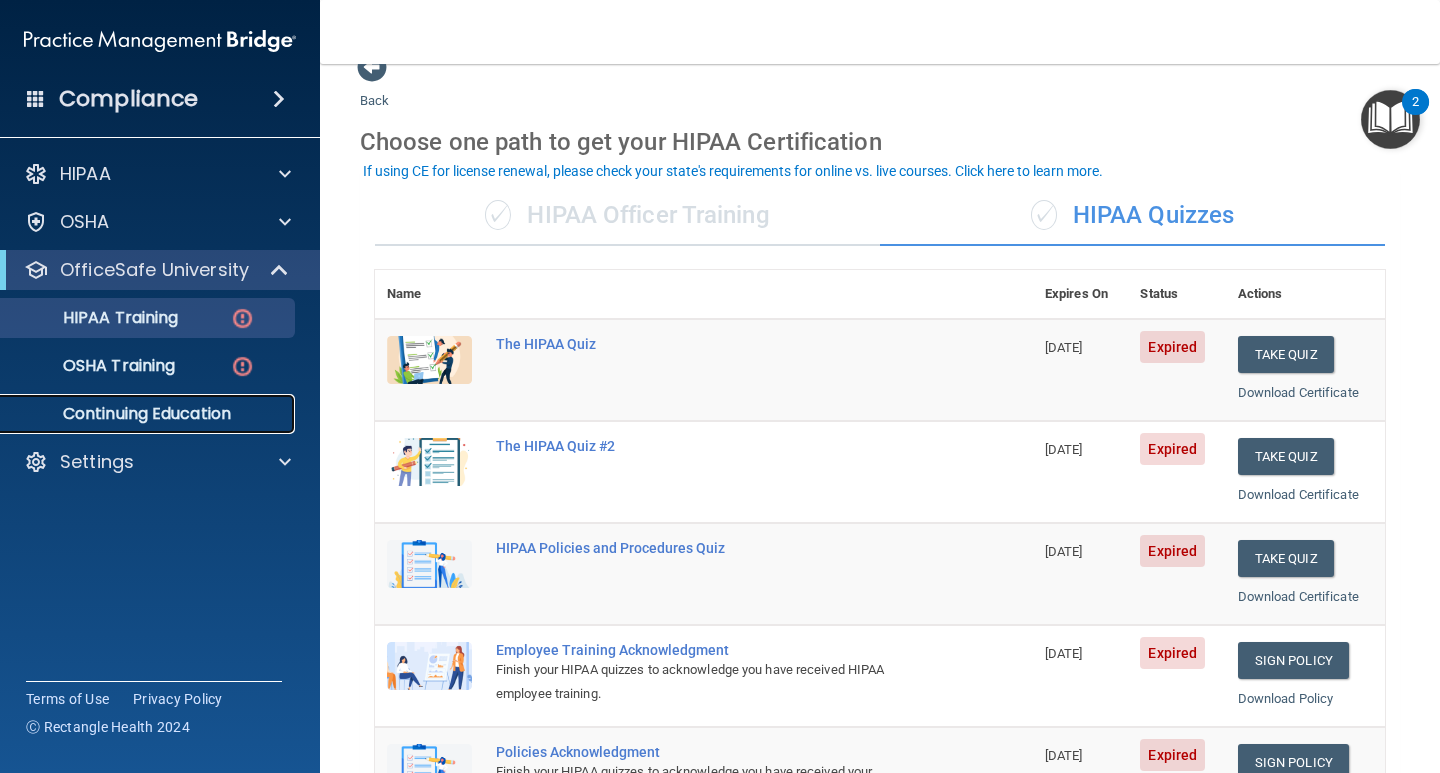 click on "Continuing Education" at bounding box center [149, 414] 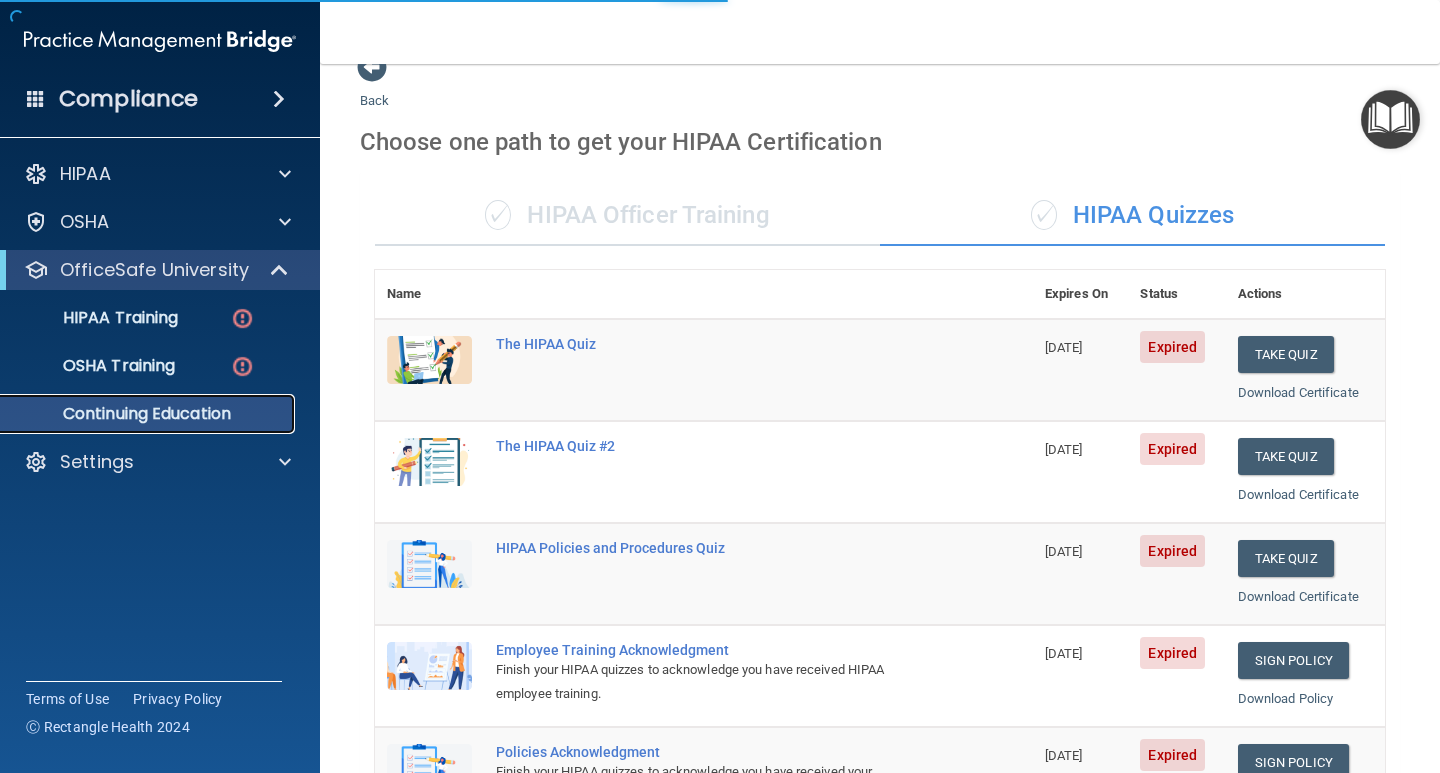 scroll, scrollTop: 0, scrollLeft: 0, axis: both 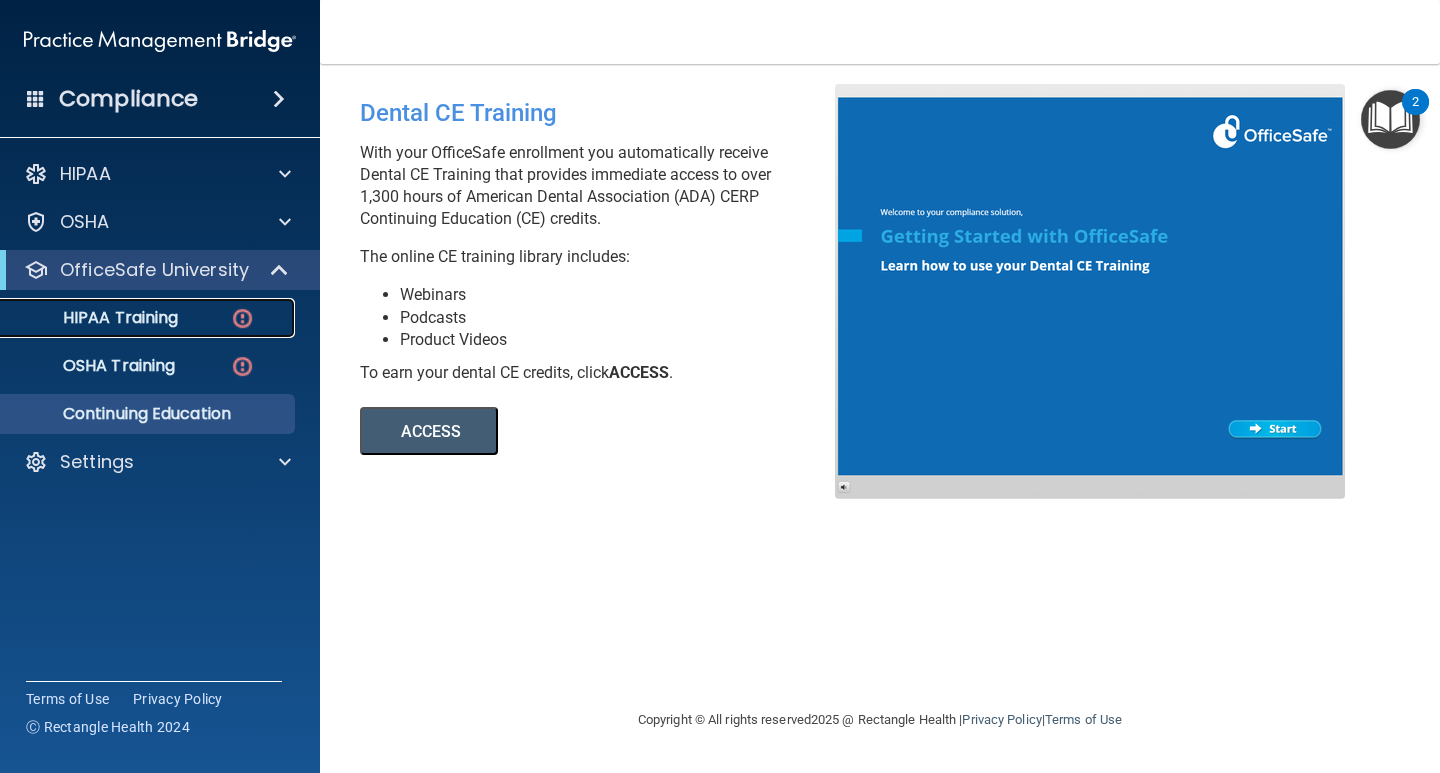 click on "HIPAA Training" at bounding box center (95, 318) 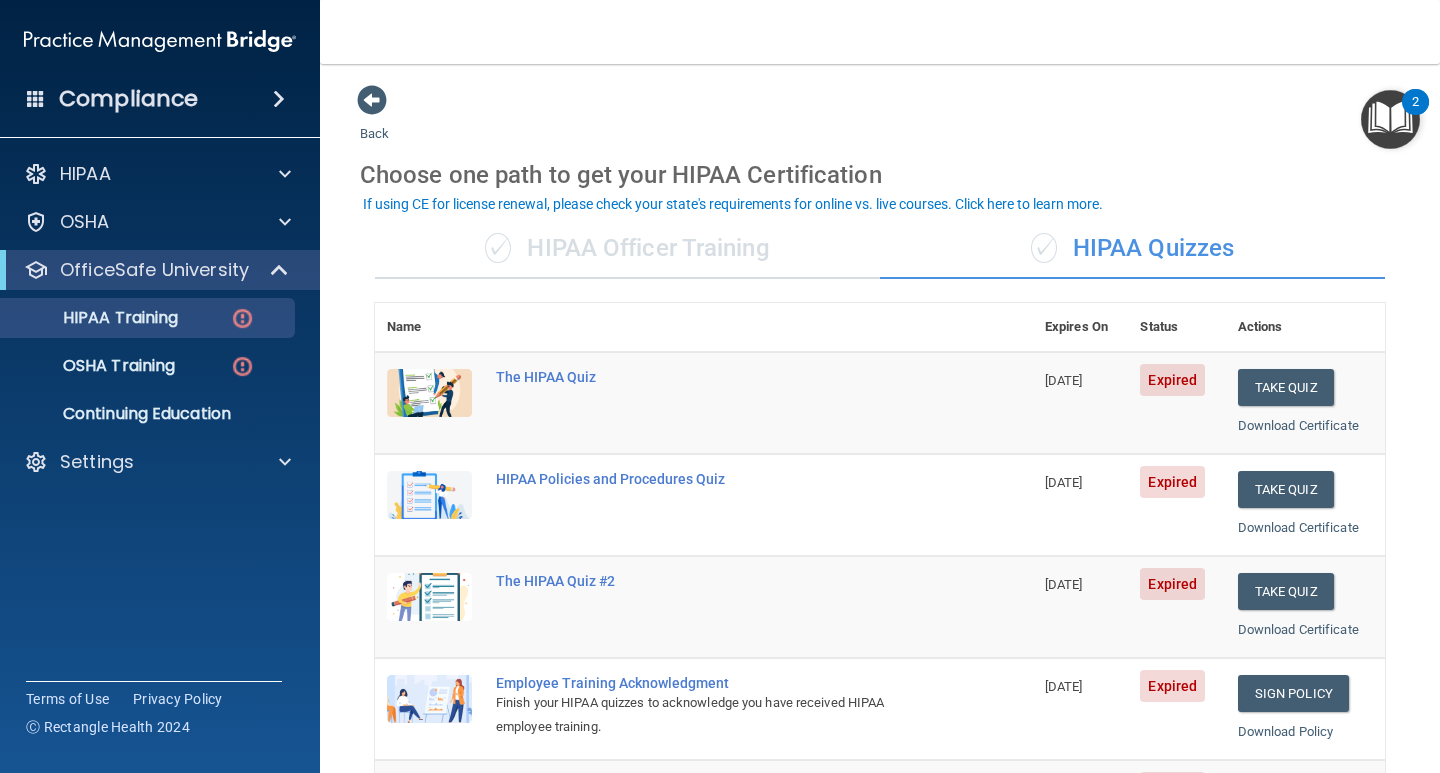 click at bounding box center [429, 393] 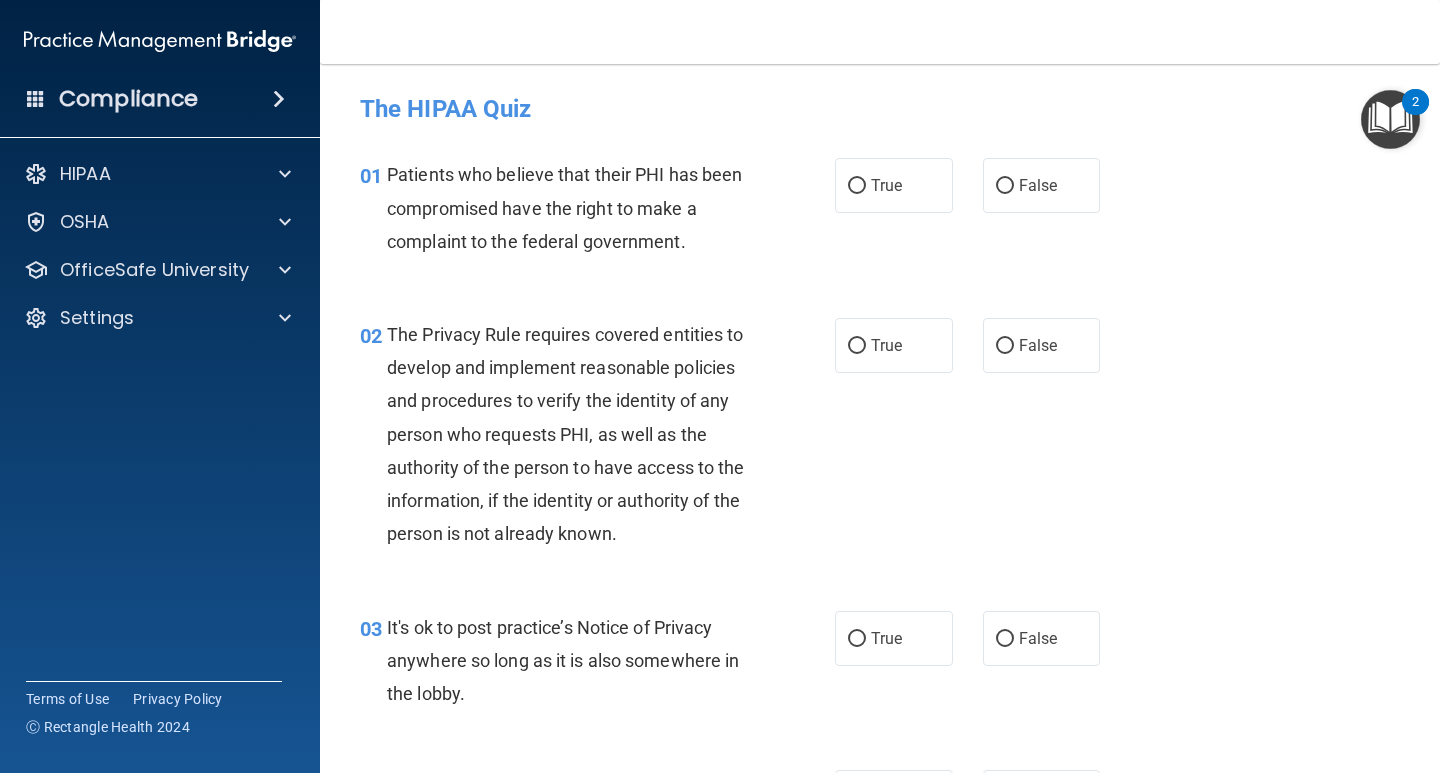click at bounding box center (279, 99) 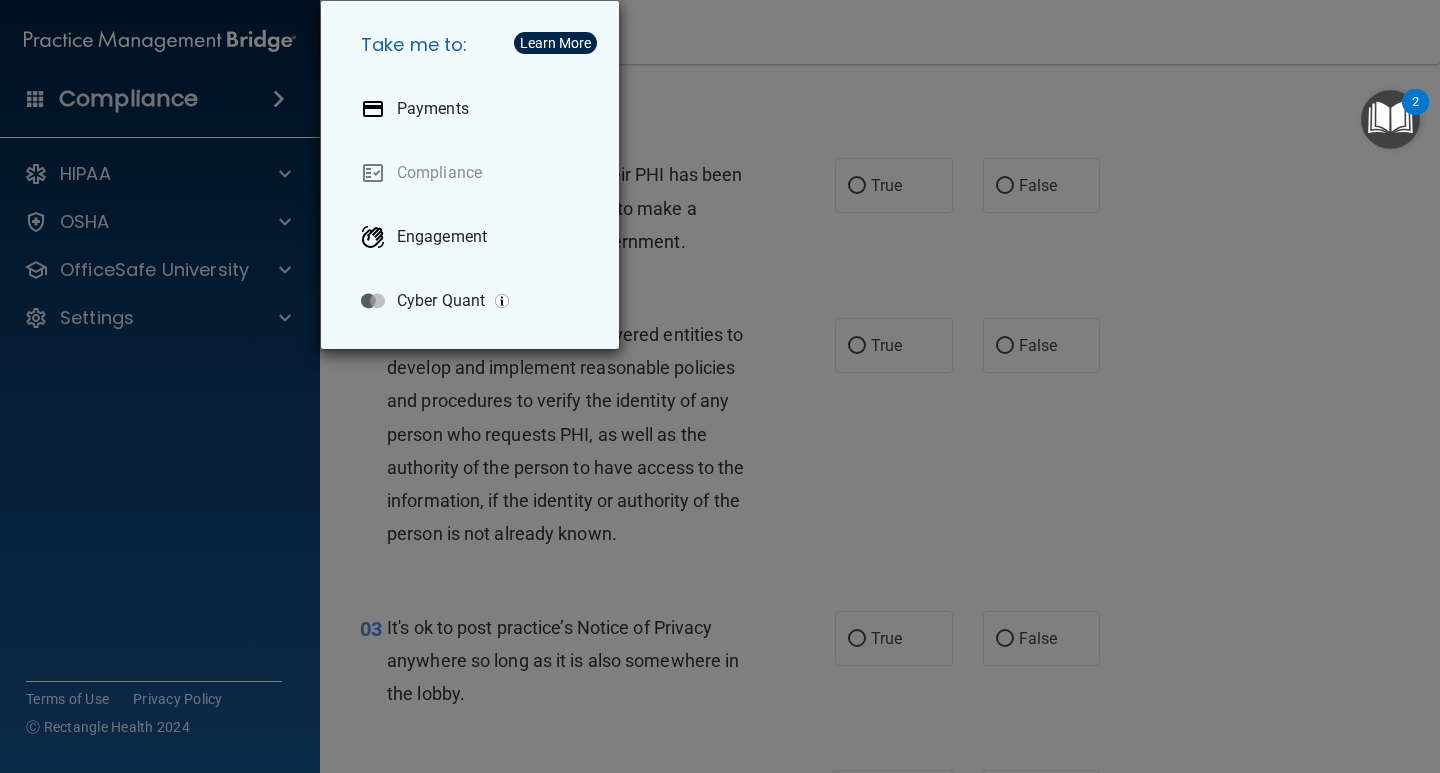 click on "Take me to:             Payments                   Compliance                     Engagement                     Cyber Quant" at bounding box center (720, 386) 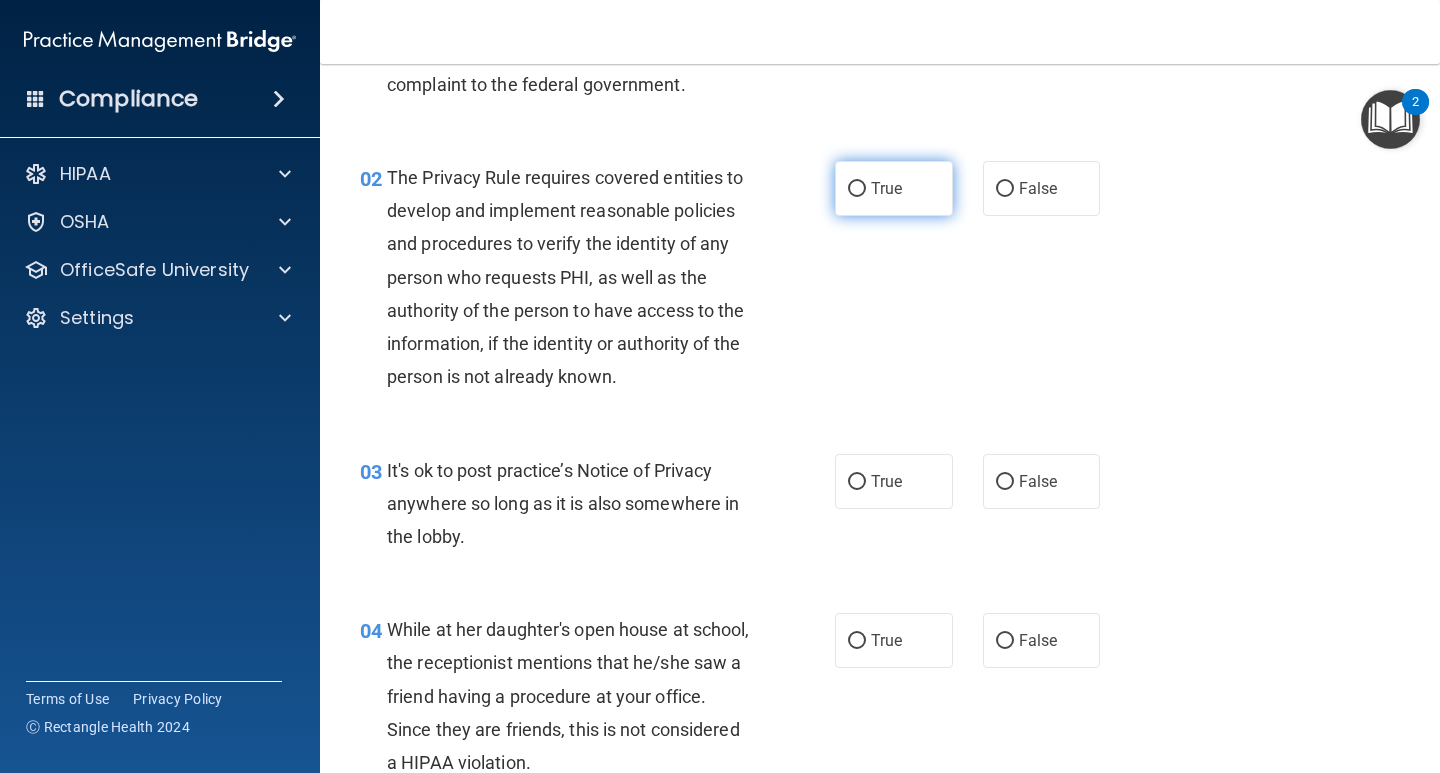 scroll, scrollTop: 0, scrollLeft: 0, axis: both 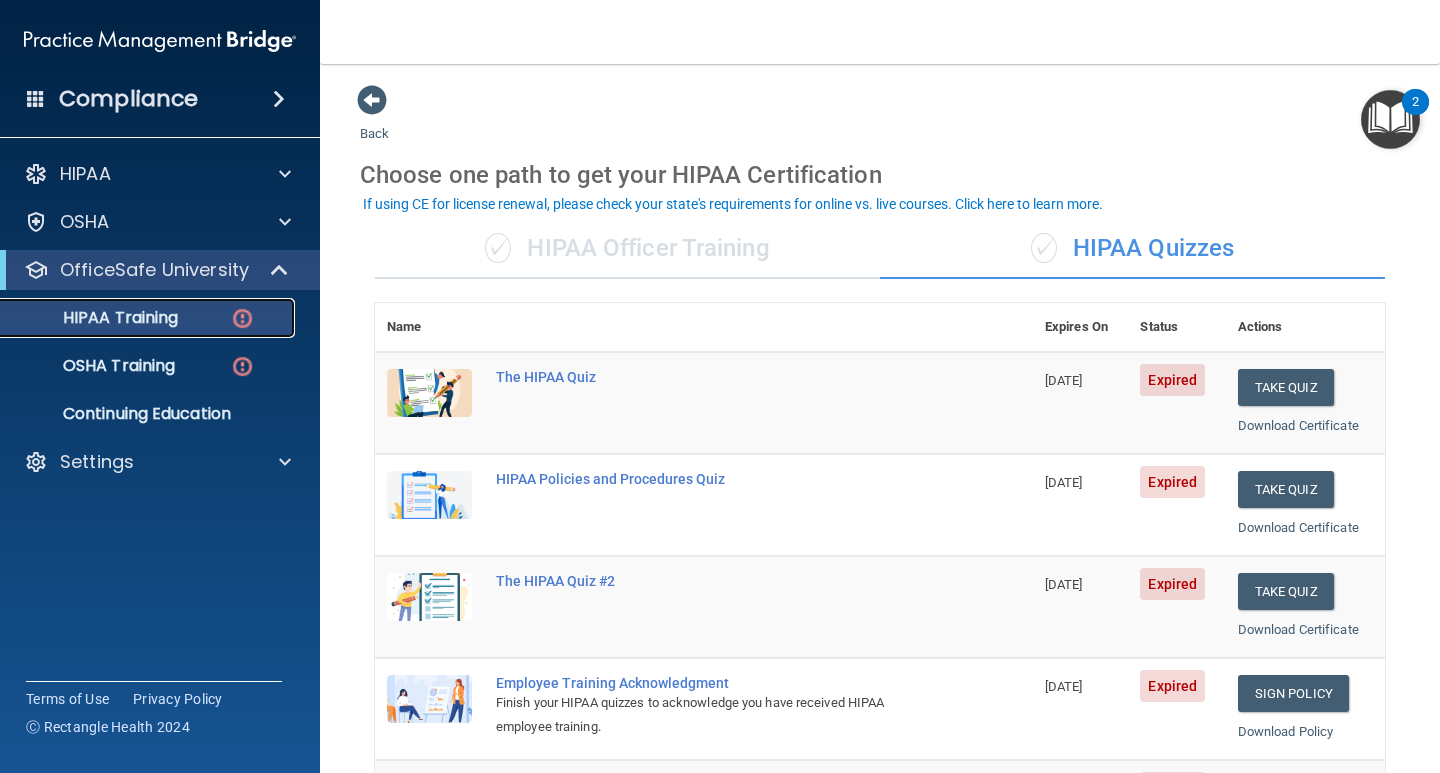 click on "HIPAA Training" at bounding box center [95, 318] 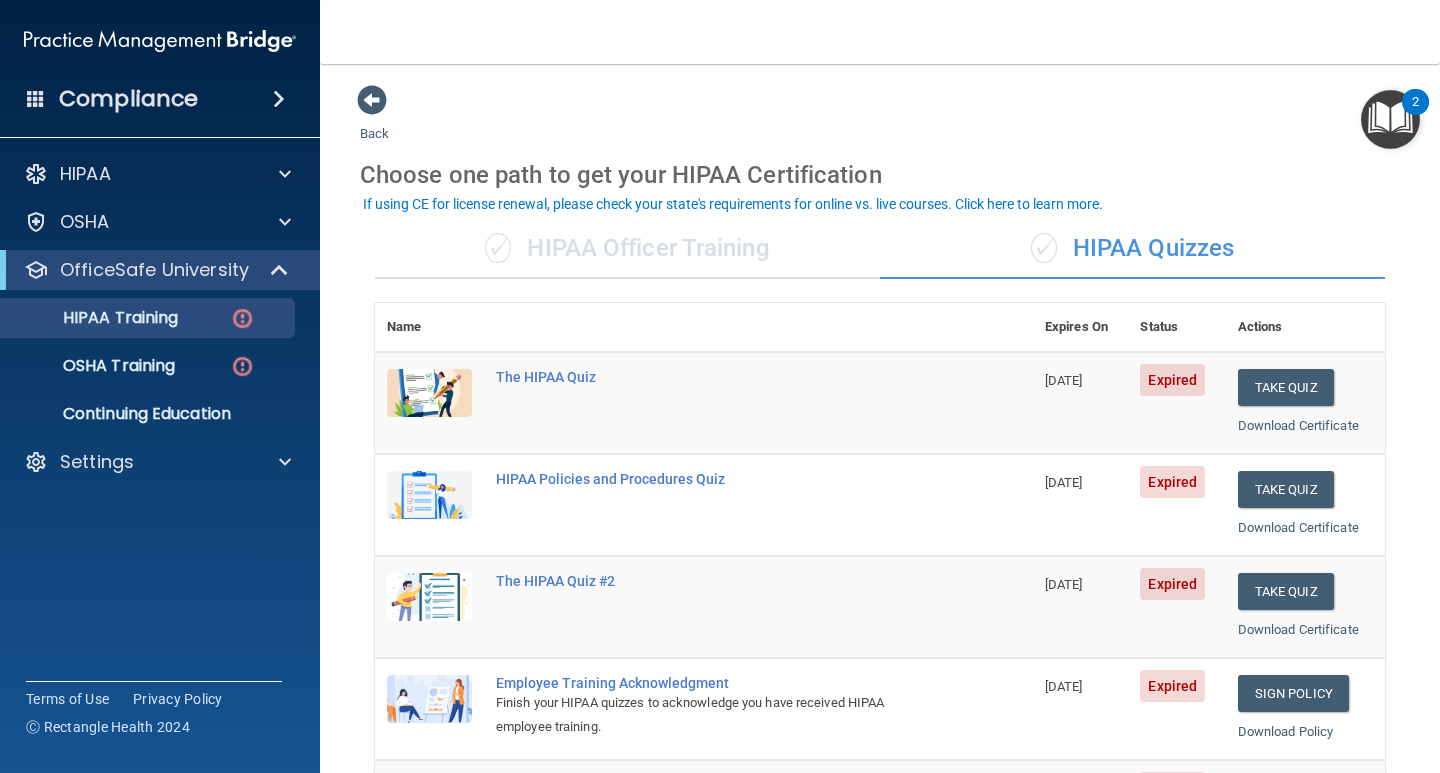 click on "✓   HIPAA Officer Training" at bounding box center (627, 249) 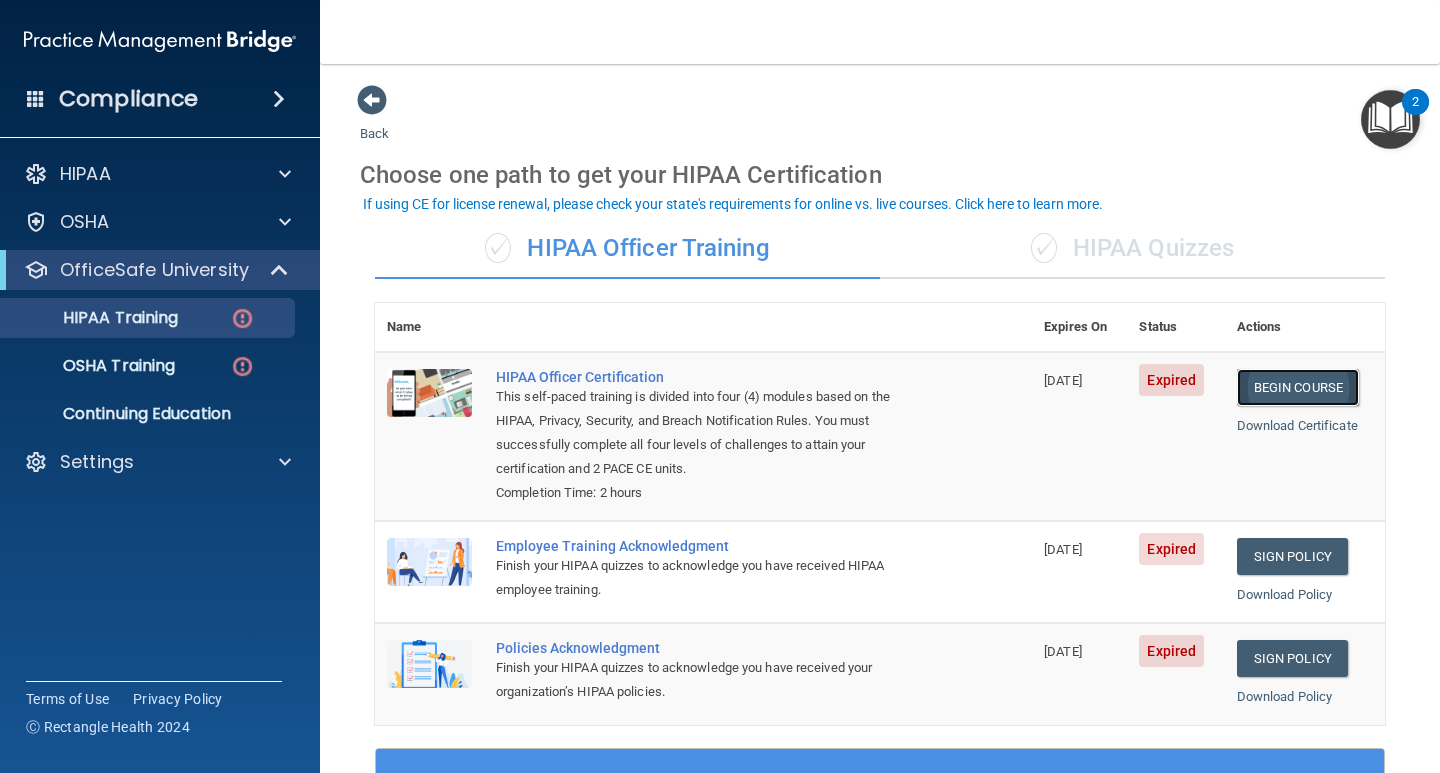 click on "Begin Course" at bounding box center (1298, 387) 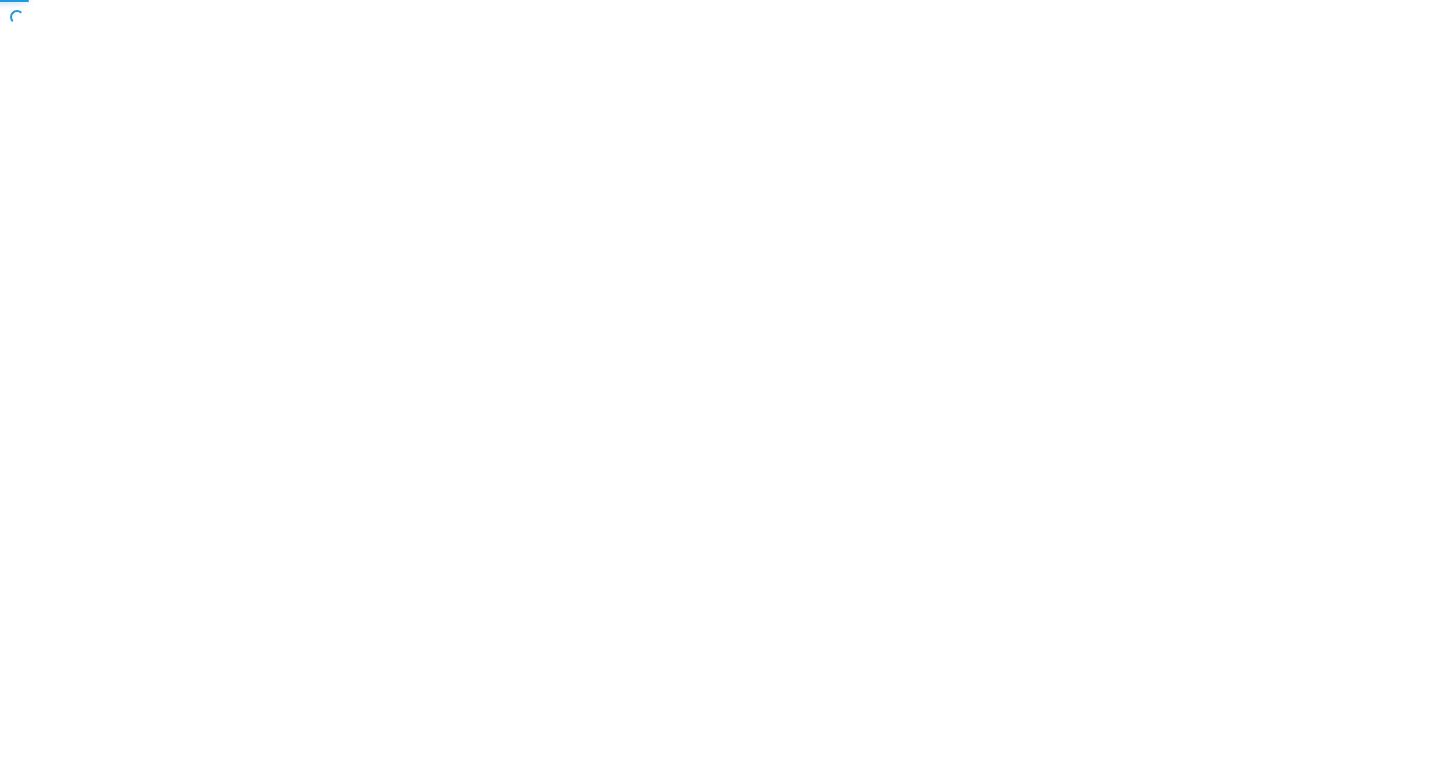 scroll, scrollTop: 0, scrollLeft: 0, axis: both 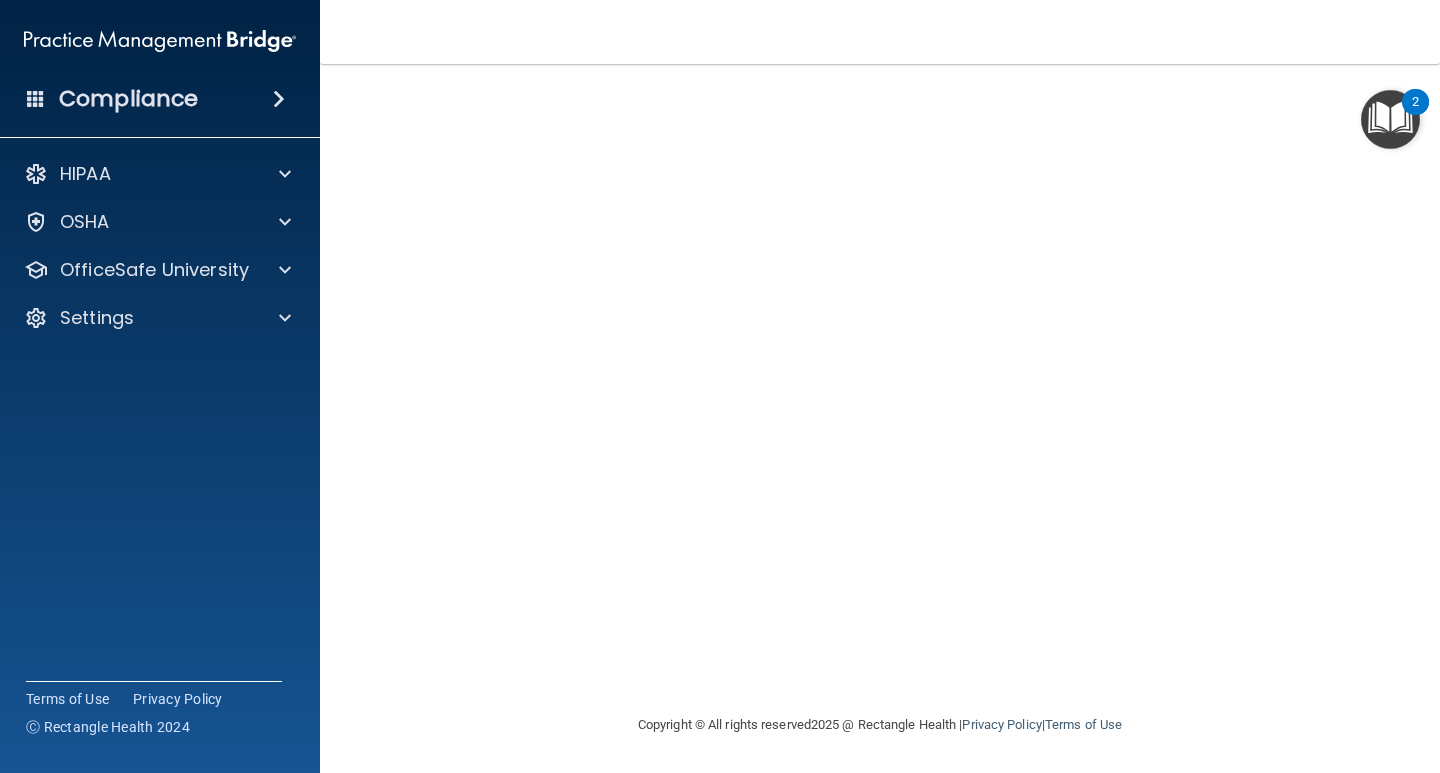 click on "2" at bounding box center (1415, 115) 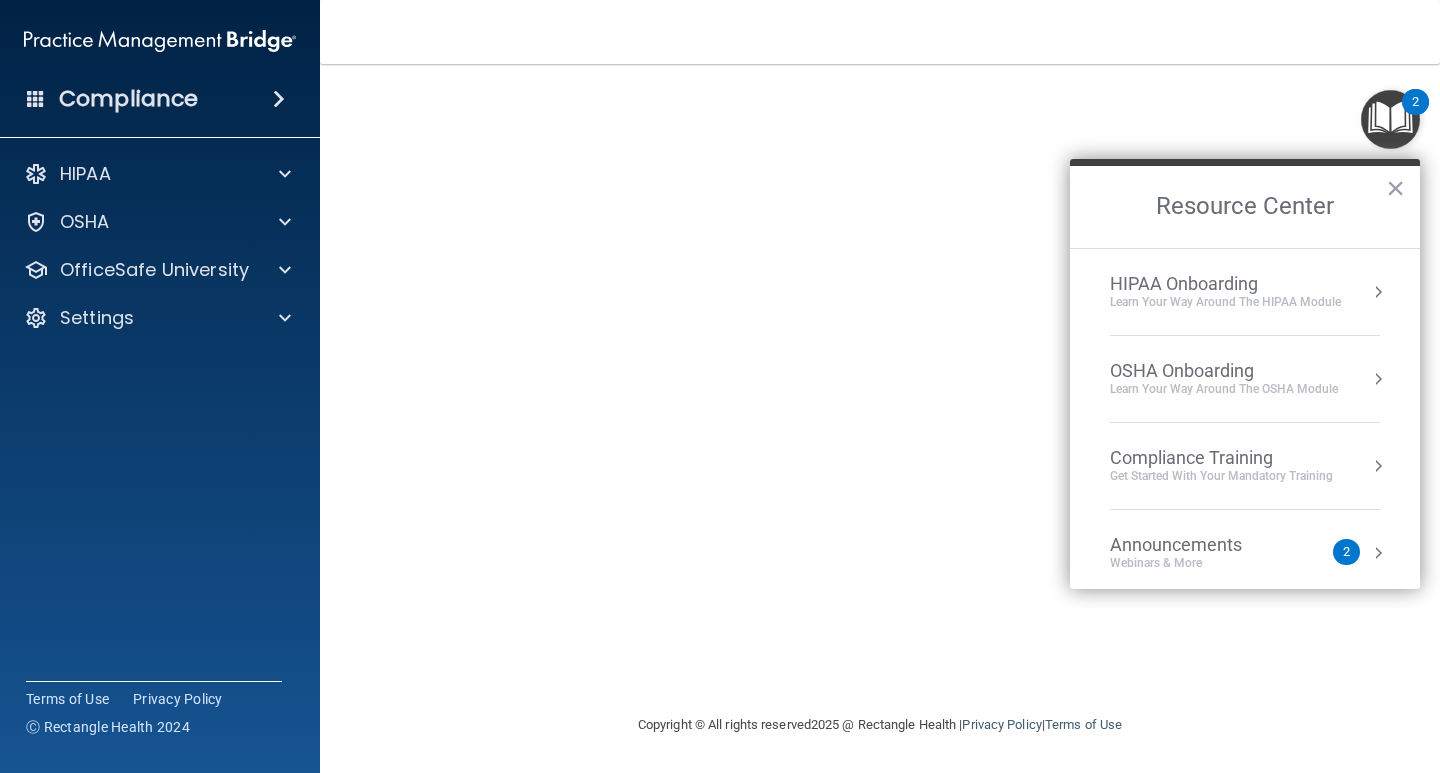click on "Resource Center" at bounding box center (1245, 207) 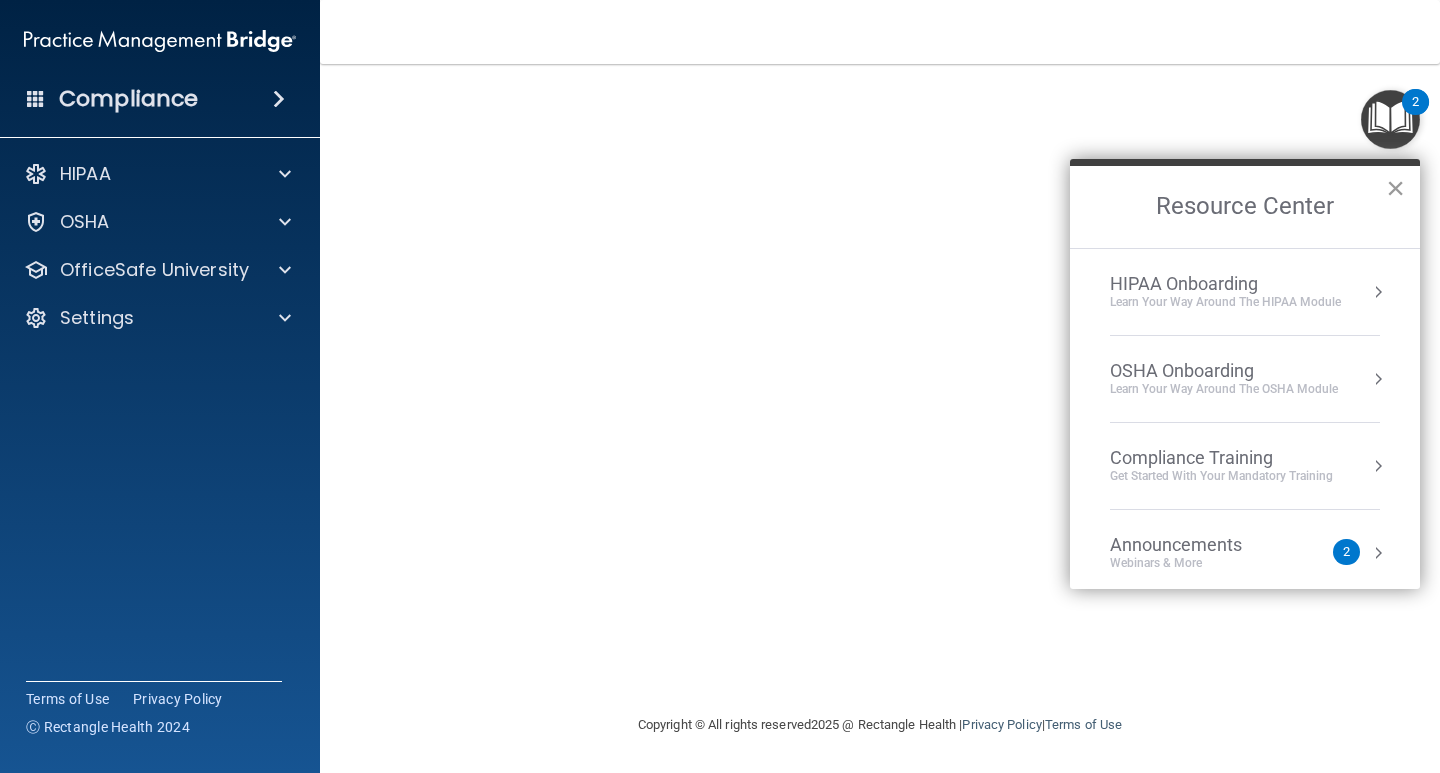 click on "×" at bounding box center [1395, 188] 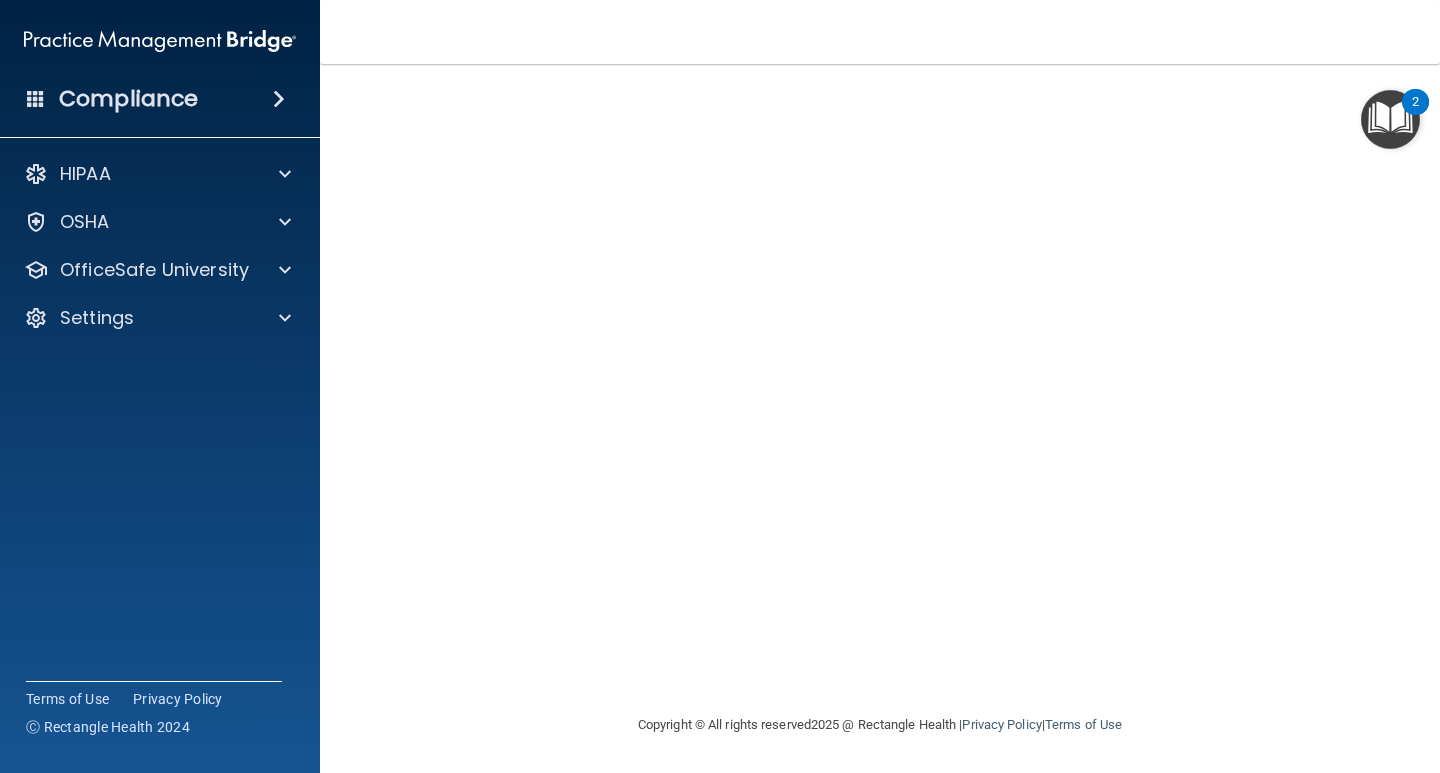 scroll, scrollTop: 0, scrollLeft: 0, axis: both 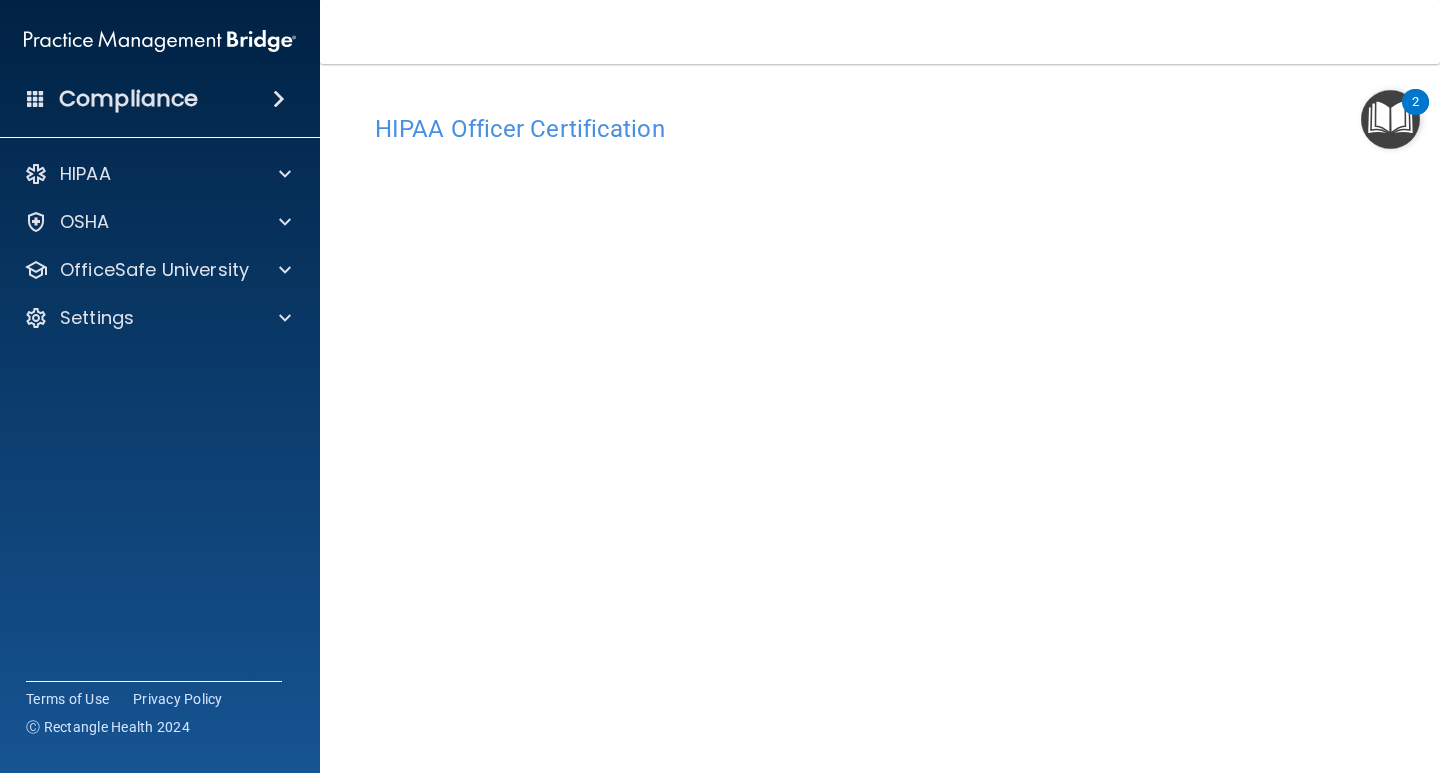 click at bounding box center (1390, 119) 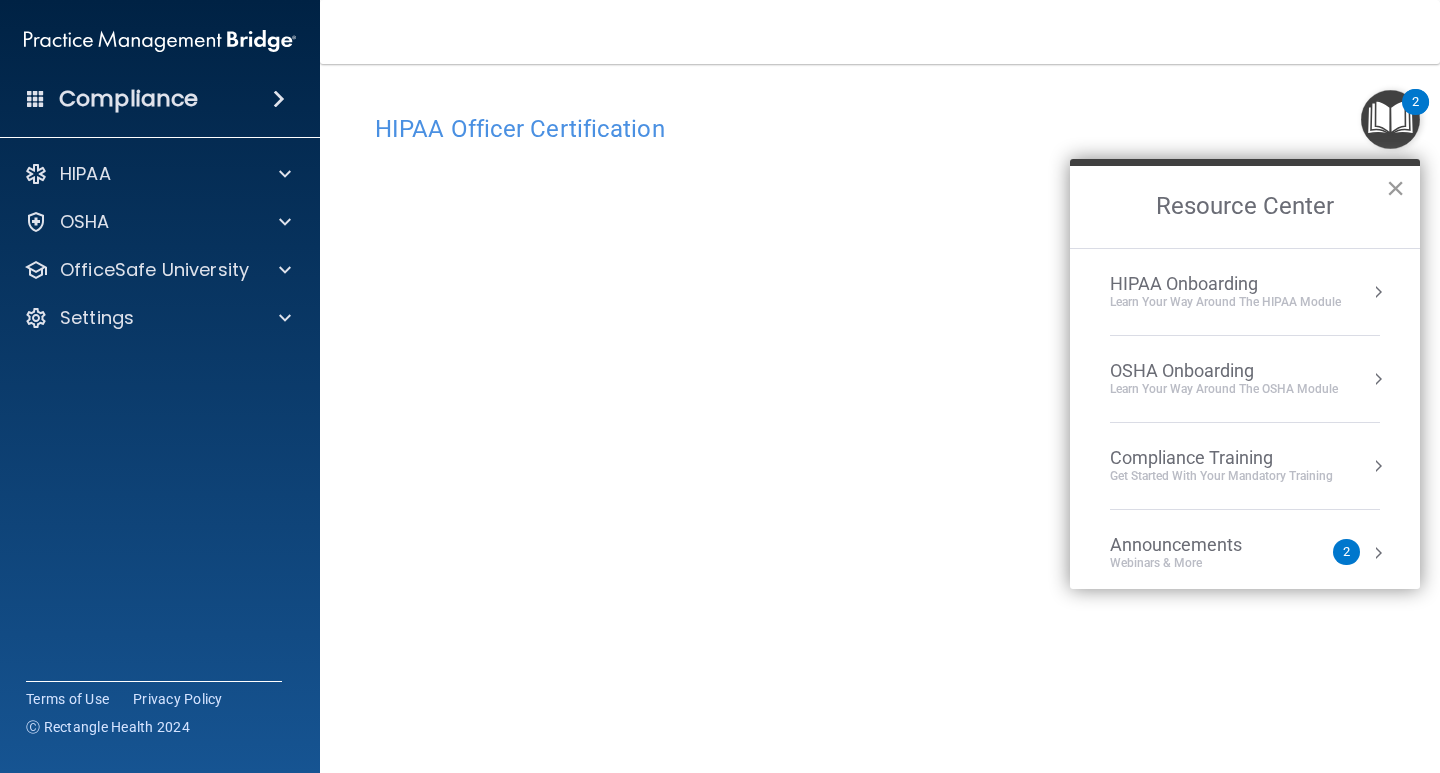 click on "×" at bounding box center [1395, 188] 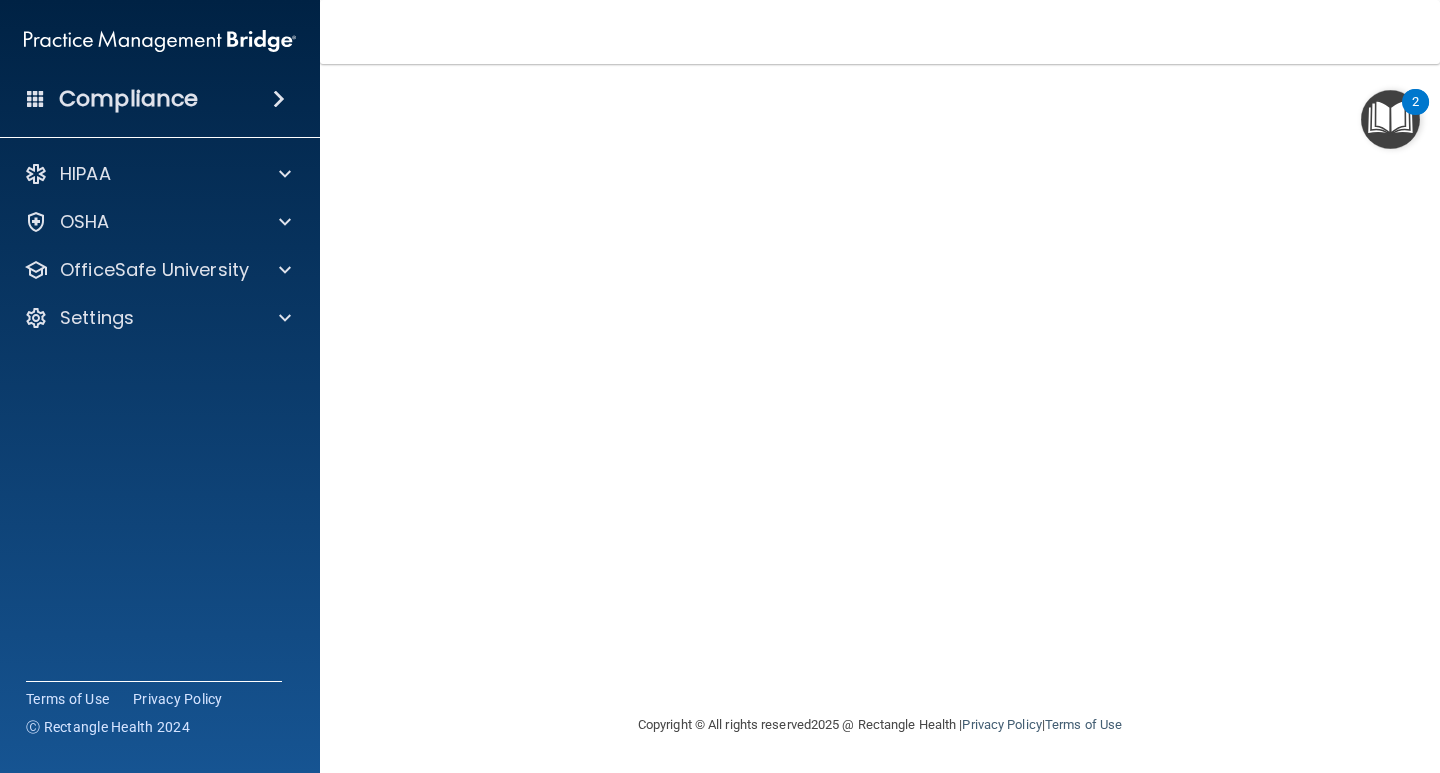 scroll, scrollTop: 0, scrollLeft: 0, axis: both 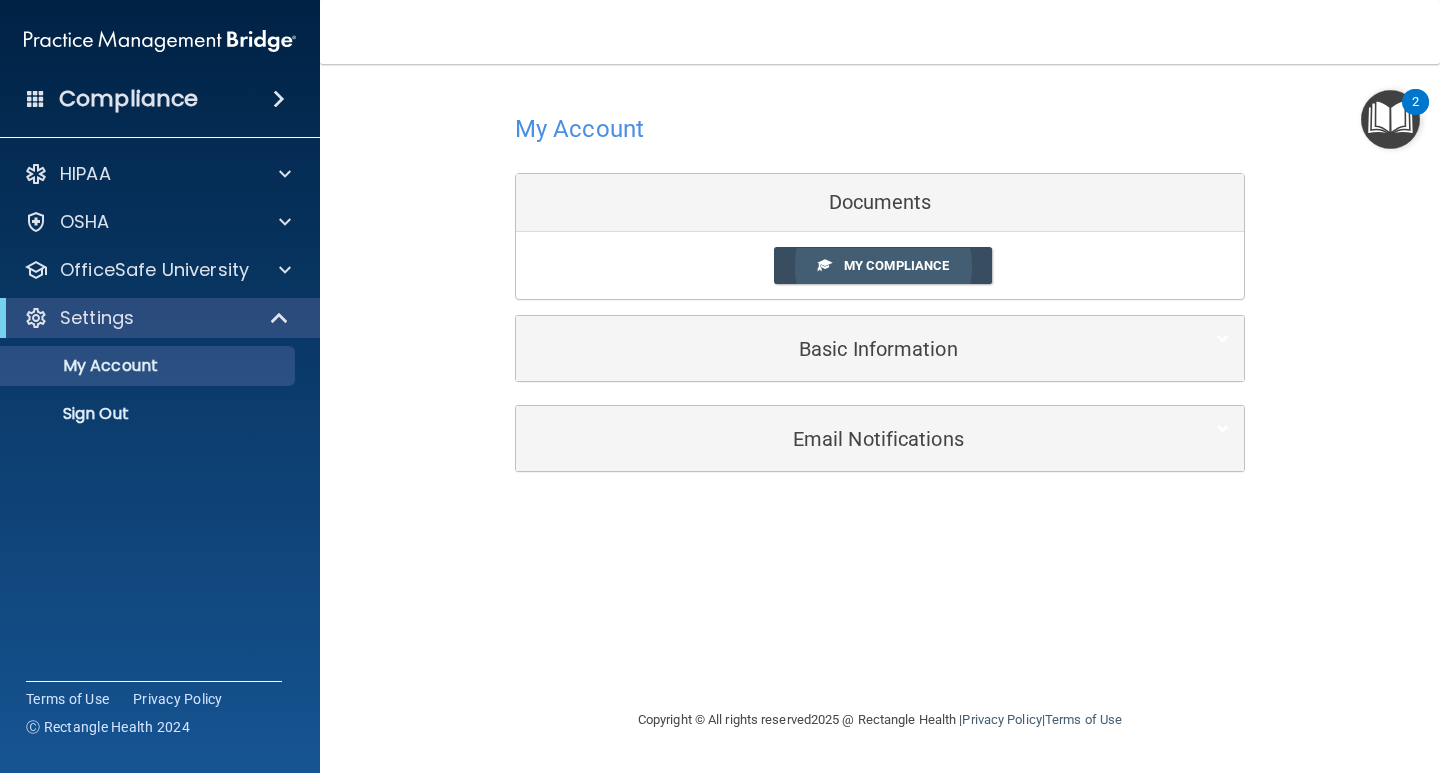 click on "My Compliance" at bounding box center (896, 265) 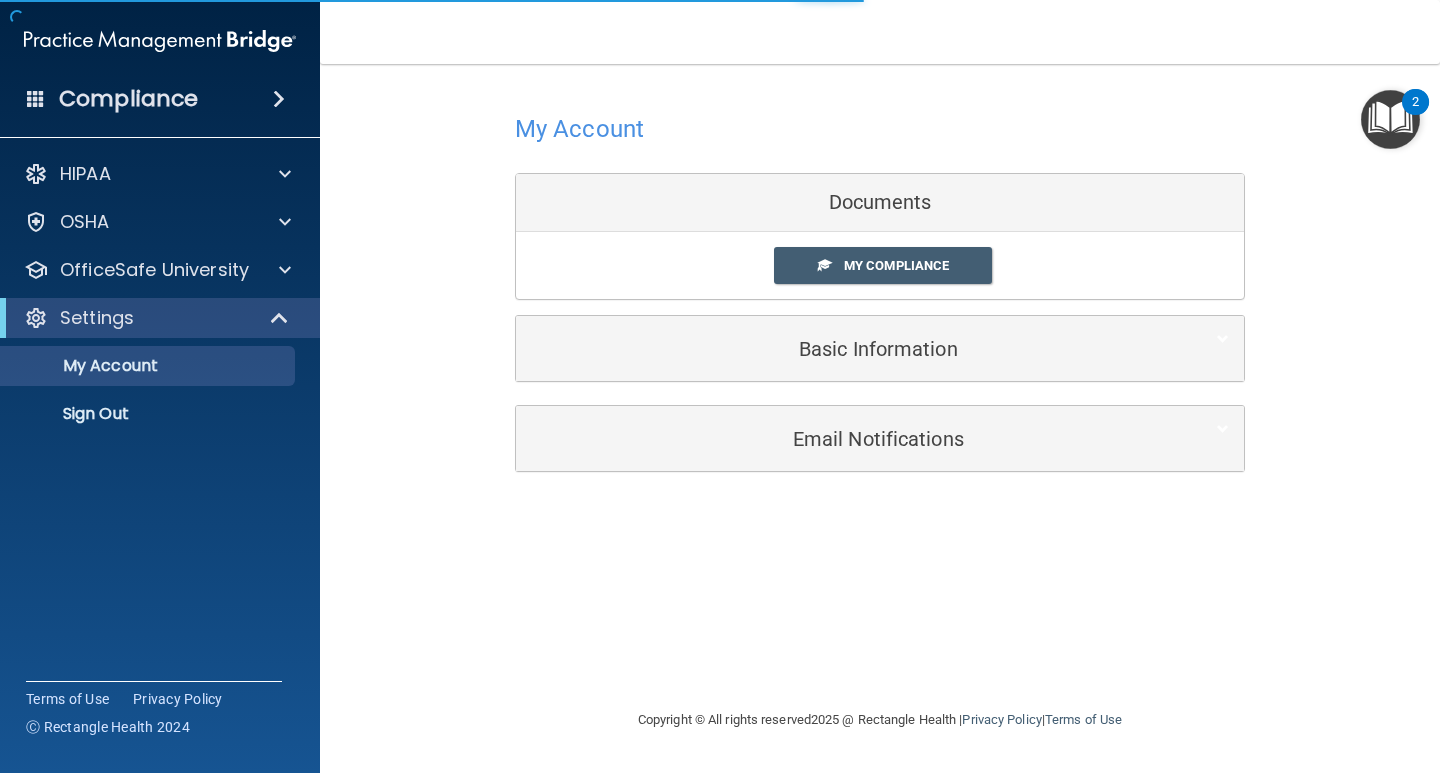click on "Documents" at bounding box center [880, 203] 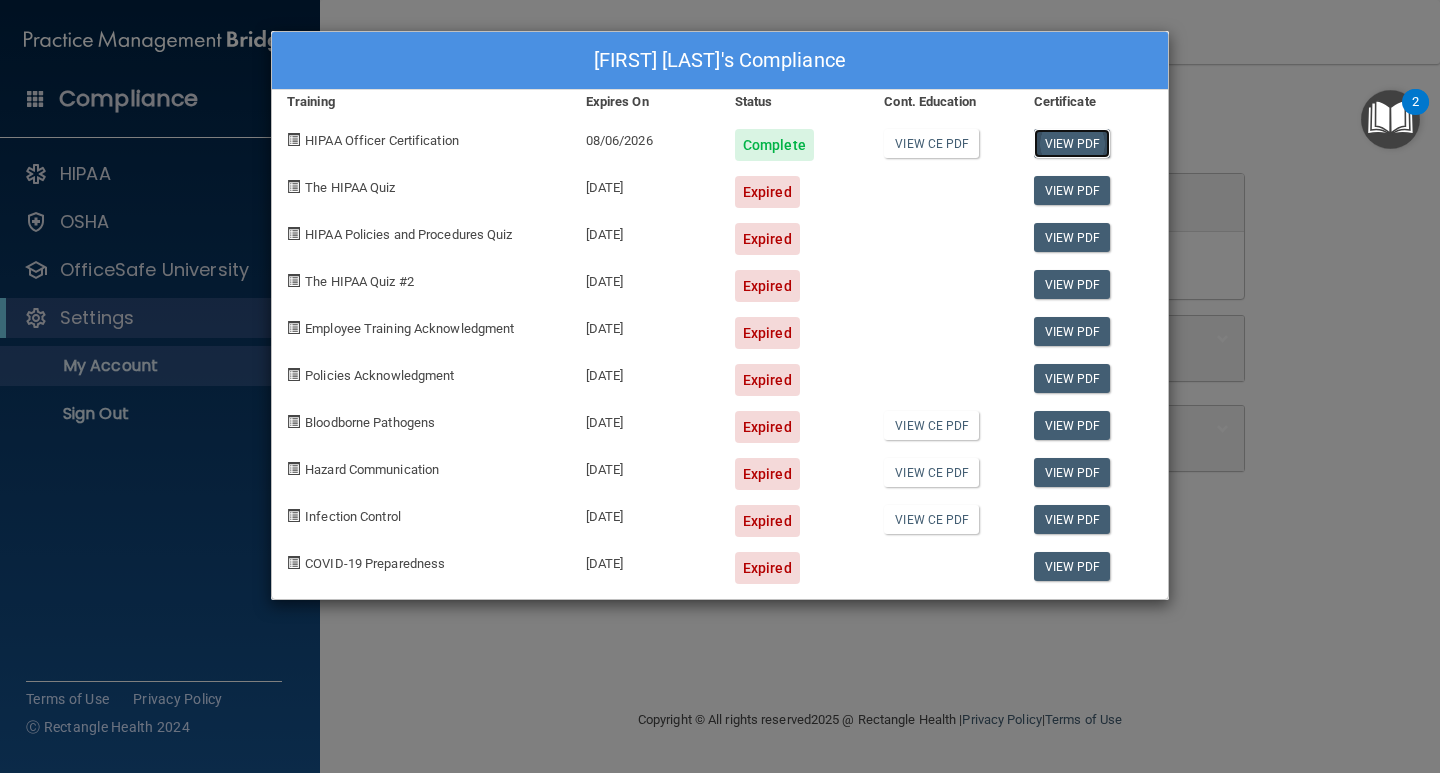 click on "View PDF" at bounding box center (1072, 143) 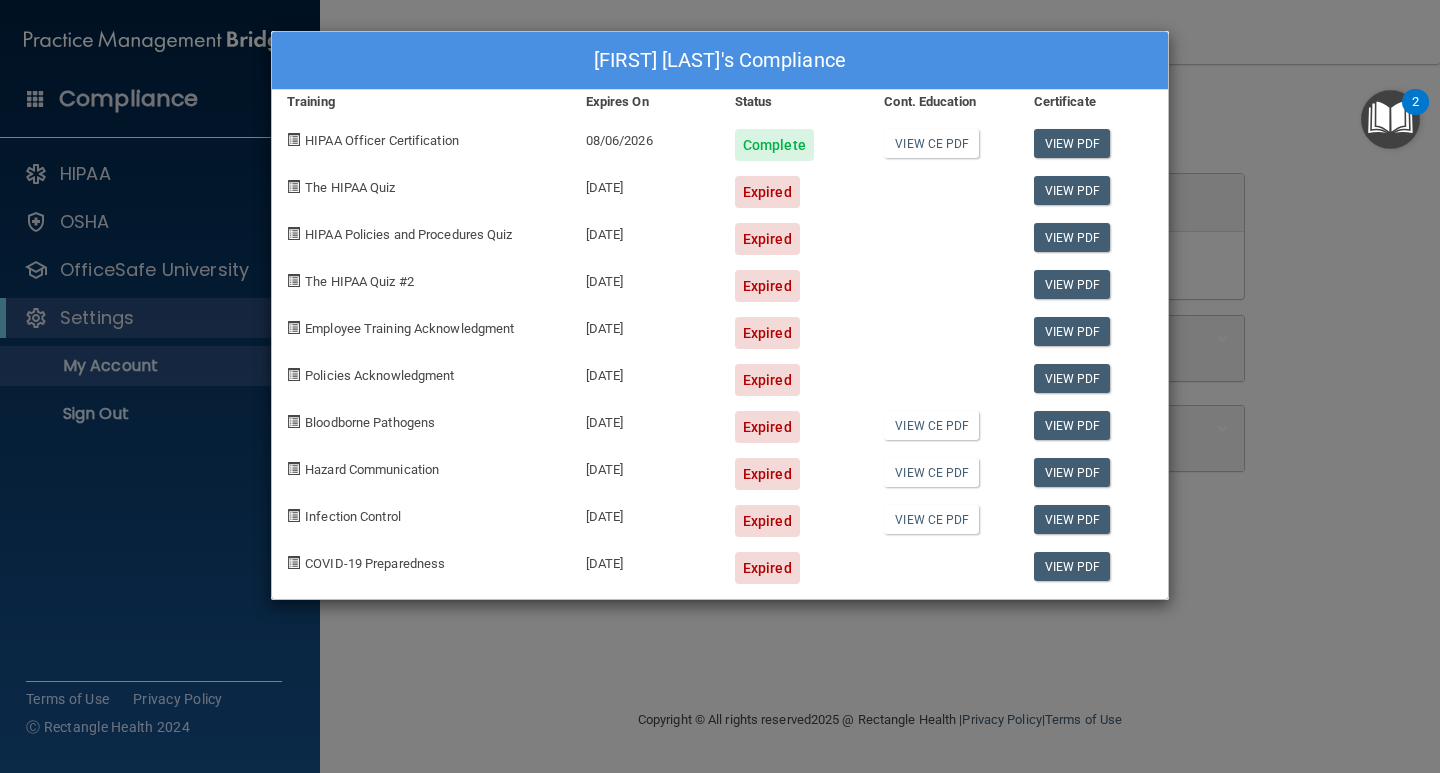 click on "Carolina Palacios's Compliance      Training   Expires On   Status   Cont. Education   Certificate         HIPAA Officer Certification      08/06/2026       Complete        View CE PDF       View PDF         The HIPAA Quiz      06/18/2025       Expired              View PDF         HIPAA Policies and Procedures Quiz      06/18/2025       Expired              View PDF         The HIPAA Quiz #2      06/18/2025       Expired              View PDF         Employee Training Acknowledgment      06/18/2025       Expired              View PDF         Policies Acknowledgment      06/18/2025       Expired              View PDF         Bloodborne Pathogens      06/18/2025       Expired        View CE PDF       View PDF         Hazard Communication      06/18/2025       Expired        View CE PDF       View PDF         Infection Control      07/22/2025       Expired        View CE PDF       View PDF         COVID-19 Preparedness      07/22/2025       Expired              View PDF" at bounding box center [720, 386] 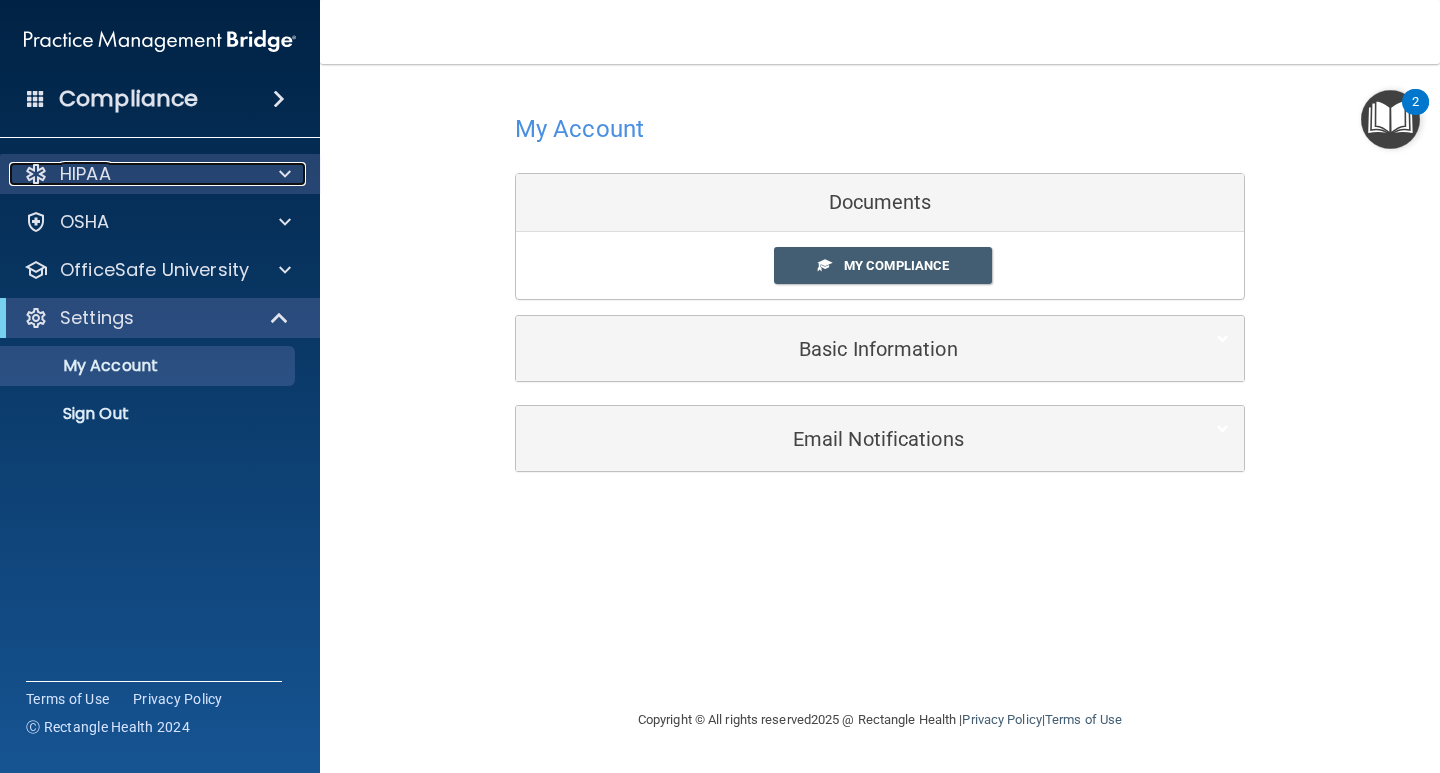 click on "HIPAA" at bounding box center (133, 174) 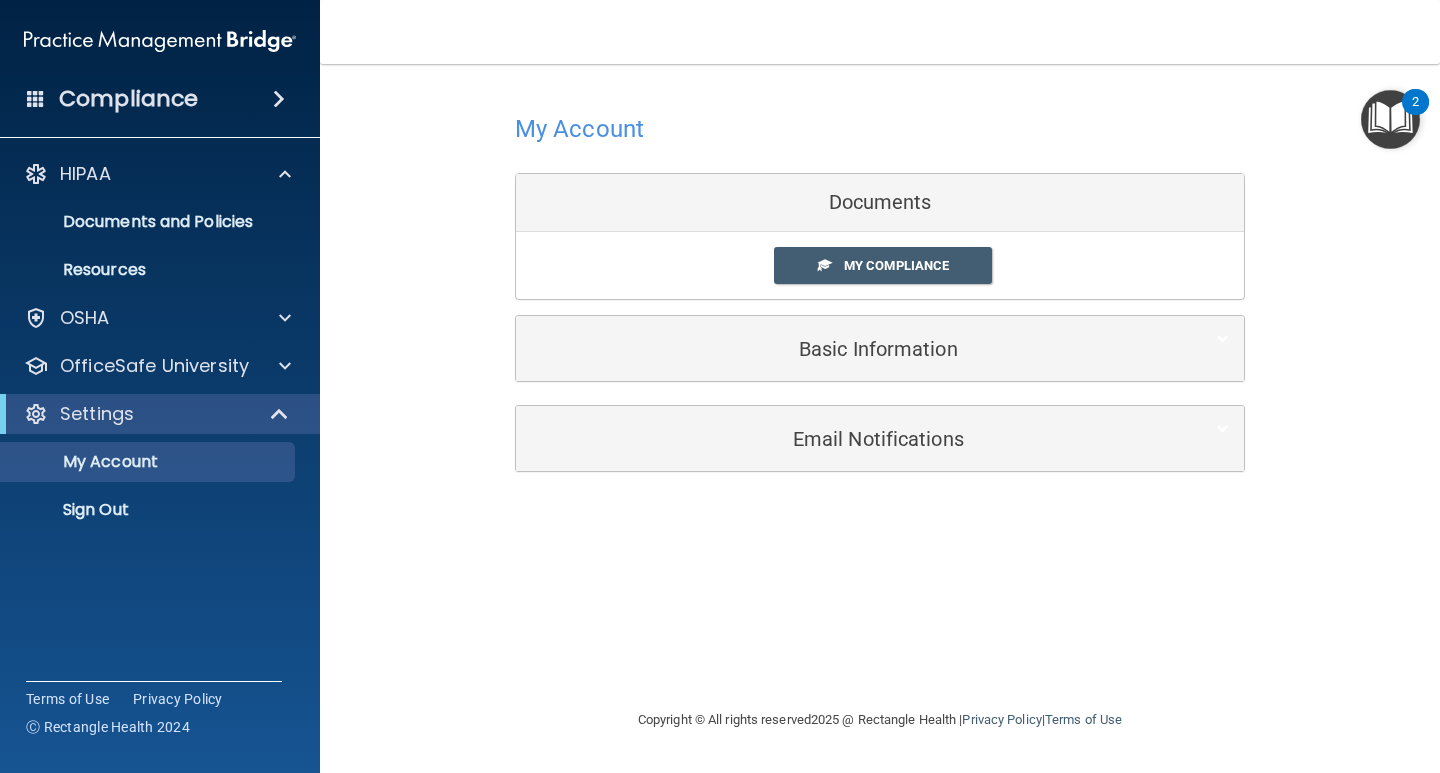 click on "Compliance" at bounding box center [128, 99] 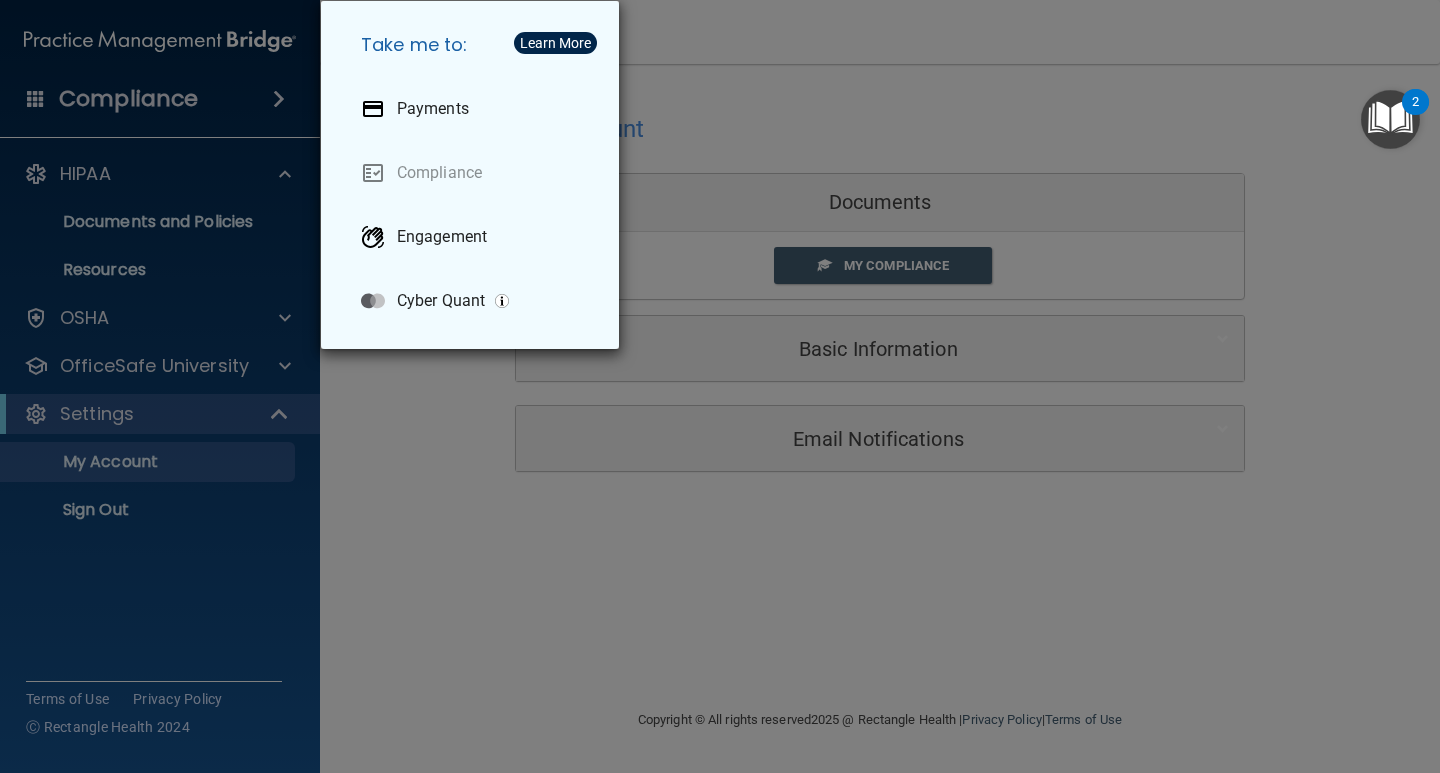 click on "Take me to:             Payments                   Compliance                     Engagement                     Cyber Quant" at bounding box center [720, 386] 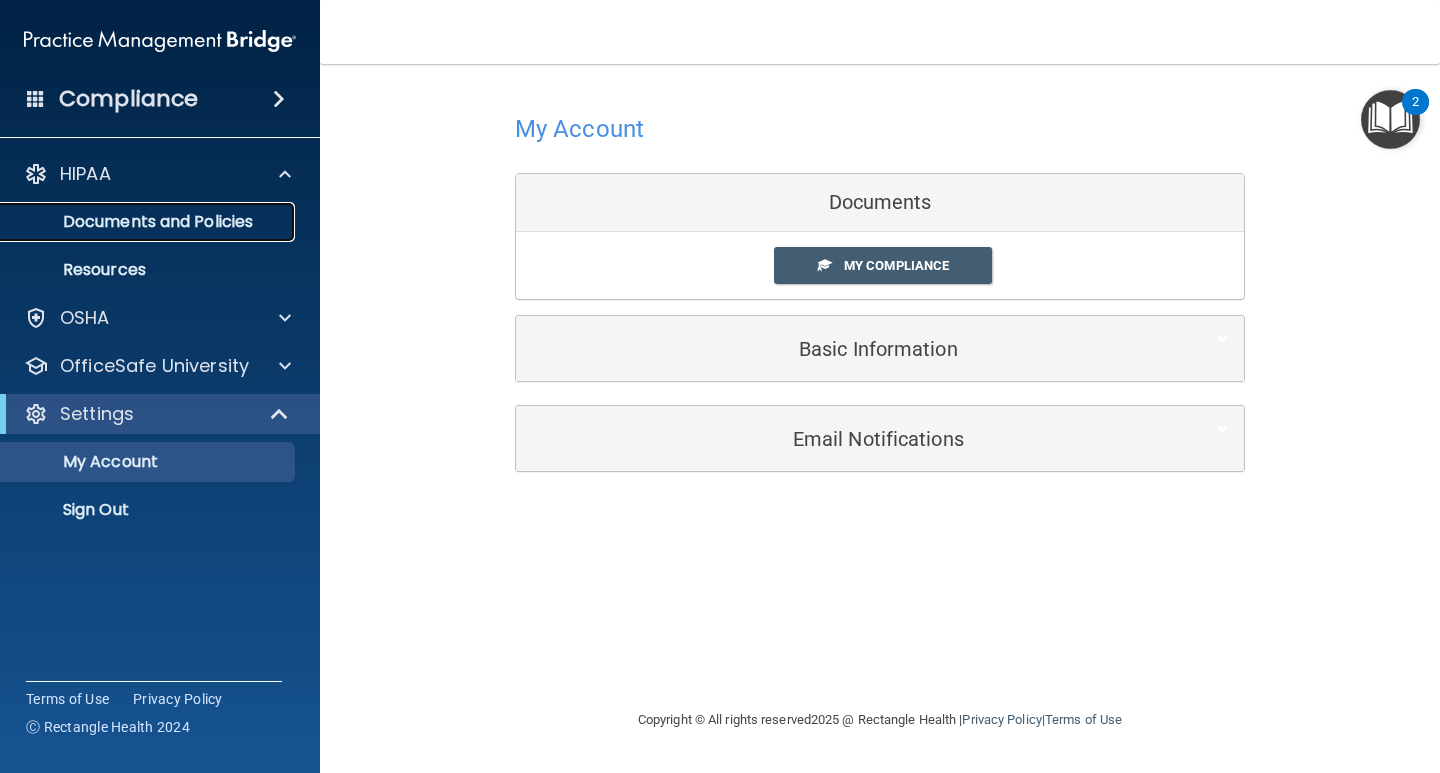 click on "Documents and Policies" at bounding box center [149, 222] 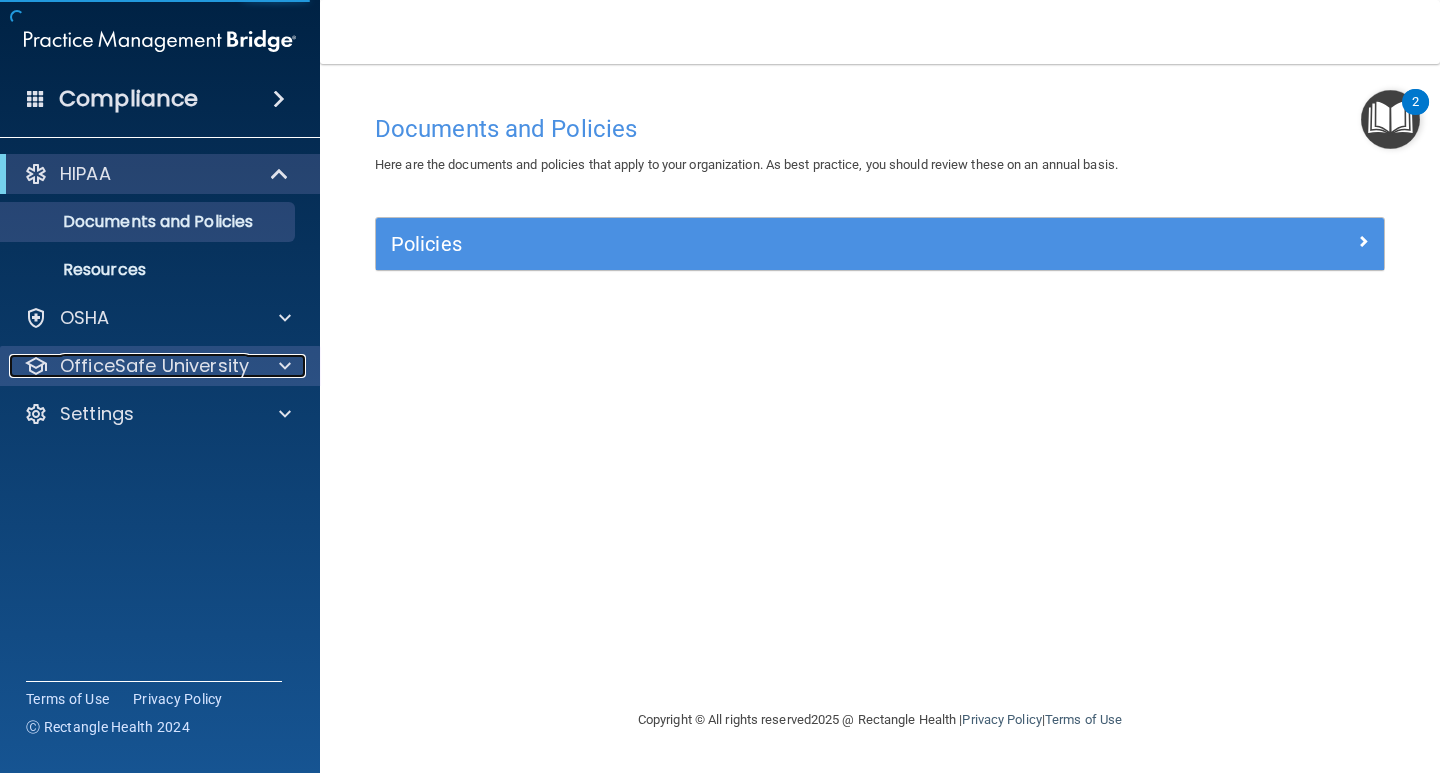 click on "OfficeSafe University" at bounding box center (154, 366) 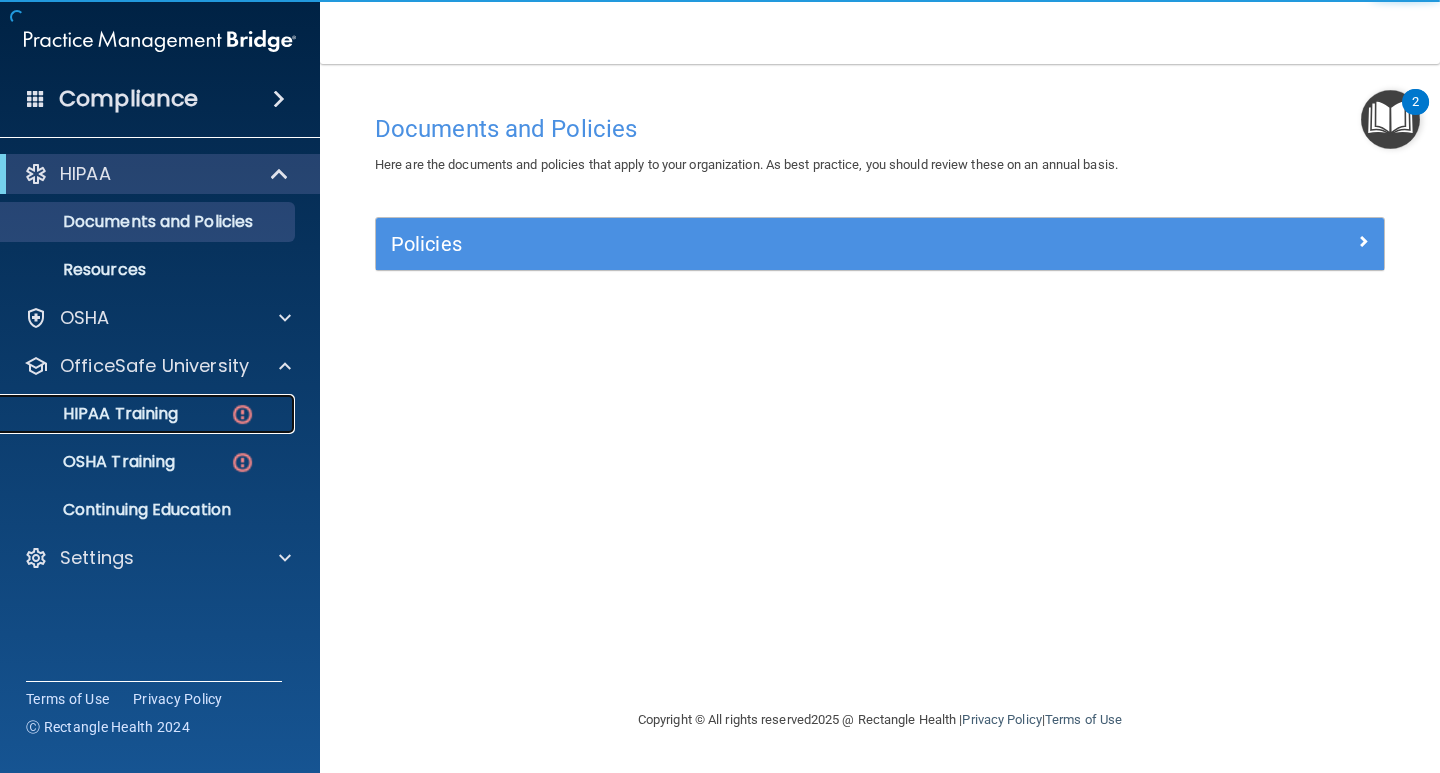click on "HIPAA Training" at bounding box center [95, 414] 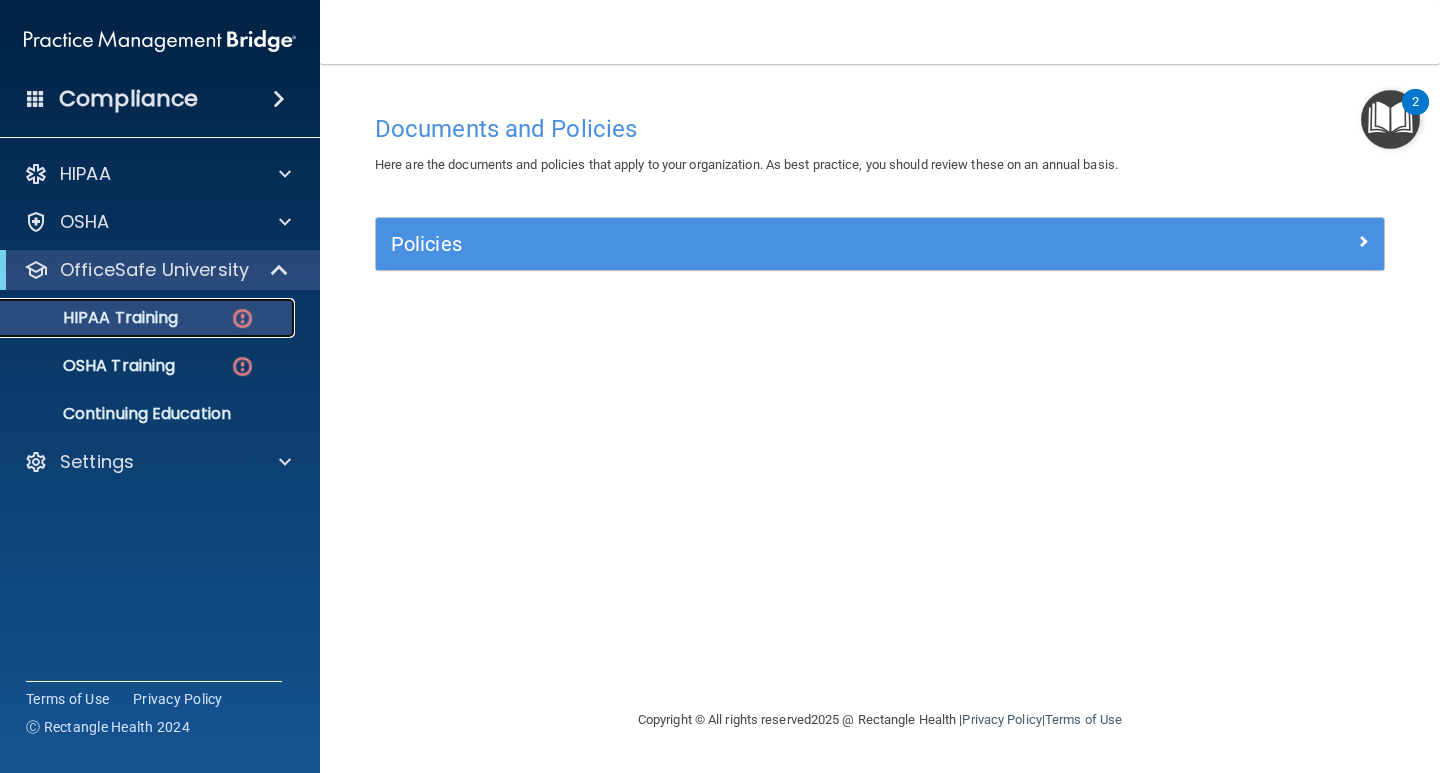 click on "HIPAA Training" at bounding box center (95, 318) 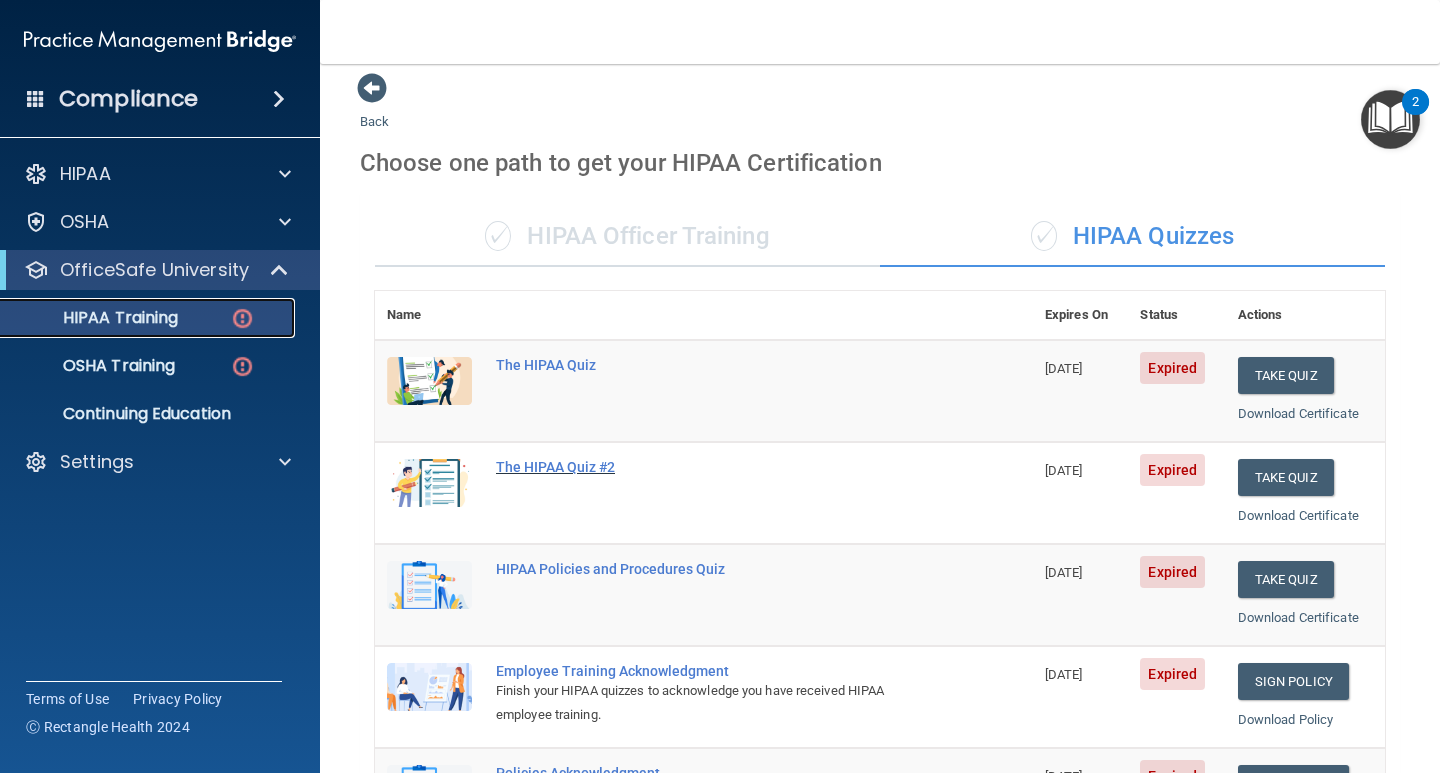 scroll, scrollTop: 0, scrollLeft: 0, axis: both 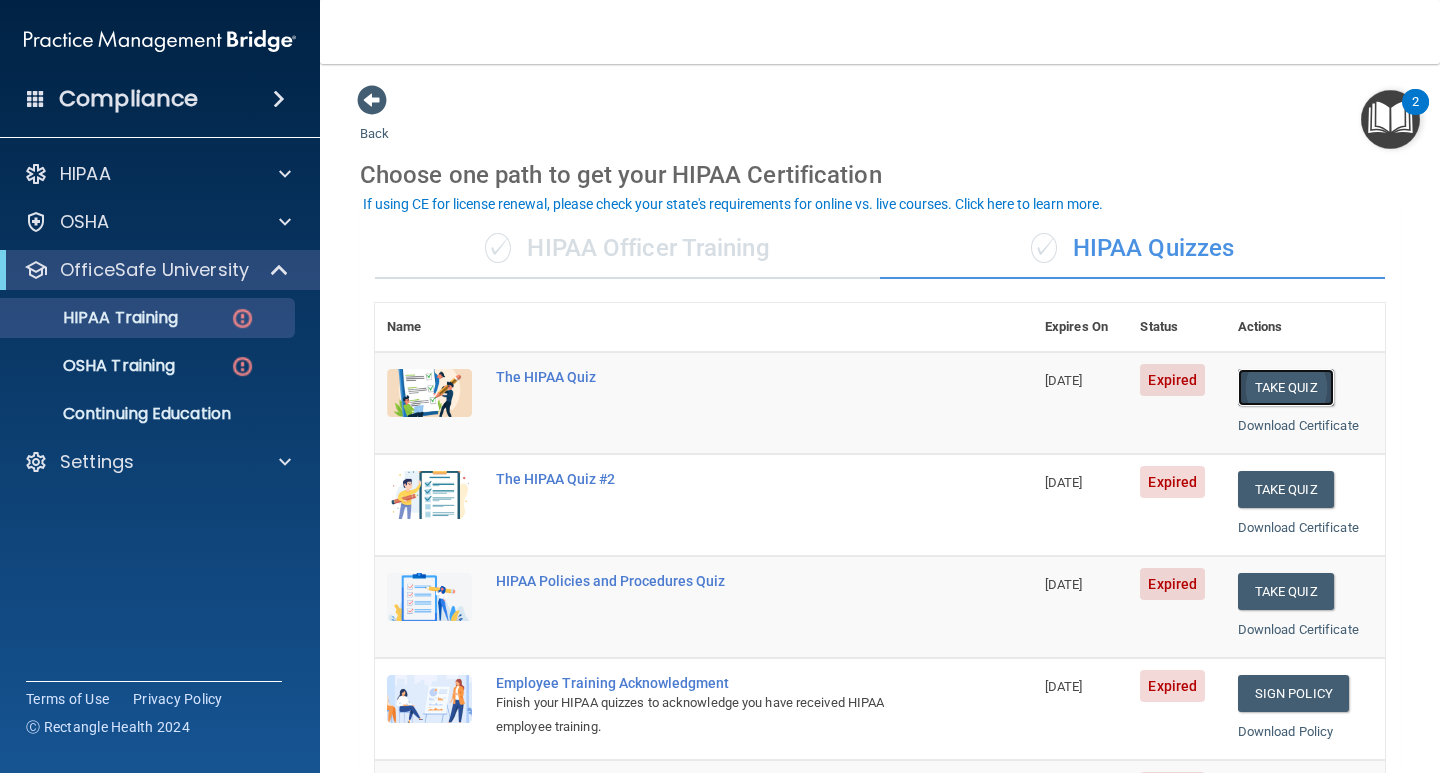 click on "Take Quiz" at bounding box center (1286, 387) 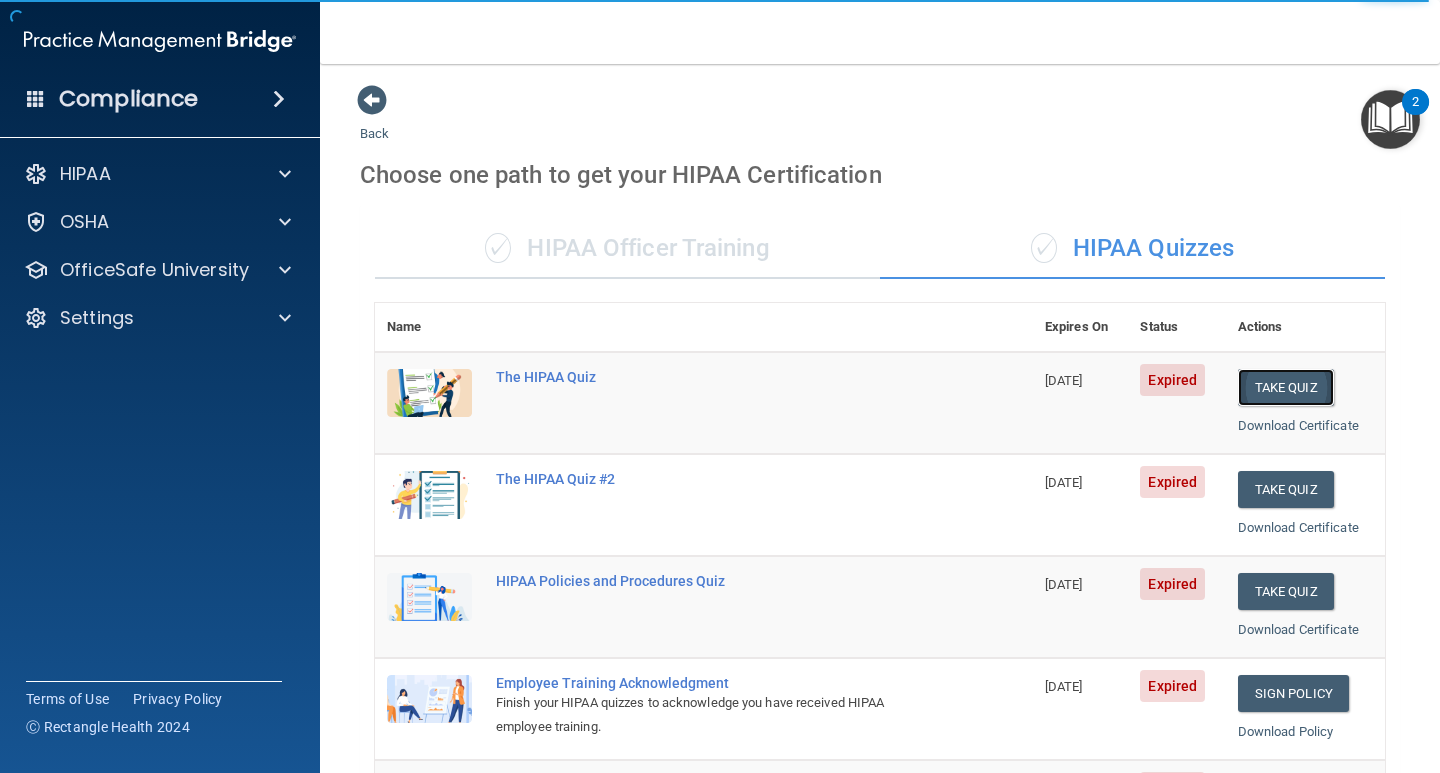 click on "Take Quiz" at bounding box center [1286, 387] 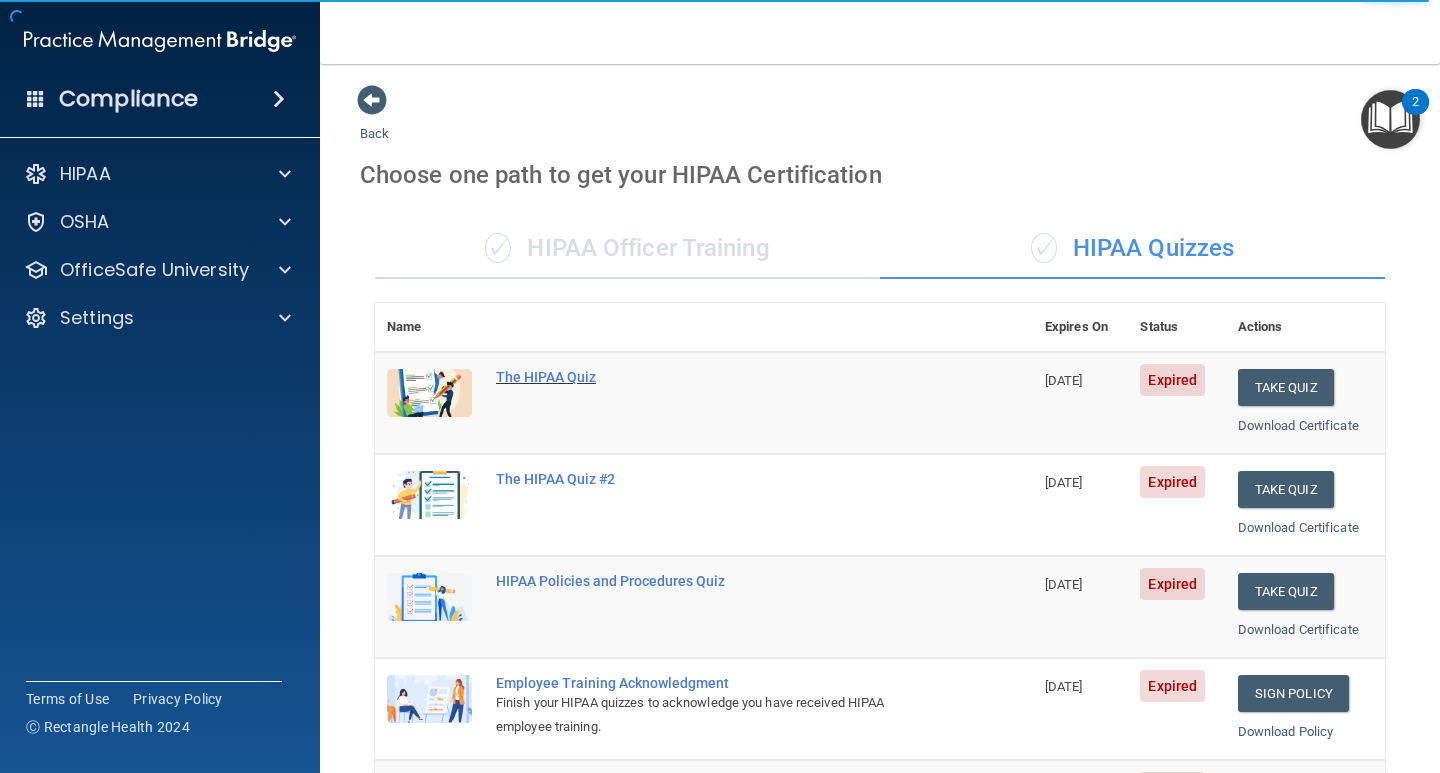 click on "The HIPAA Quiz" at bounding box center (714, 377) 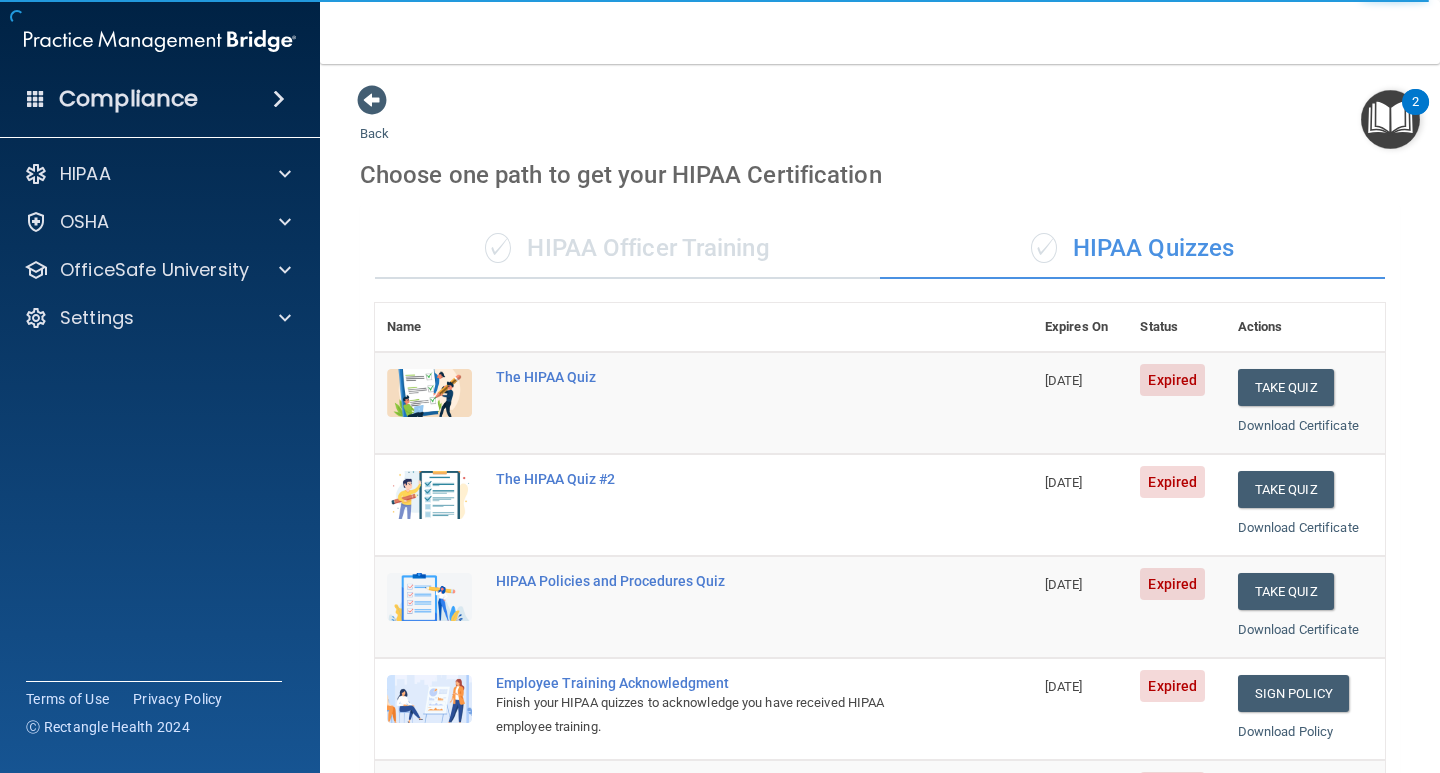 click at bounding box center [429, 393] 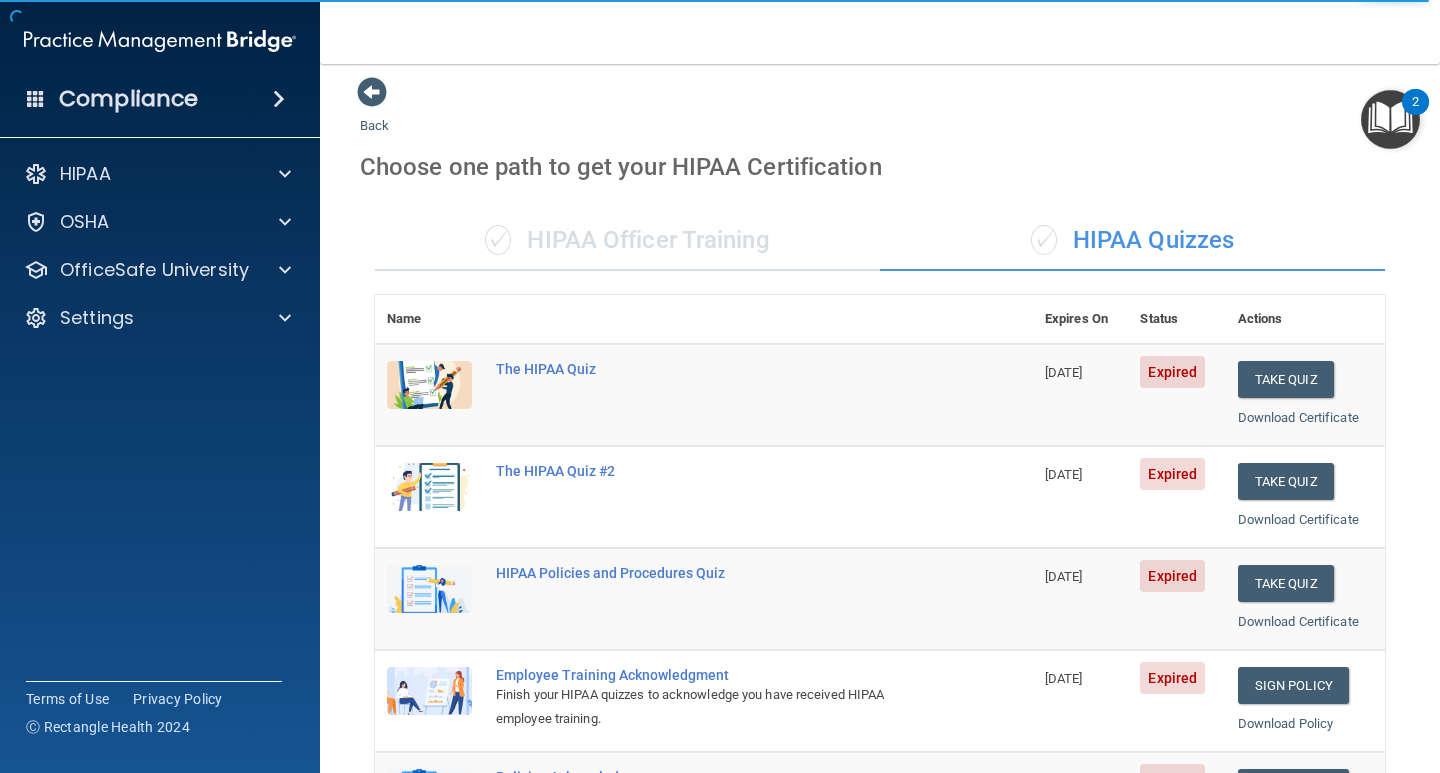scroll, scrollTop: 0, scrollLeft: 0, axis: both 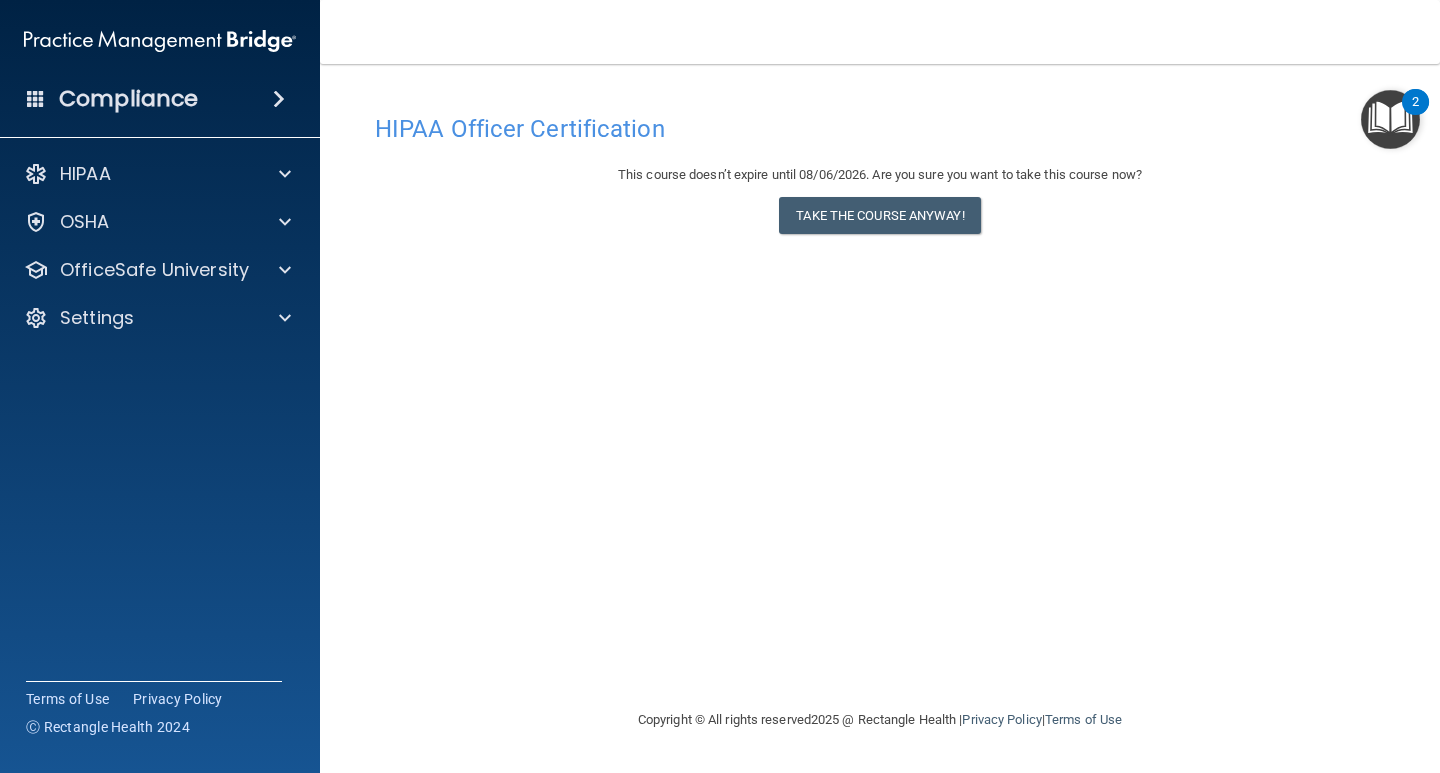 click at bounding box center [279, 99] 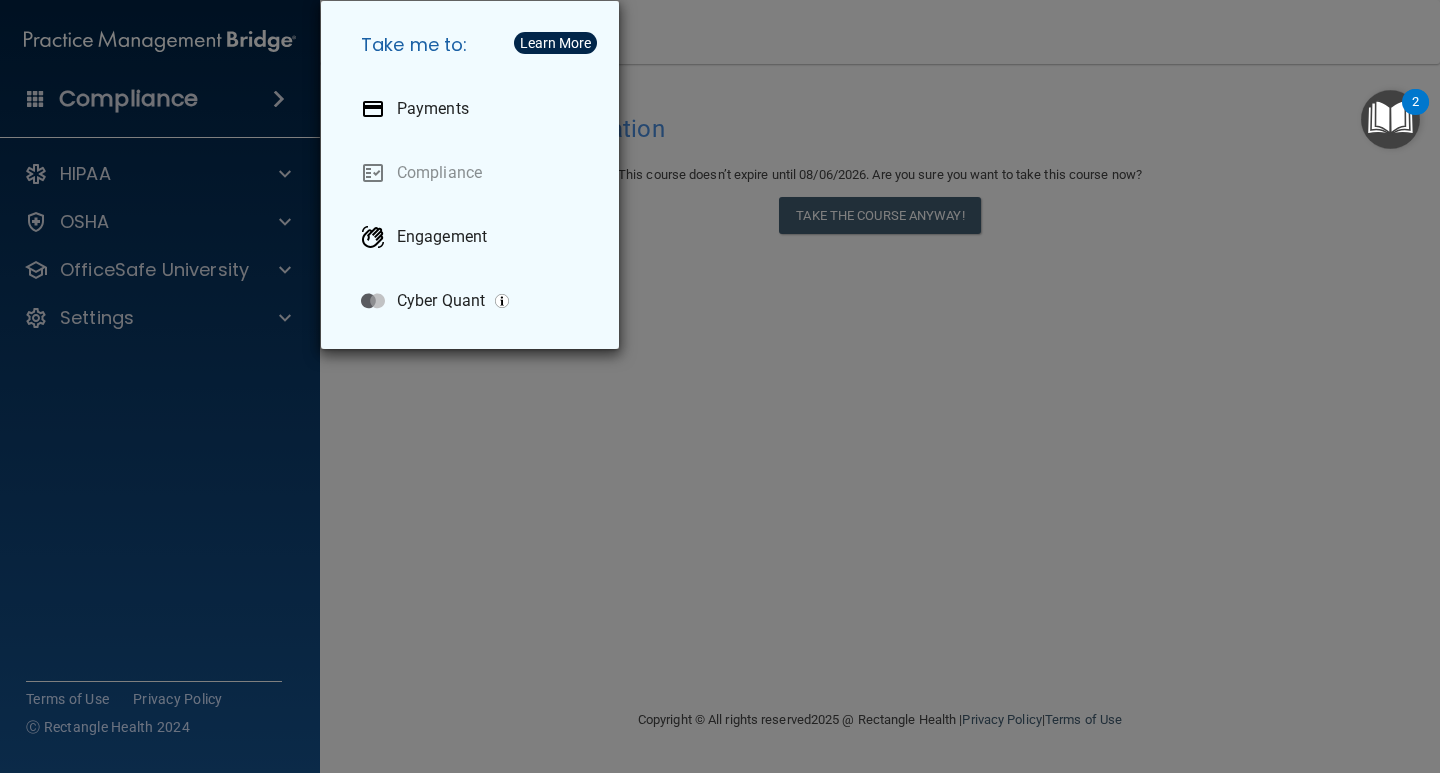 click on "Take me to:             Payments                   Compliance                     Engagement                     Cyber Quant" at bounding box center (720, 386) 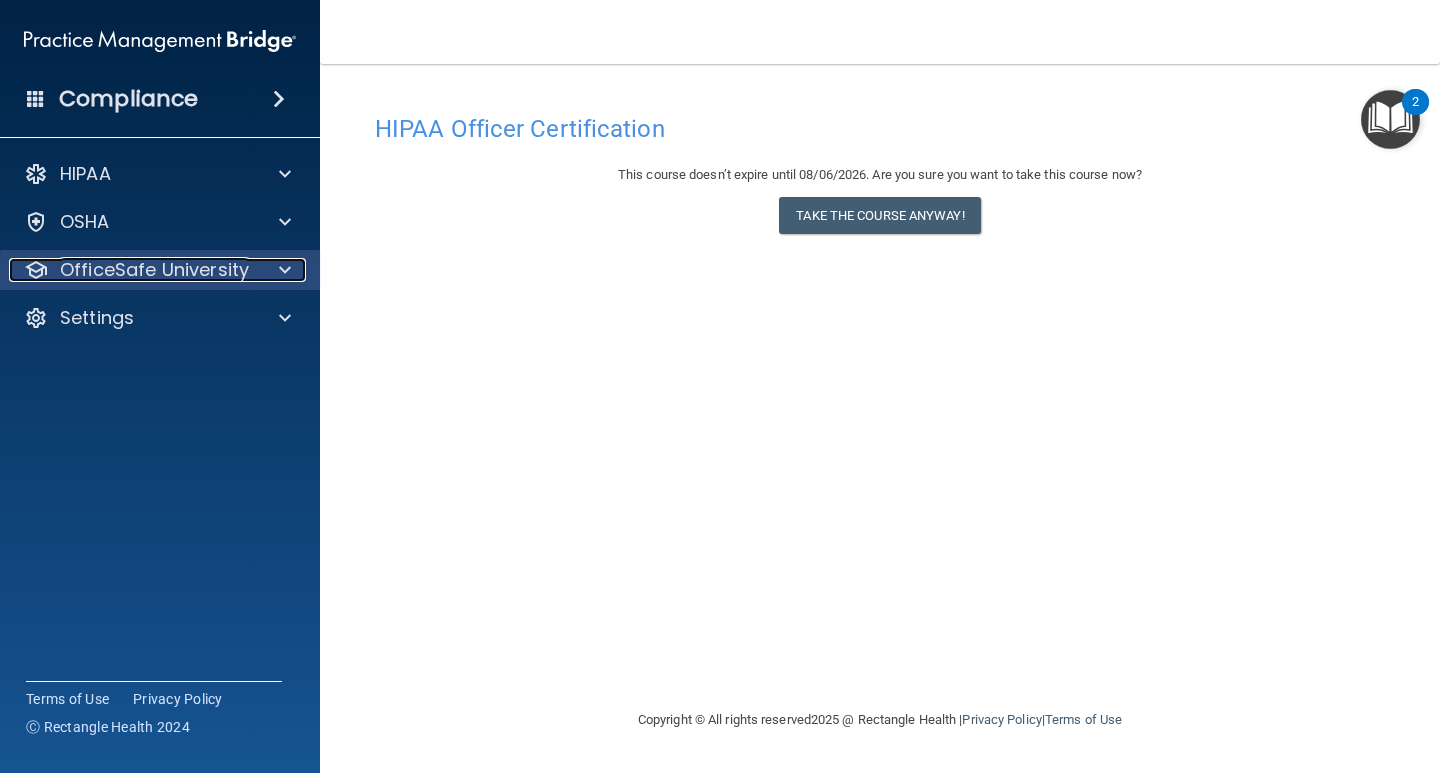click on "OfficeSafe University" at bounding box center [154, 270] 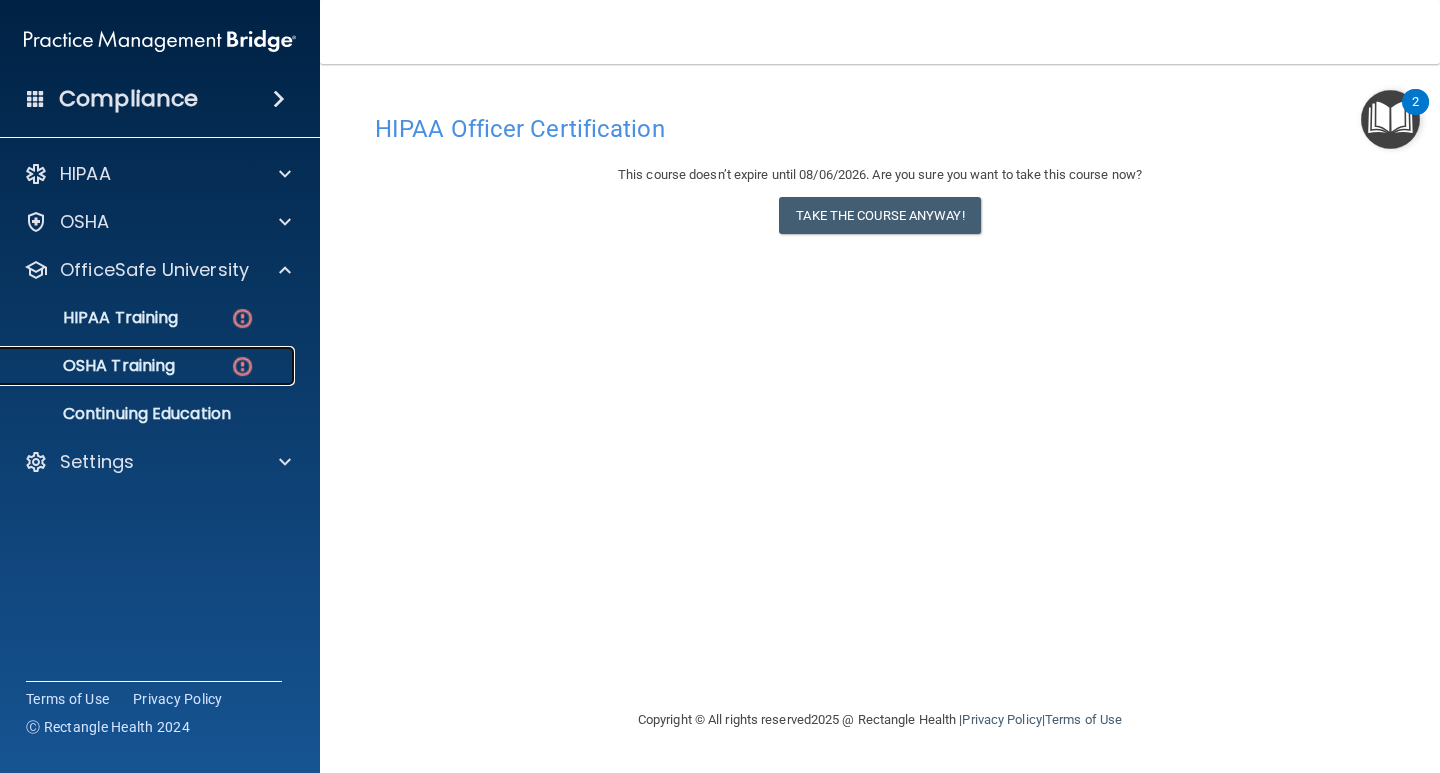 click on "OSHA Training" at bounding box center (94, 366) 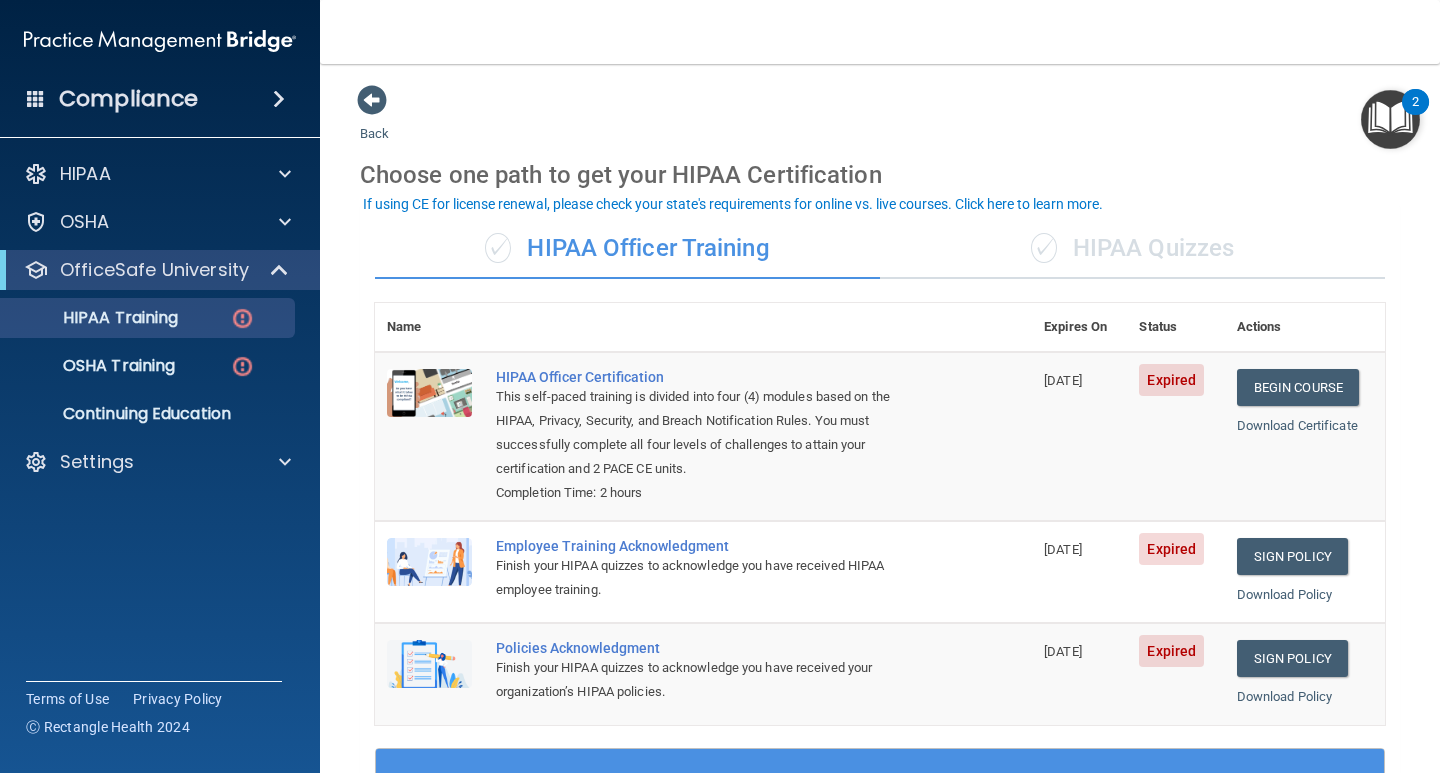 scroll, scrollTop: 0, scrollLeft: 0, axis: both 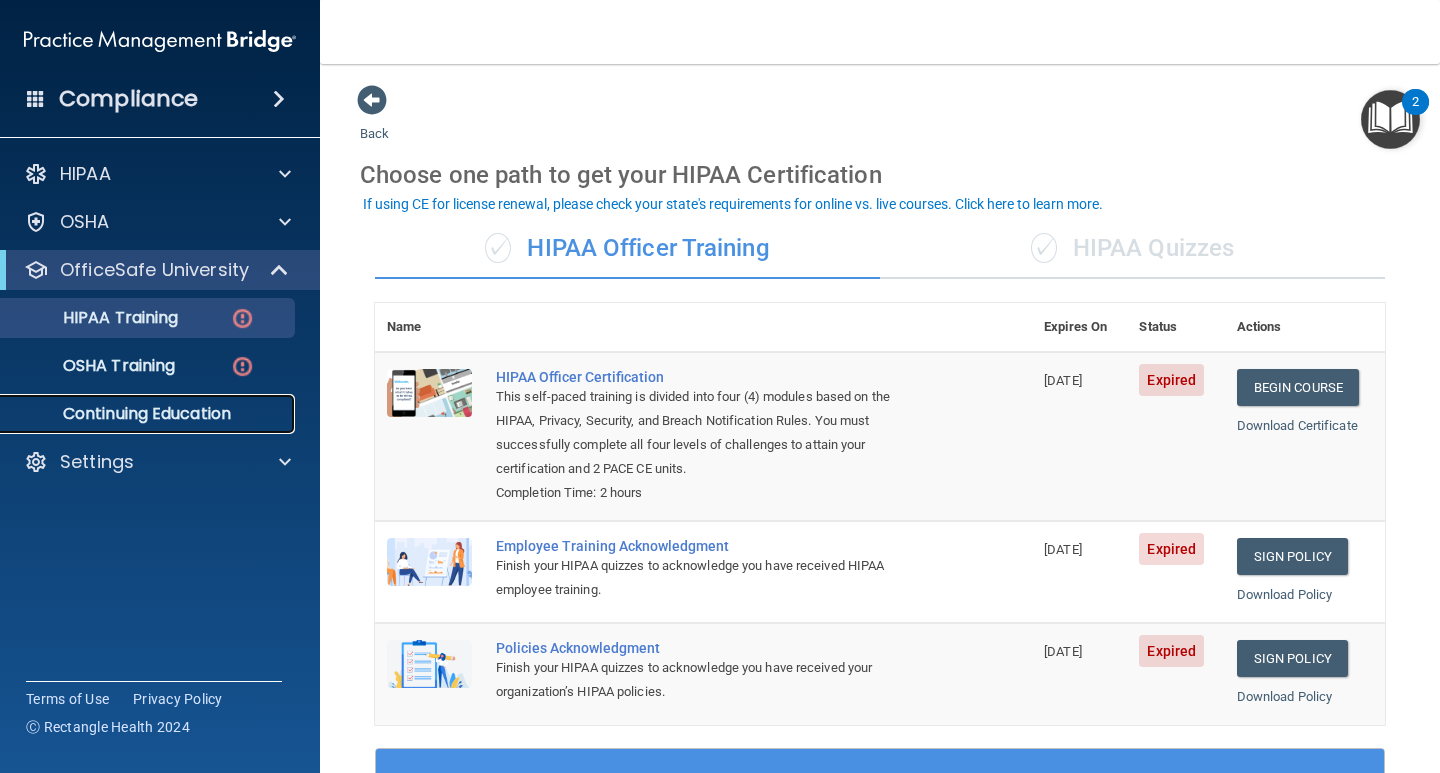 click on "Continuing Education" at bounding box center (149, 414) 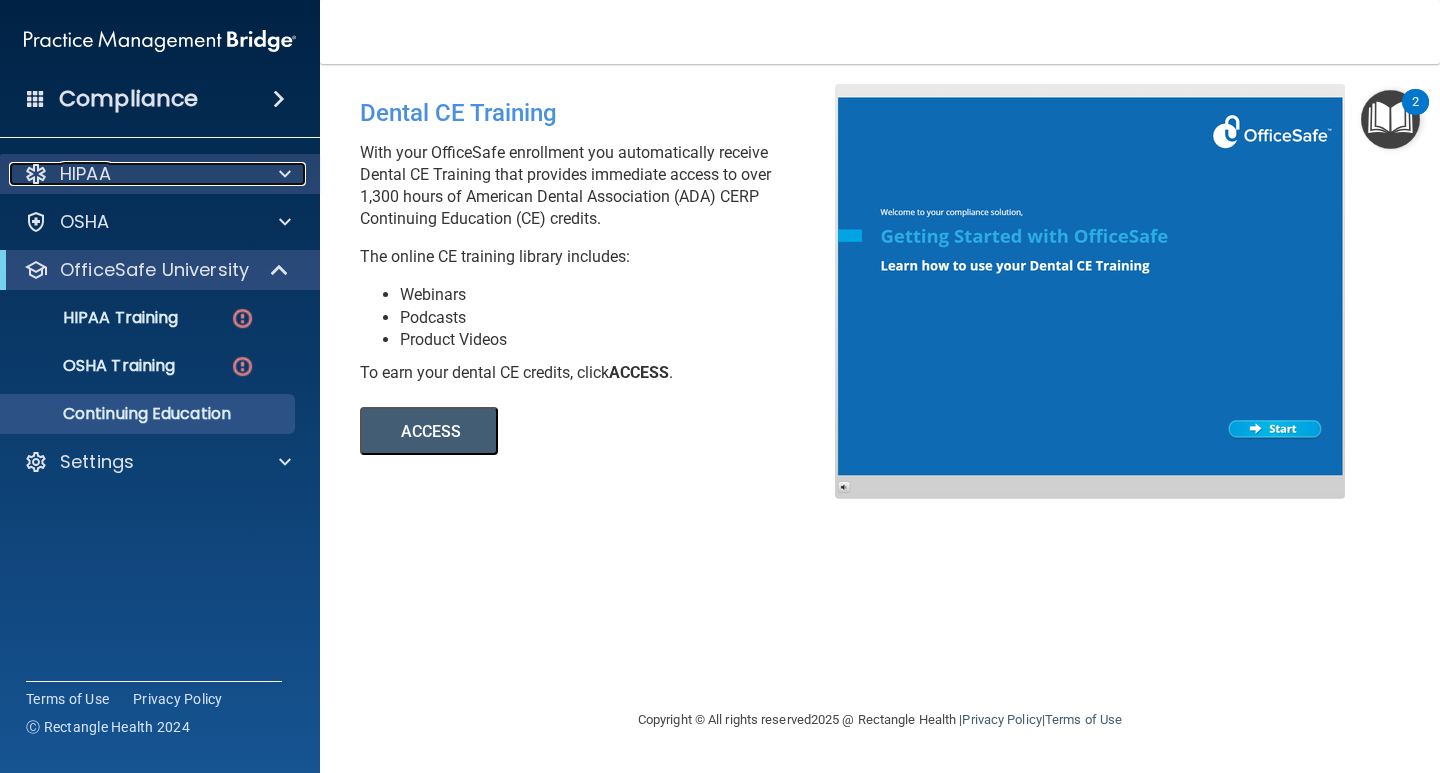 click on "HIPAA" at bounding box center [85, 174] 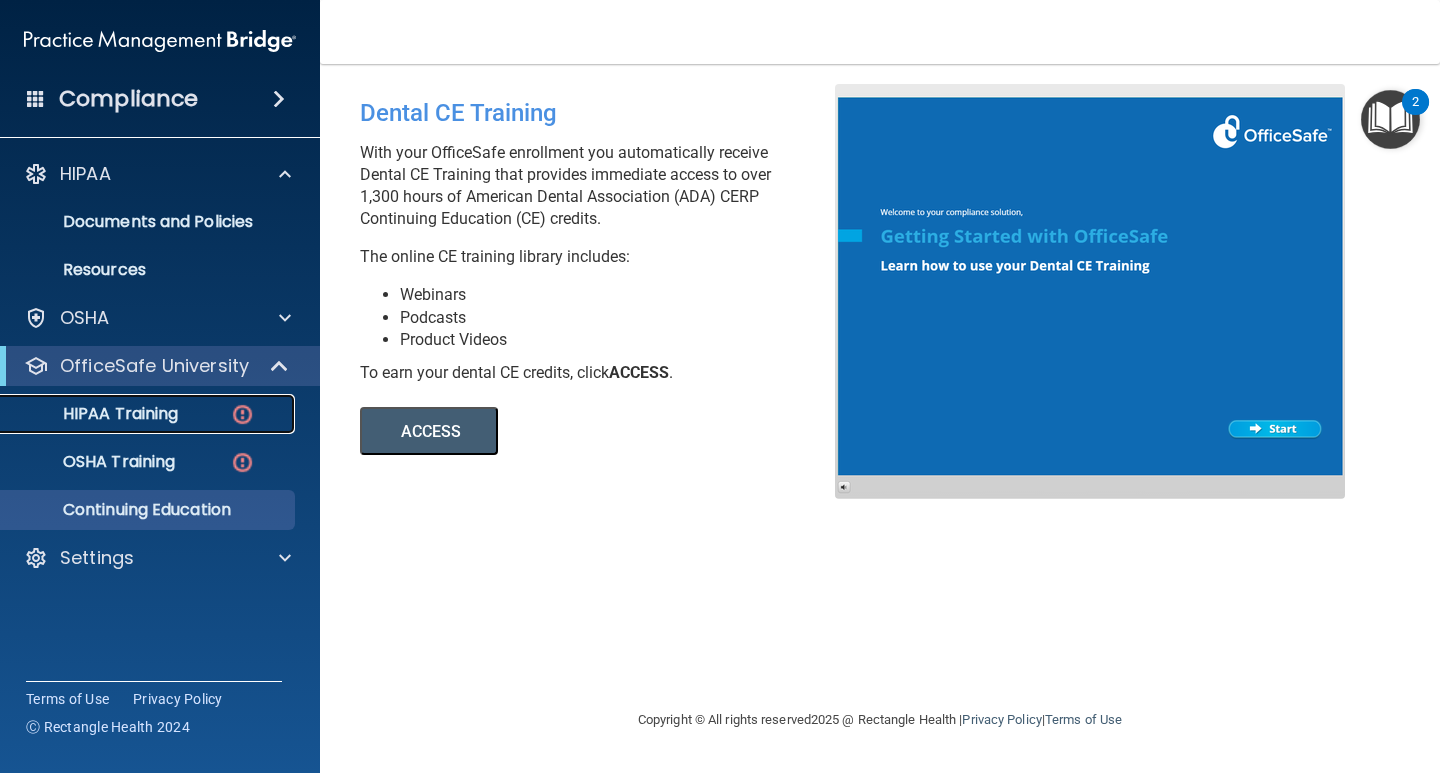 click at bounding box center [242, 414] 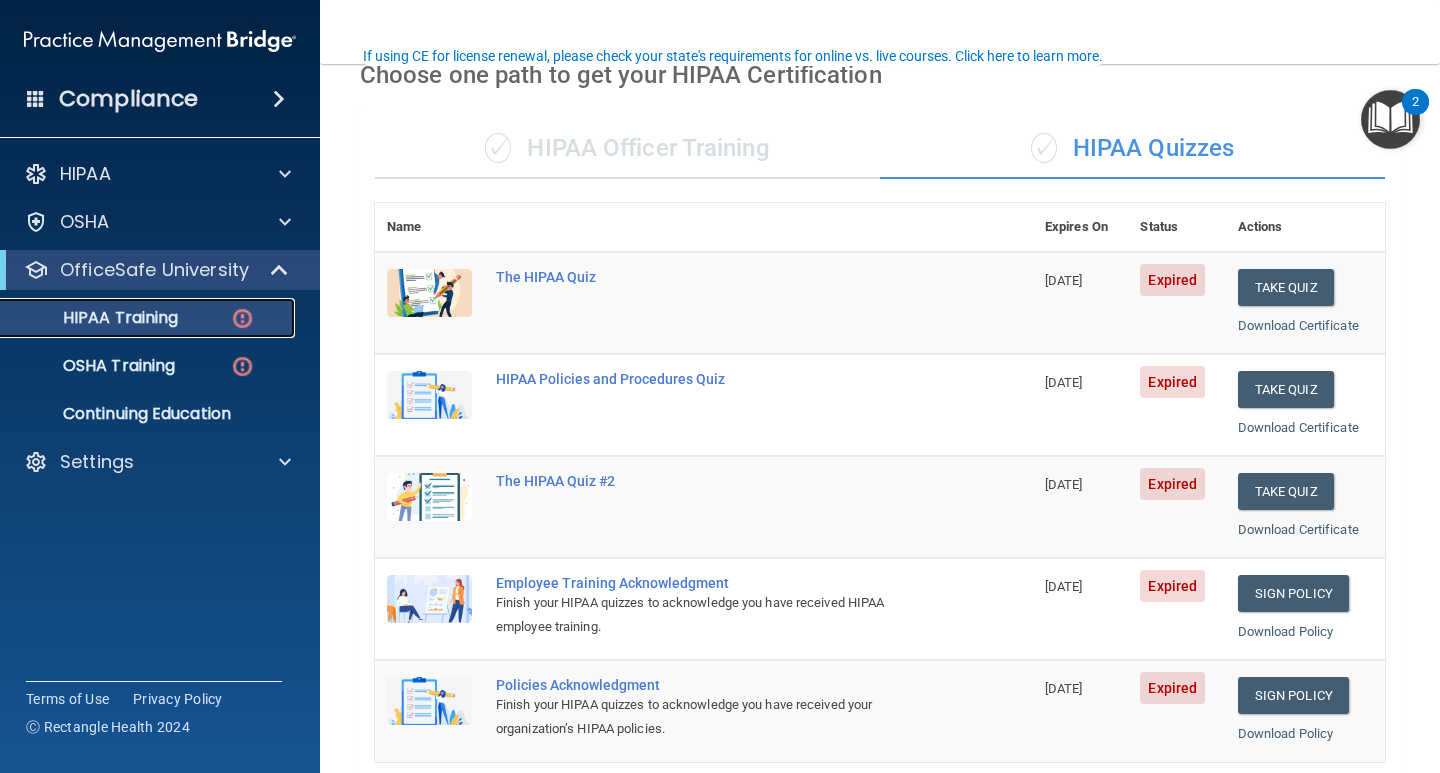 scroll, scrollTop: 200, scrollLeft: 0, axis: vertical 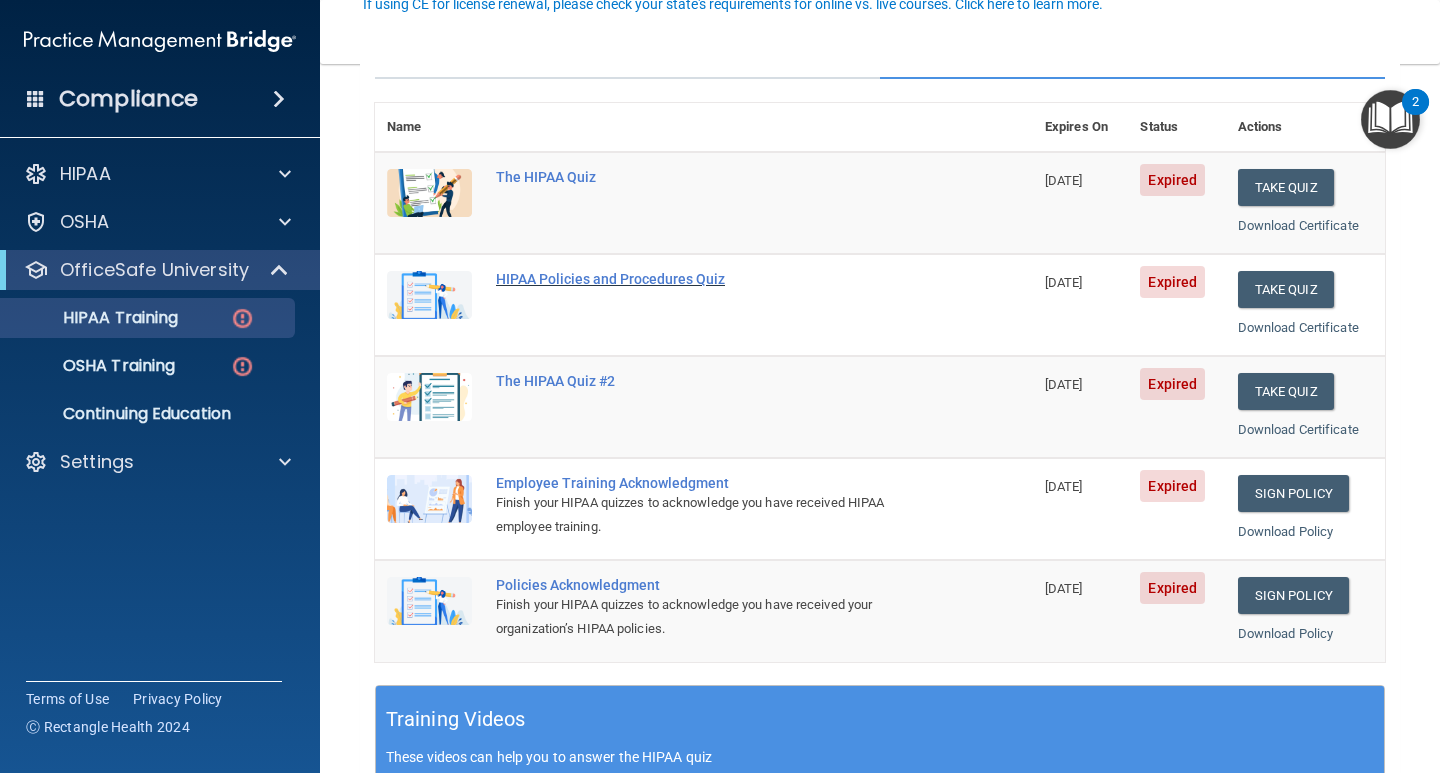 click on "HIPAA Policies and Procedures Quiz" at bounding box center (714, 279) 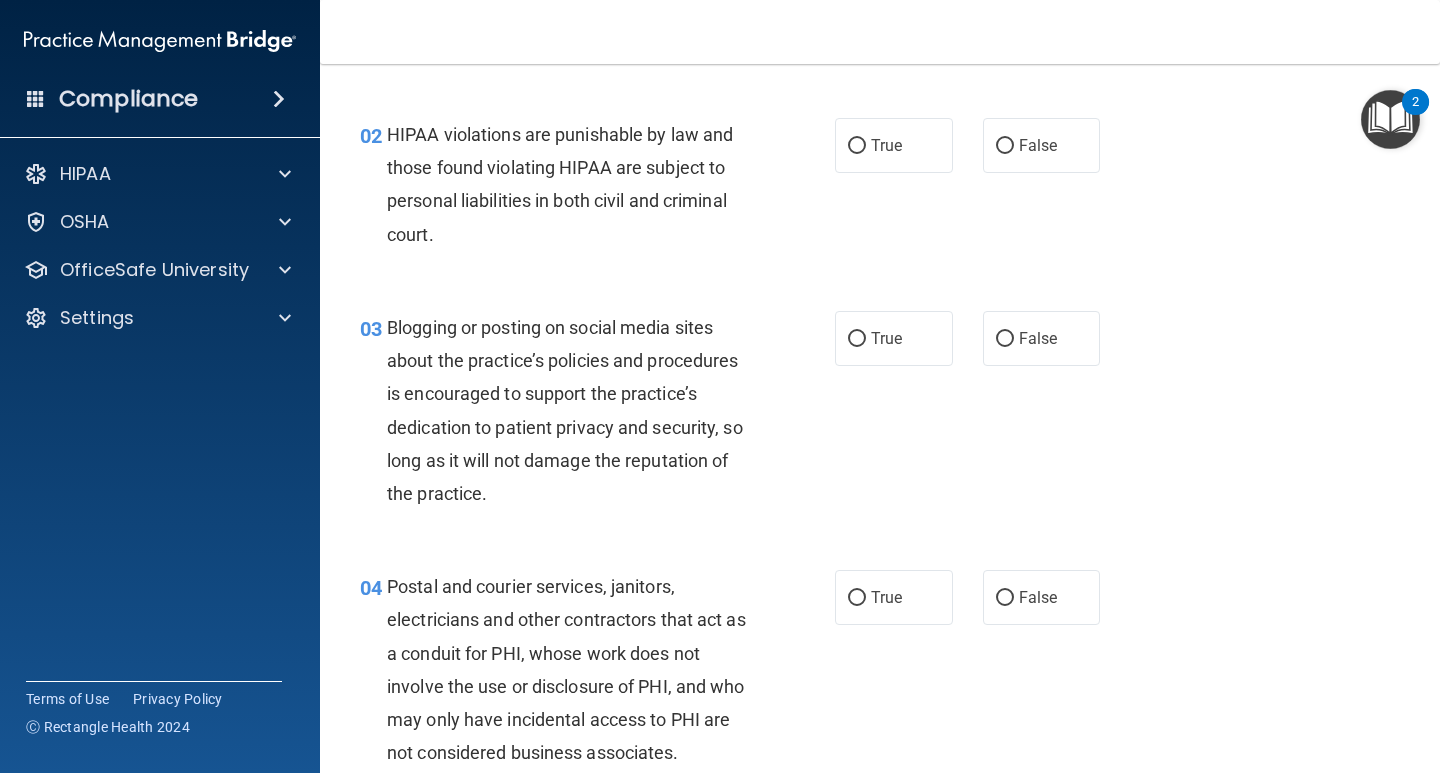 scroll, scrollTop: 0, scrollLeft: 0, axis: both 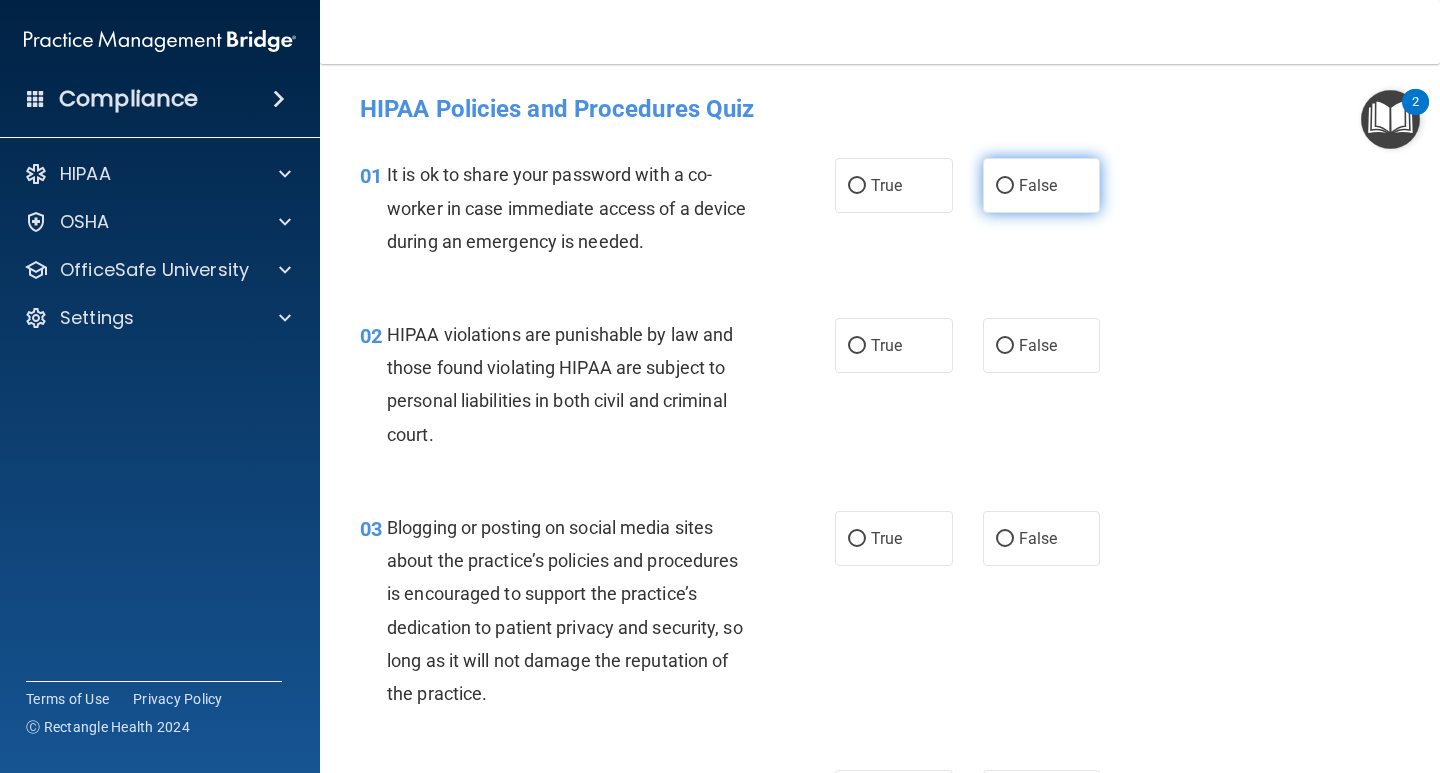 click on "False" at bounding box center [1005, 186] 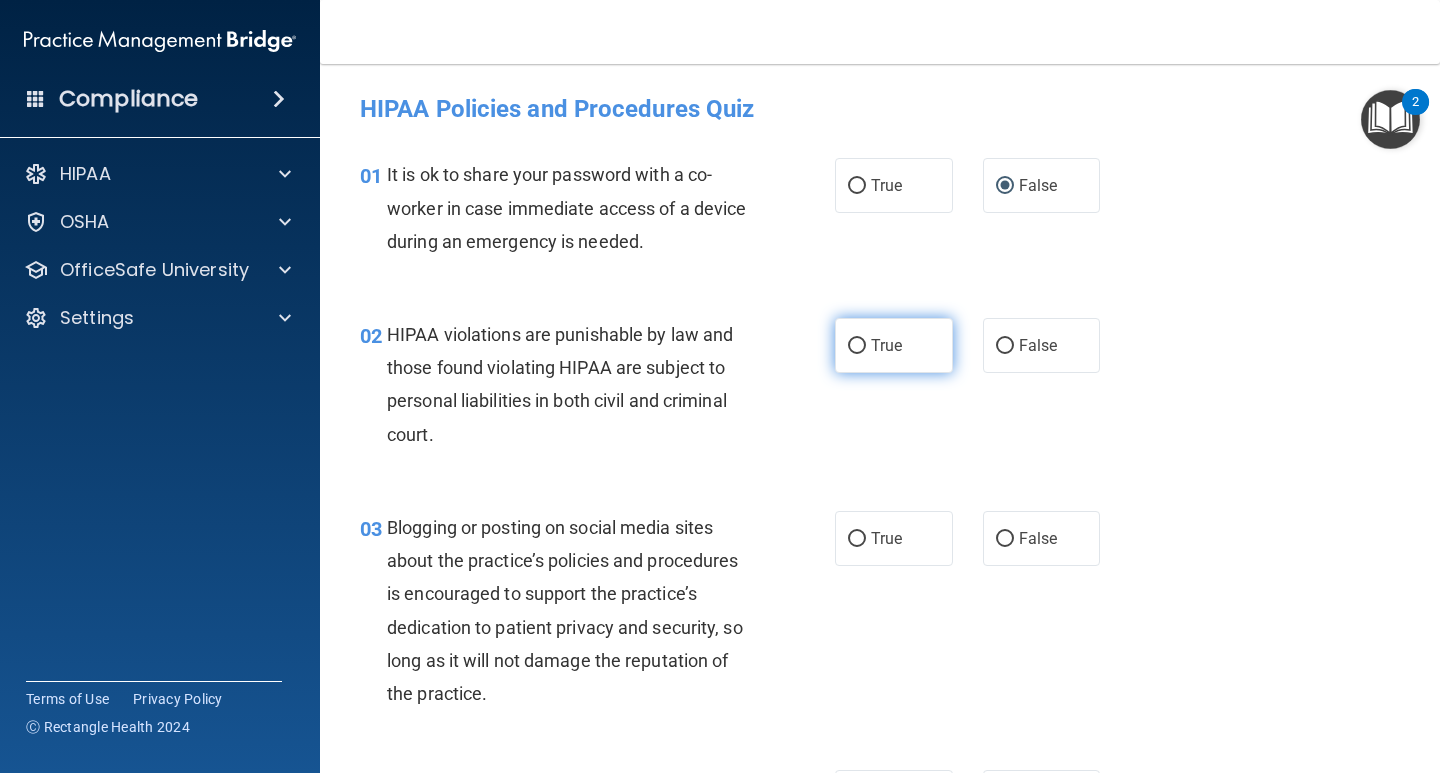 click on "True" at bounding box center (894, 345) 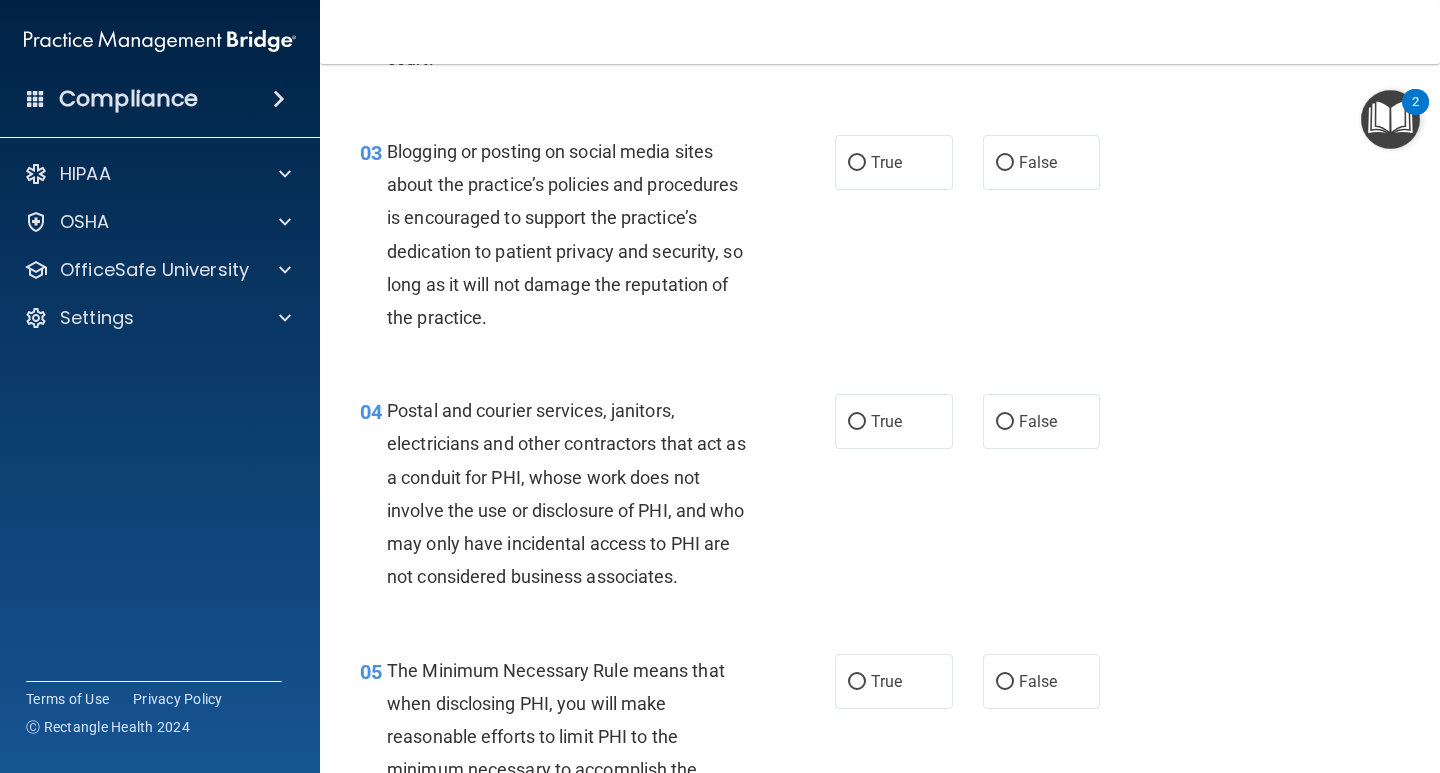 scroll, scrollTop: 0, scrollLeft: 0, axis: both 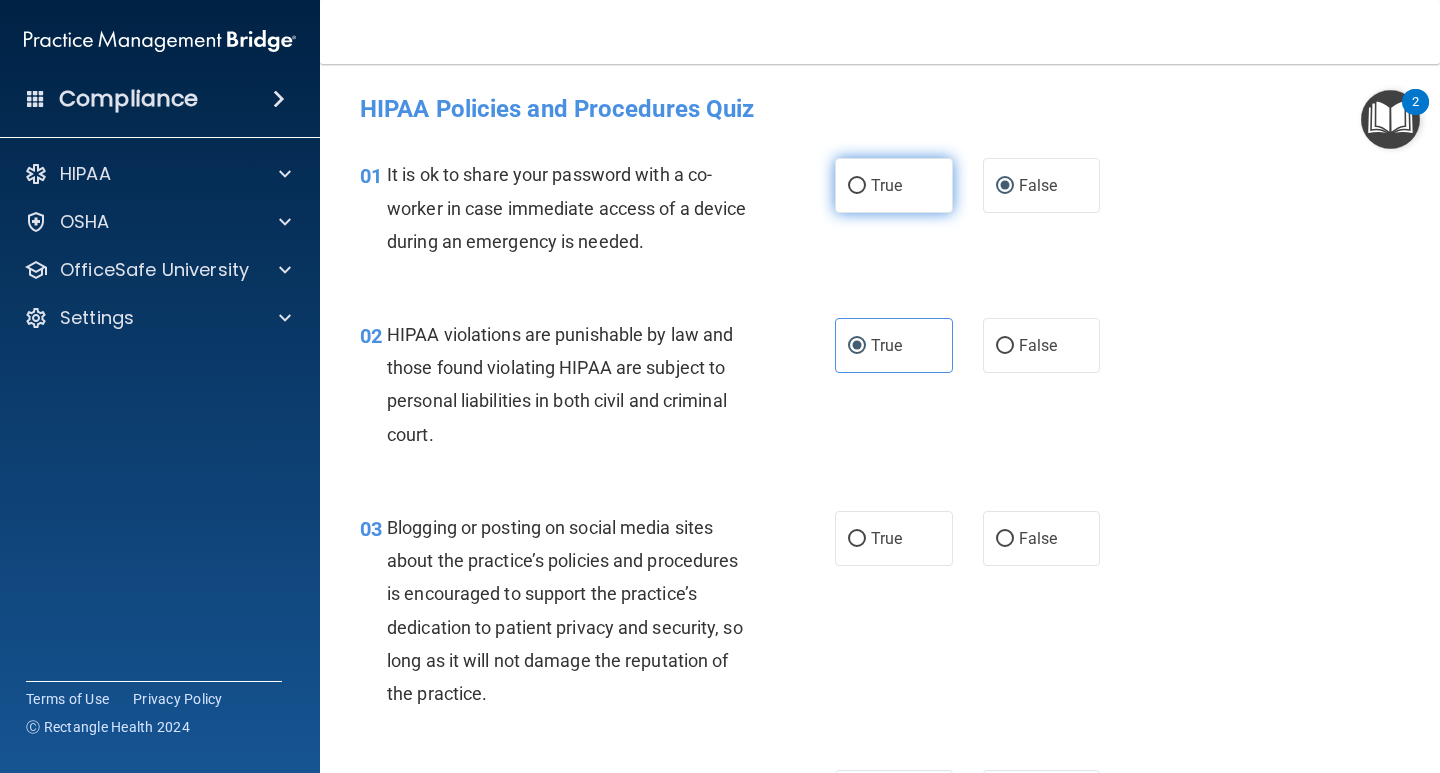 click on "True" at bounding box center [857, 186] 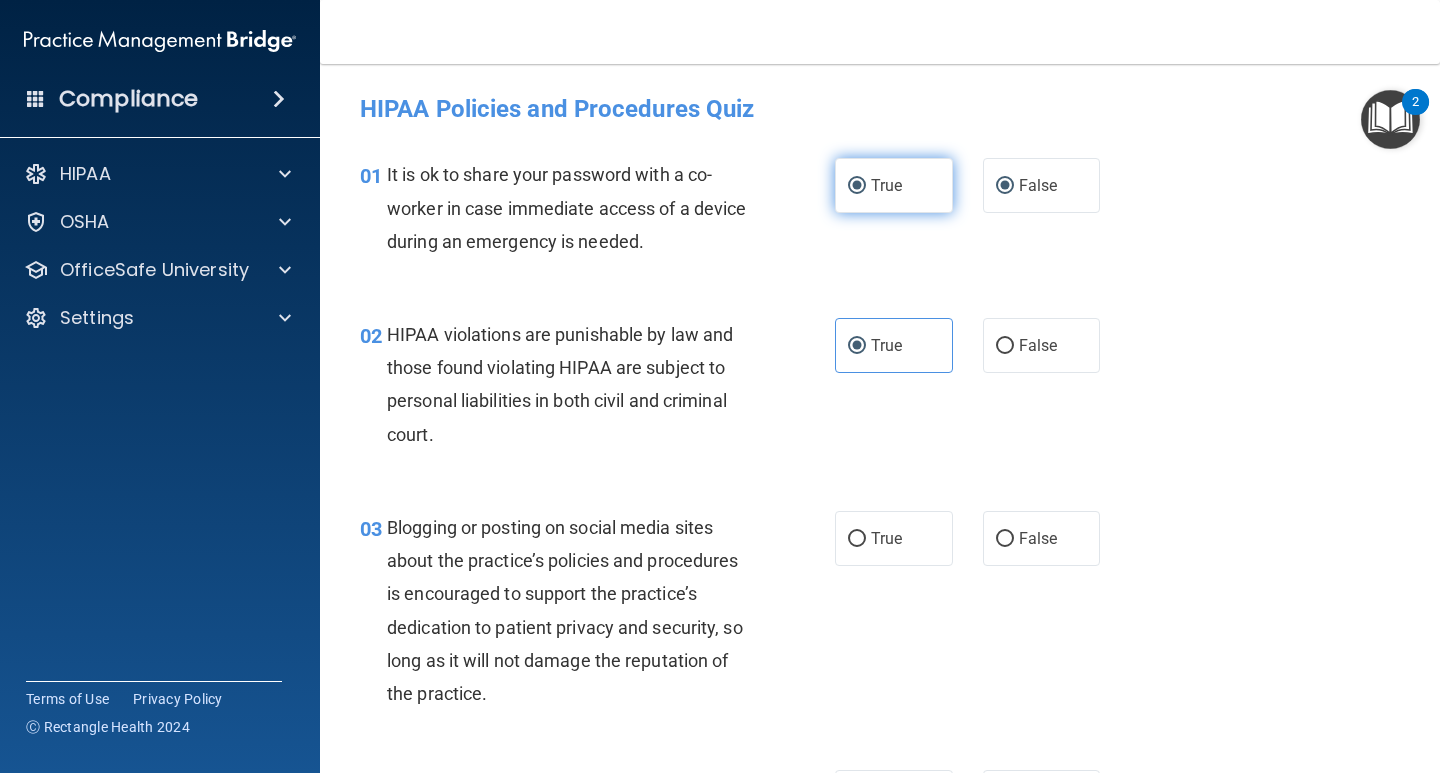 radio on "false" 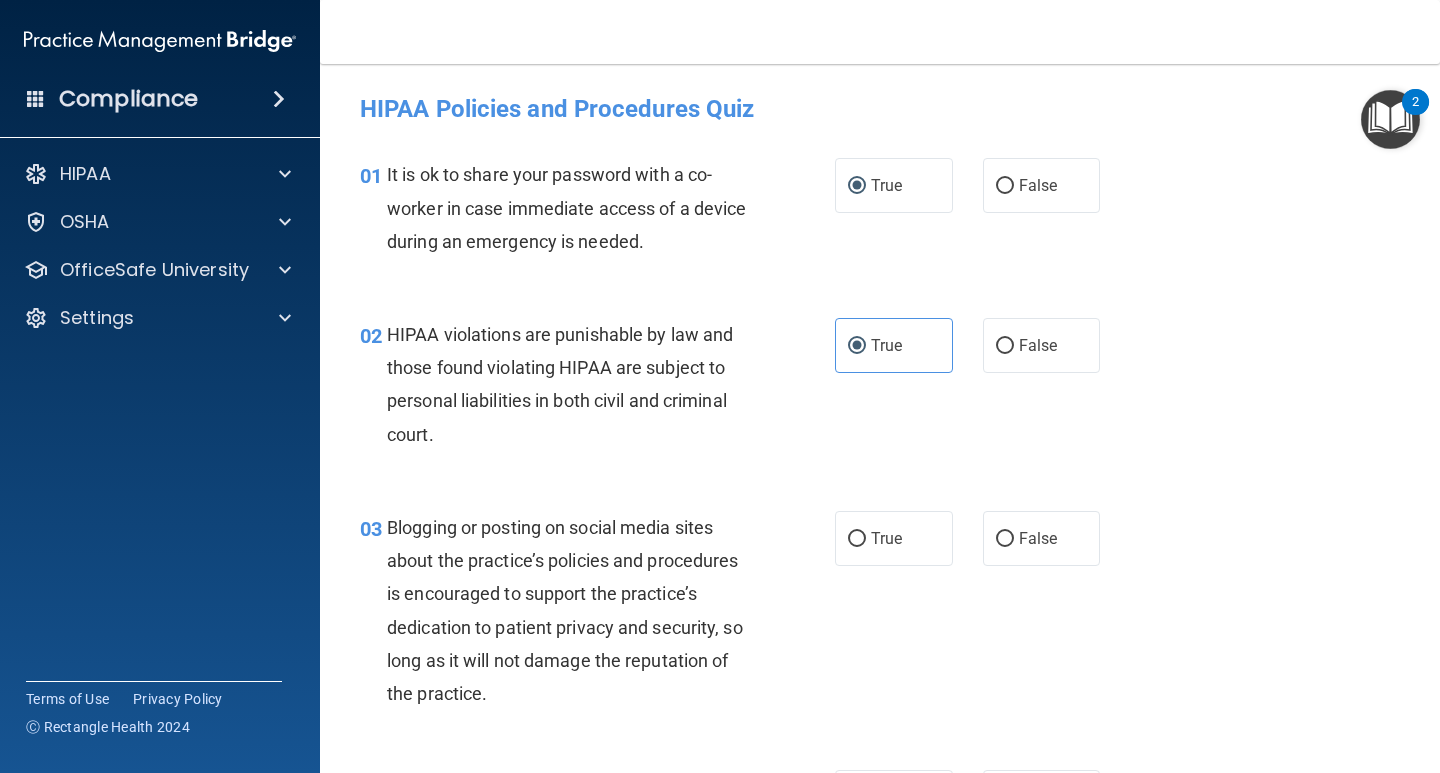 scroll, scrollTop: 100, scrollLeft: 0, axis: vertical 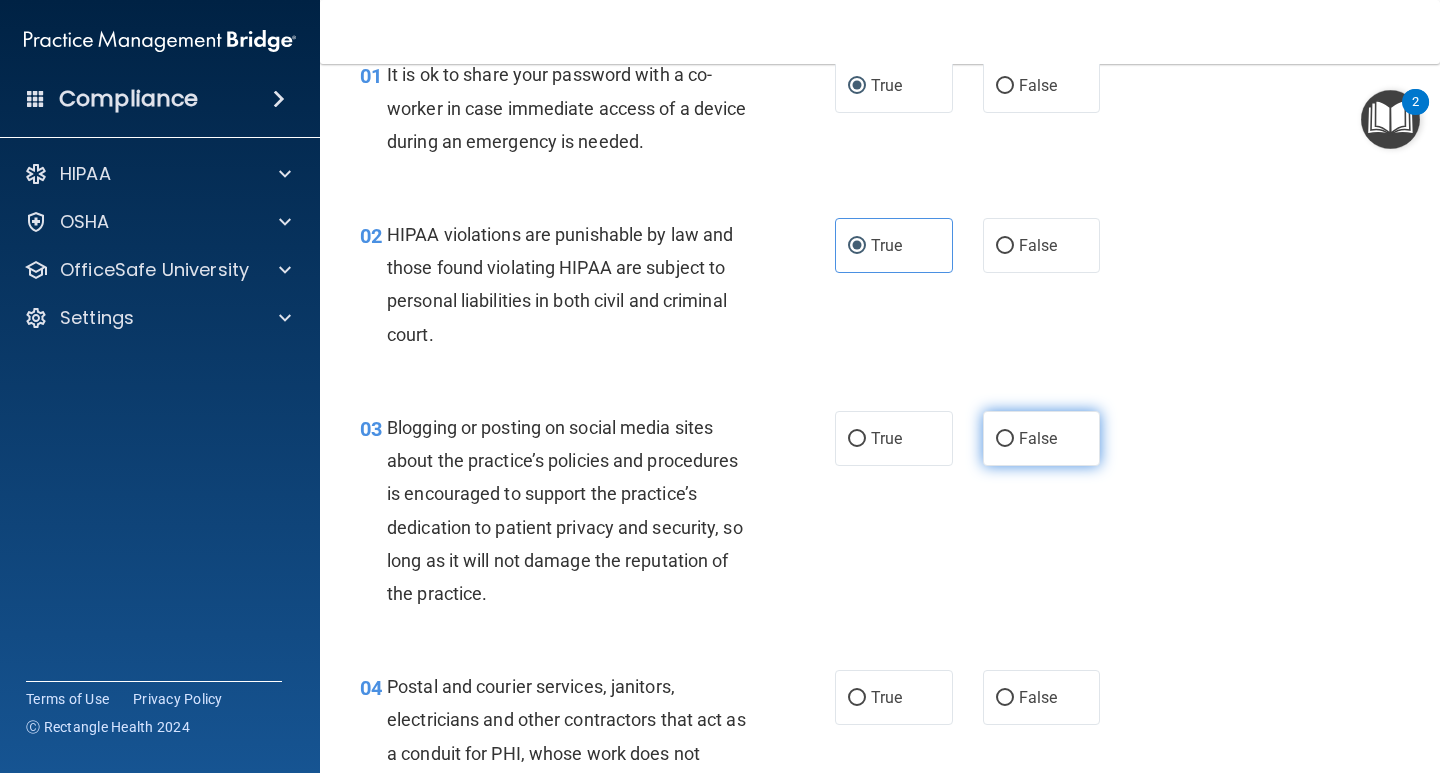 click on "False" at bounding box center [1005, 439] 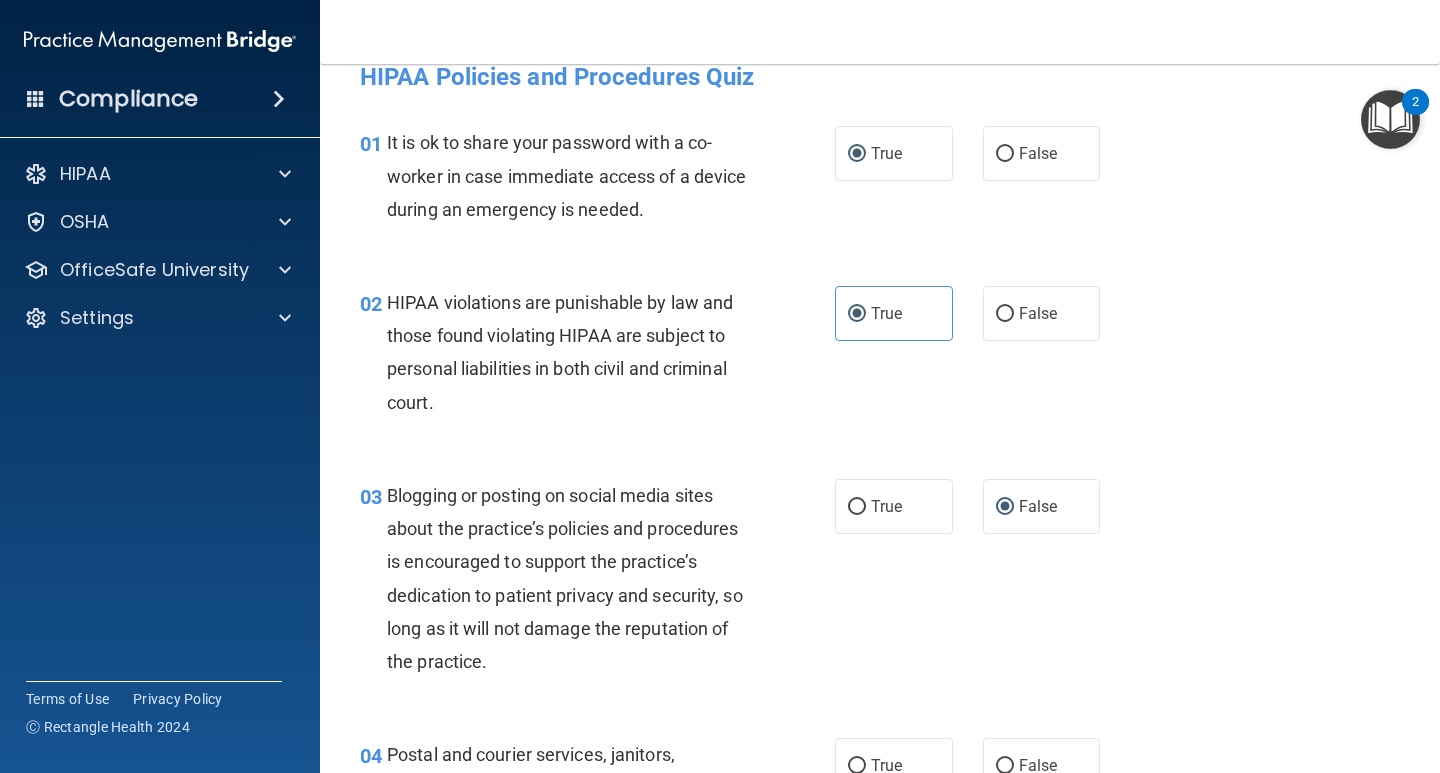 scroll, scrollTop: 0, scrollLeft: 0, axis: both 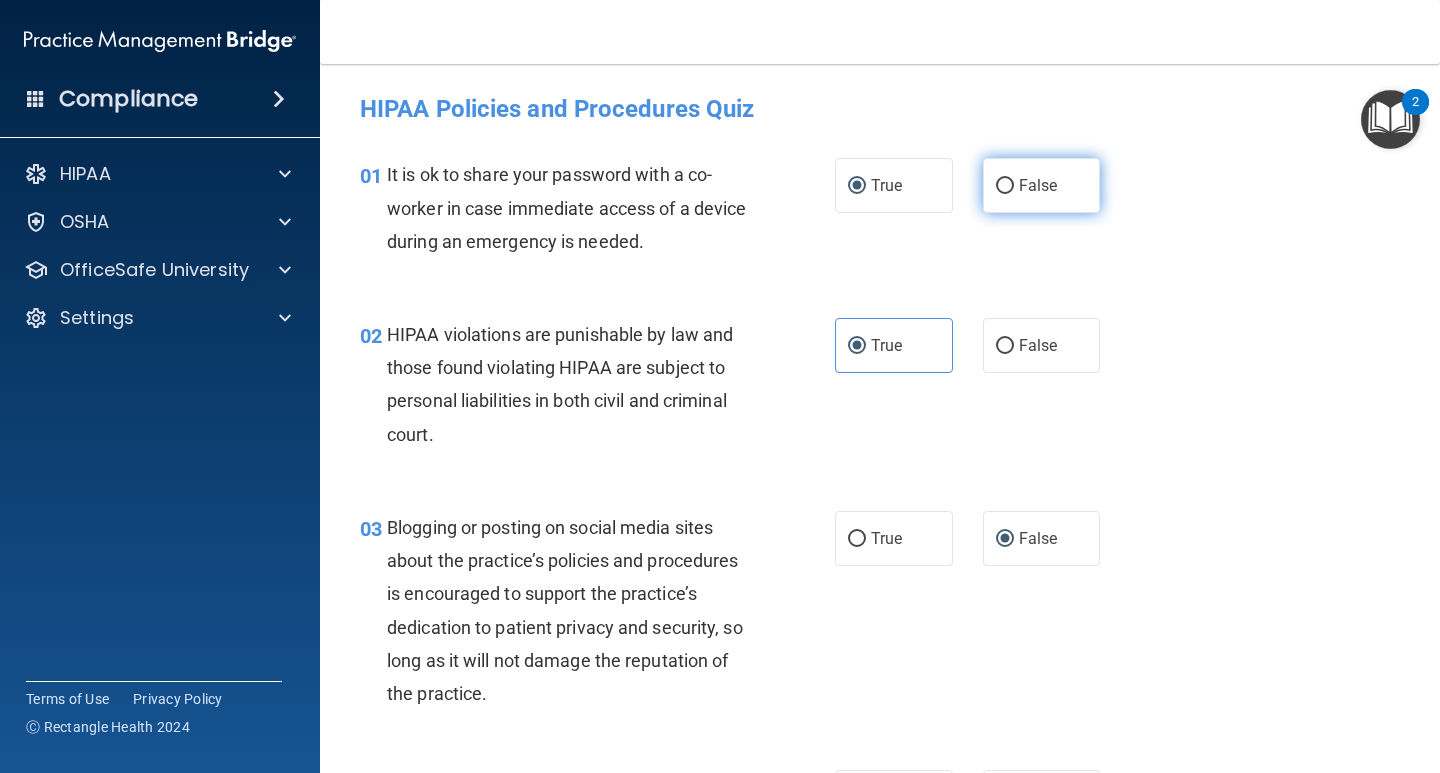 click on "False" at bounding box center (1005, 186) 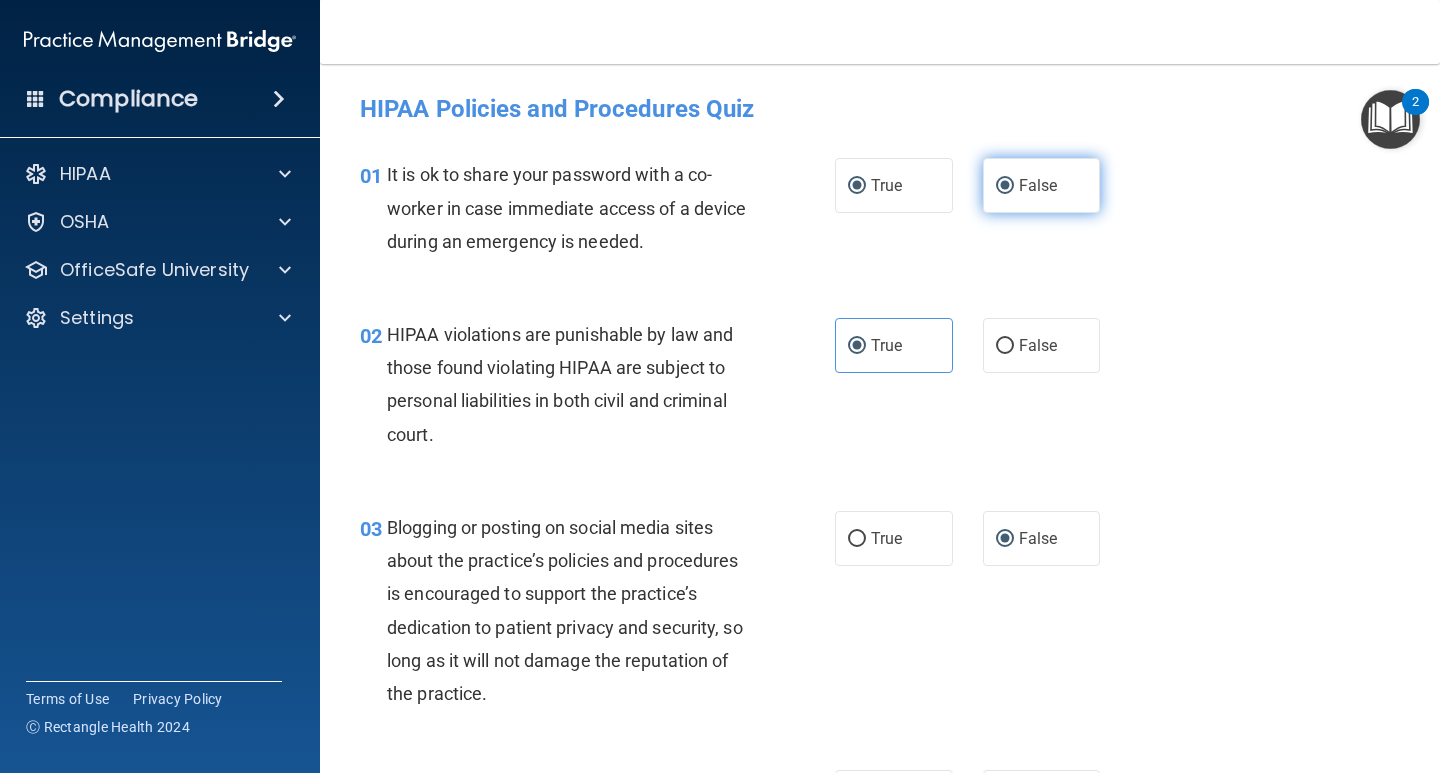 radio on "false" 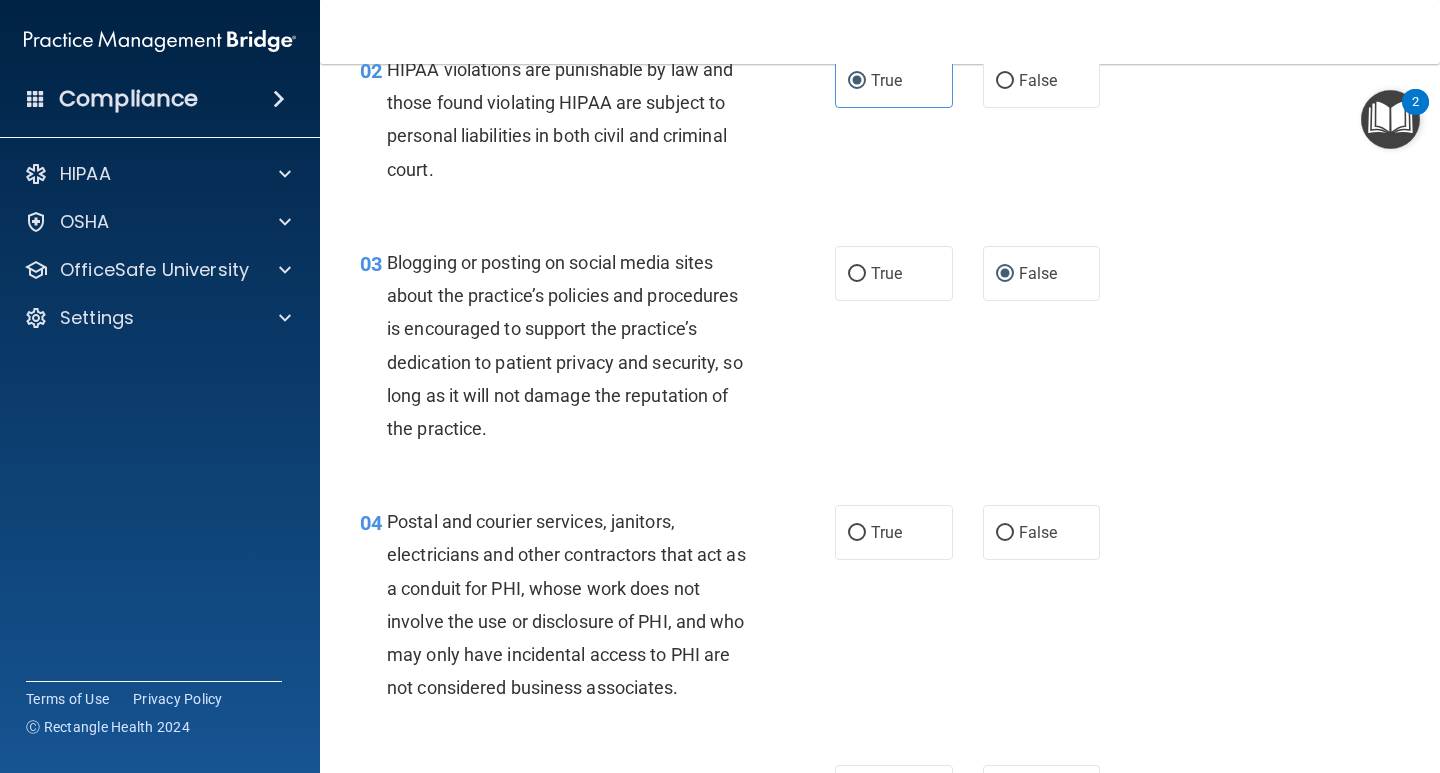 scroll, scrollTop: 300, scrollLeft: 0, axis: vertical 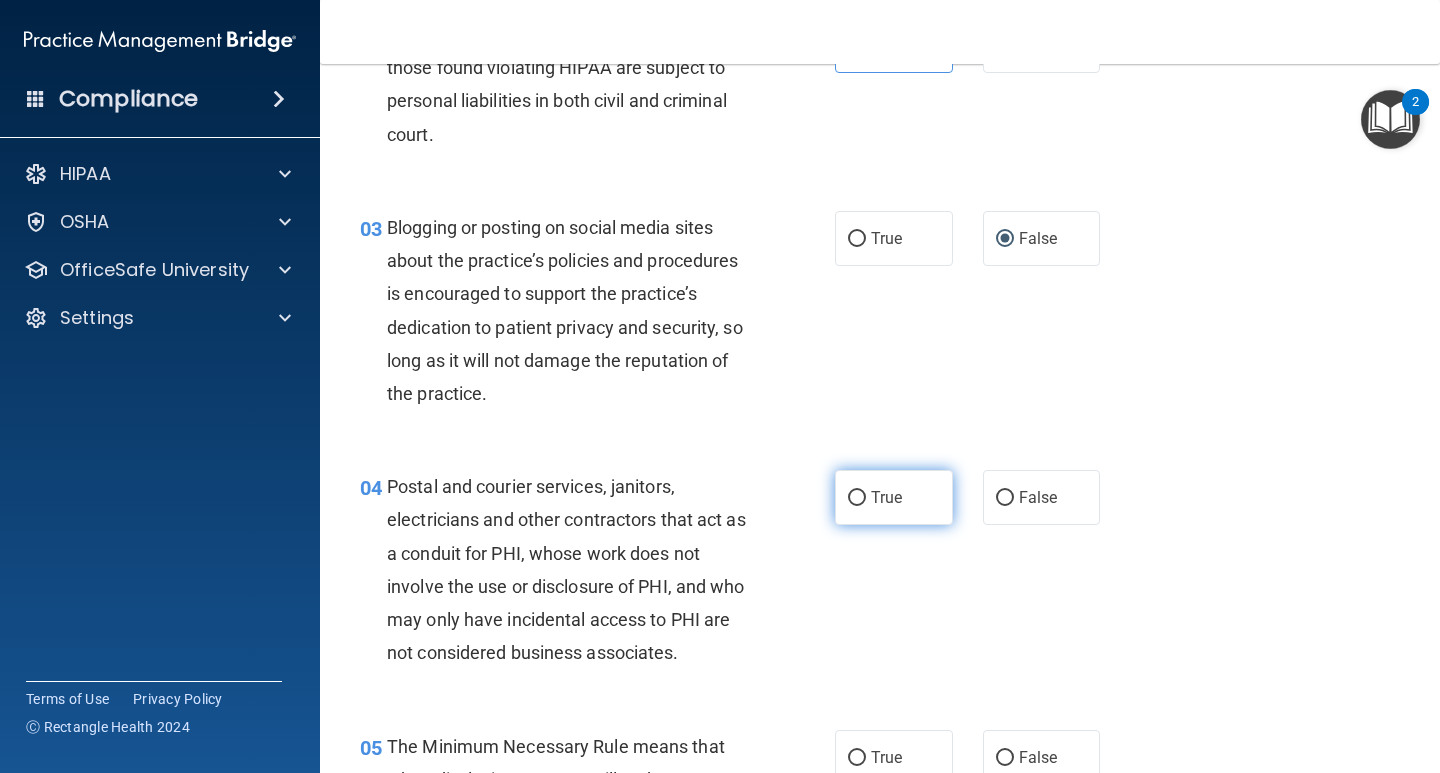 click on "True" at bounding box center [857, 498] 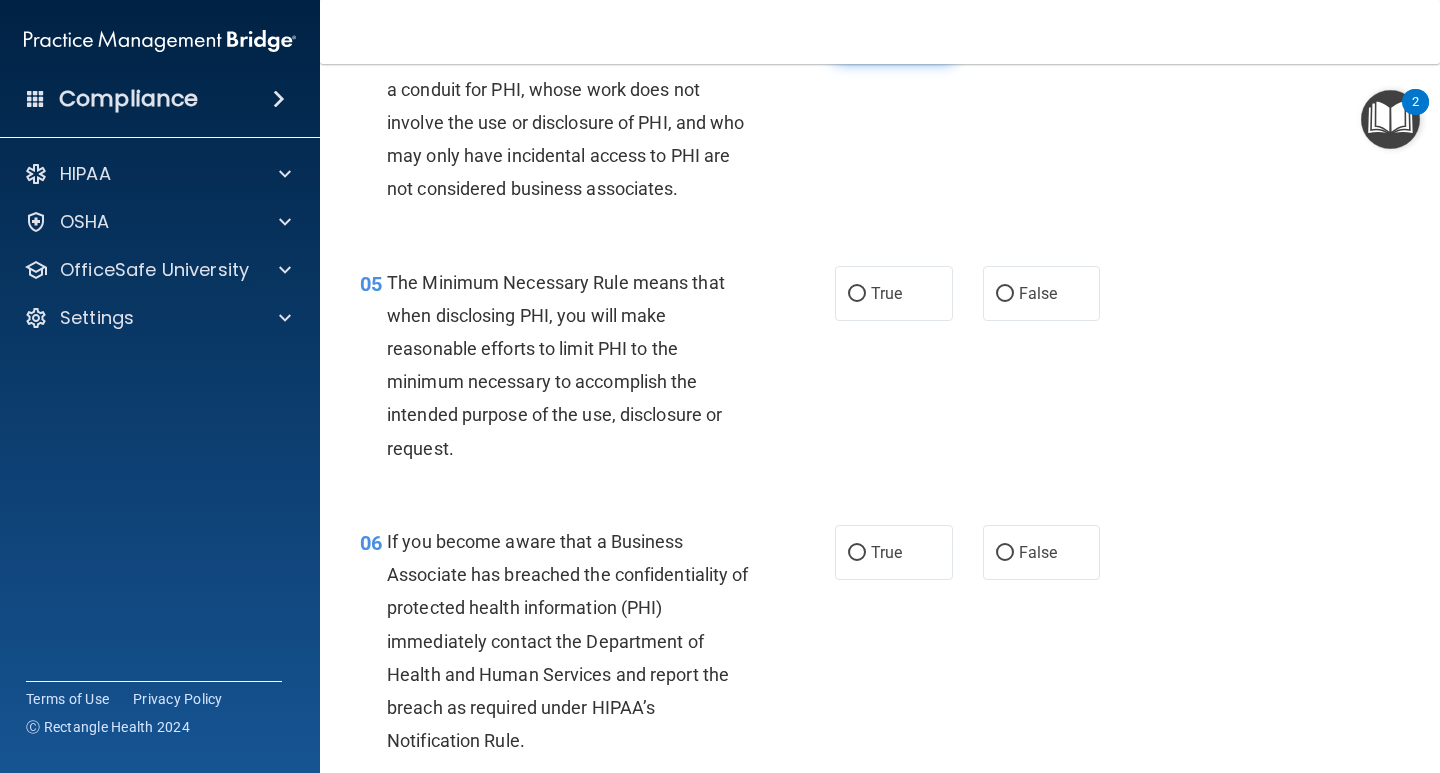 scroll, scrollTop: 800, scrollLeft: 0, axis: vertical 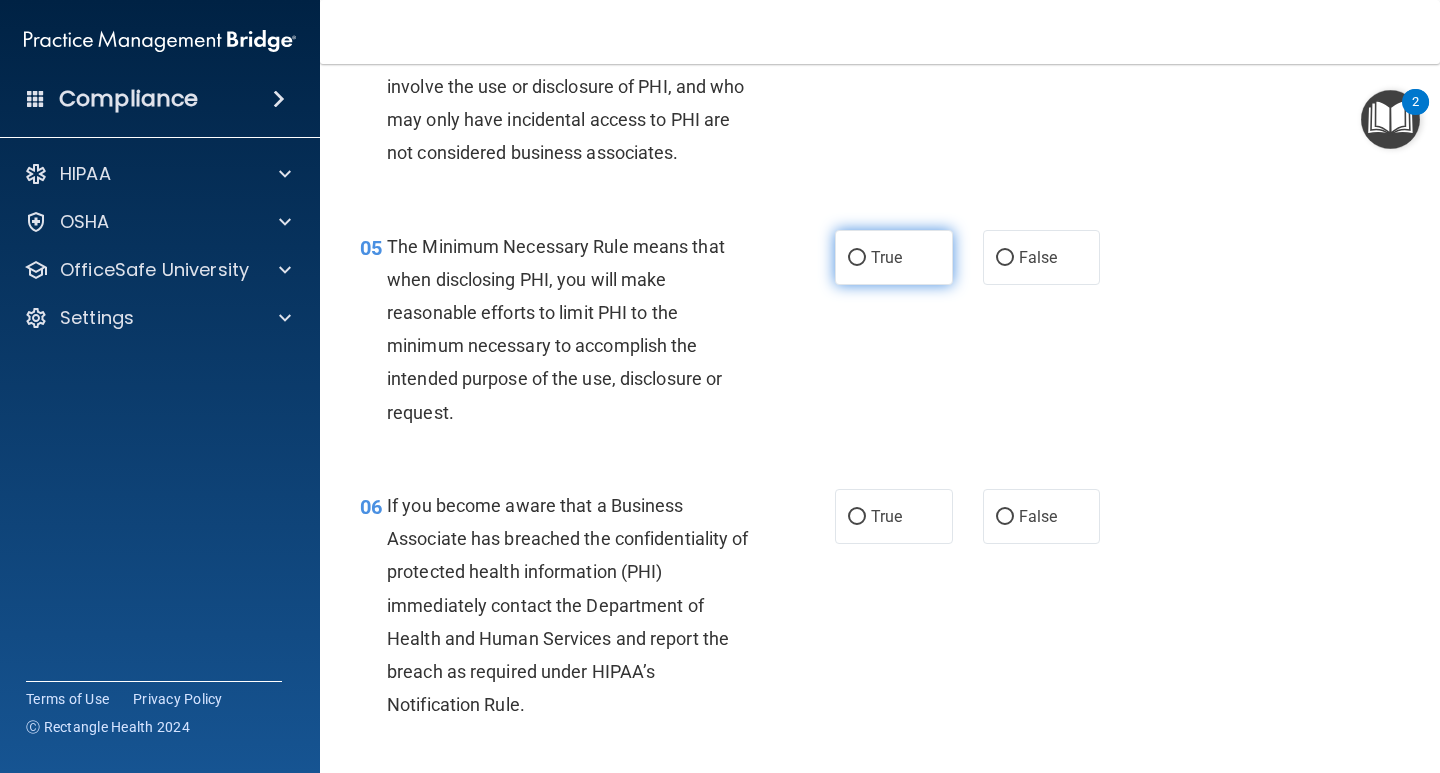 click on "True" at bounding box center [857, 258] 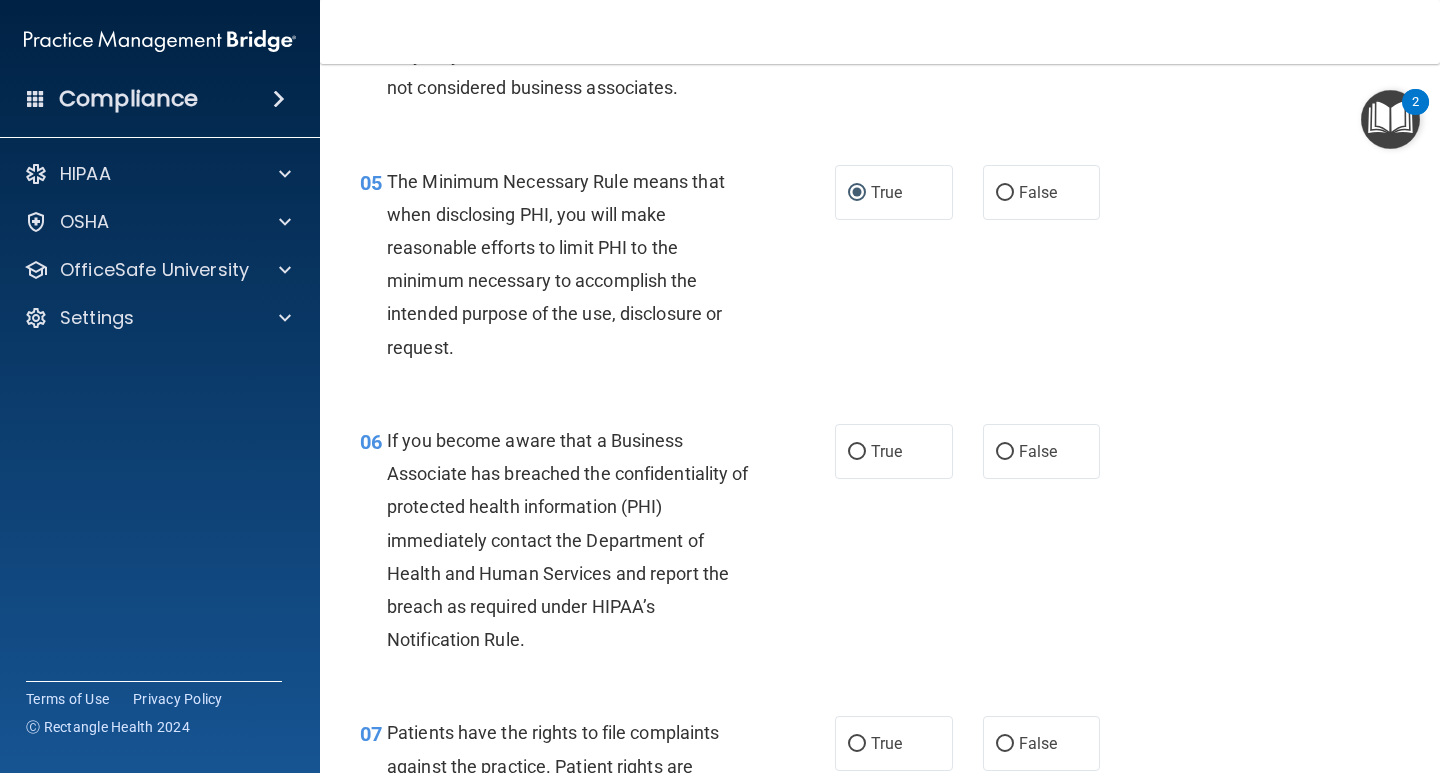 scroll, scrollTop: 900, scrollLeft: 0, axis: vertical 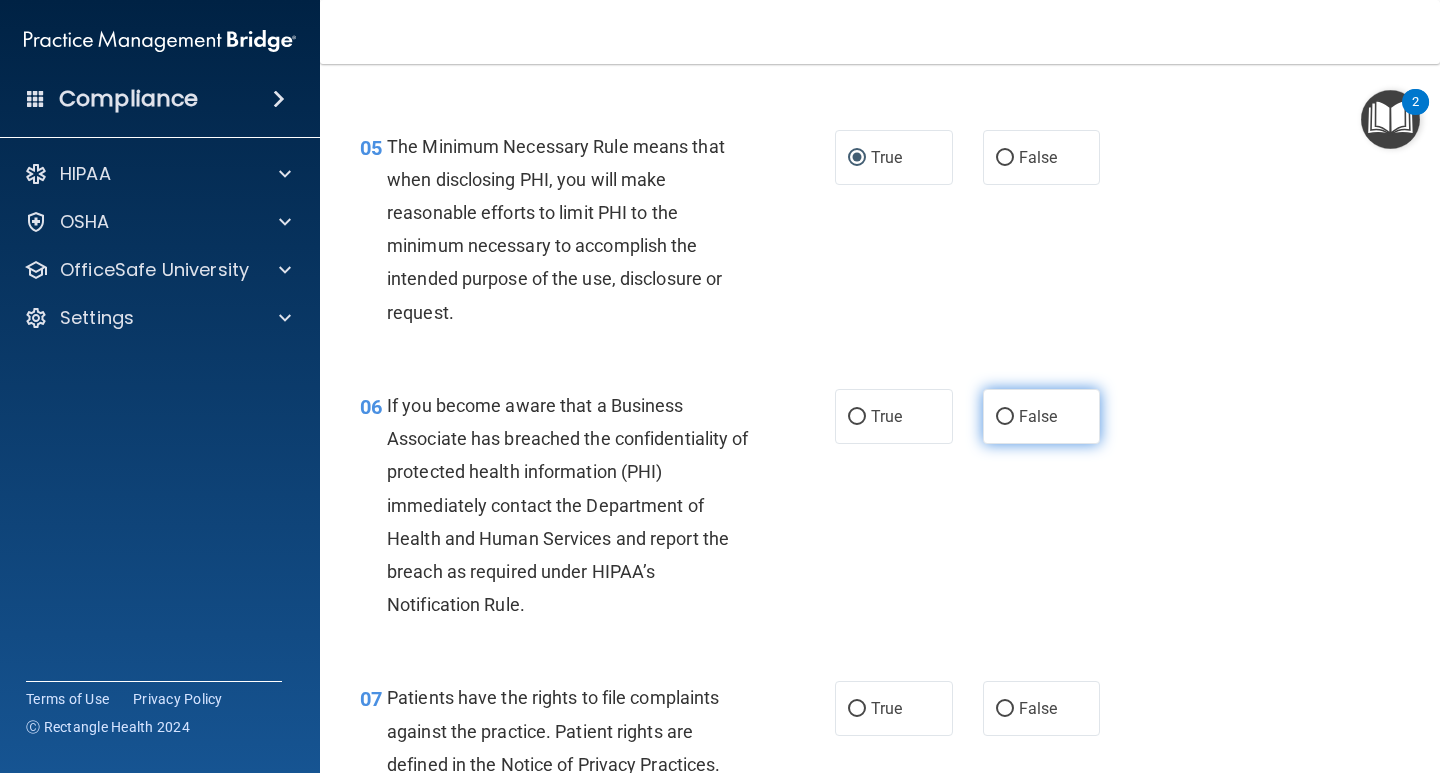 click on "False" at bounding box center [1042, 416] 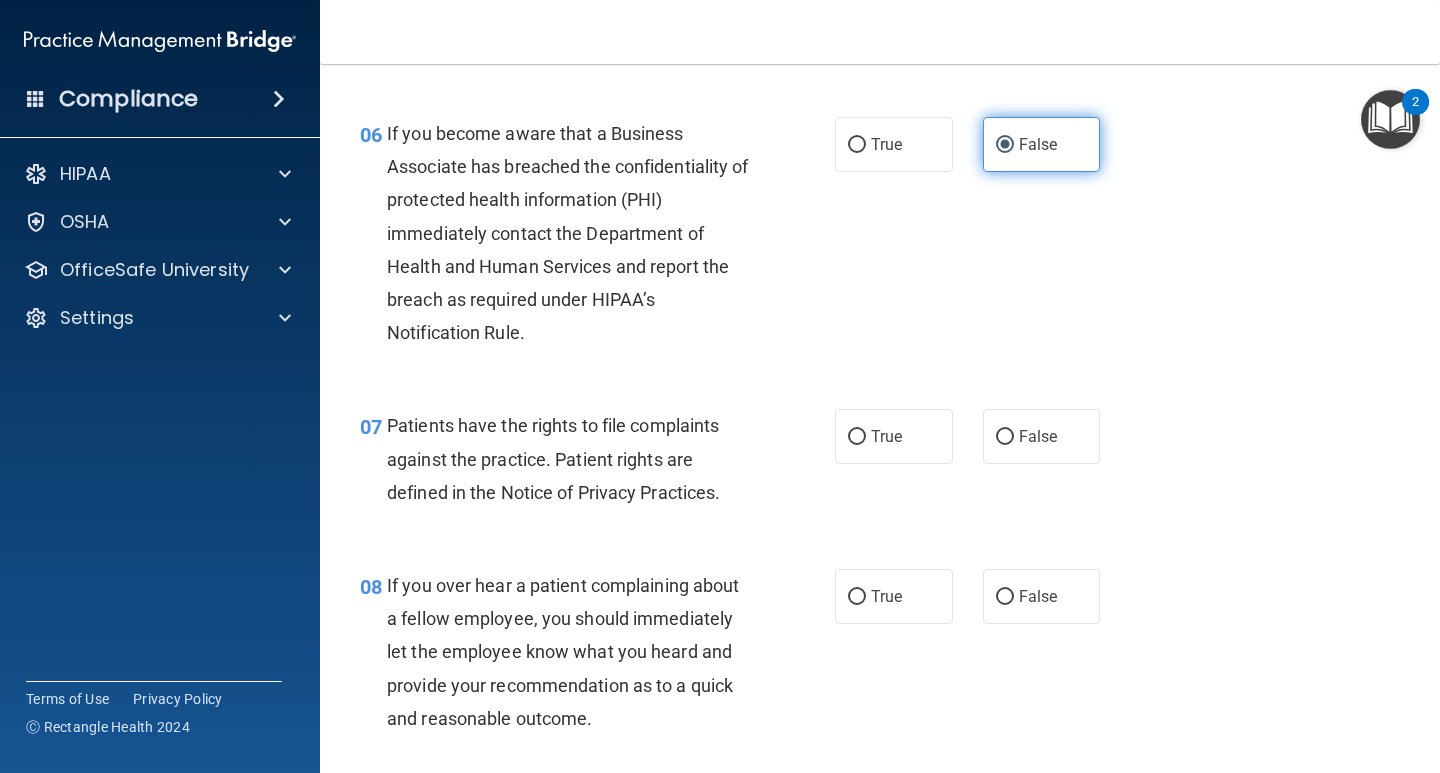 scroll, scrollTop: 1200, scrollLeft: 0, axis: vertical 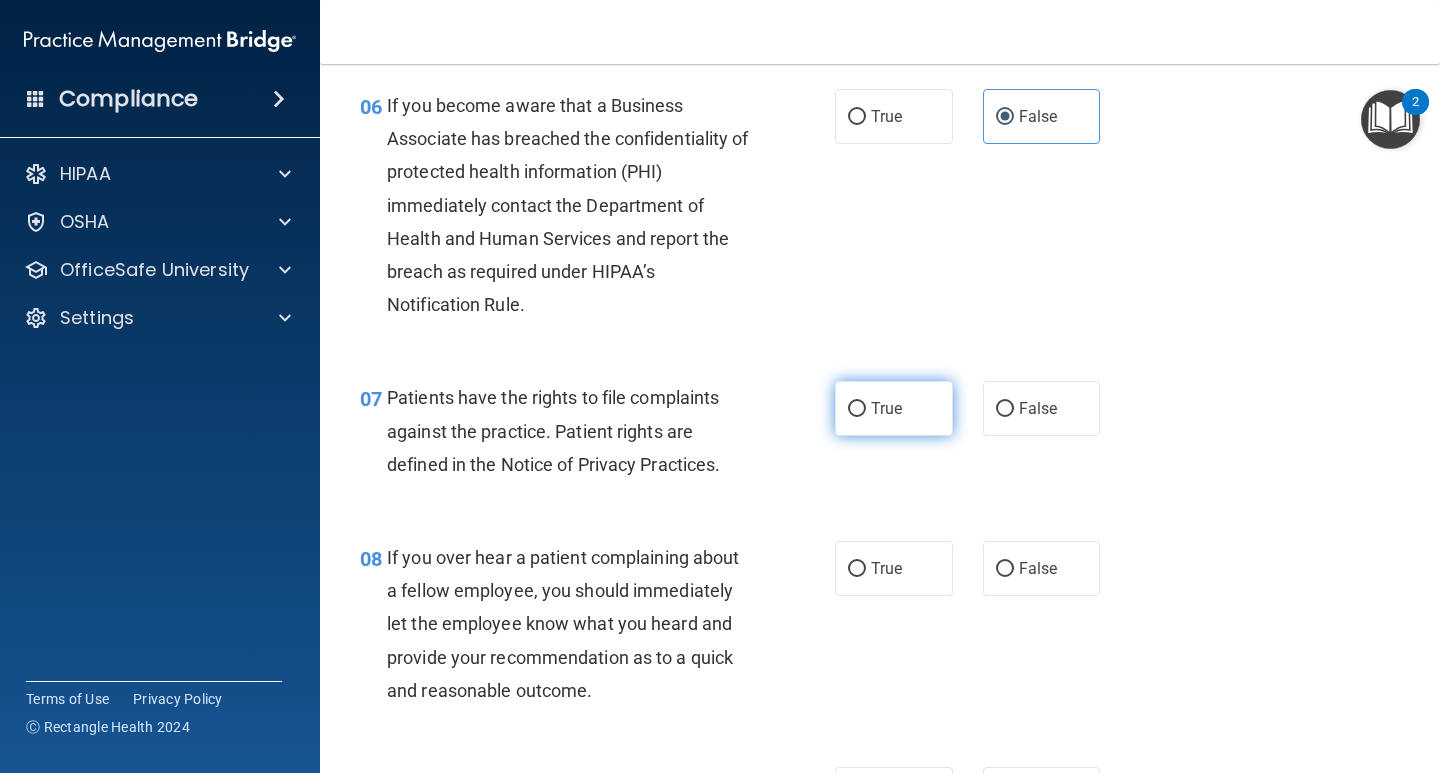 click on "True" at bounding box center (857, 409) 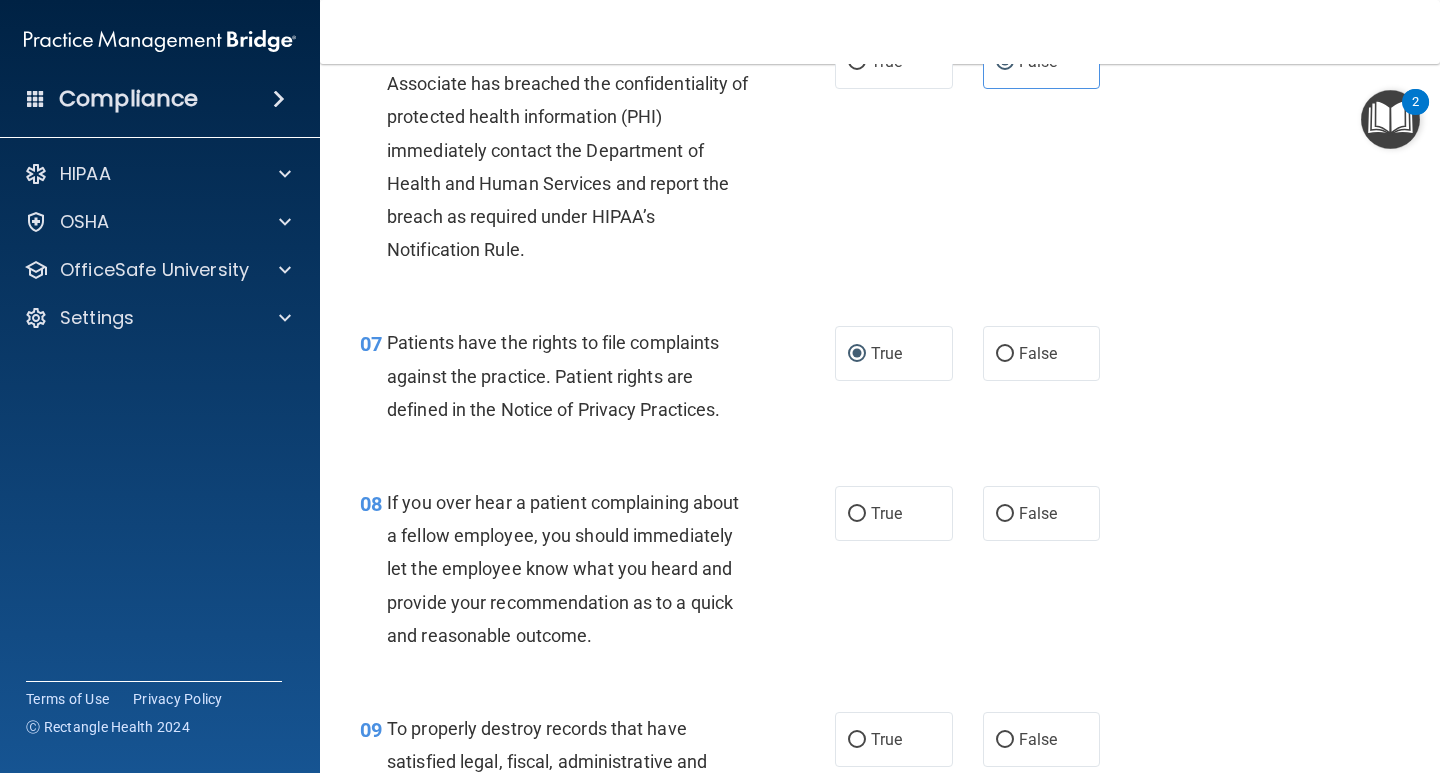 scroll, scrollTop: 1300, scrollLeft: 0, axis: vertical 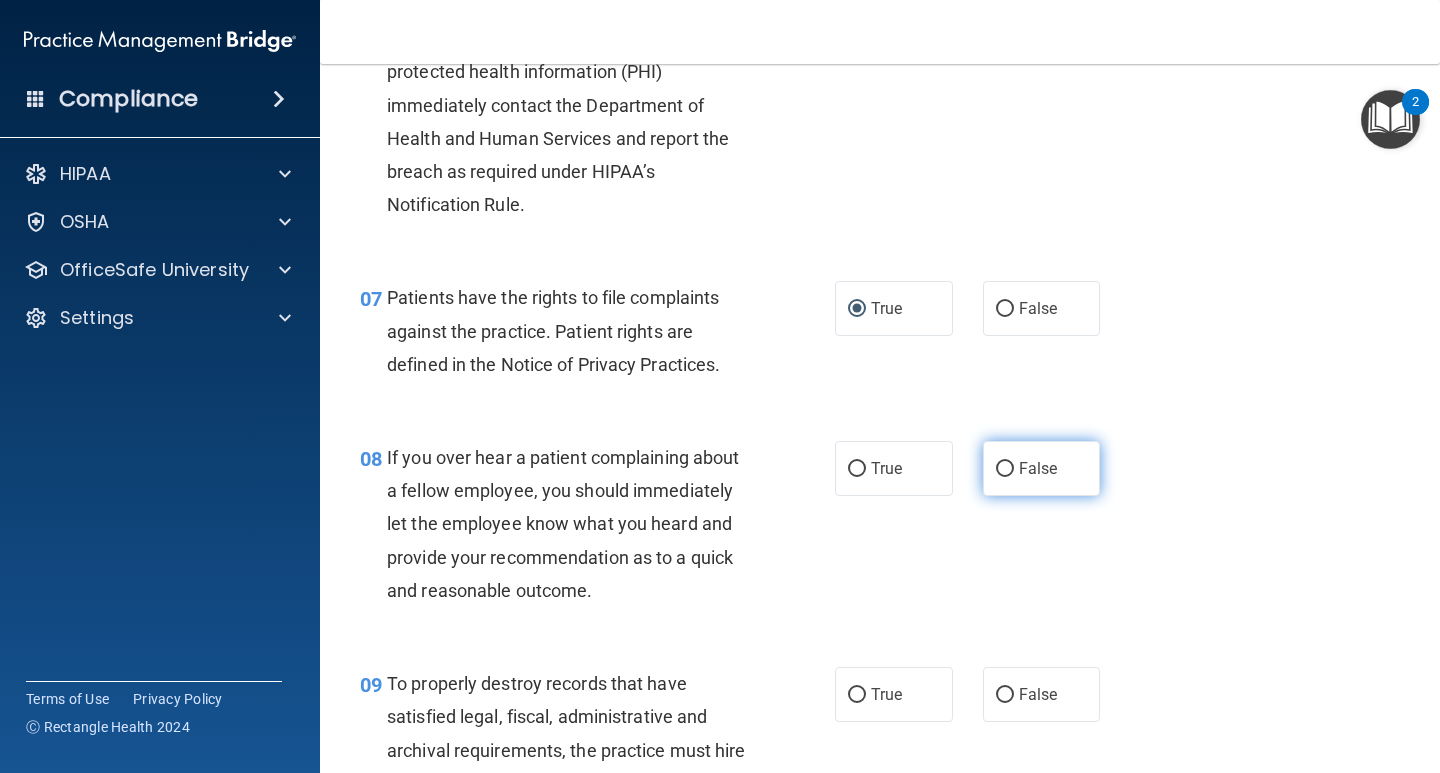click on "False" at bounding box center (1005, 469) 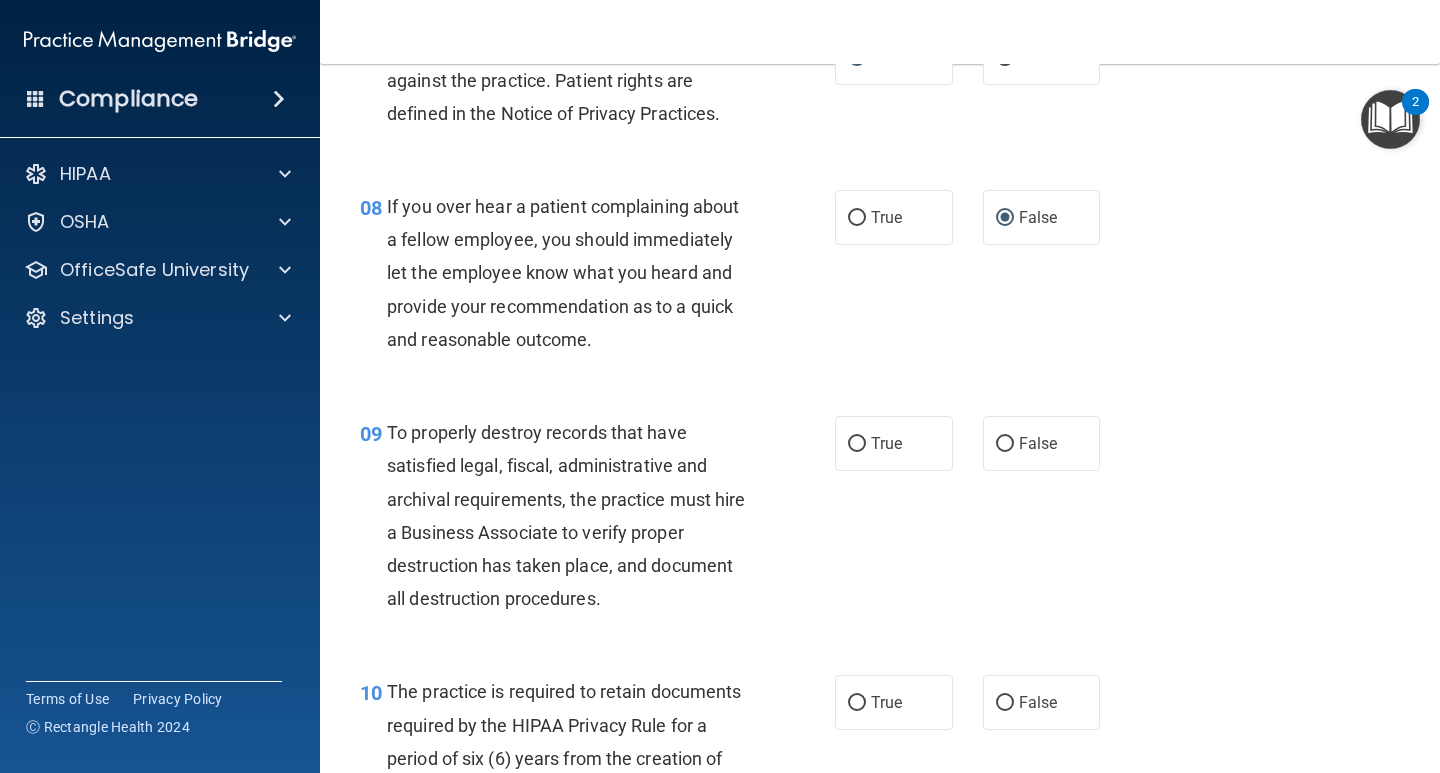 scroll, scrollTop: 1600, scrollLeft: 0, axis: vertical 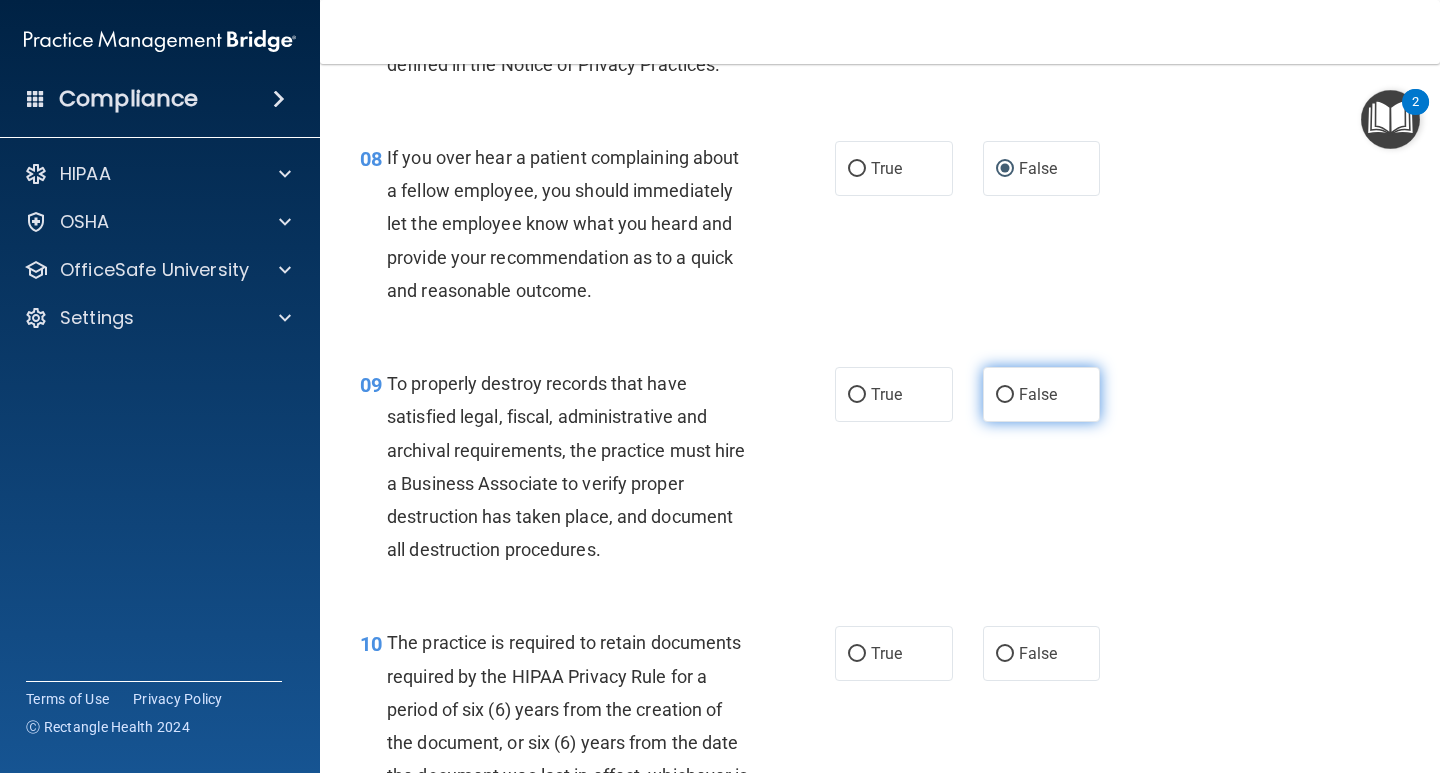 click on "False" at bounding box center [1005, 395] 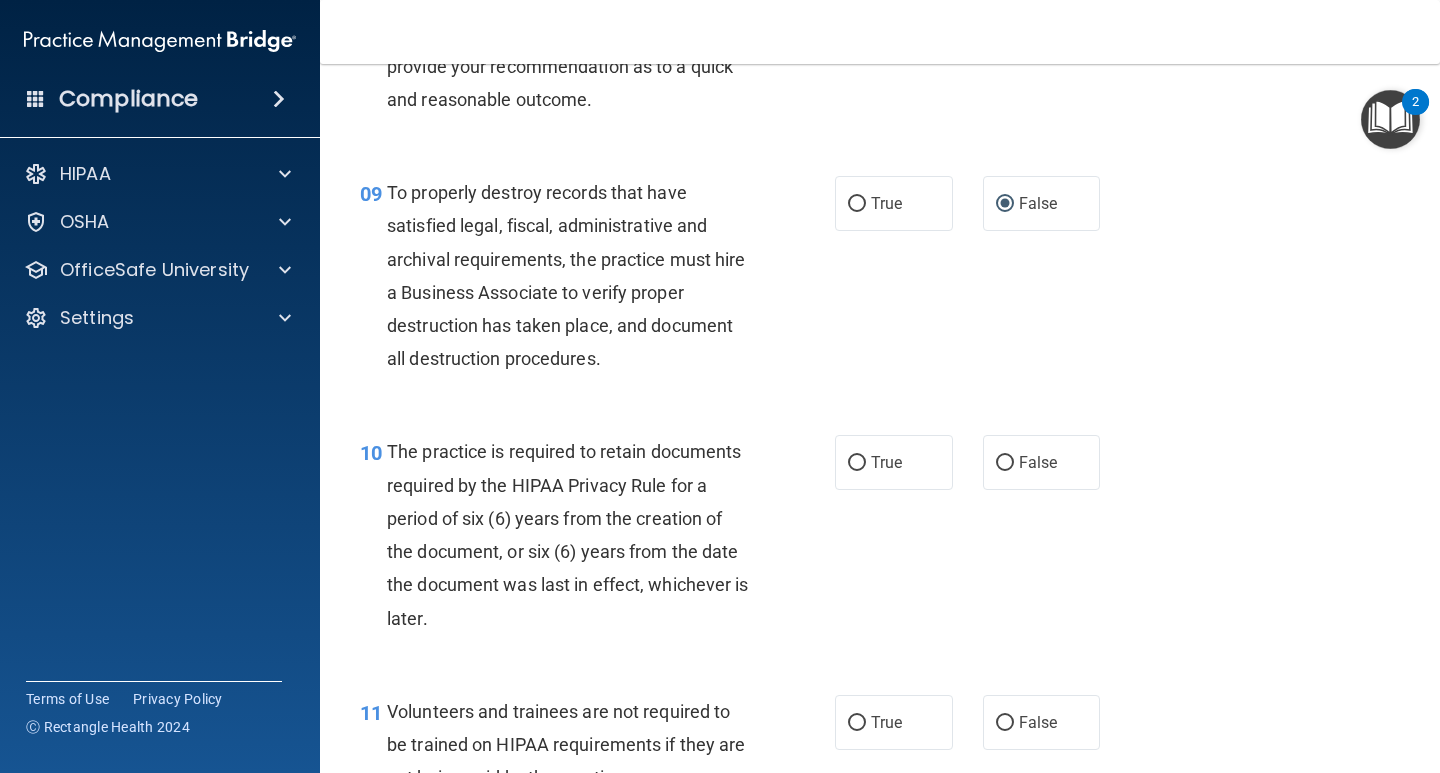 scroll, scrollTop: 1800, scrollLeft: 0, axis: vertical 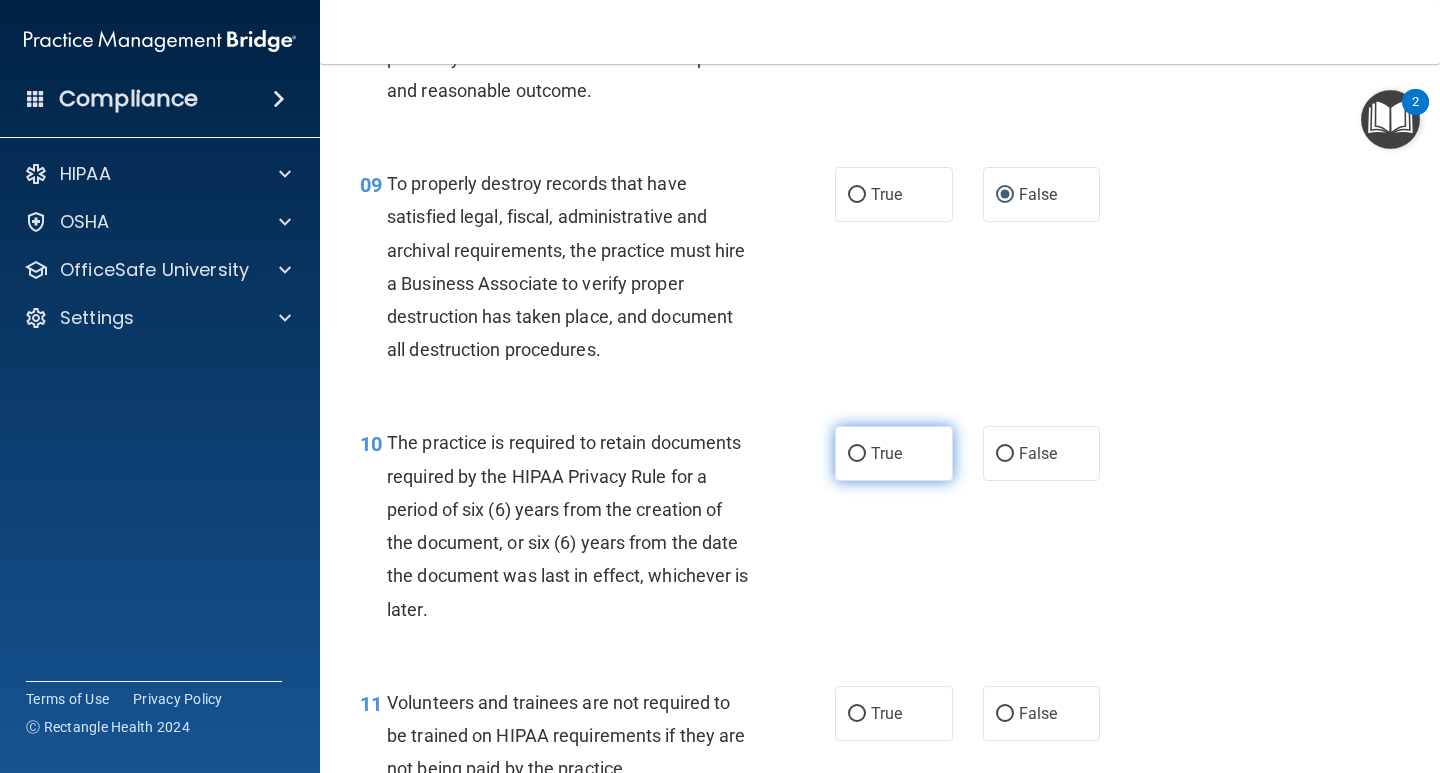 click on "True" at bounding box center (857, 454) 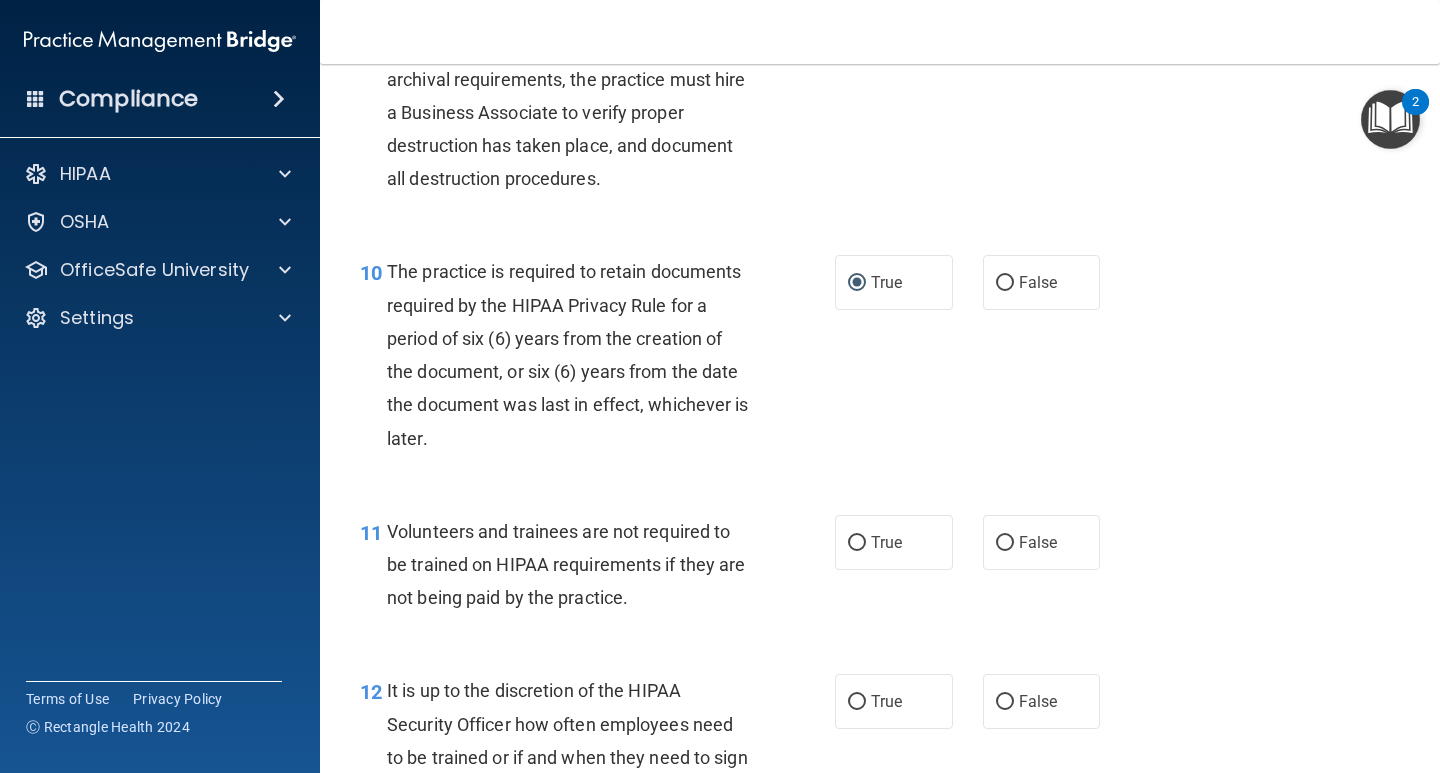 scroll, scrollTop: 2000, scrollLeft: 0, axis: vertical 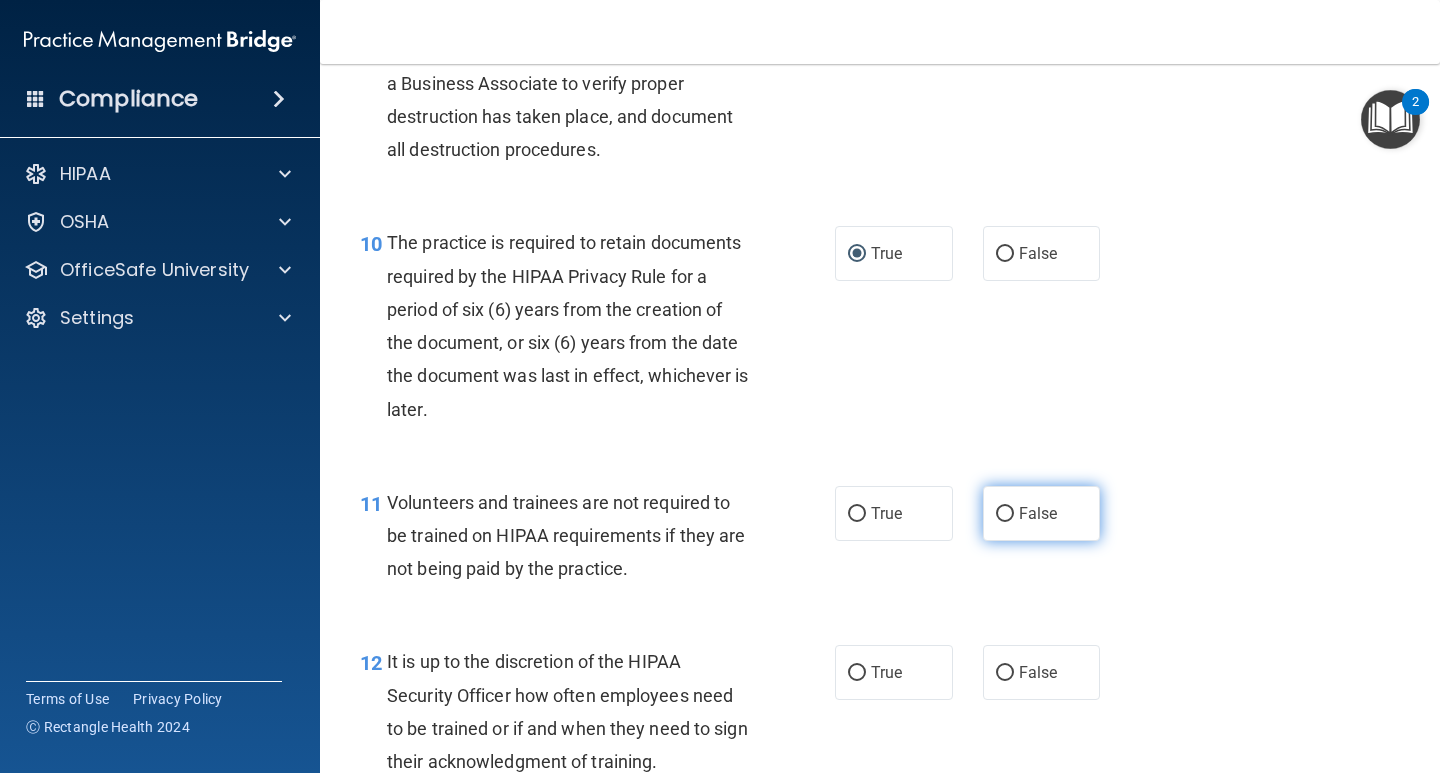 click on "False" at bounding box center [1005, 514] 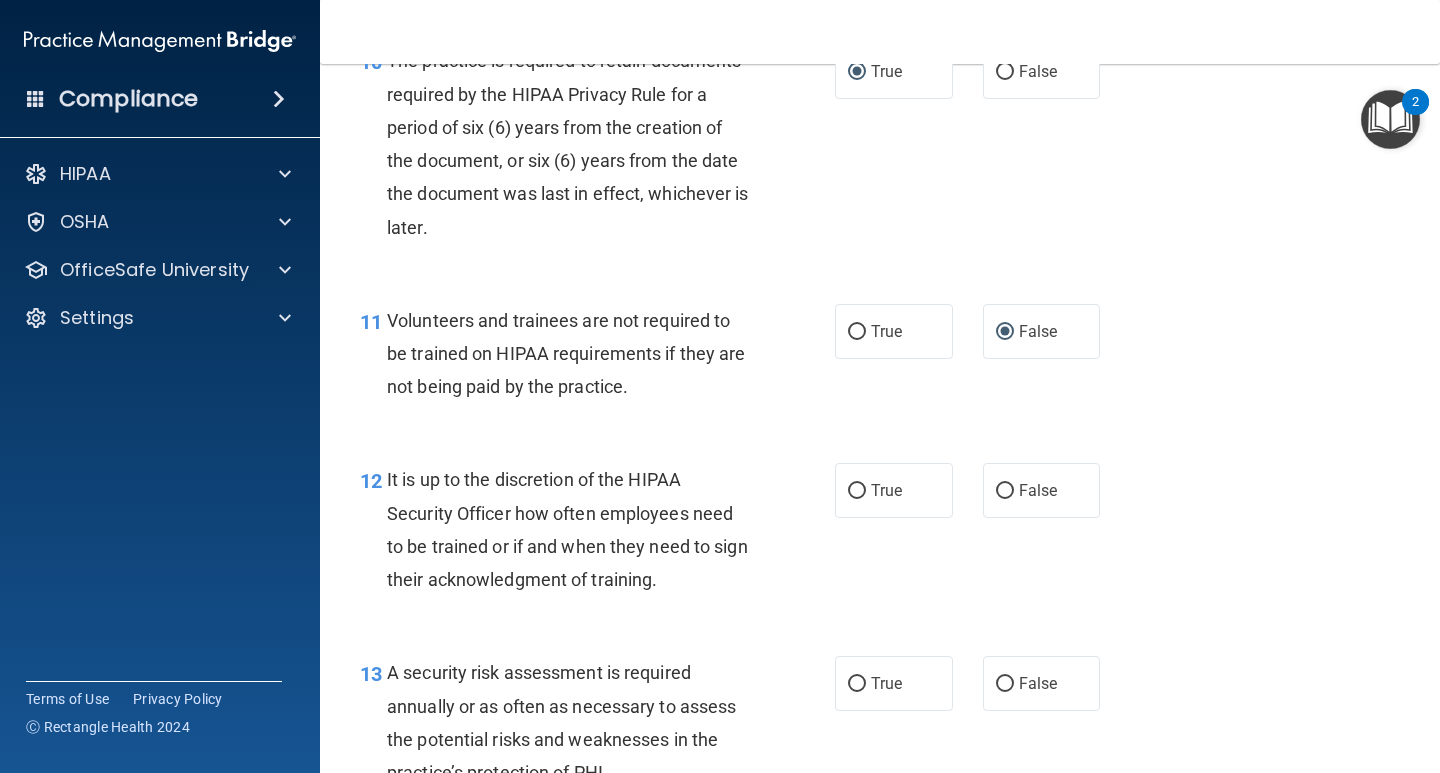 scroll, scrollTop: 2200, scrollLeft: 0, axis: vertical 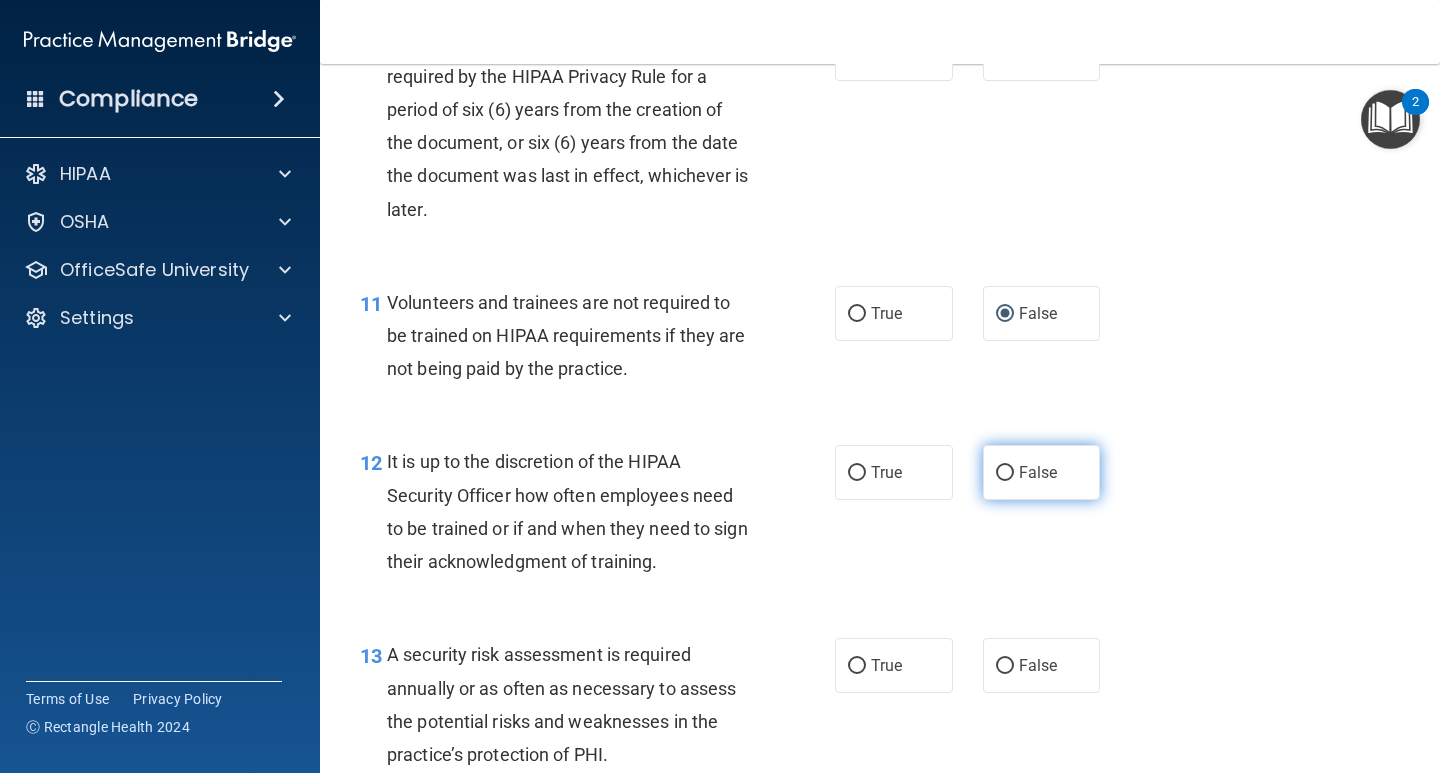 click on "False" at bounding box center [1005, 473] 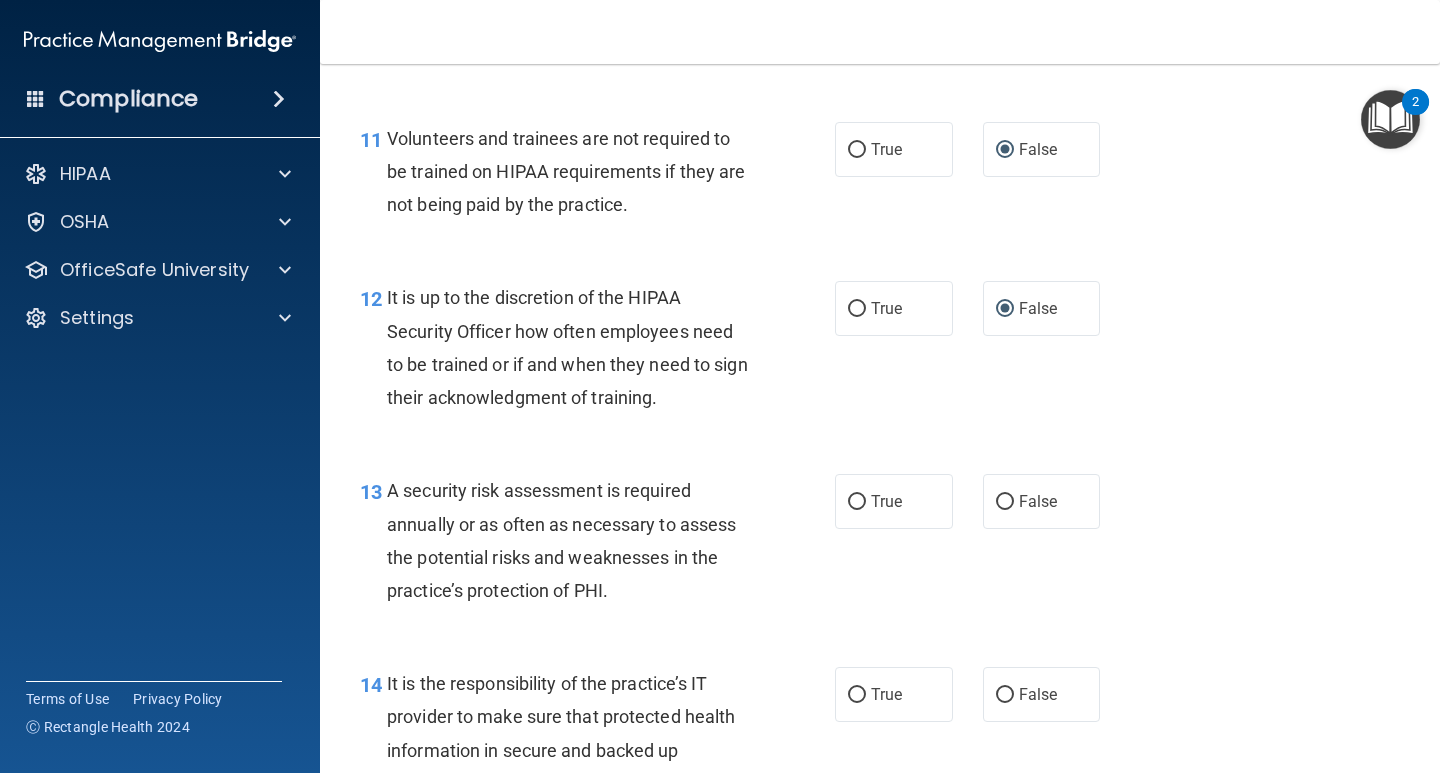 scroll, scrollTop: 2400, scrollLeft: 0, axis: vertical 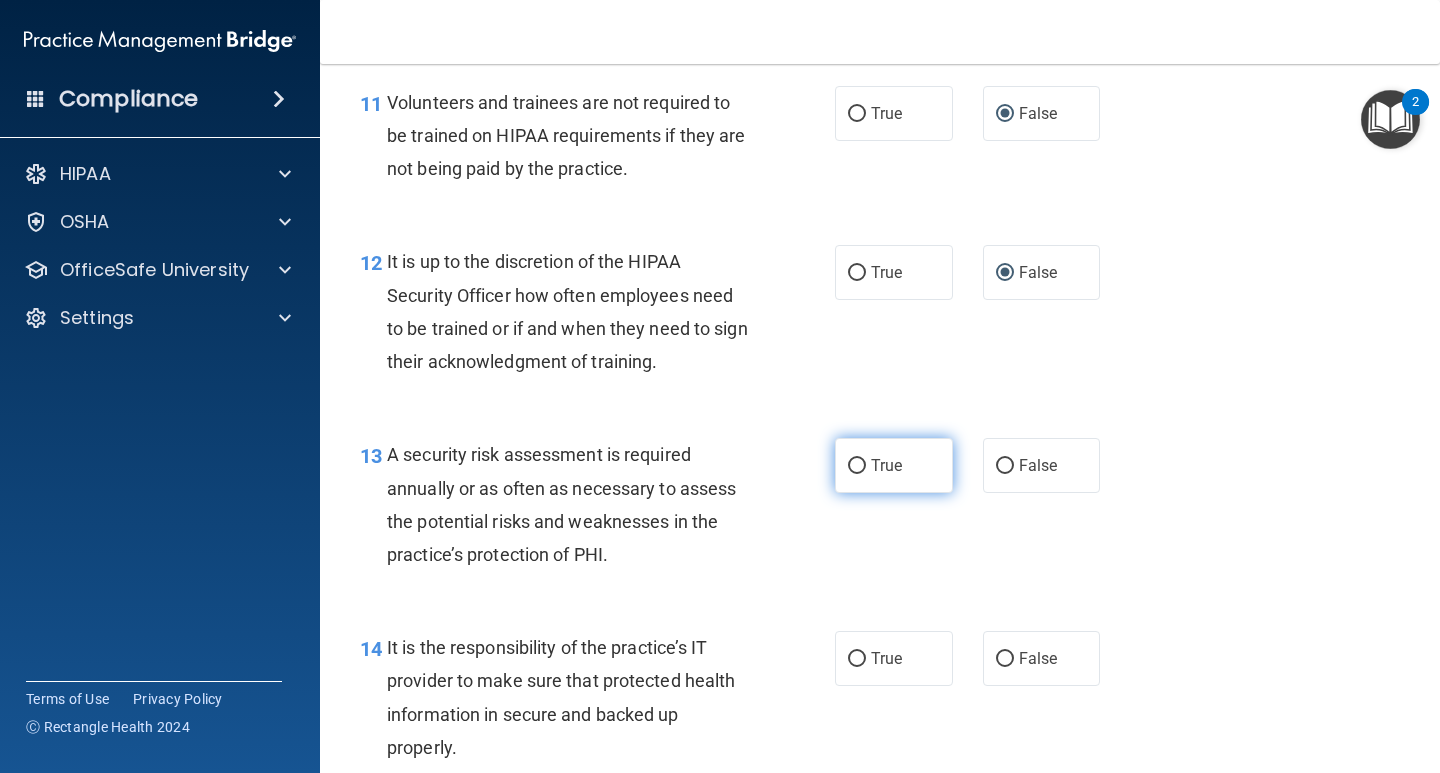 click on "True" at bounding box center [894, 465] 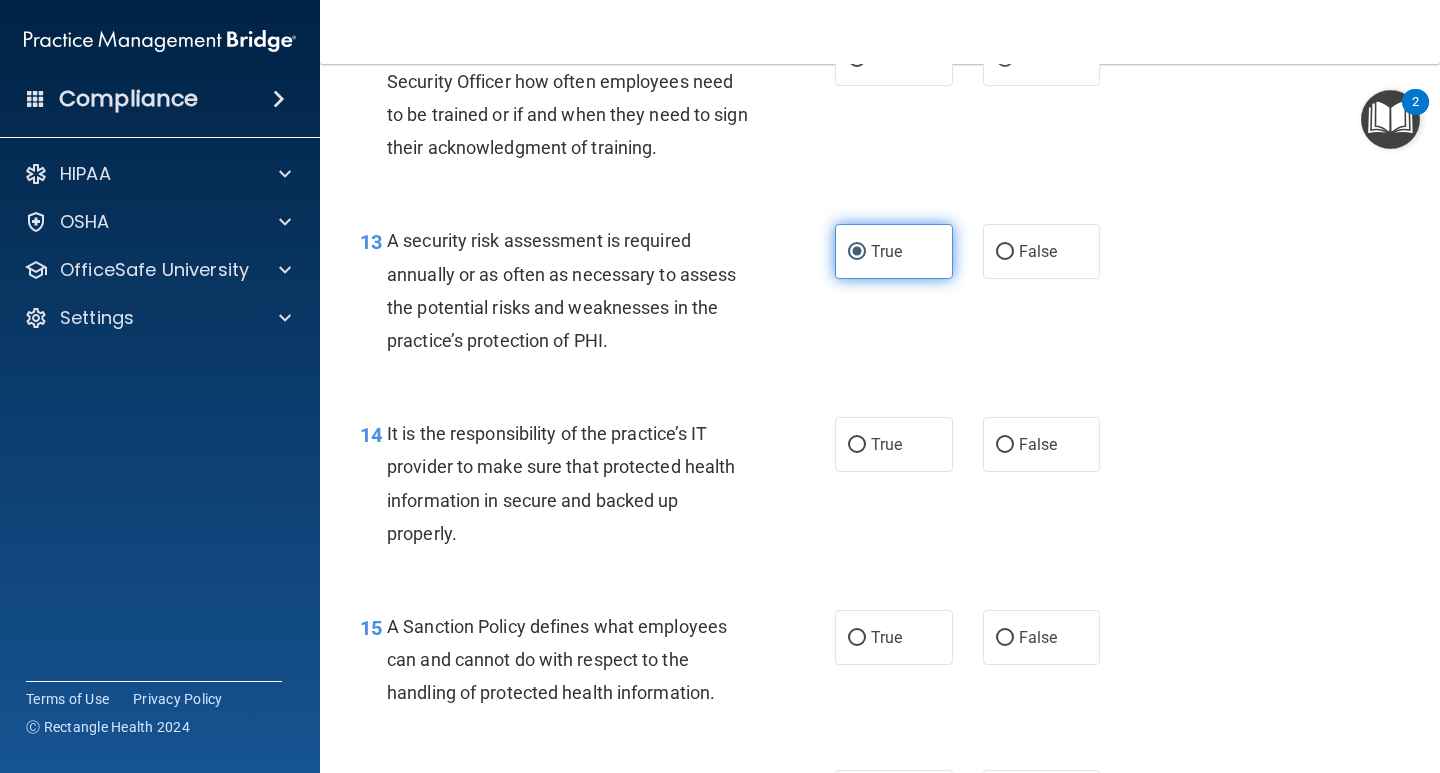 scroll, scrollTop: 2700, scrollLeft: 0, axis: vertical 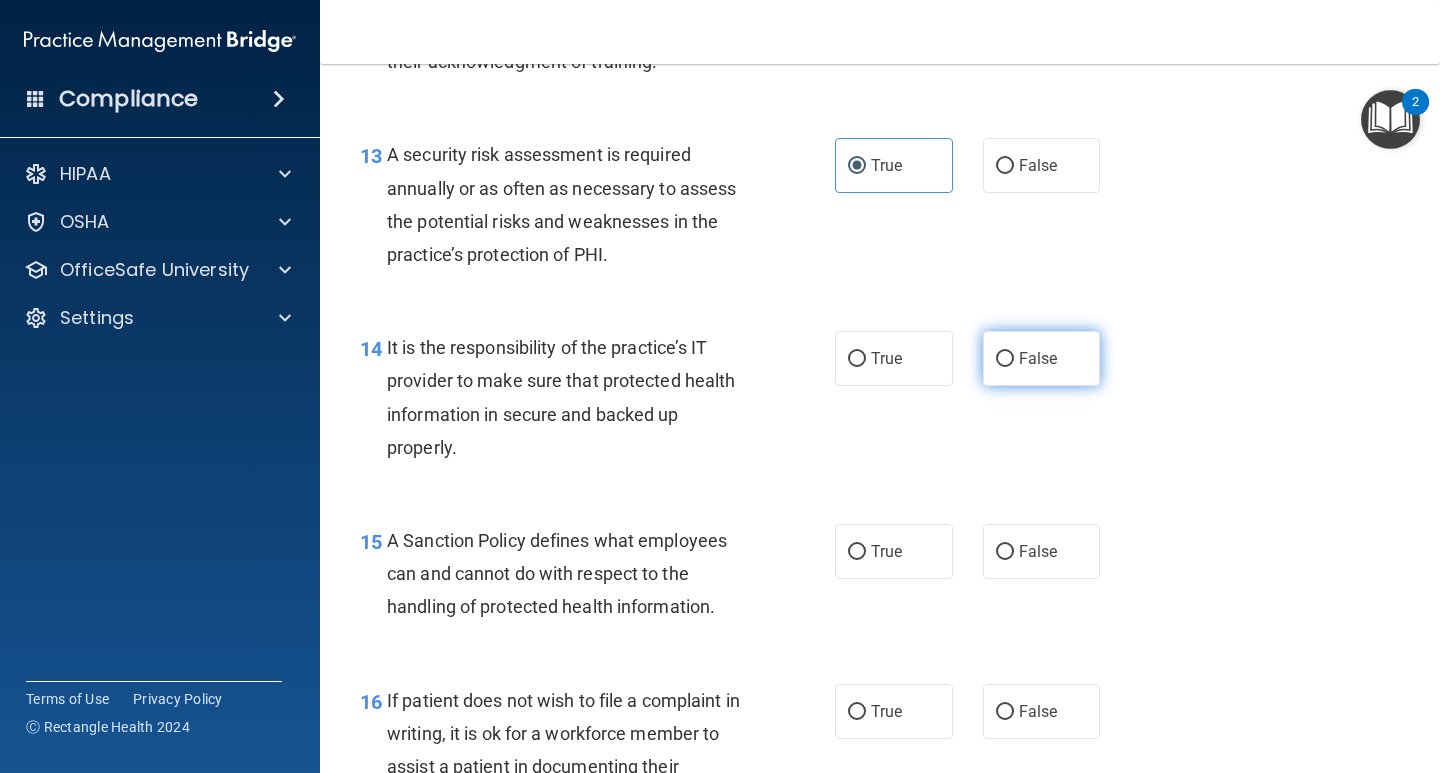 click on "False" at bounding box center [1005, 359] 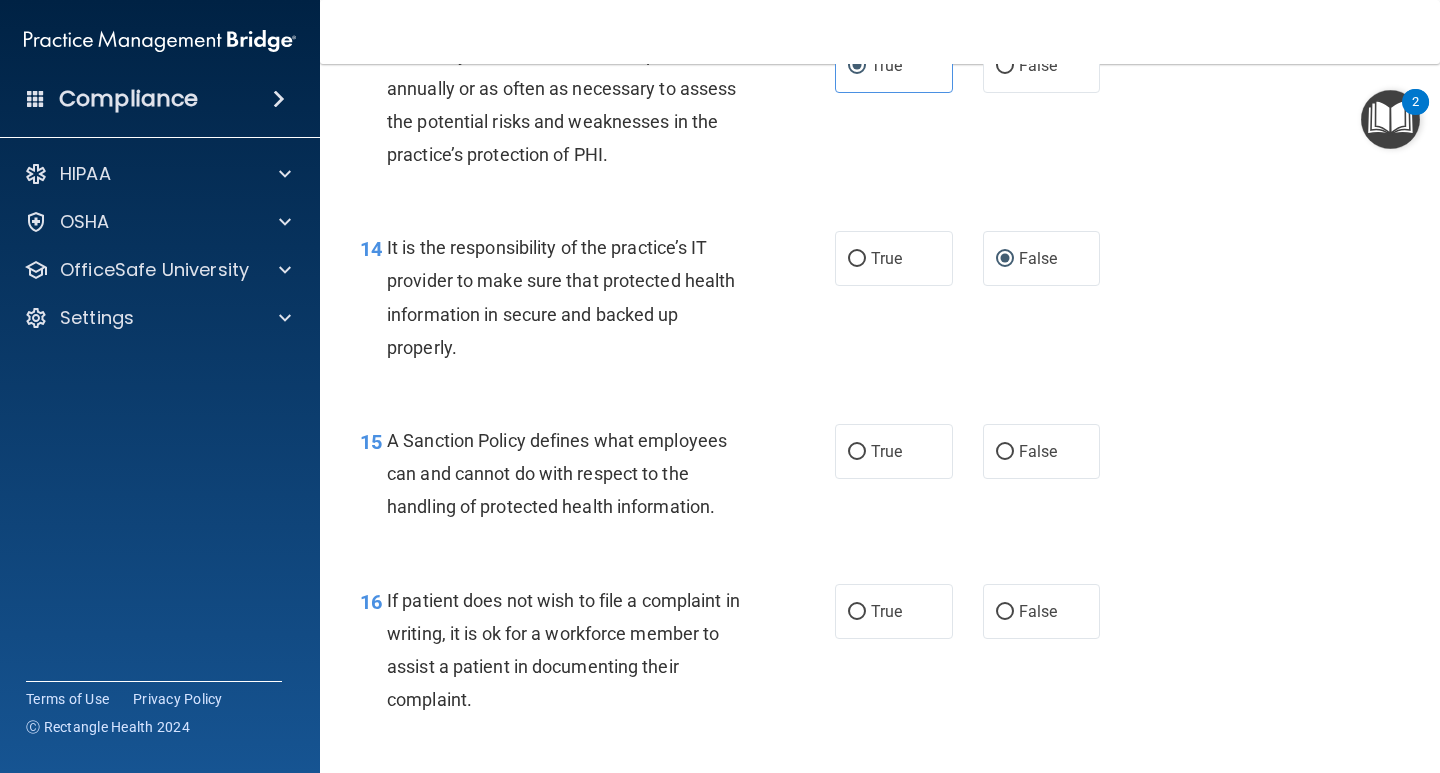scroll, scrollTop: 2900, scrollLeft: 0, axis: vertical 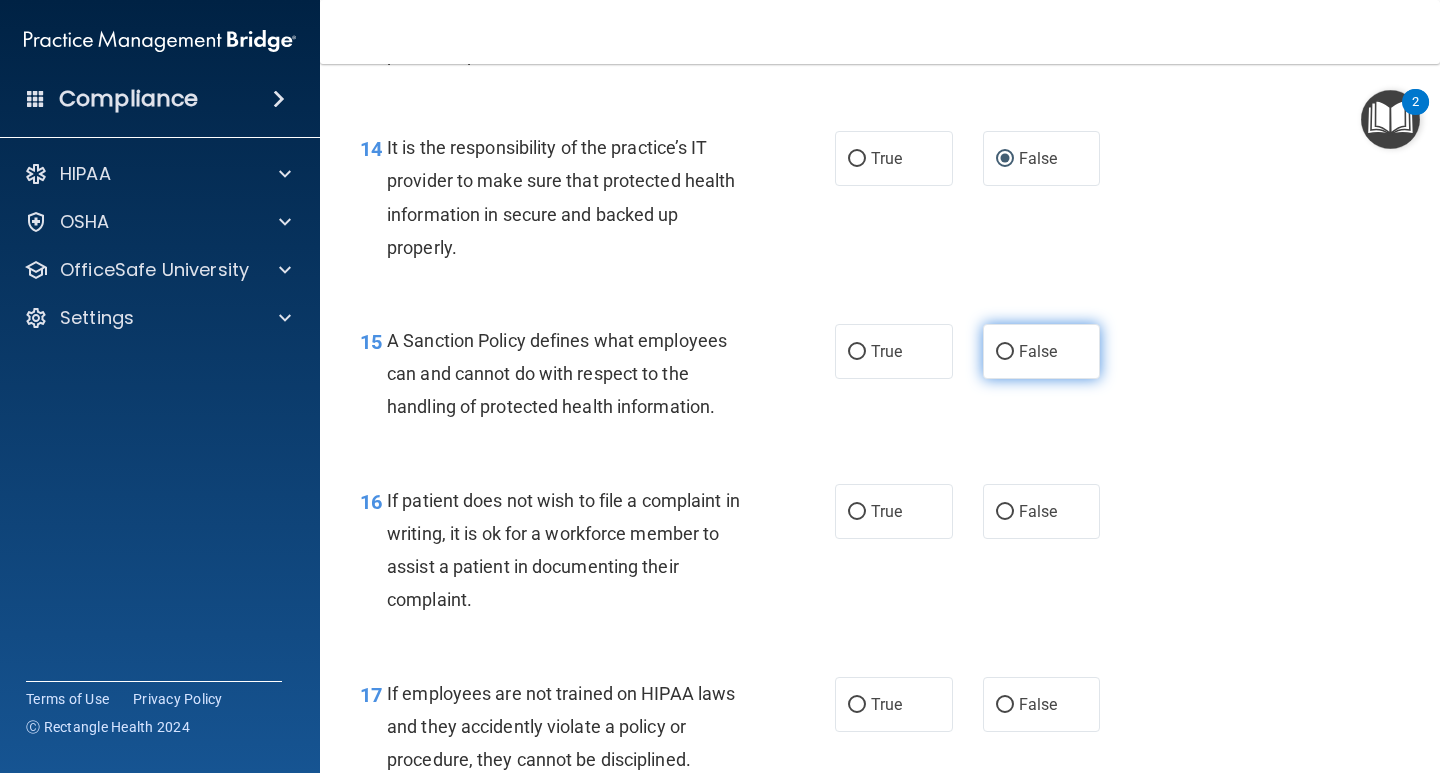 click on "False" at bounding box center (1005, 352) 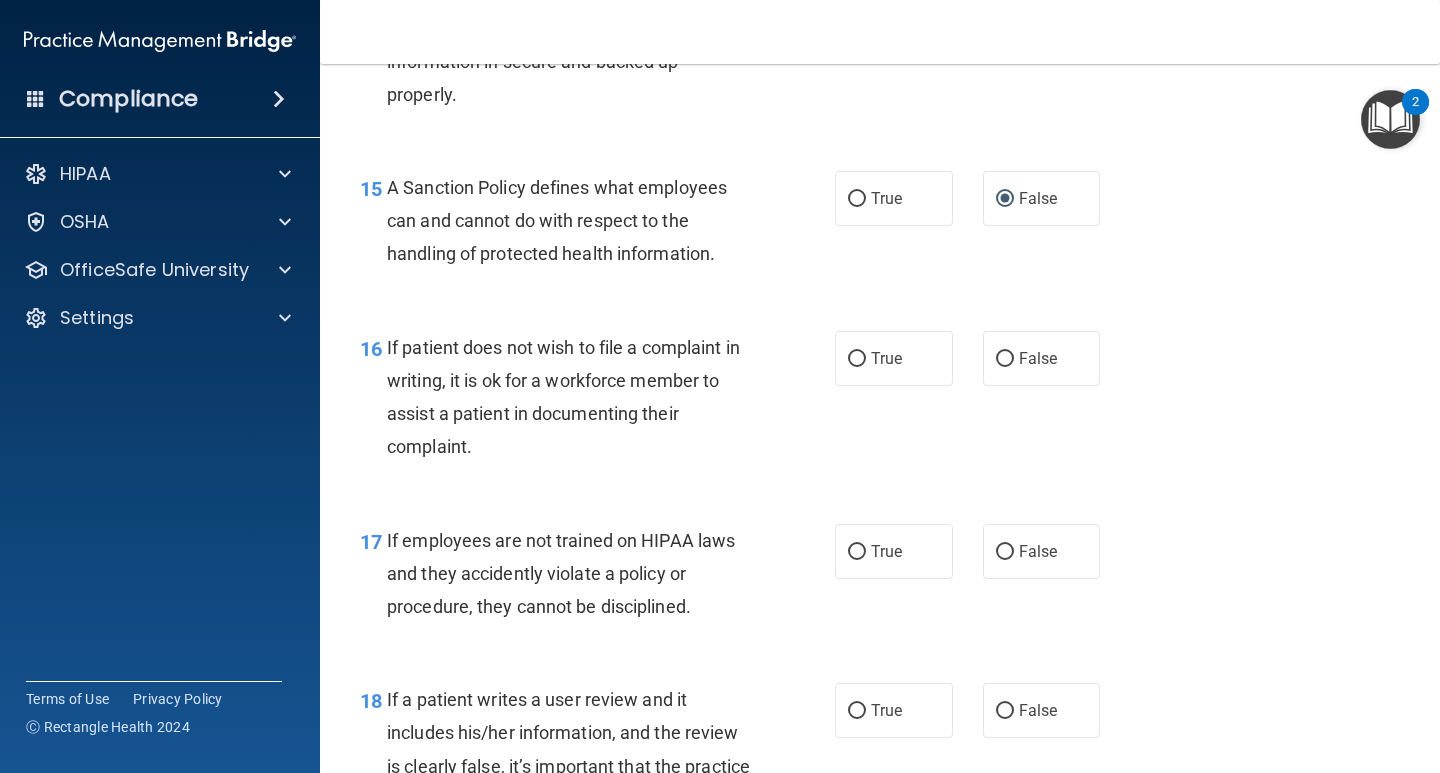scroll, scrollTop: 3100, scrollLeft: 0, axis: vertical 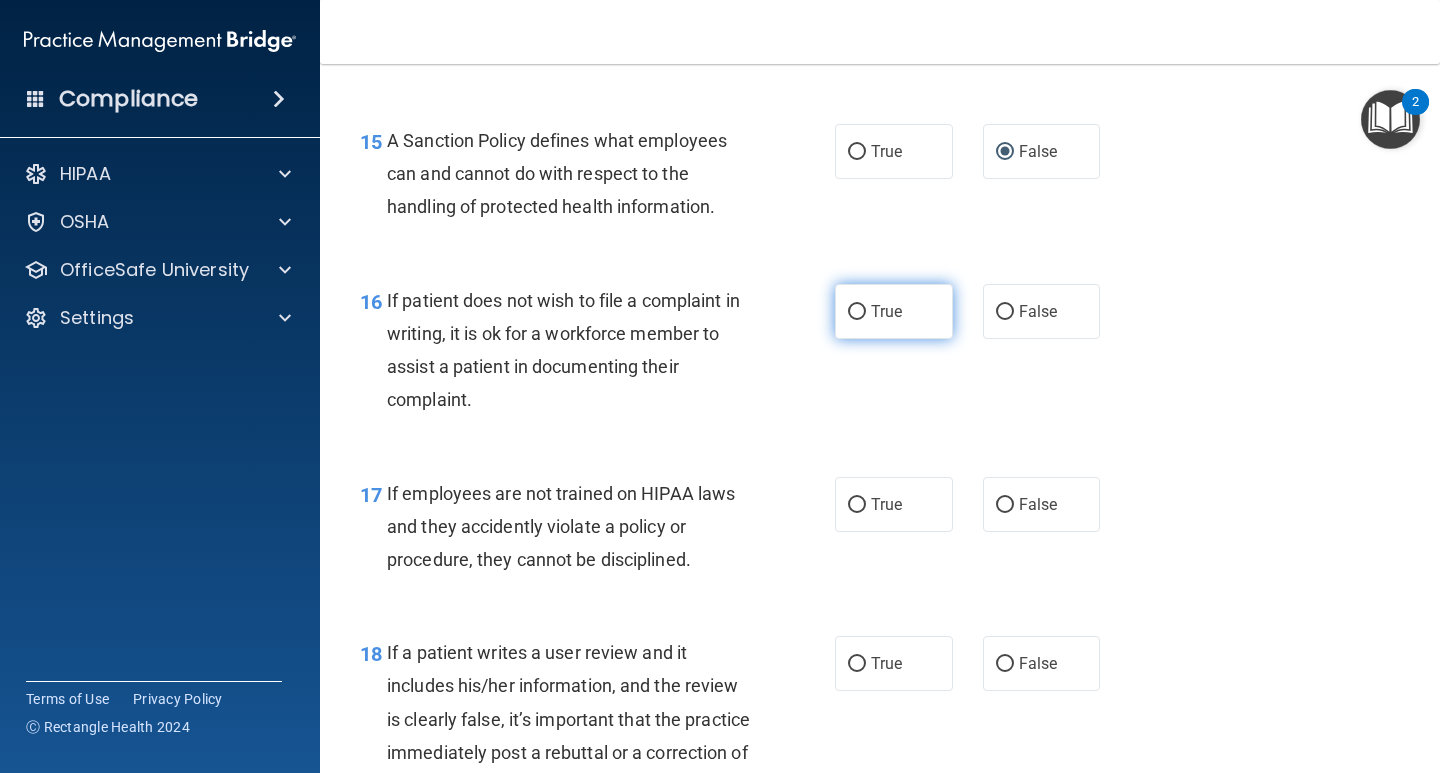 click on "True" at bounding box center [857, 312] 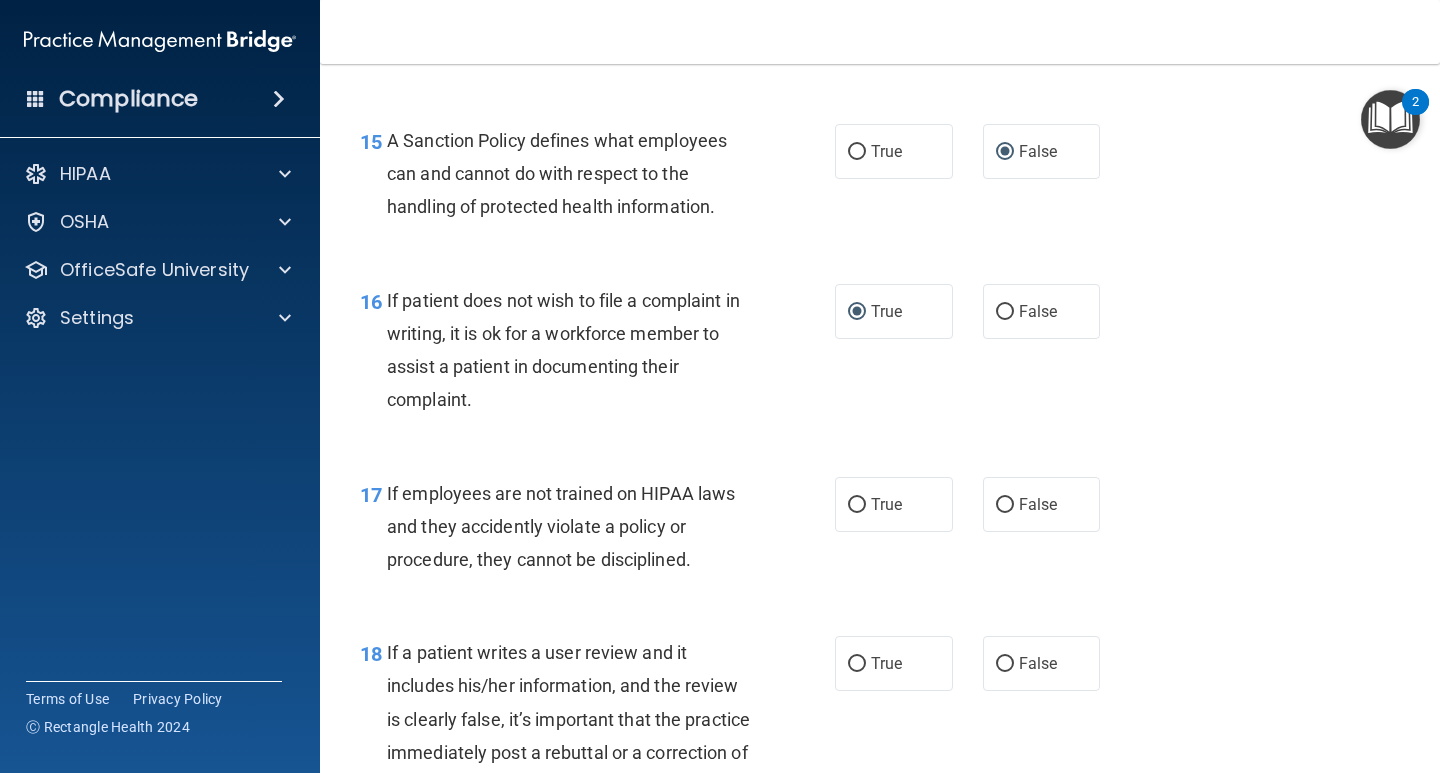 scroll, scrollTop: 3200, scrollLeft: 0, axis: vertical 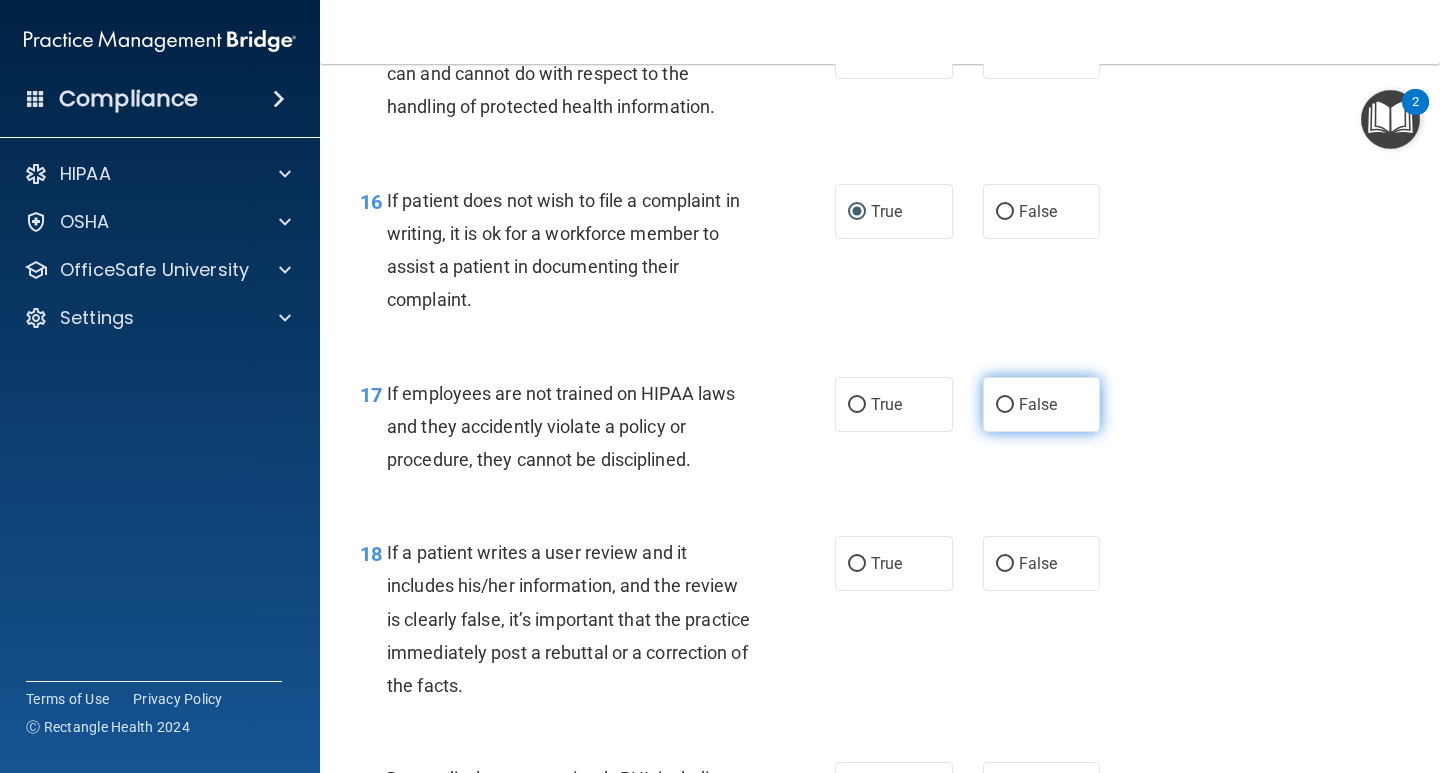 click on "False" at bounding box center [1005, 405] 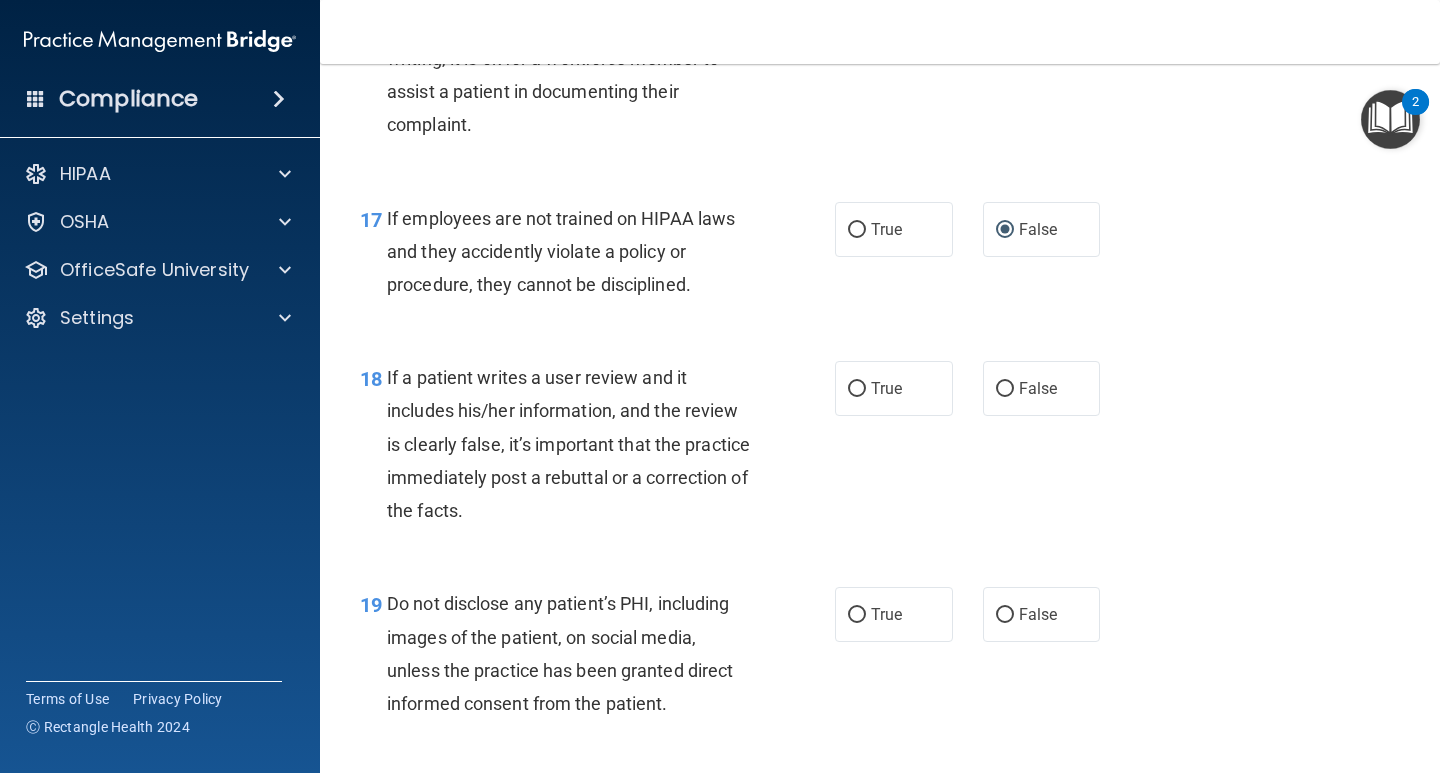 scroll, scrollTop: 3400, scrollLeft: 0, axis: vertical 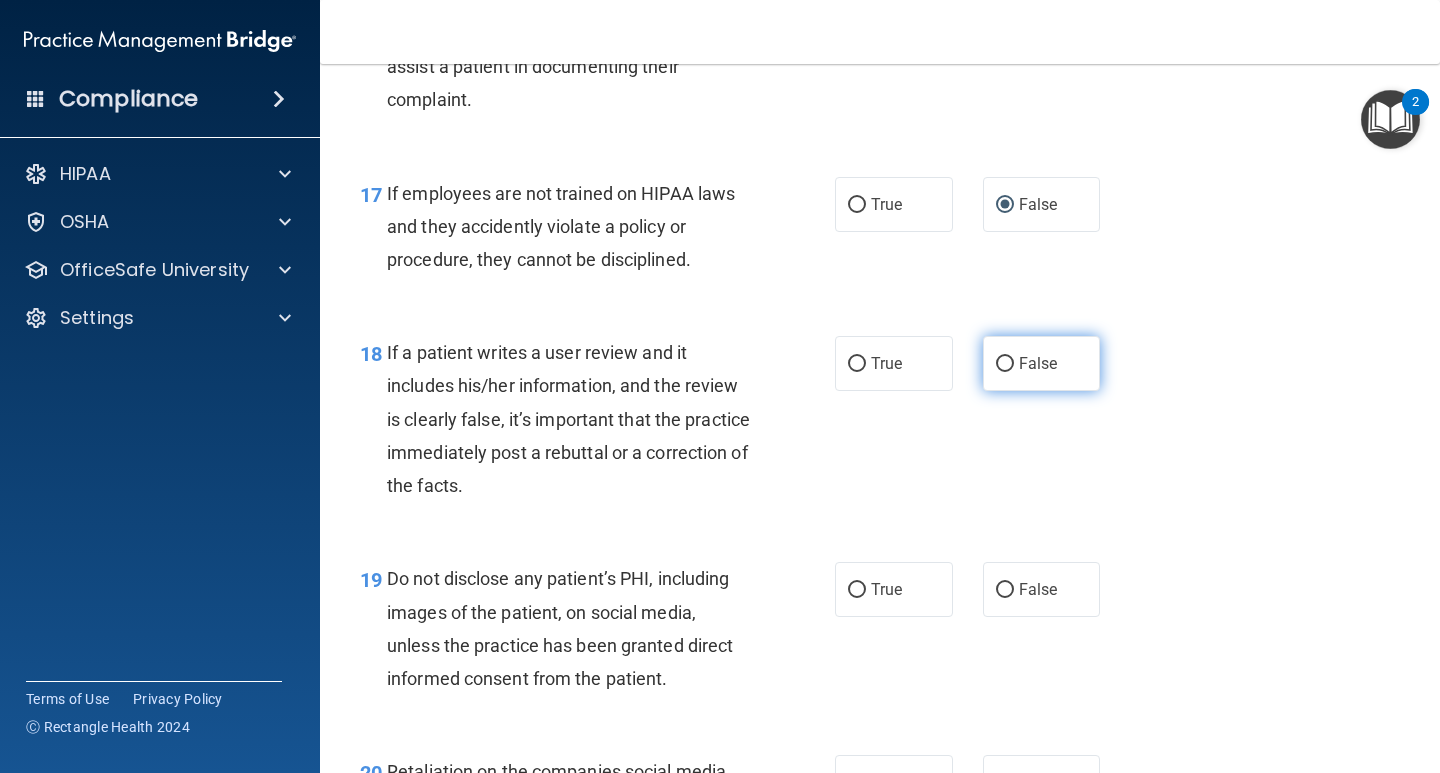 click on "False" at bounding box center (1005, 364) 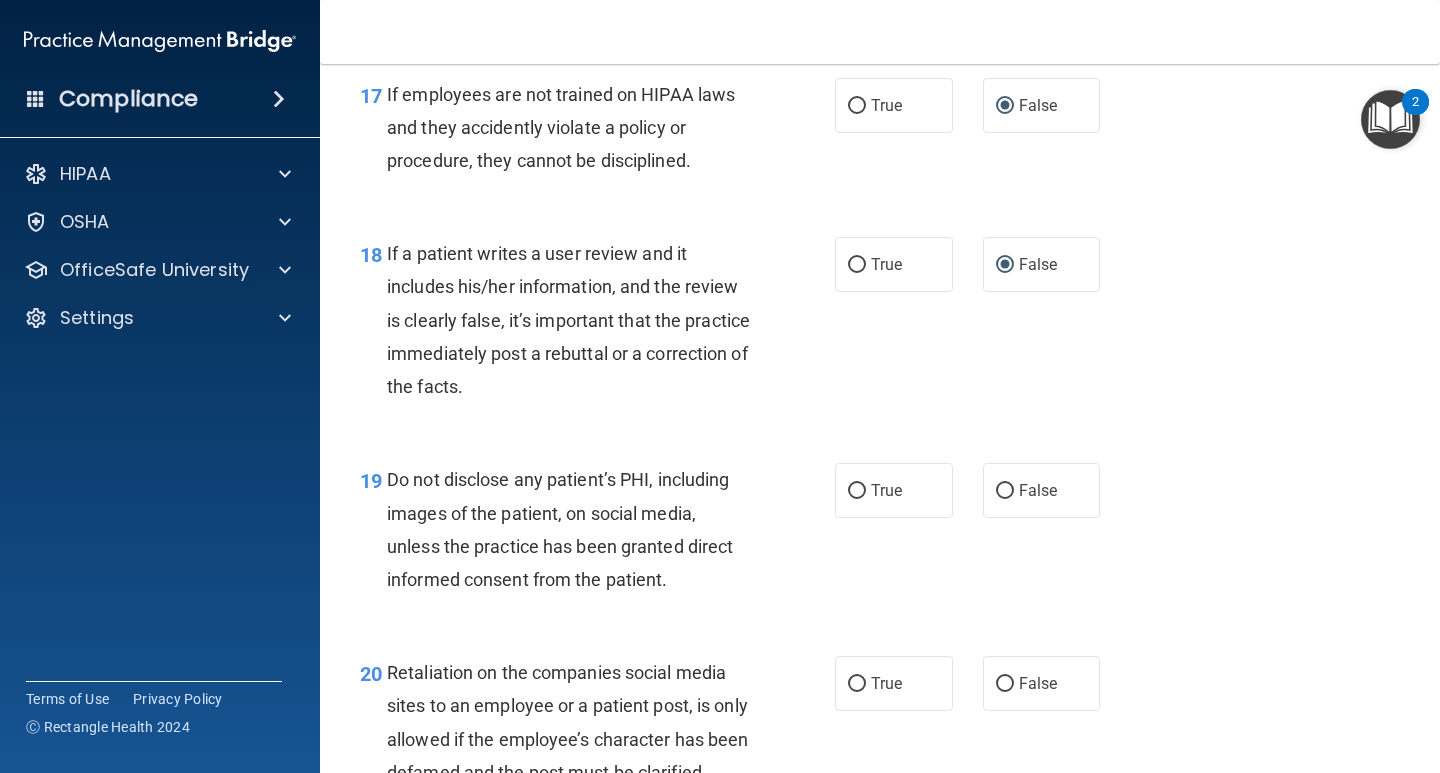 scroll, scrollTop: 3600, scrollLeft: 0, axis: vertical 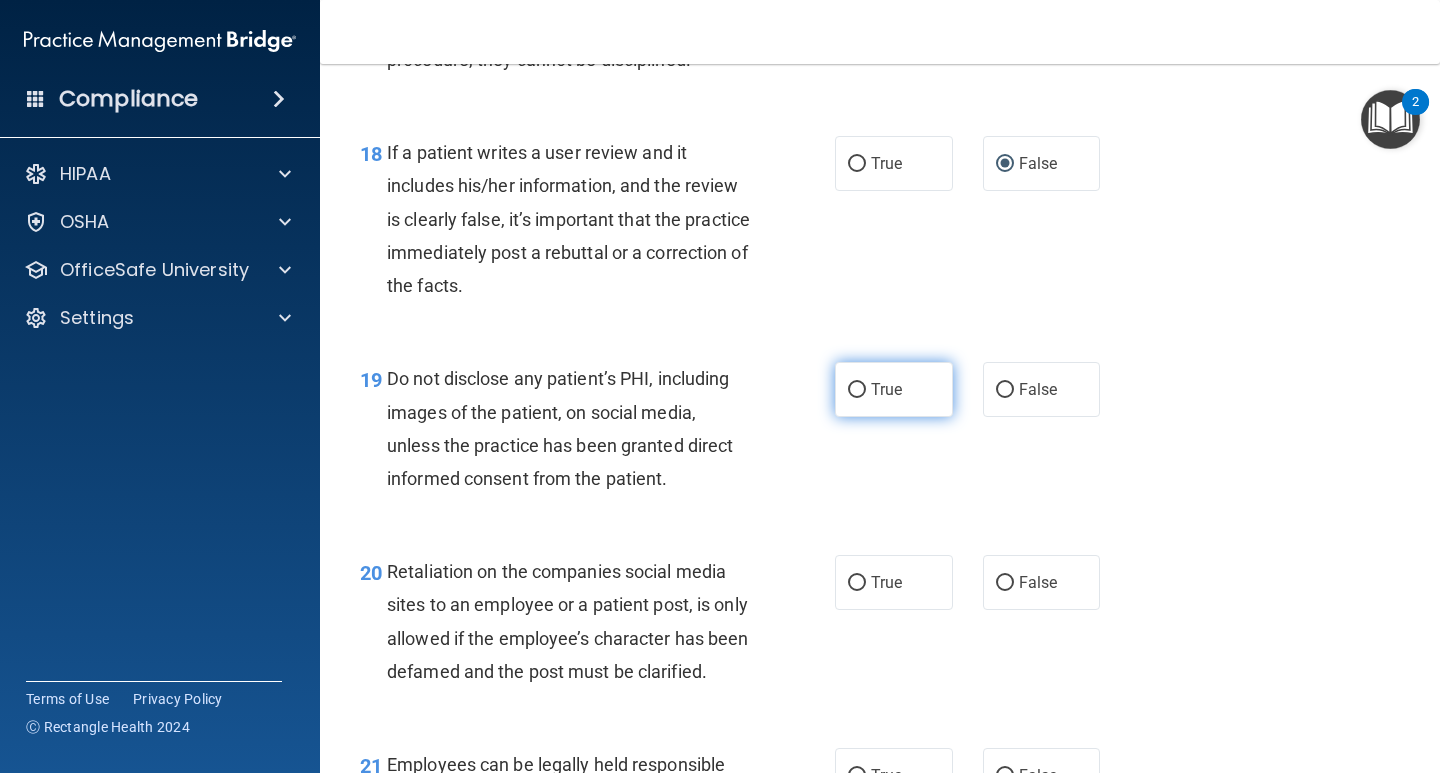 click on "True" at bounding box center [857, 390] 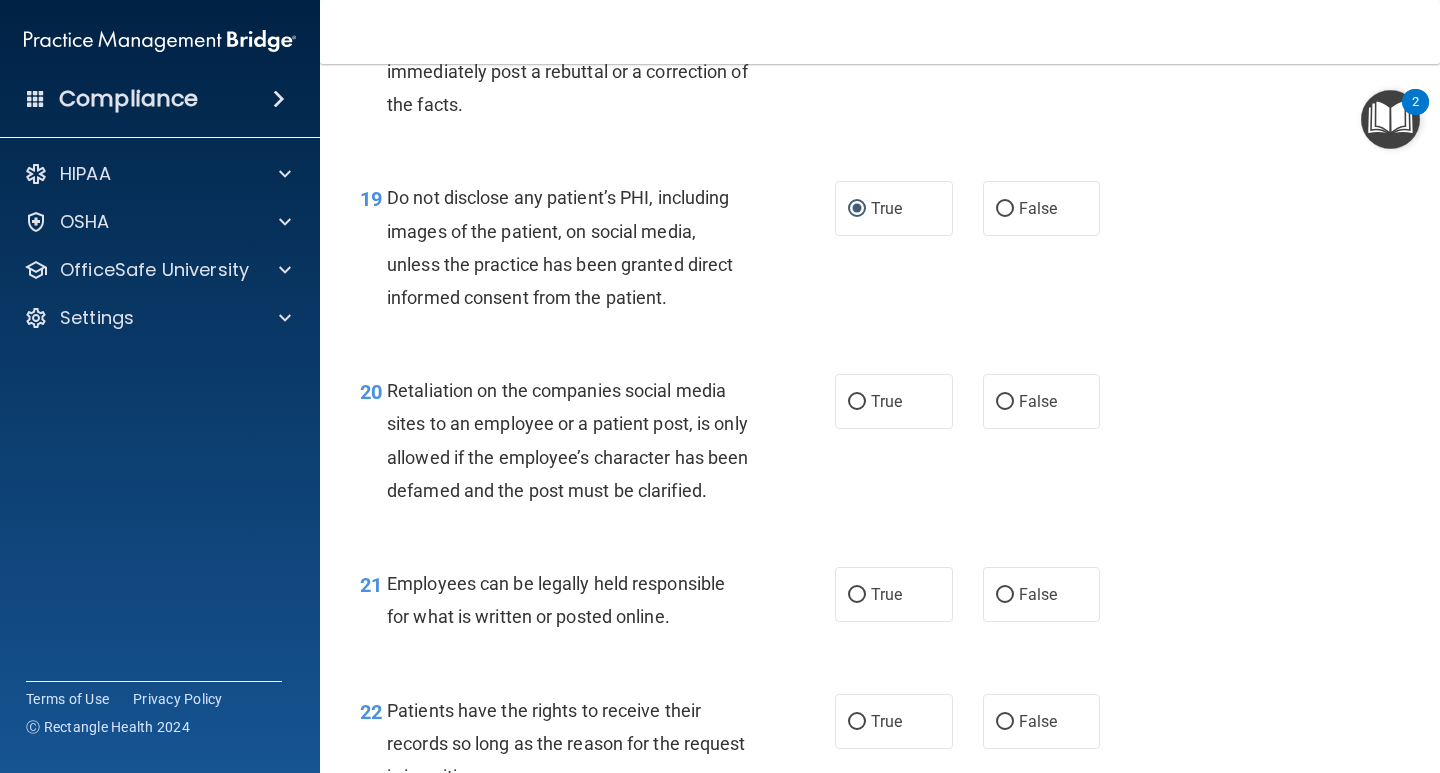 scroll, scrollTop: 3800, scrollLeft: 0, axis: vertical 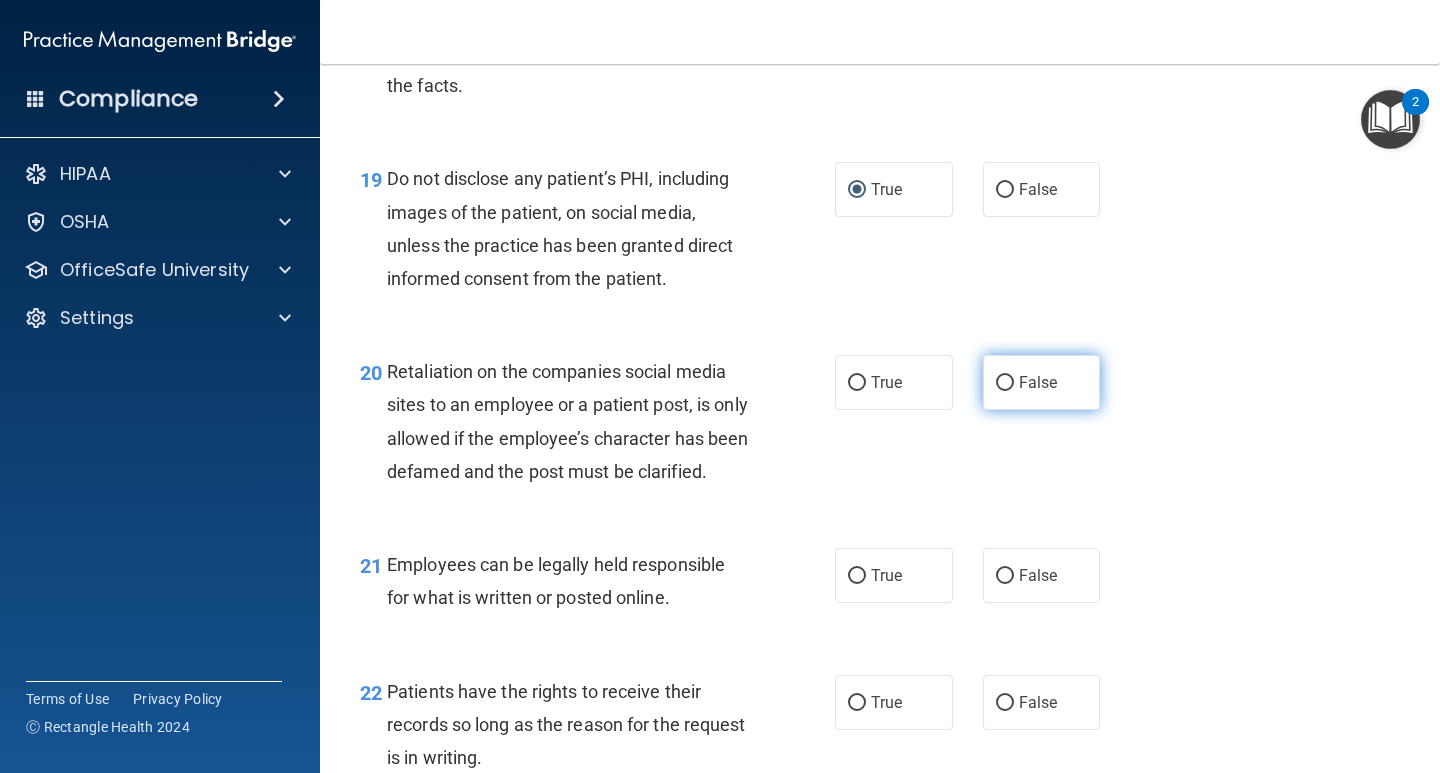 click on "False" at bounding box center [1005, 383] 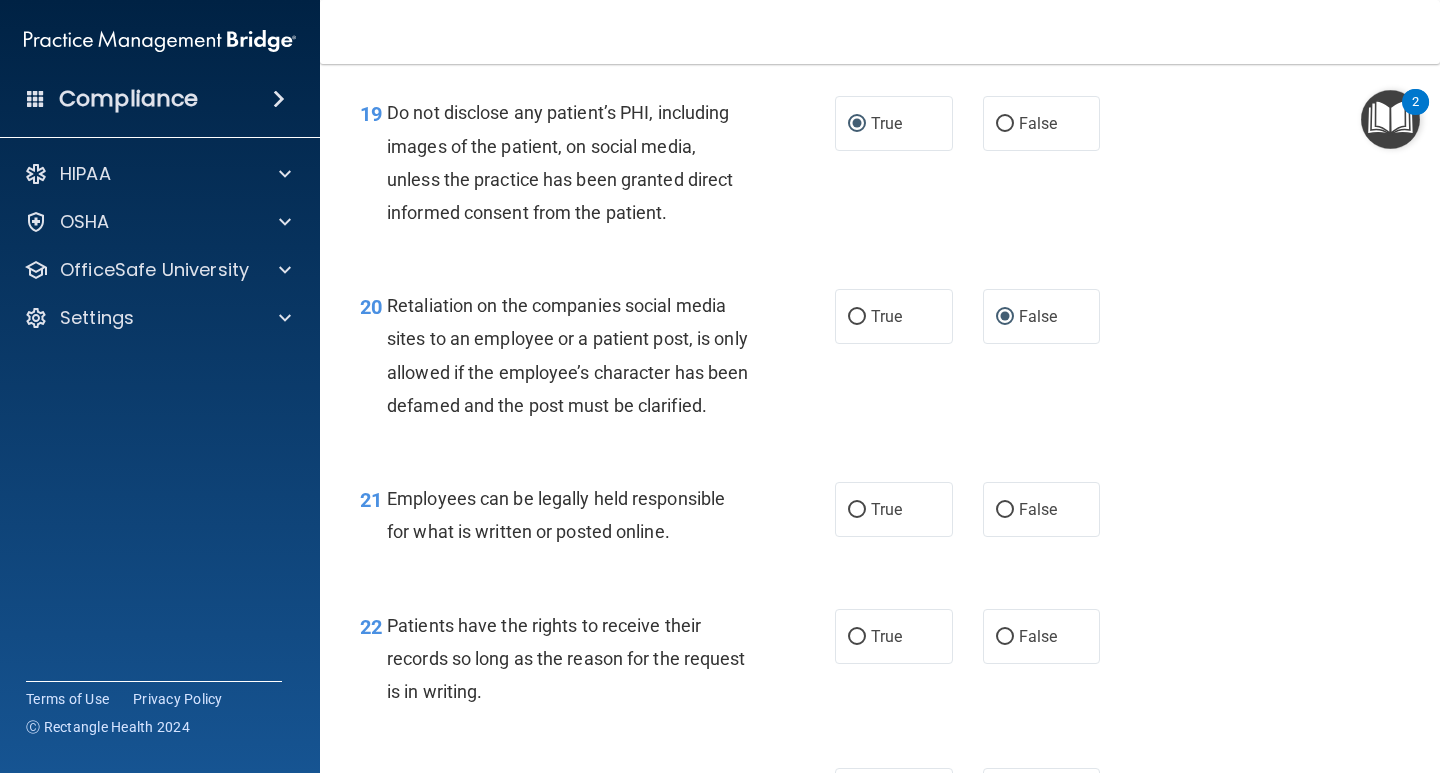 scroll, scrollTop: 4000, scrollLeft: 0, axis: vertical 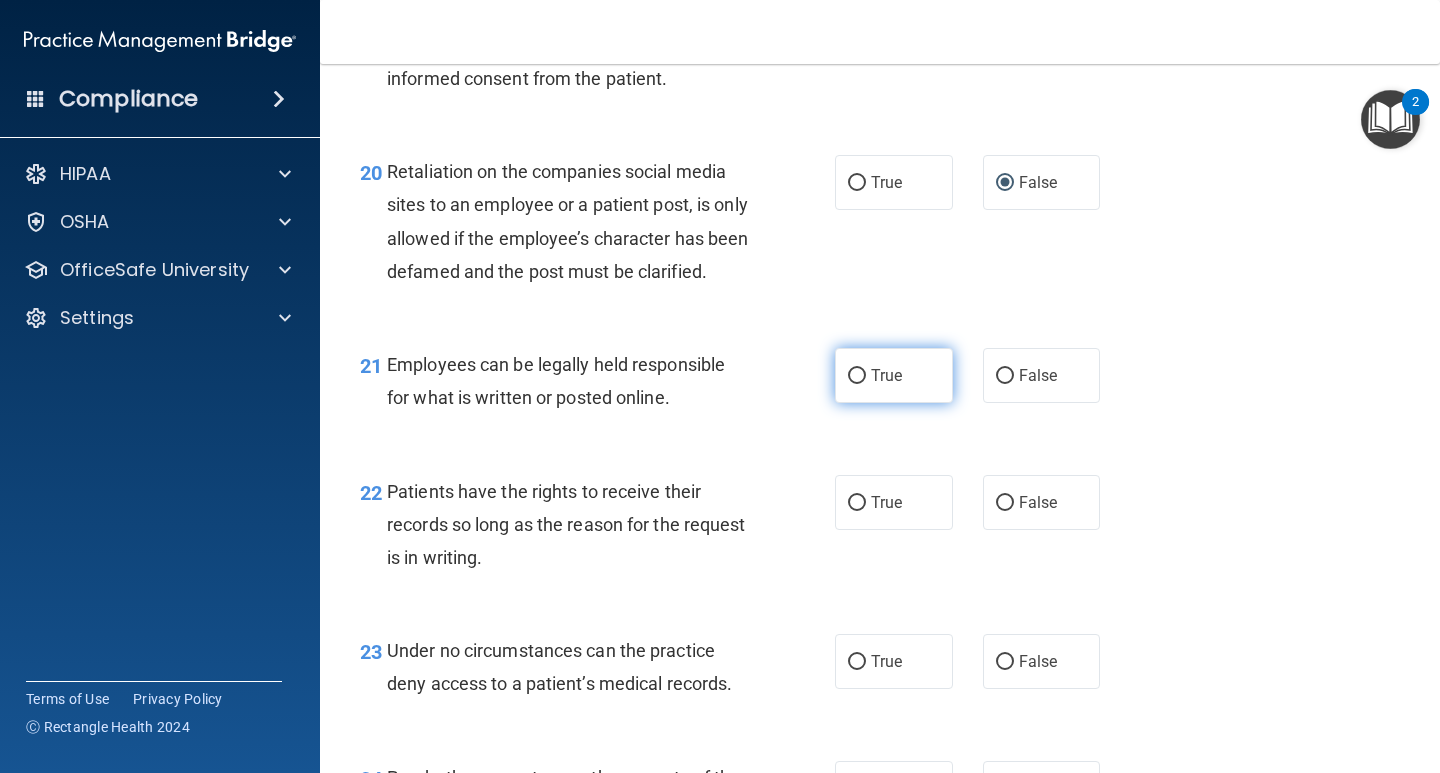 click on "True" at bounding box center (857, 376) 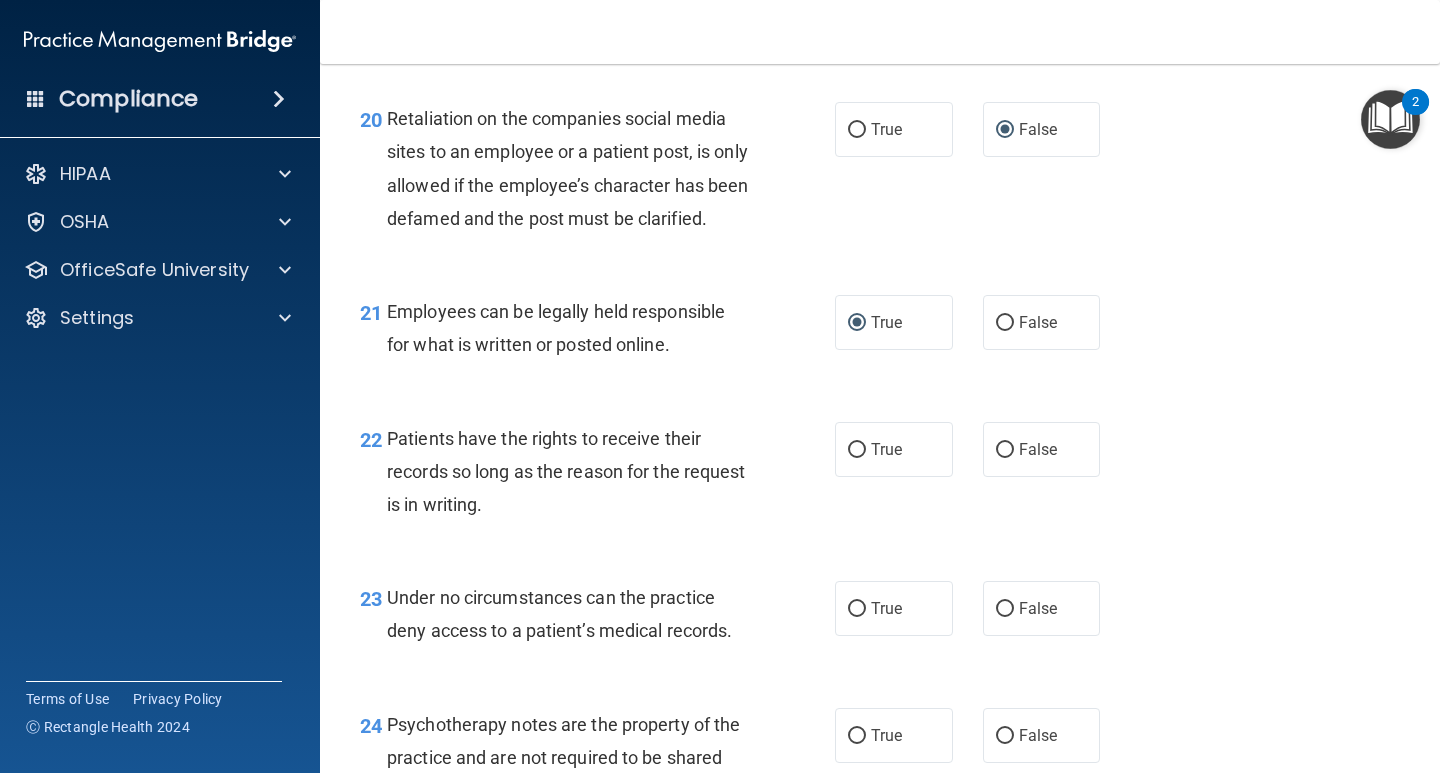scroll, scrollTop: 4100, scrollLeft: 0, axis: vertical 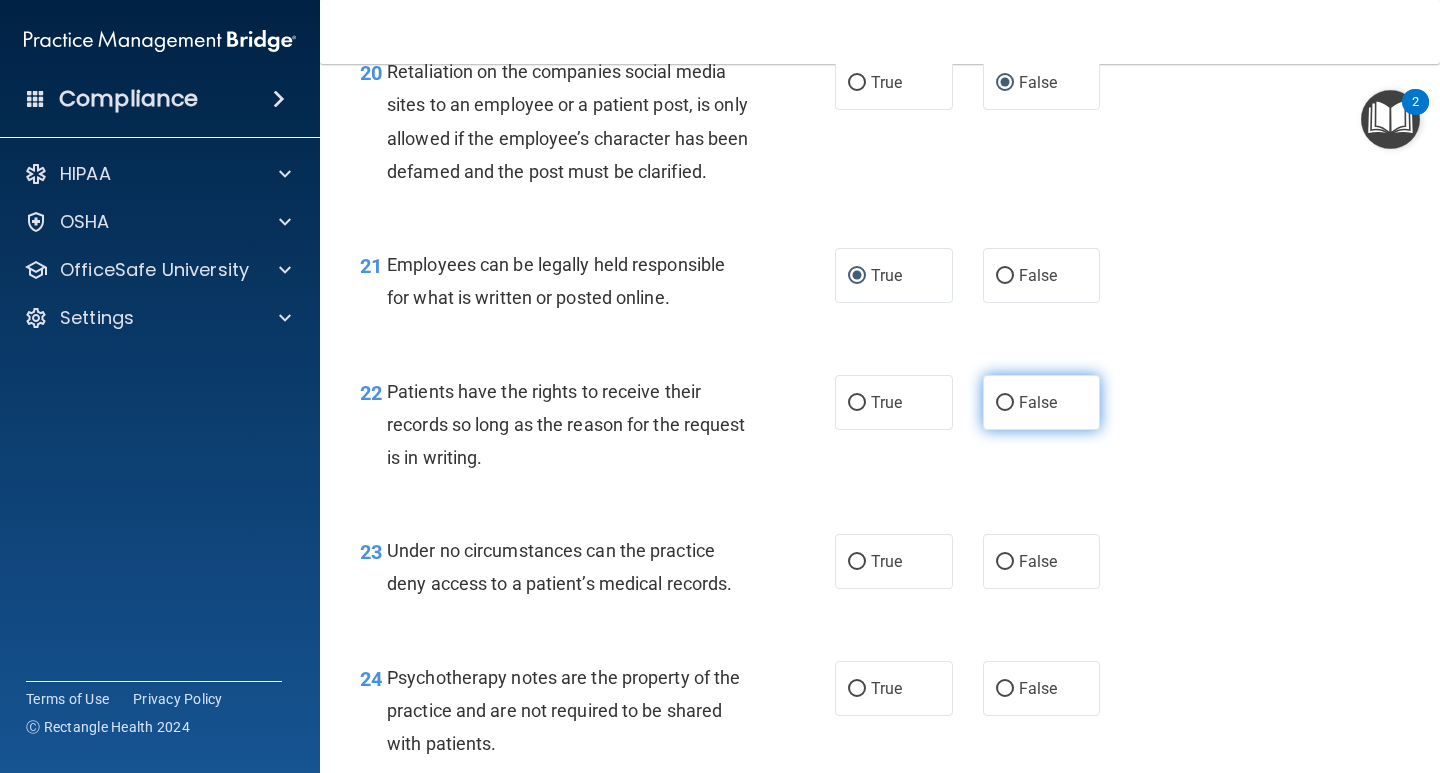 drag, startPoint x: 998, startPoint y: 433, endPoint x: 1023, endPoint y: 462, distance: 38.28838 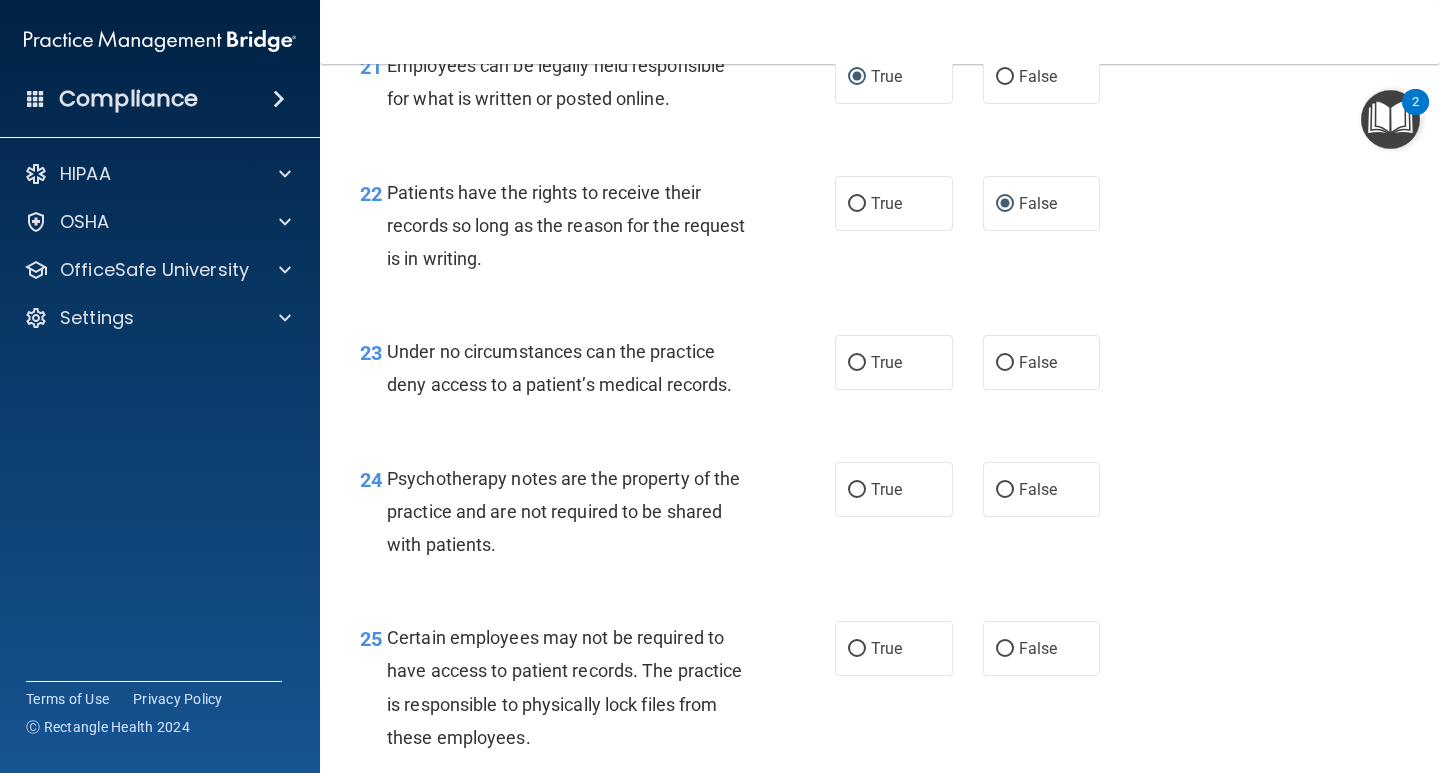 scroll, scrollTop: 4300, scrollLeft: 0, axis: vertical 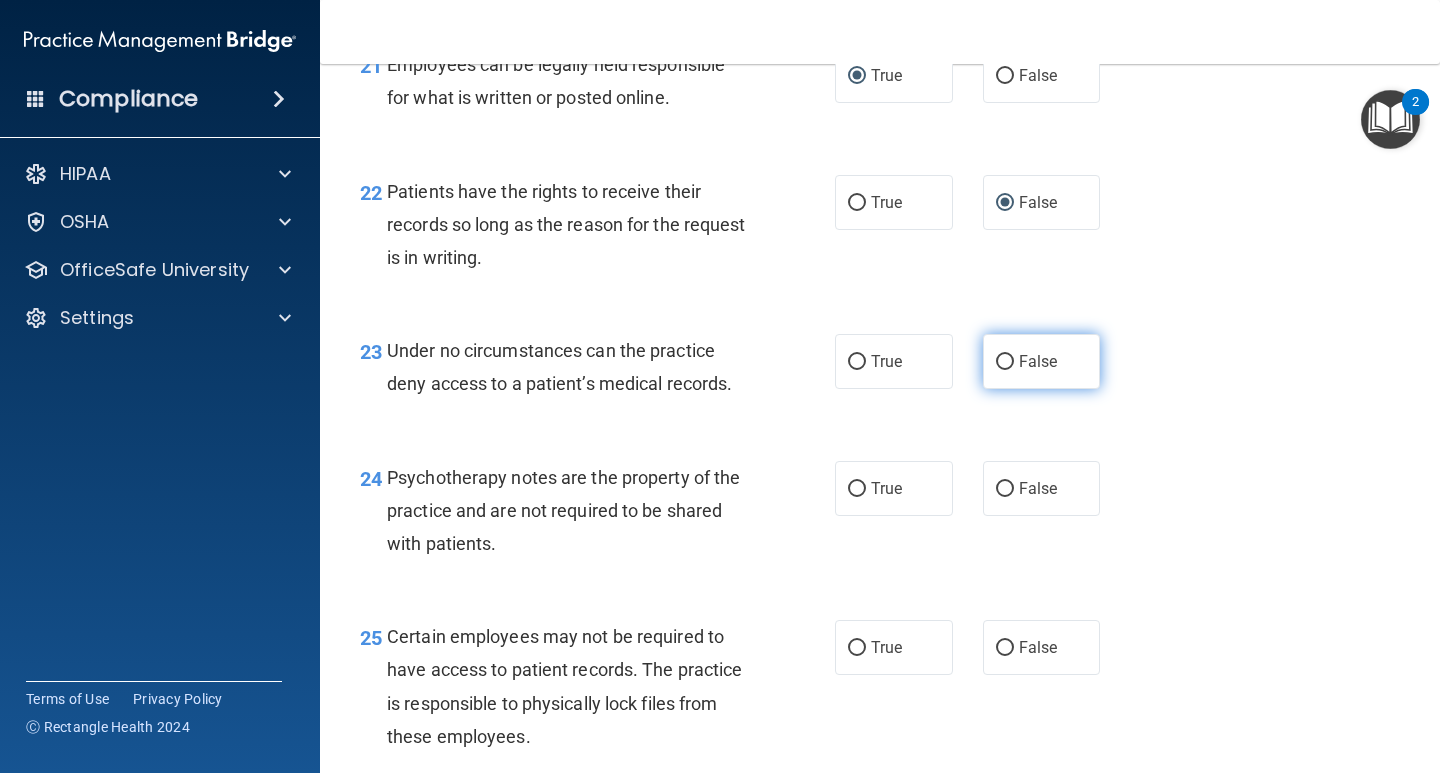 click on "False" at bounding box center (1005, 362) 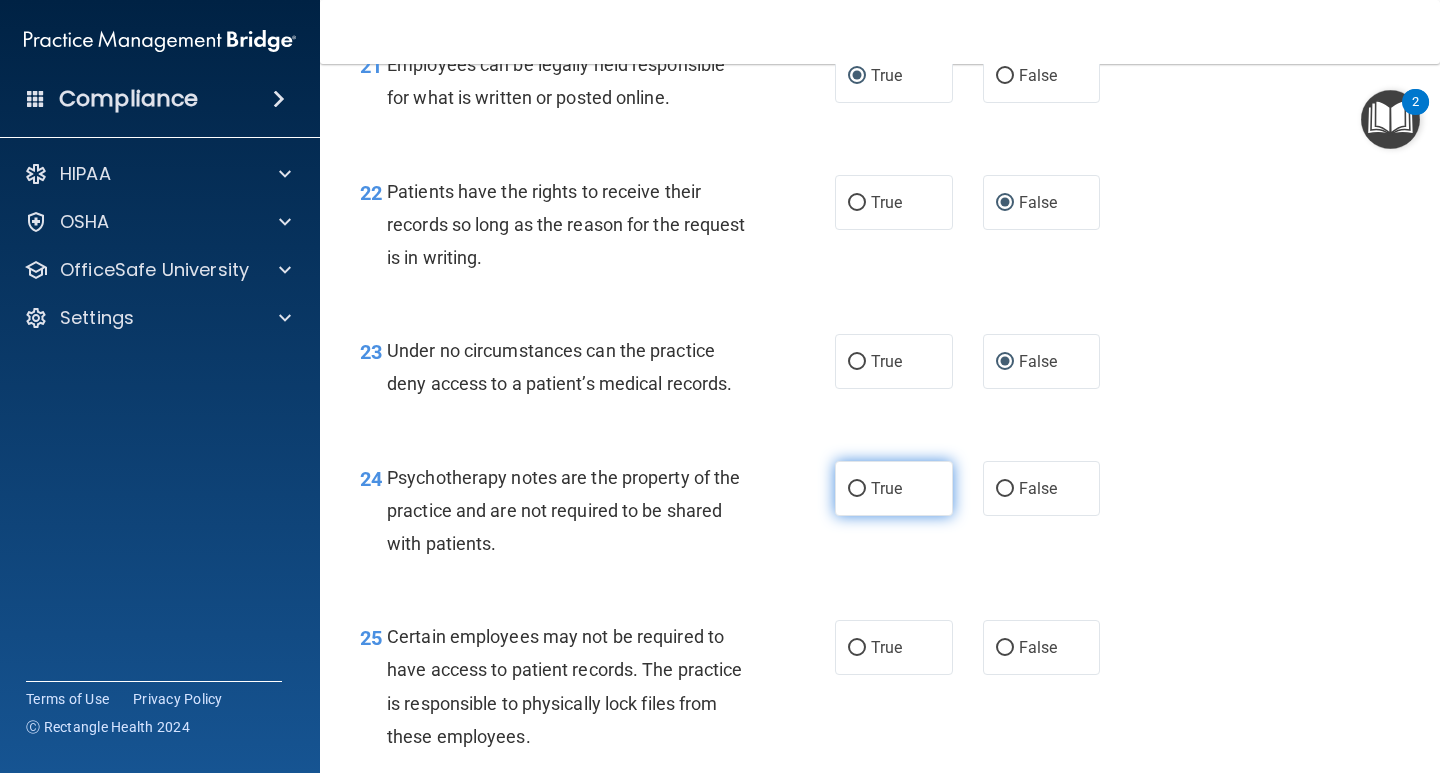 click on "True" at bounding box center [857, 489] 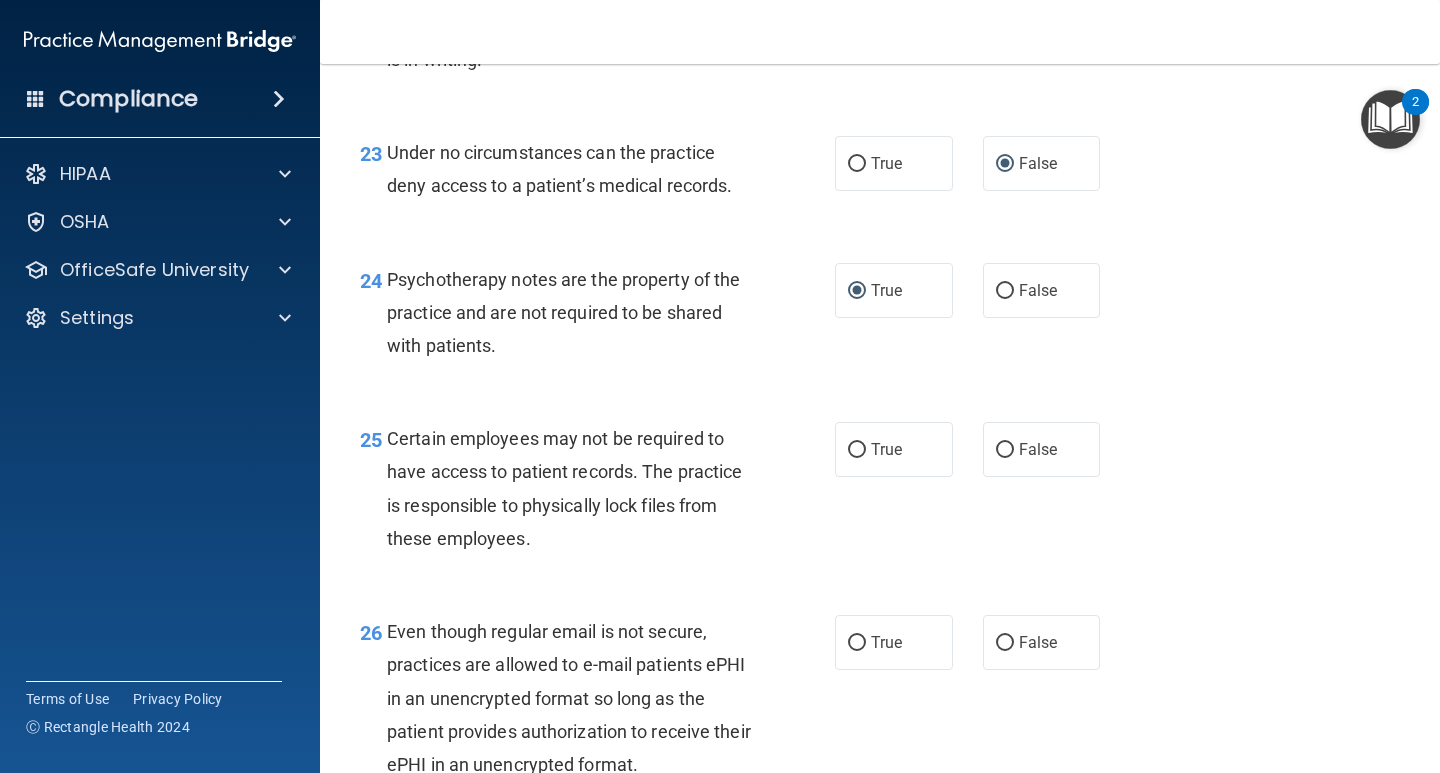 scroll, scrollTop: 4500, scrollLeft: 0, axis: vertical 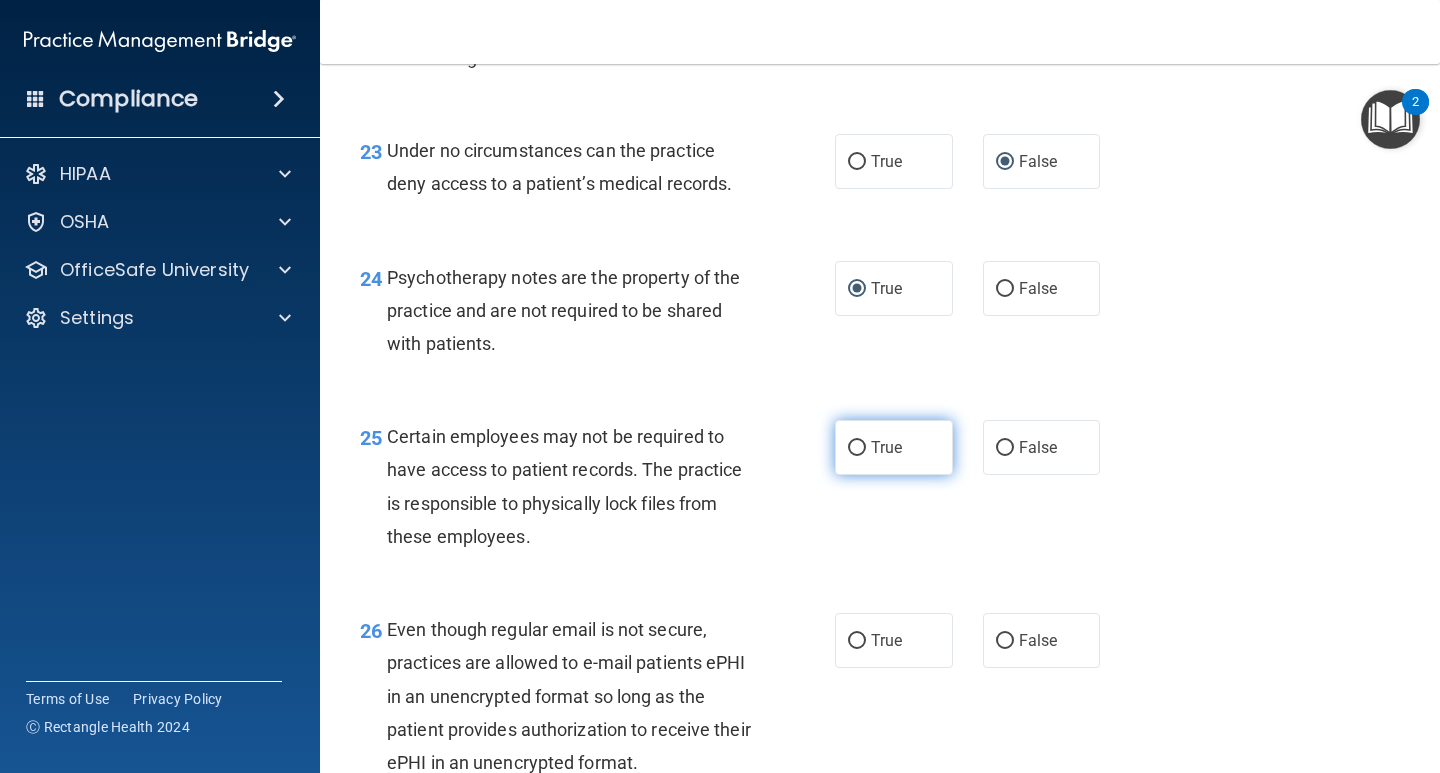 click on "True" at bounding box center (857, 448) 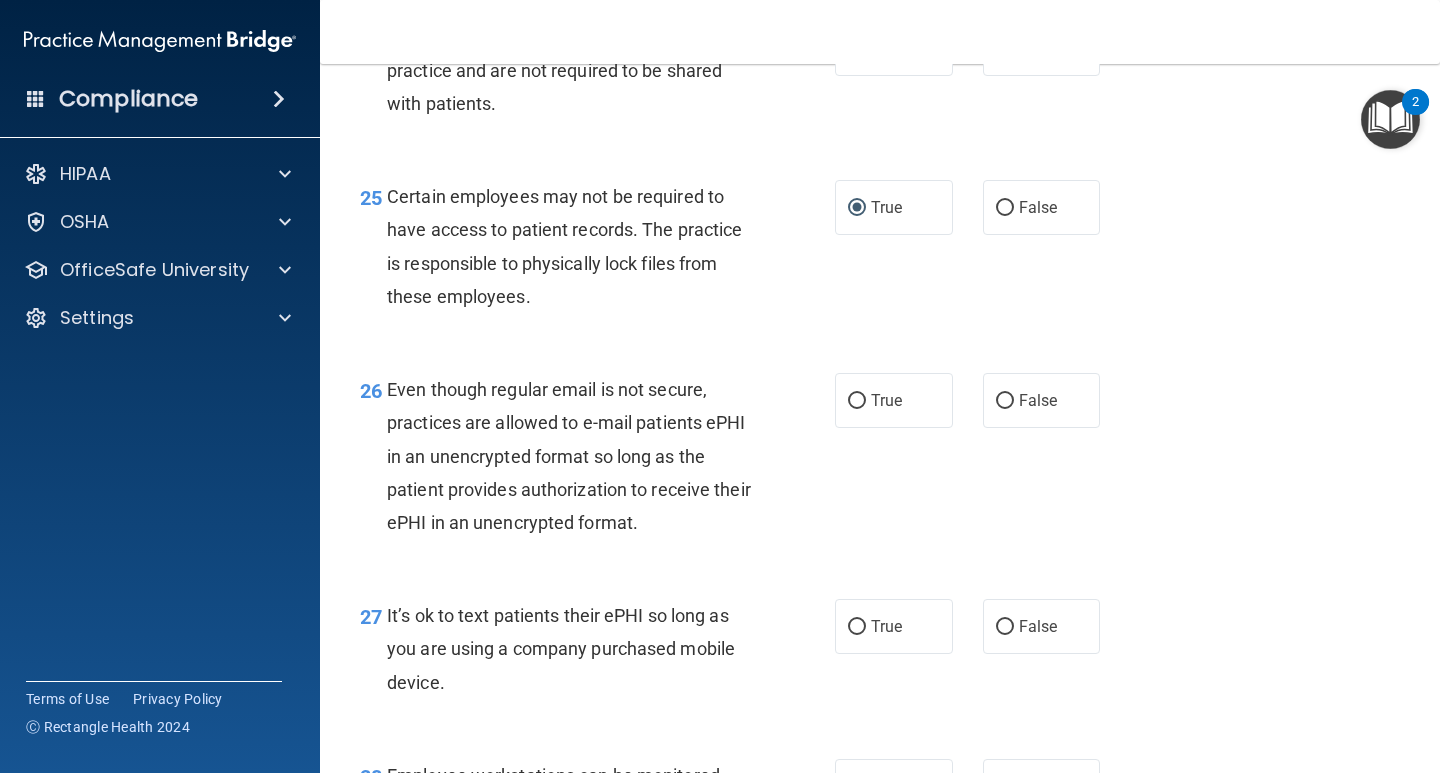scroll, scrollTop: 4800, scrollLeft: 0, axis: vertical 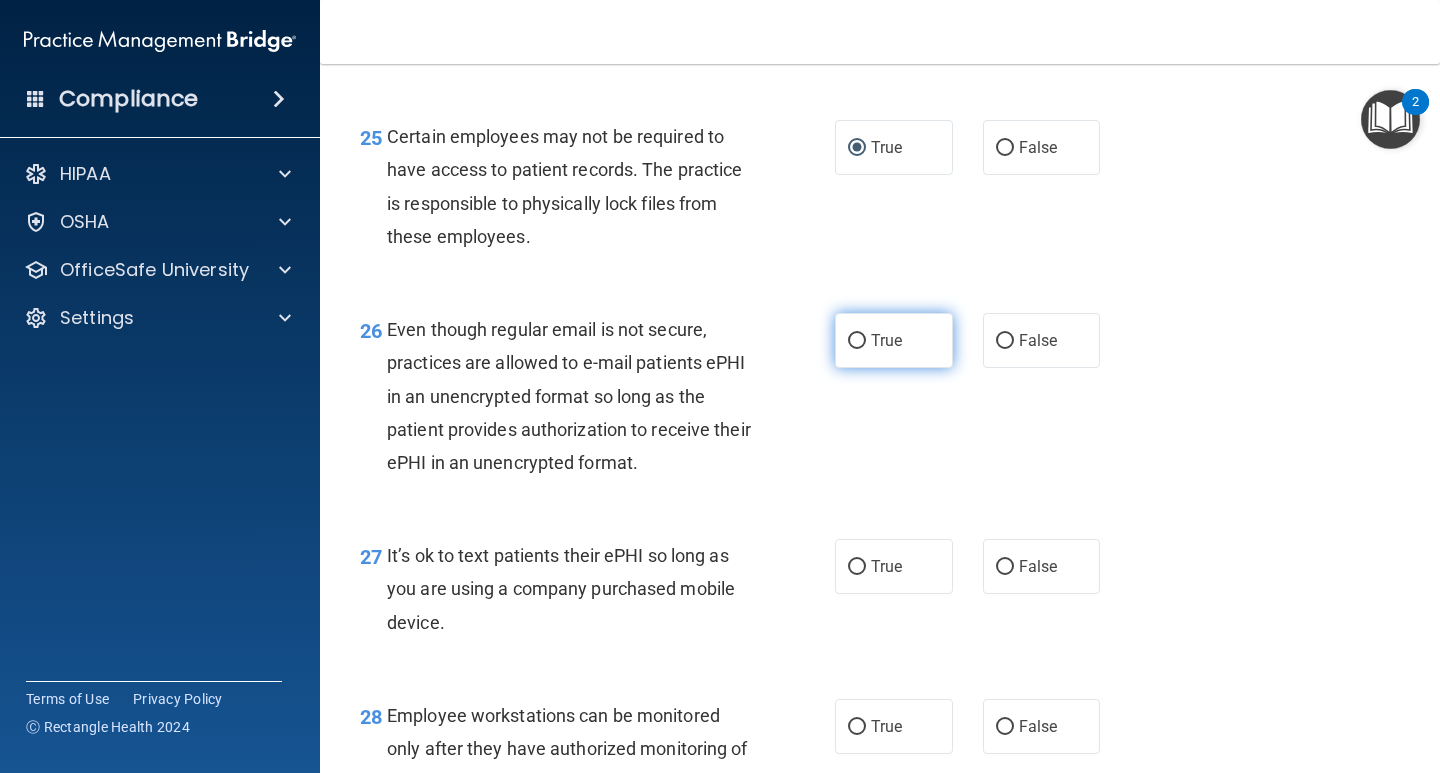 click on "True" at bounding box center [857, 341] 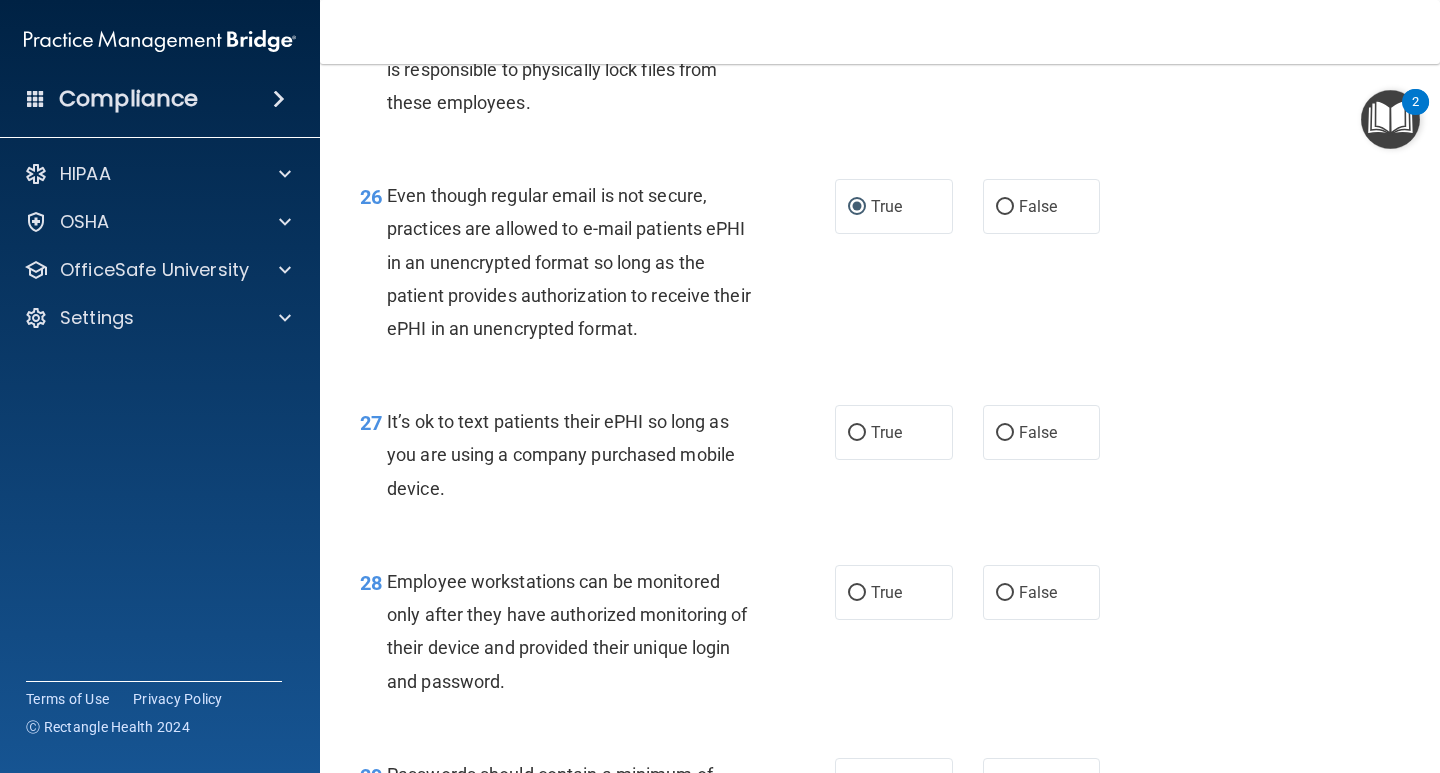 scroll, scrollTop: 5000, scrollLeft: 0, axis: vertical 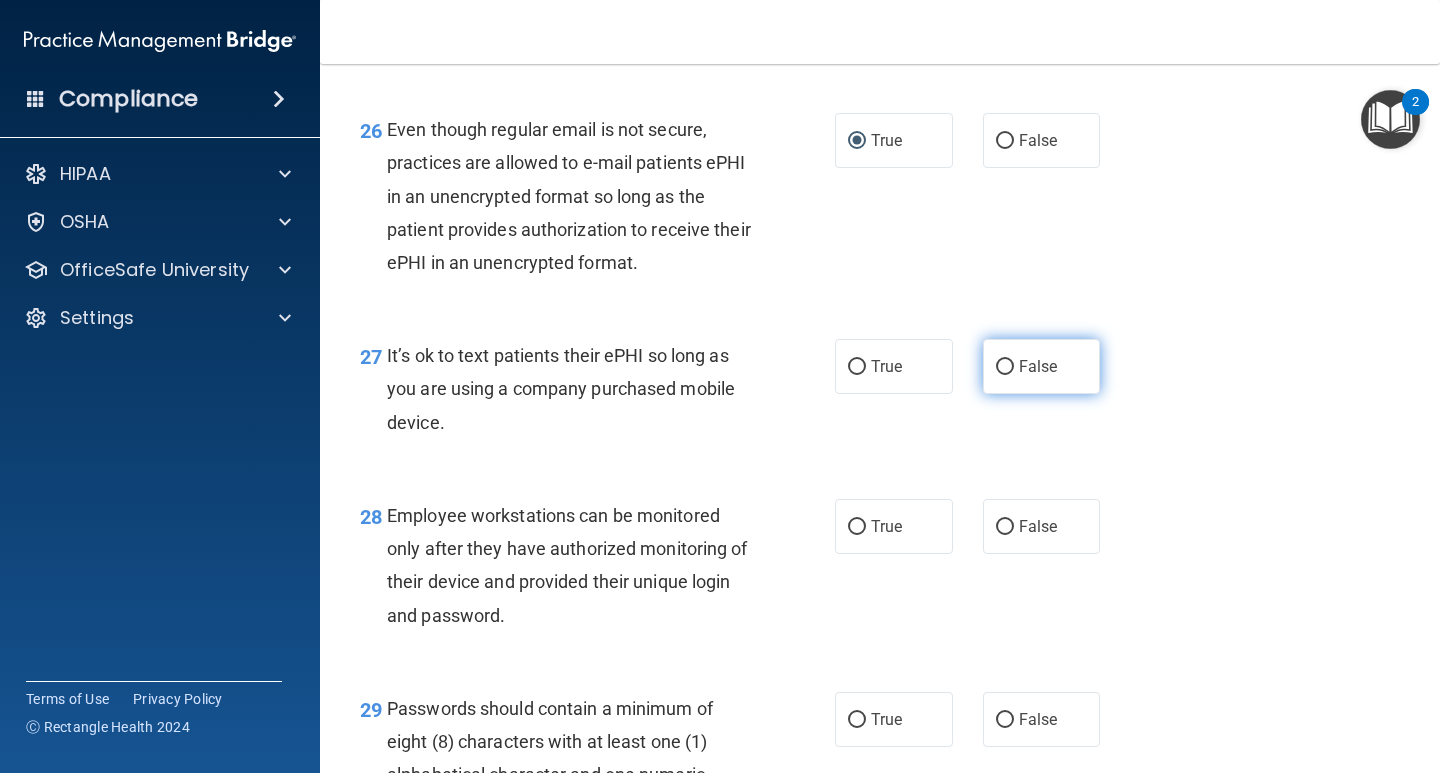 click on "False" at bounding box center [1005, 367] 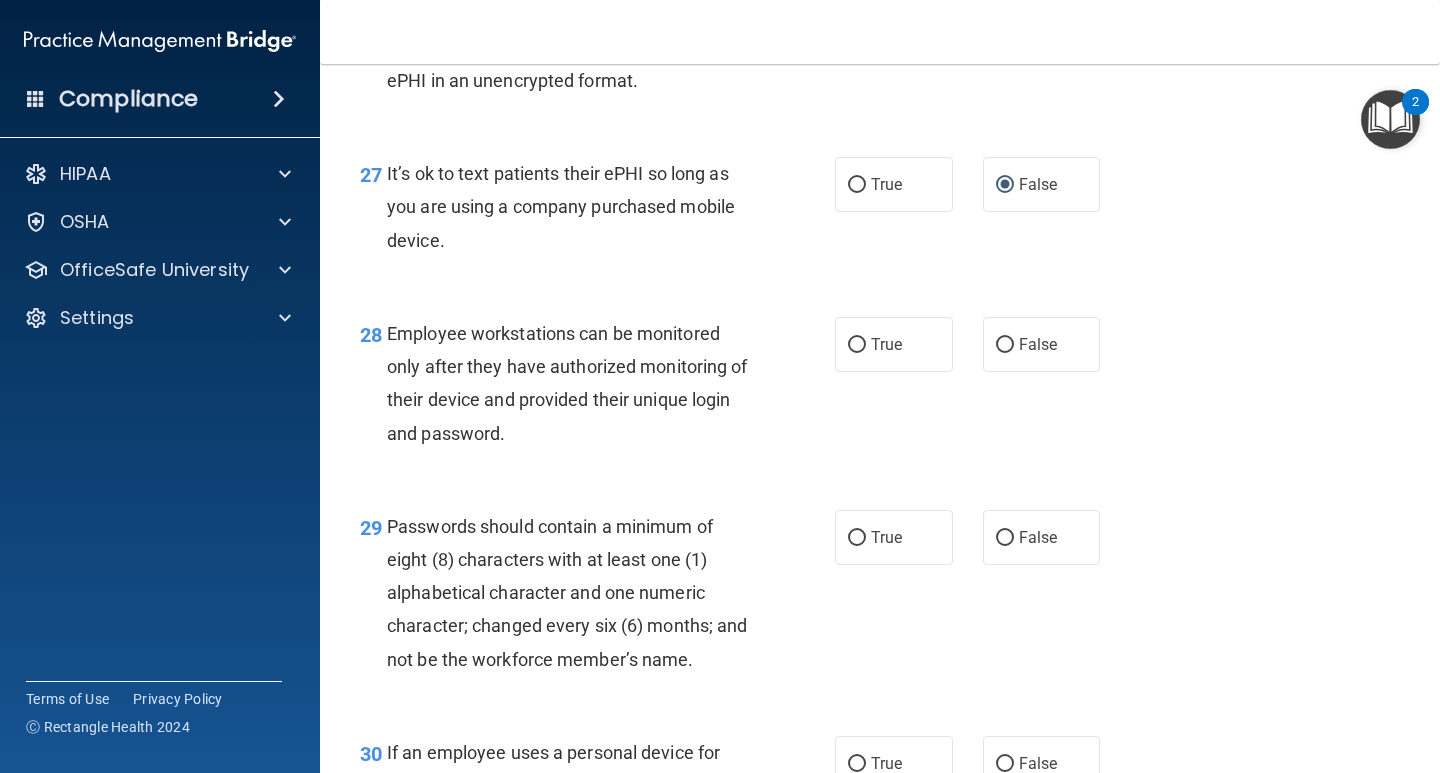 scroll, scrollTop: 5200, scrollLeft: 0, axis: vertical 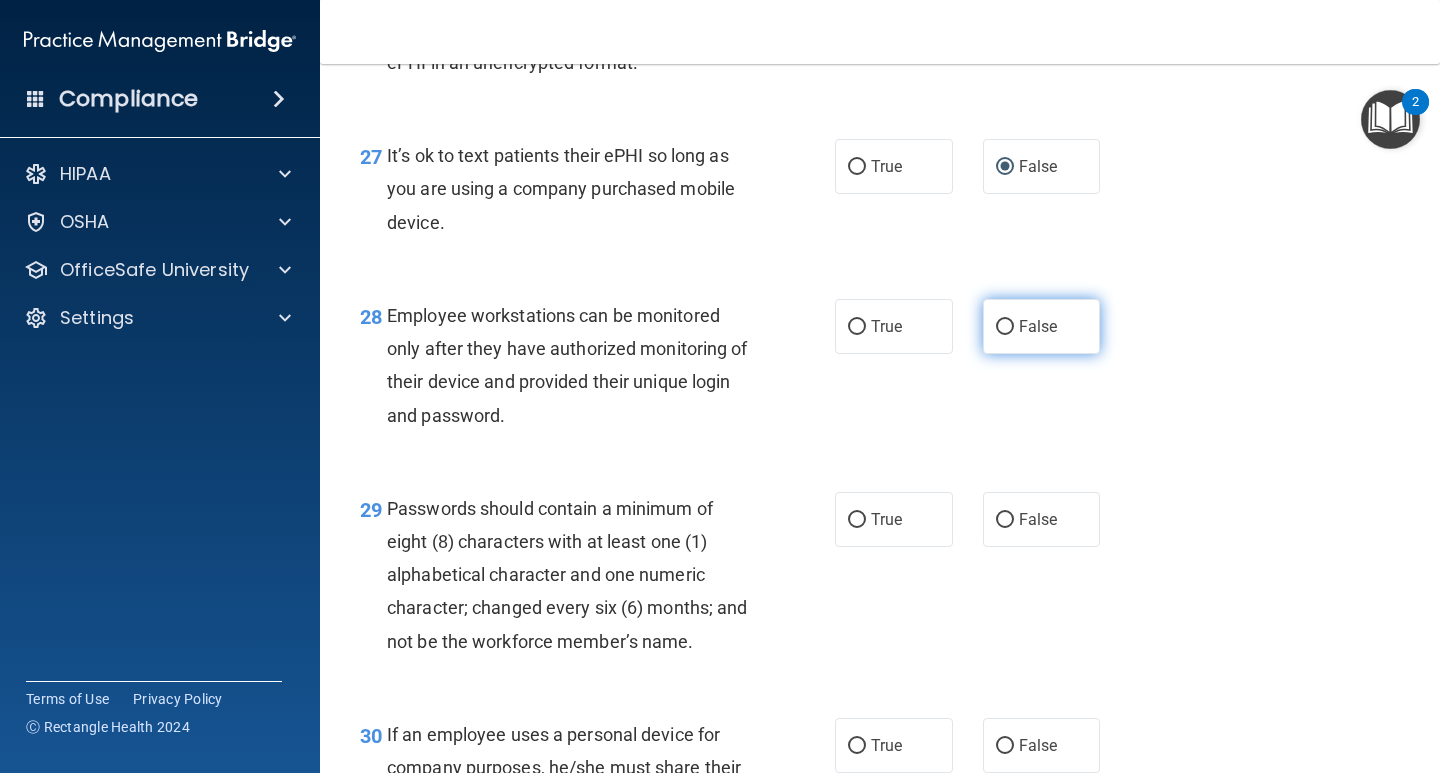 click on "False" at bounding box center [1005, 327] 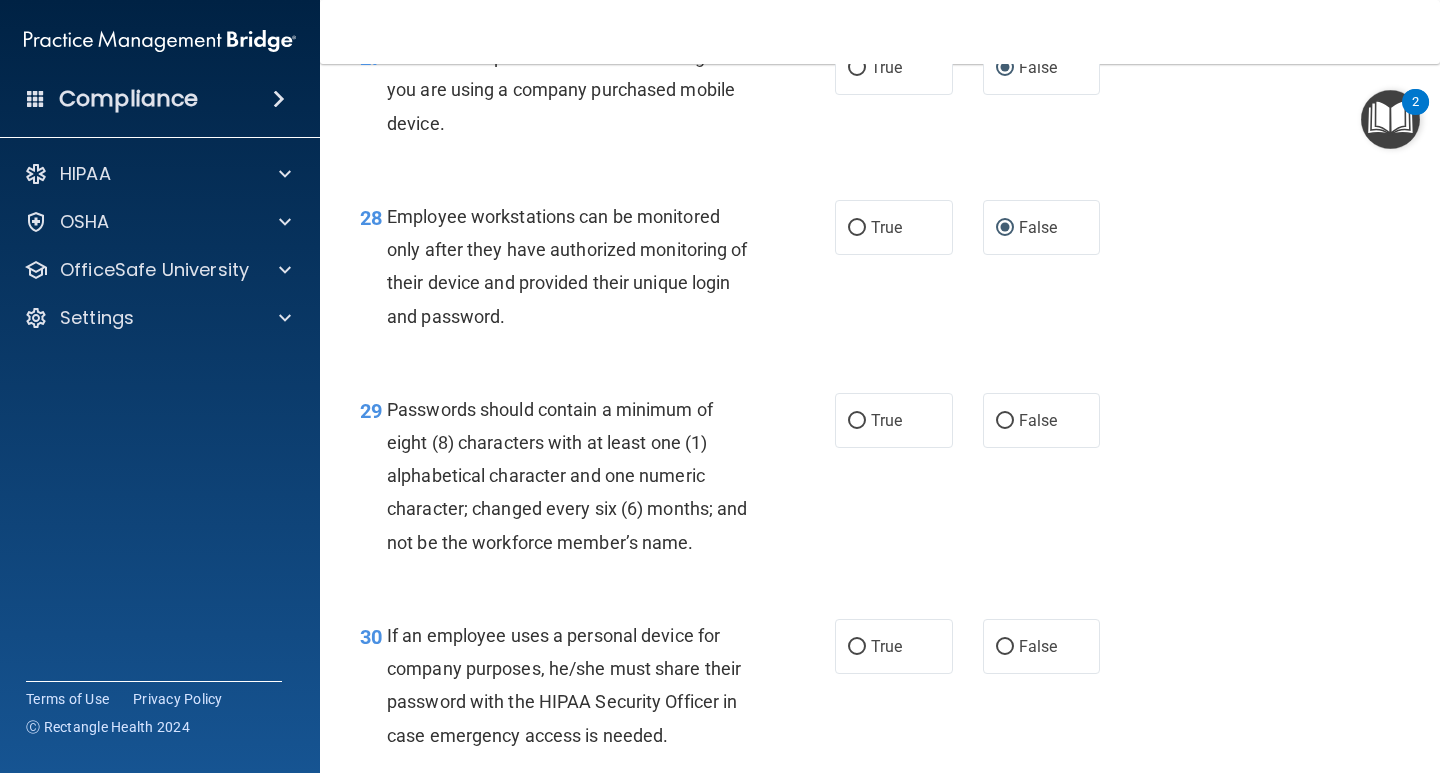 scroll, scrollTop: 5300, scrollLeft: 0, axis: vertical 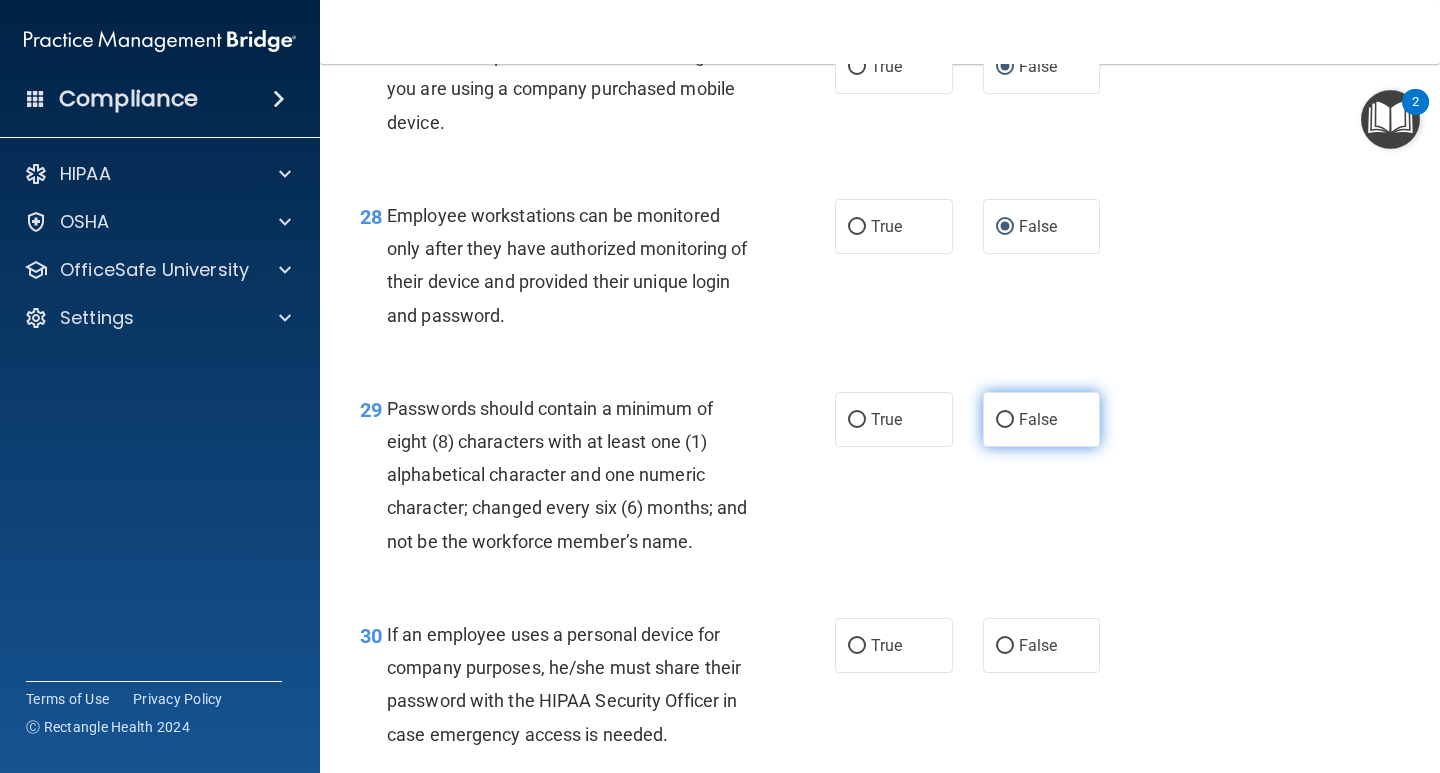 click on "False" at bounding box center (1005, 420) 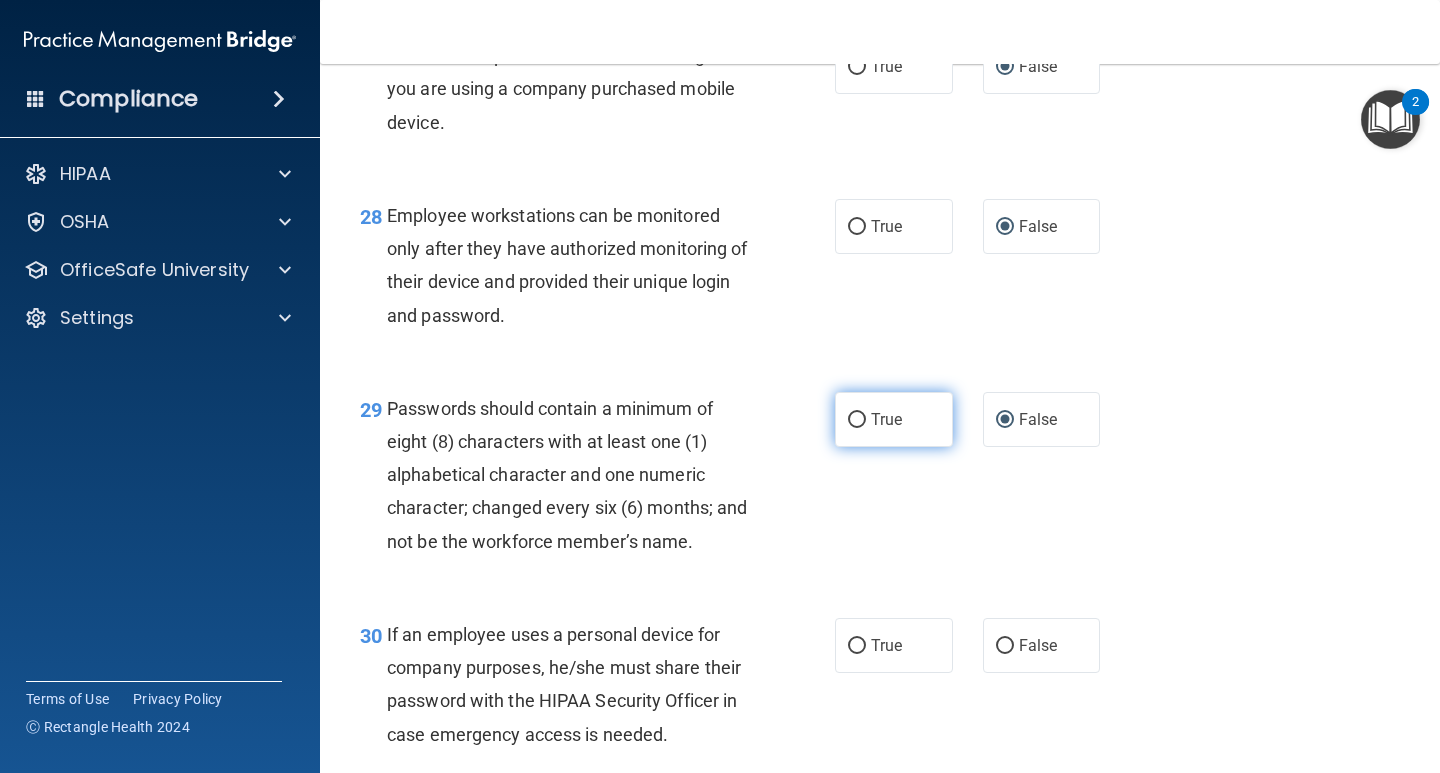 drag, startPoint x: 856, startPoint y: 452, endPoint x: 925, endPoint y: 501, distance: 84.6286 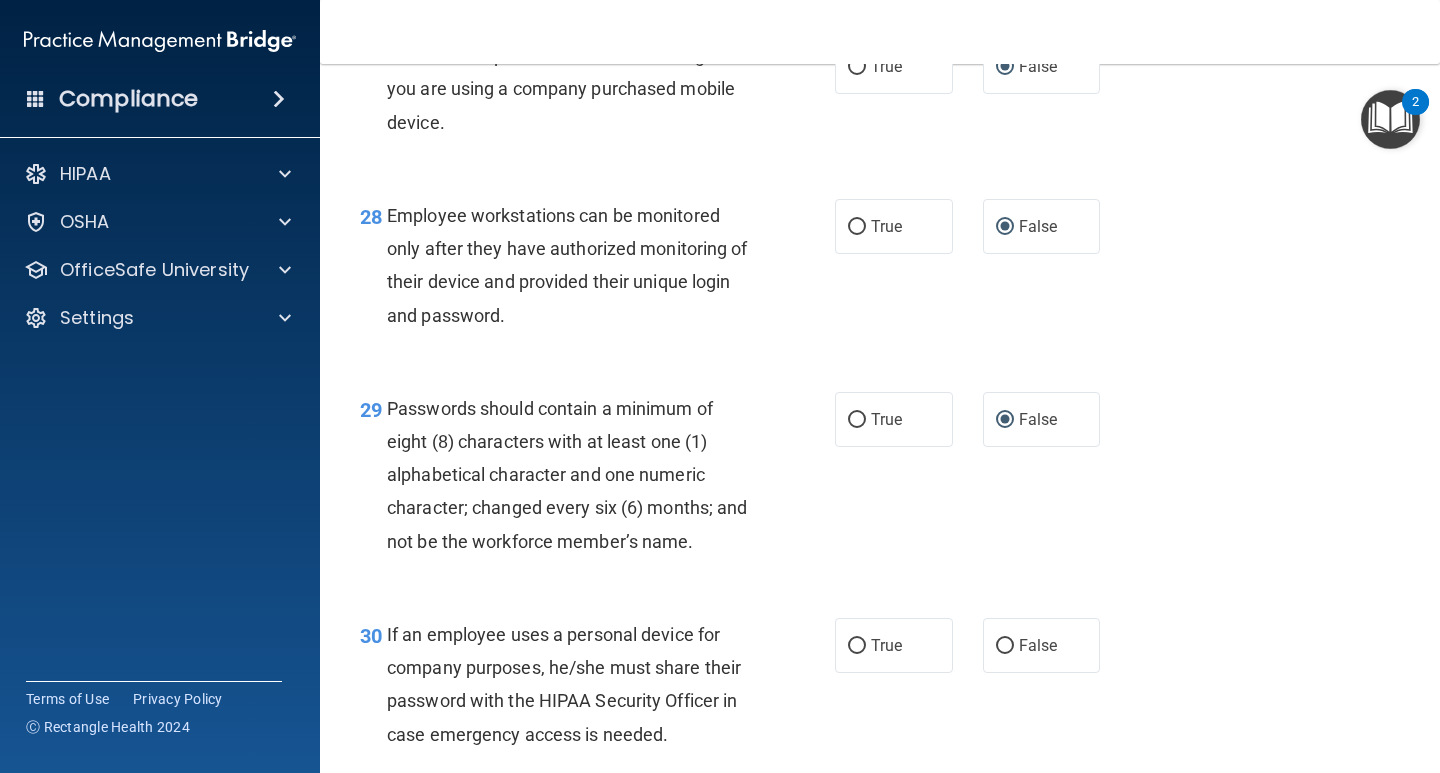 radio on "true" 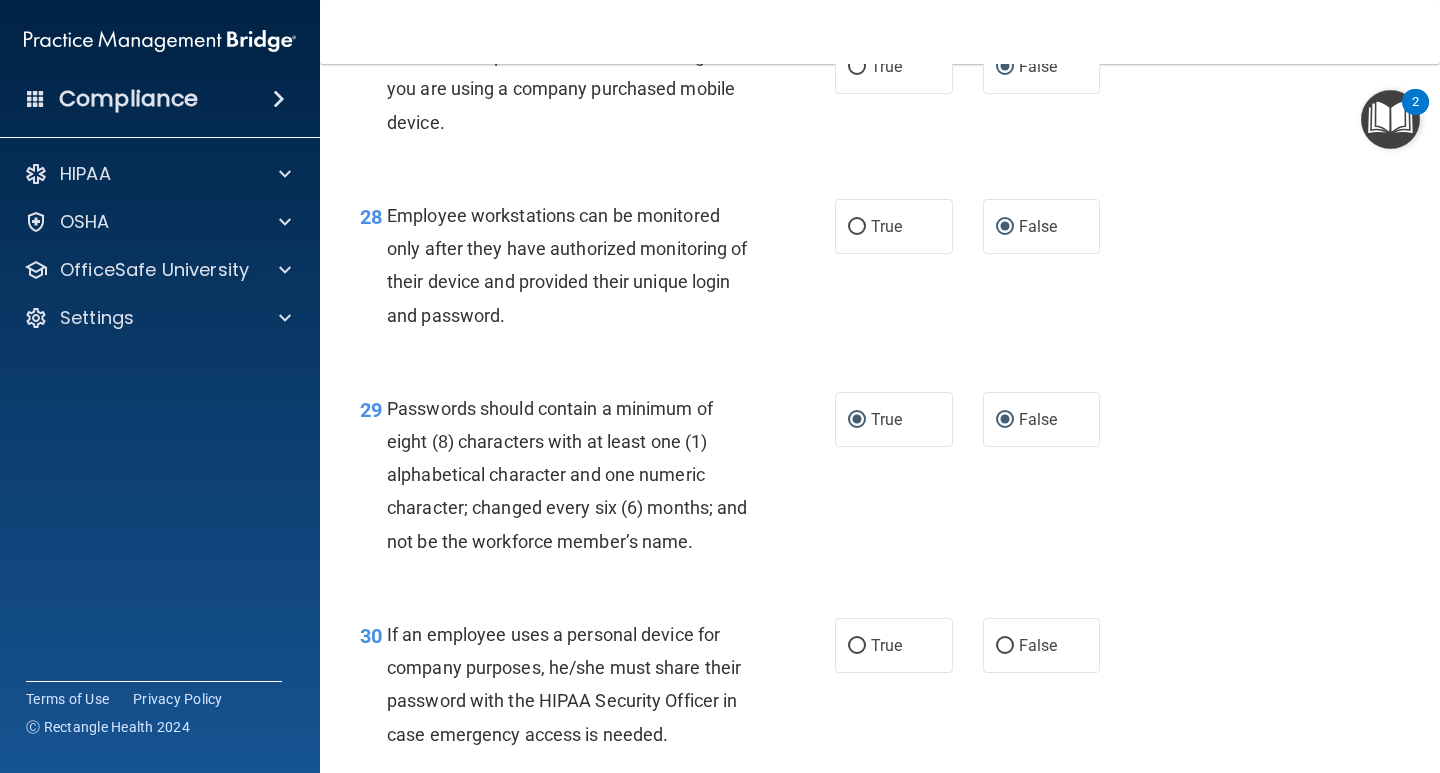 radio on "false" 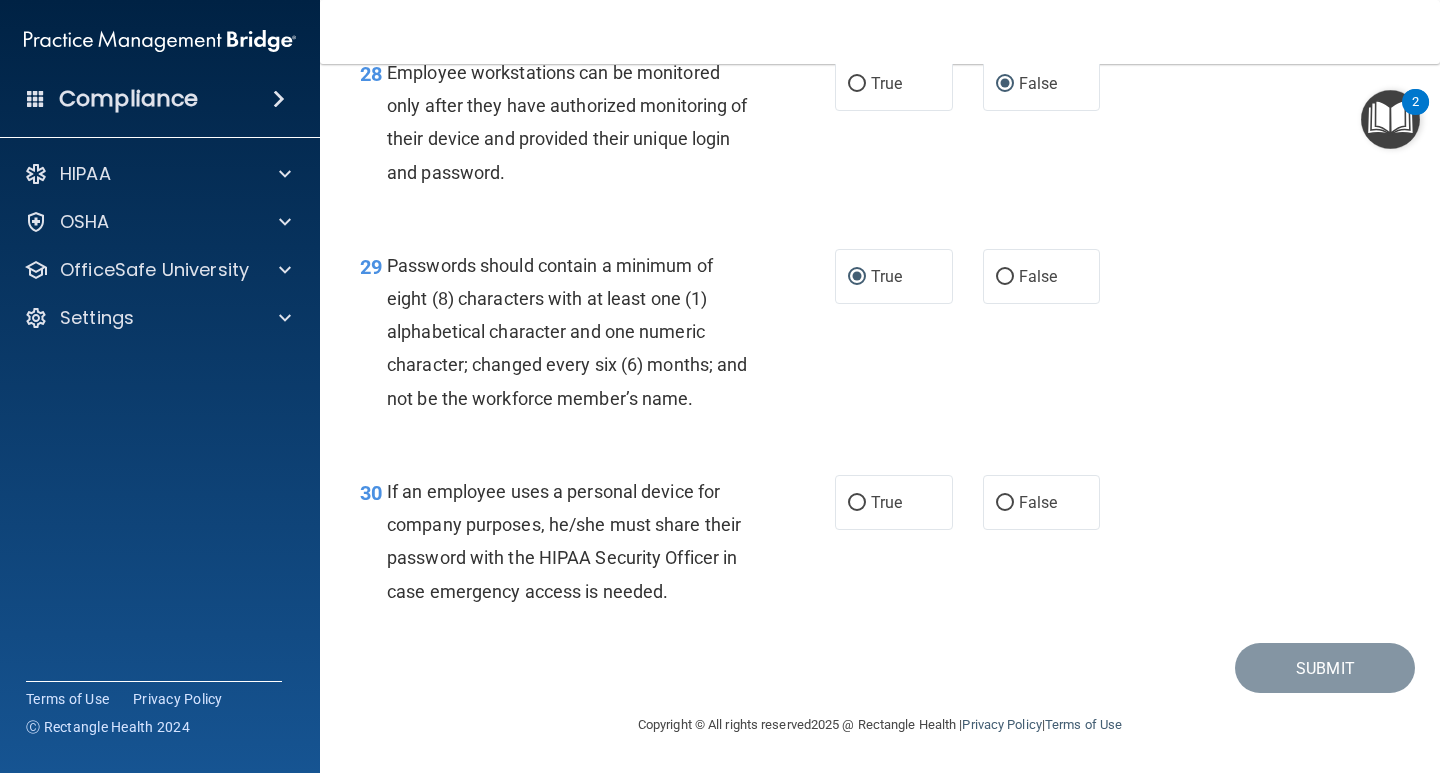 scroll, scrollTop: 5476, scrollLeft: 0, axis: vertical 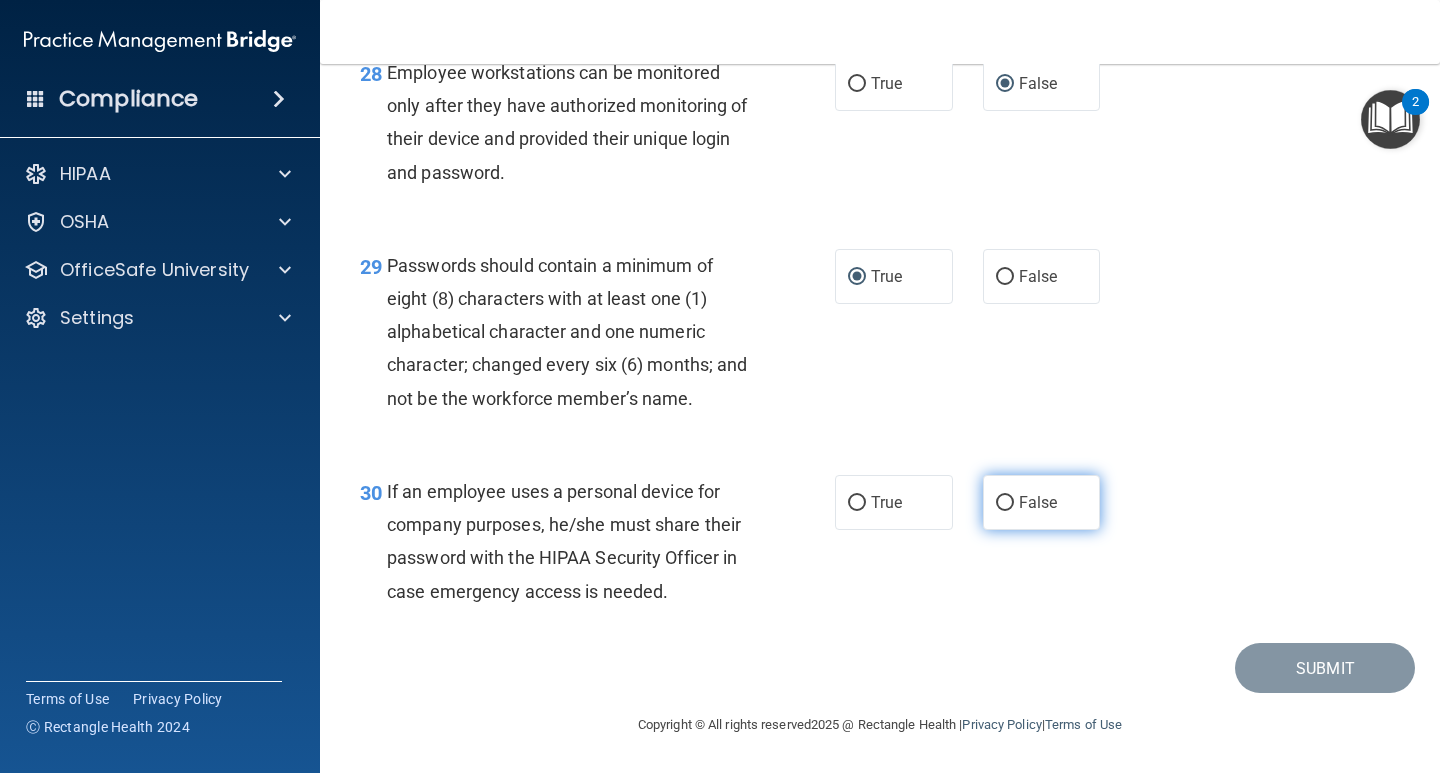 click on "False" at bounding box center (1005, 503) 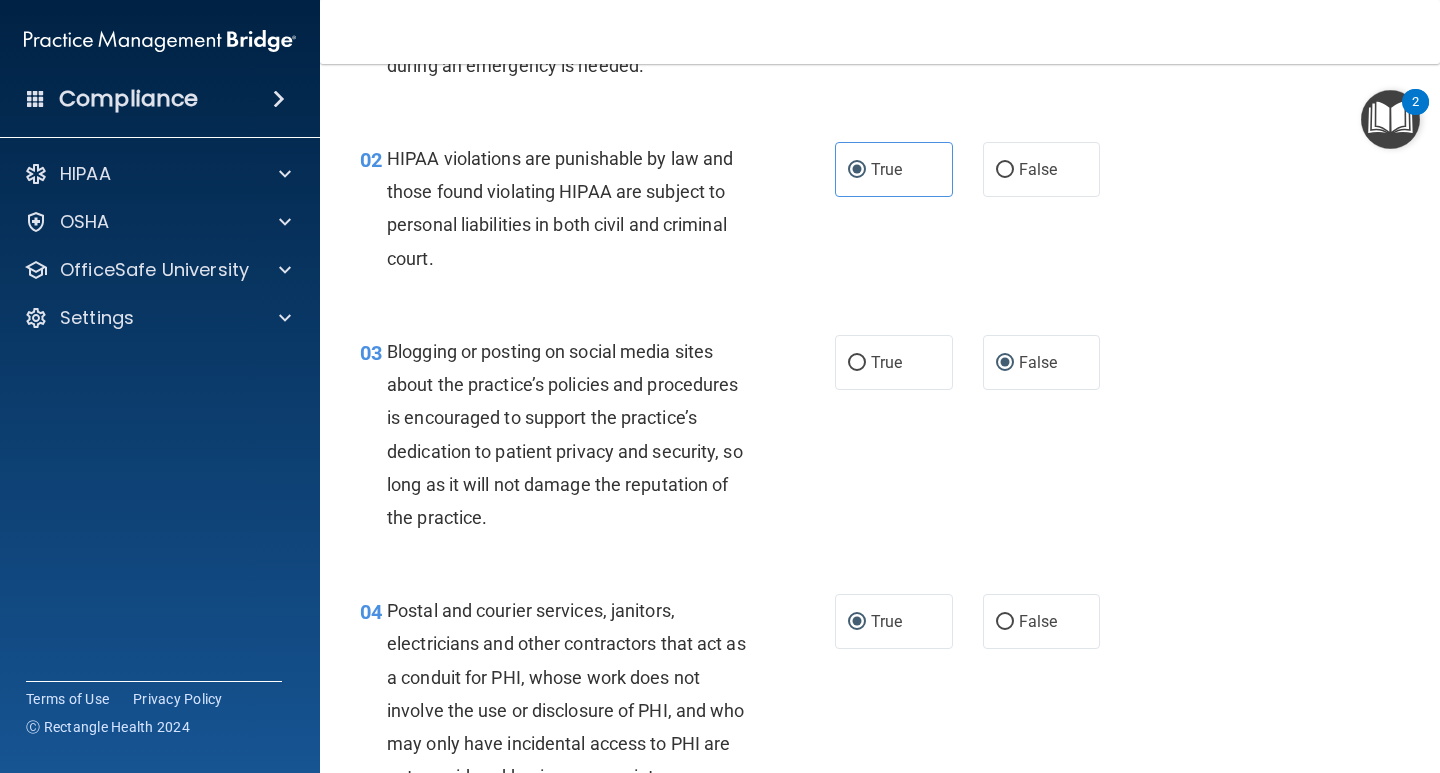 scroll, scrollTop: 0, scrollLeft: 0, axis: both 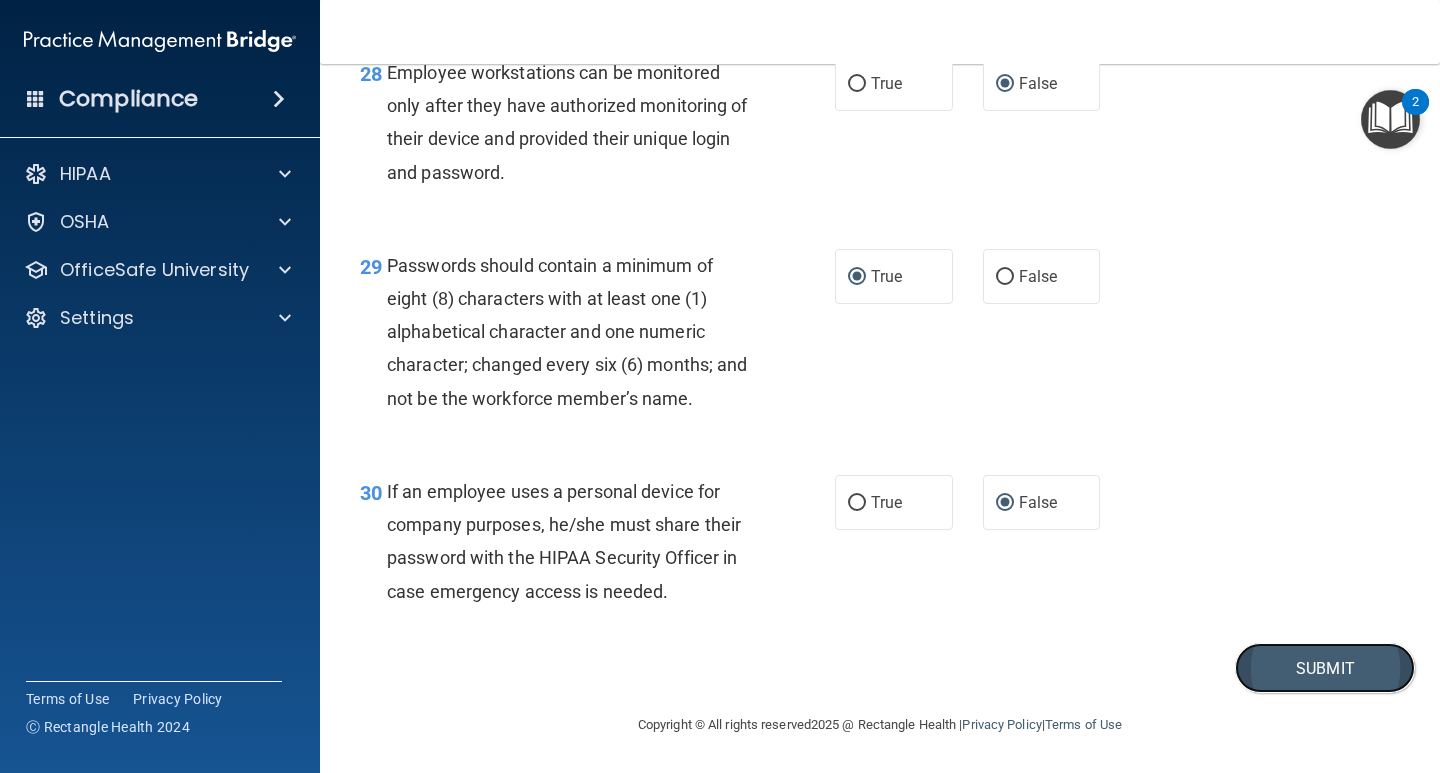 click on "Submit" at bounding box center (1325, 668) 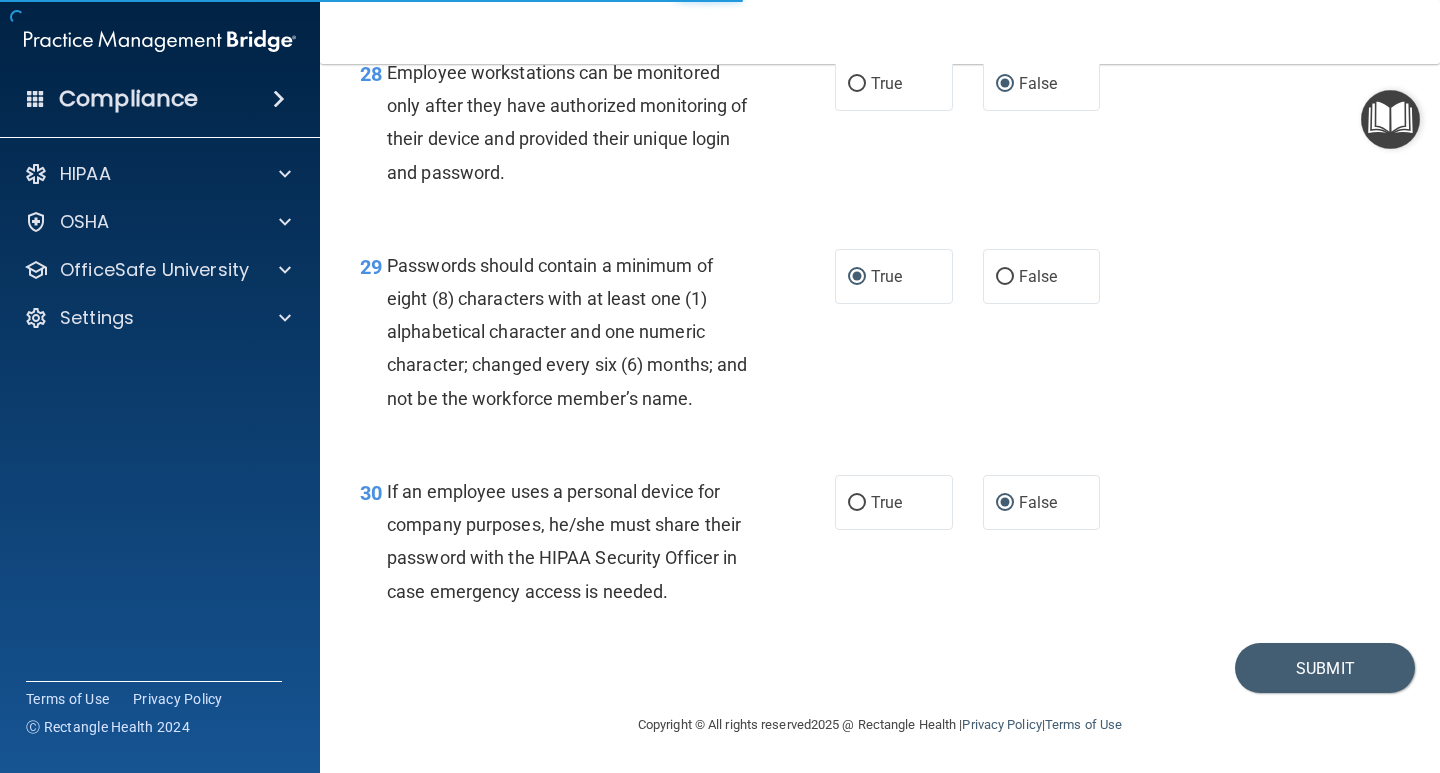 scroll, scrollTop: 0, scrollLeft: 0, axis: both 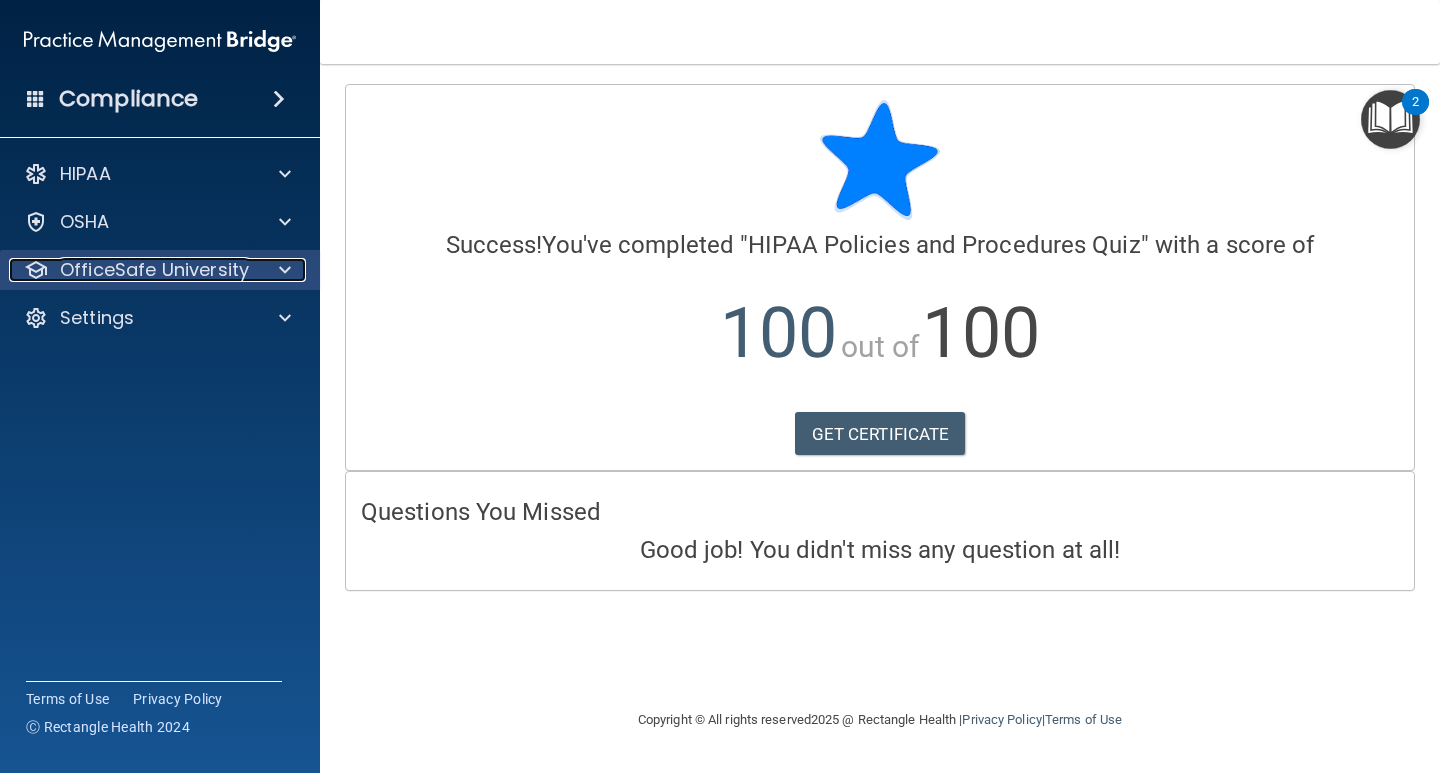 click on "OfficeSafe University" at bounding box center [154, 270] 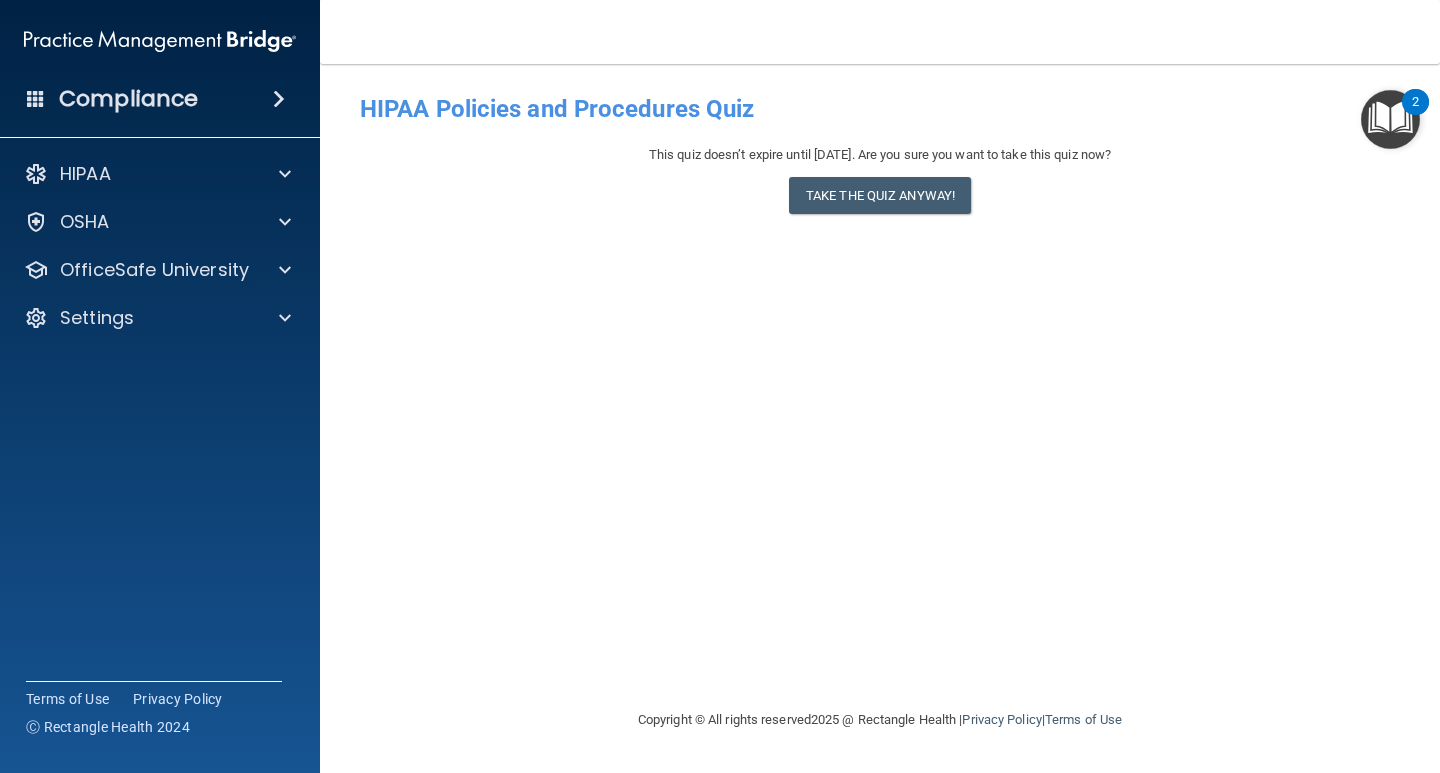 click at bounding box center (279, 99) 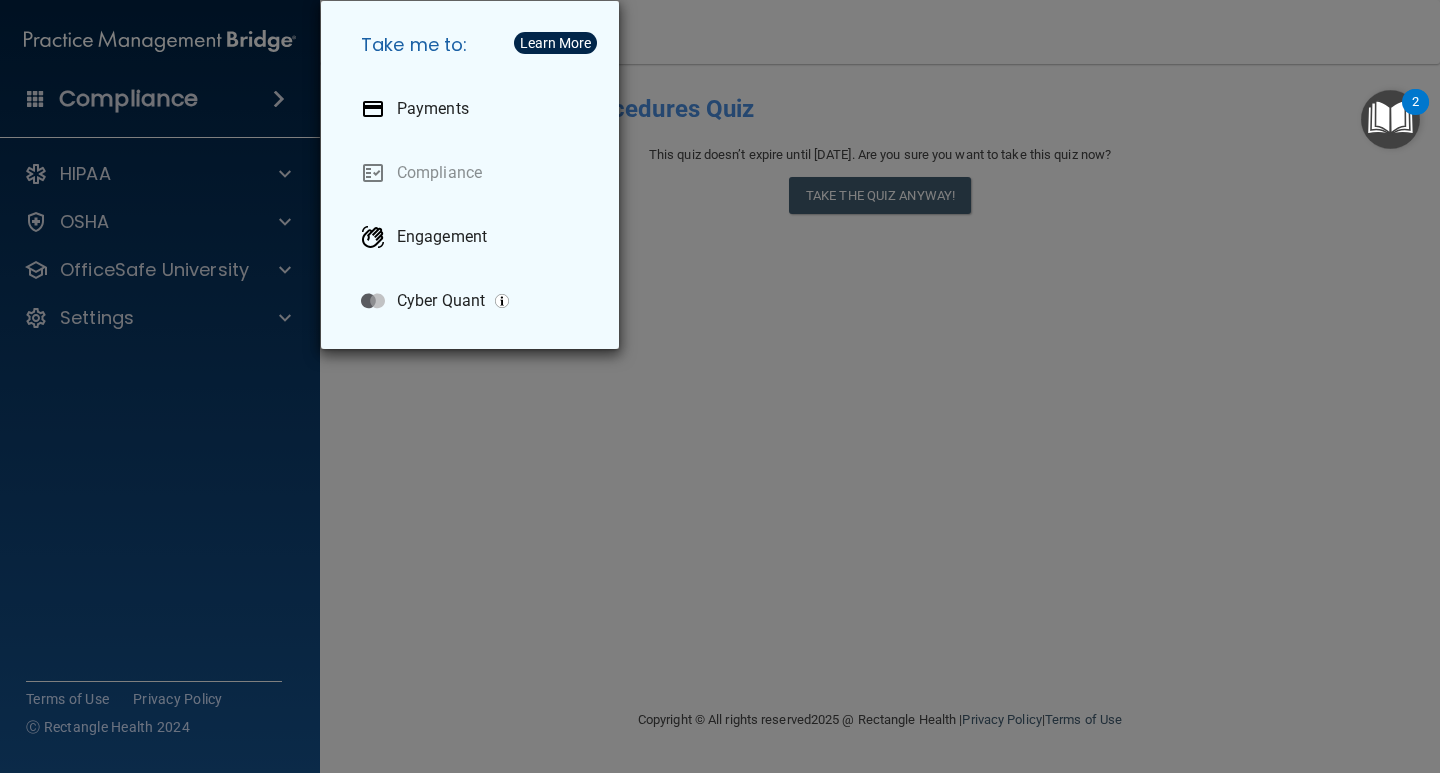 click on "Take me to:             Payments                   Compliance                     Engagement                     Cyber Quant" at bounding box center (720, 386) 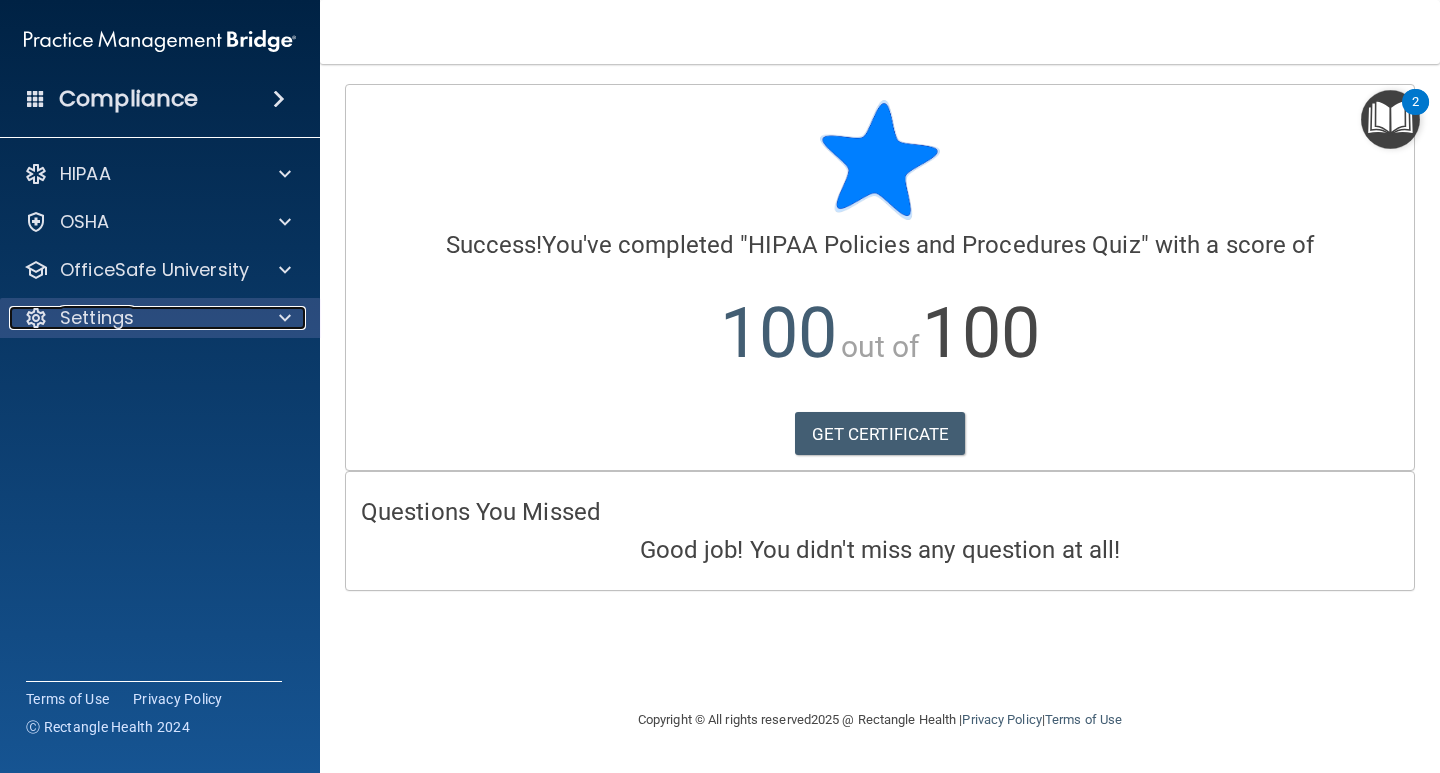 click at bounding box center [282, 318] 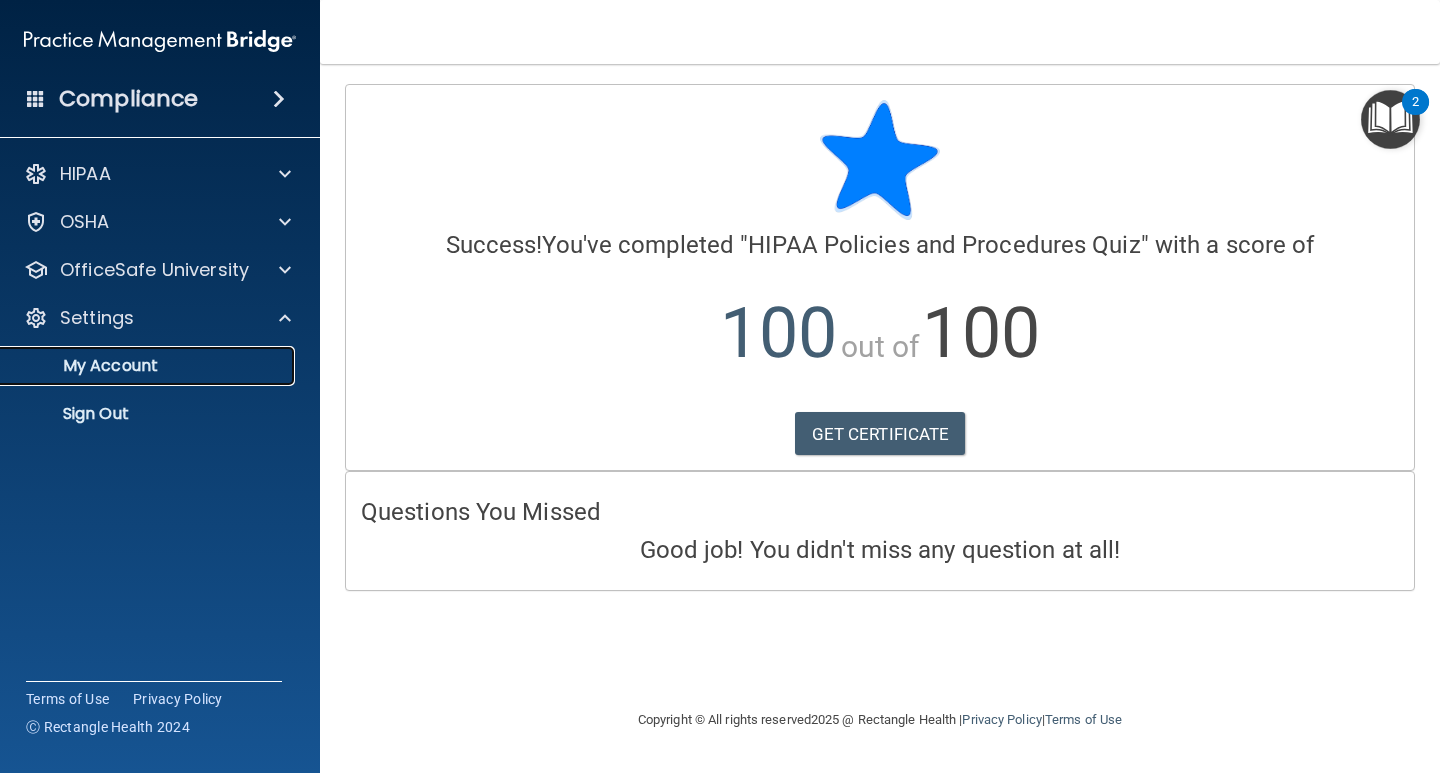 click on "My Account" at bounding box center (149, 366) 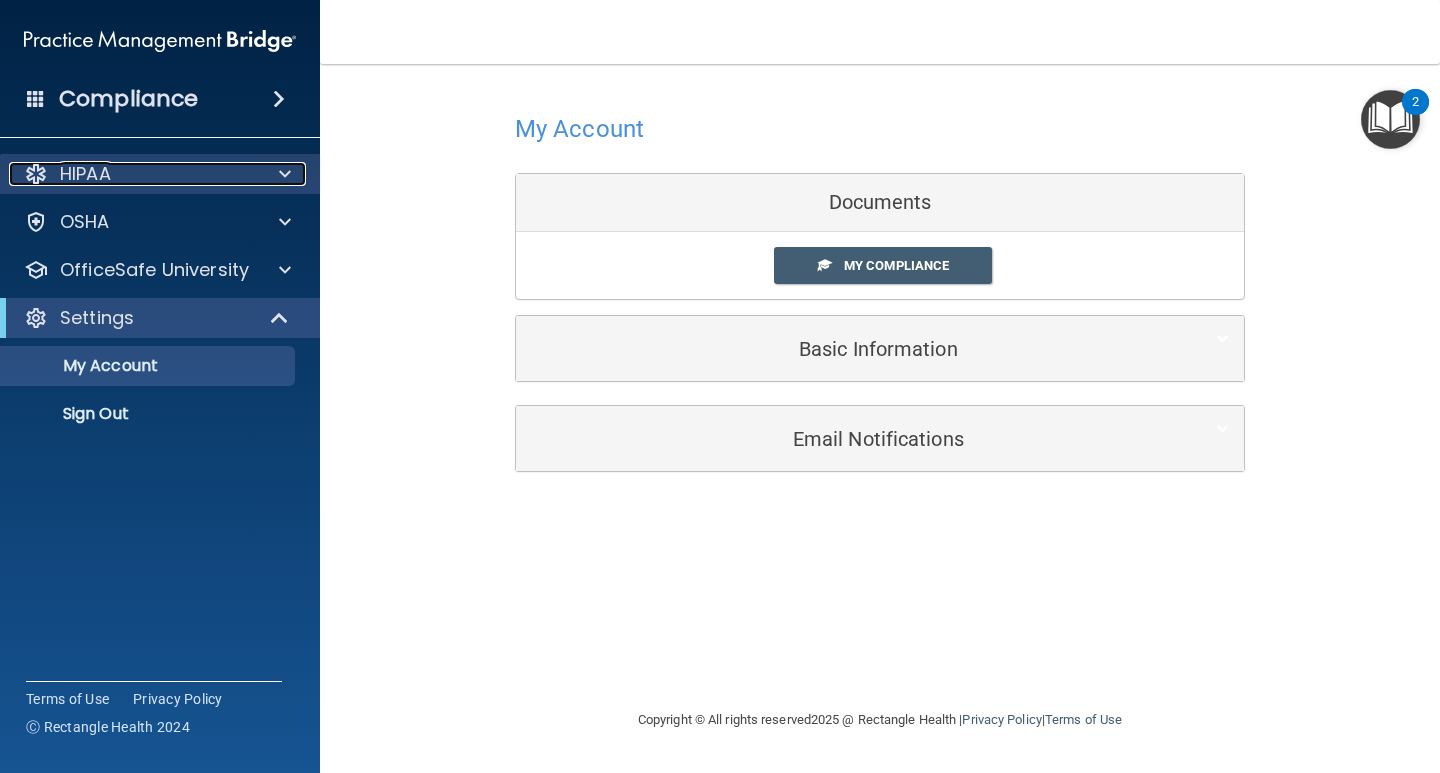 click on "HIPAA" at bounding box center [85, 174] 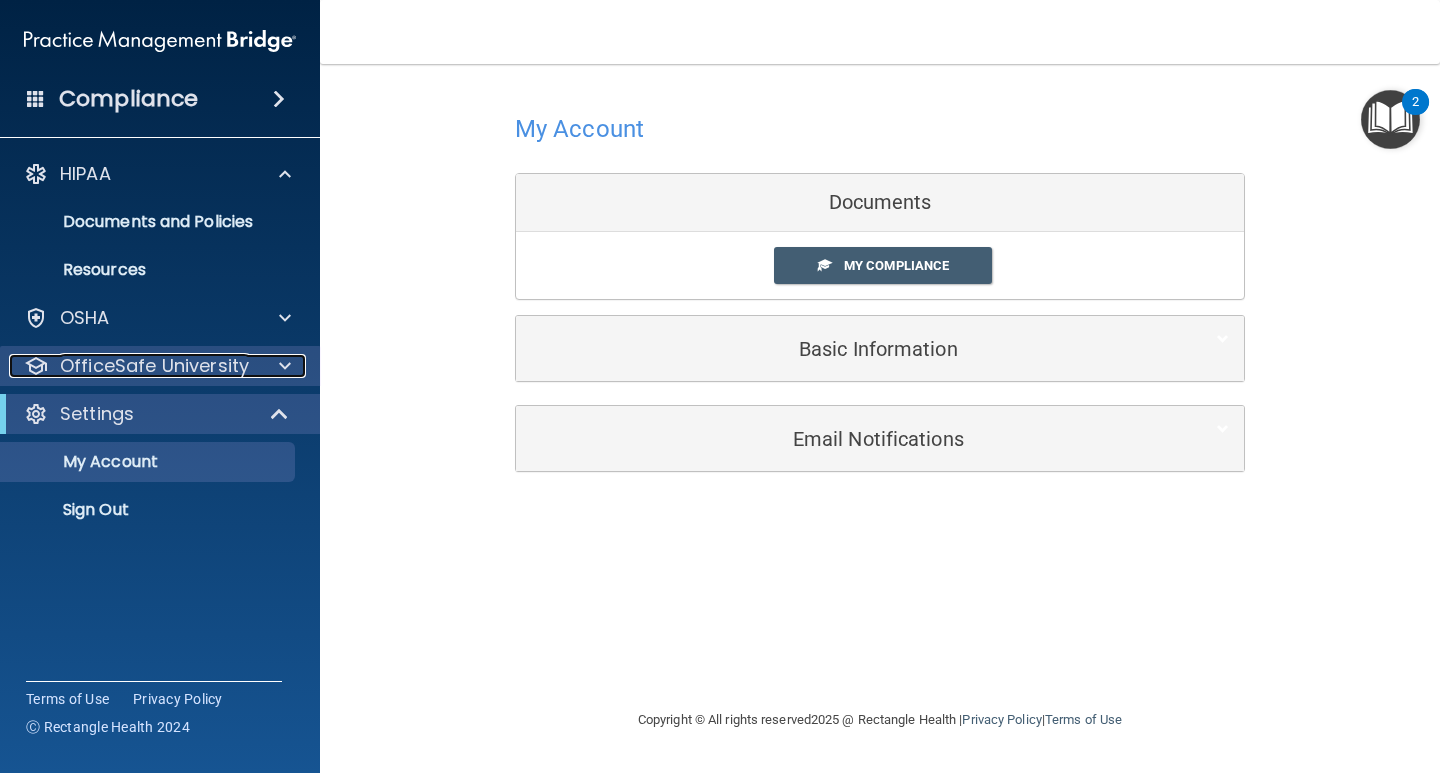 click on "OfficeSafe University" at bounding box center [154, 366] 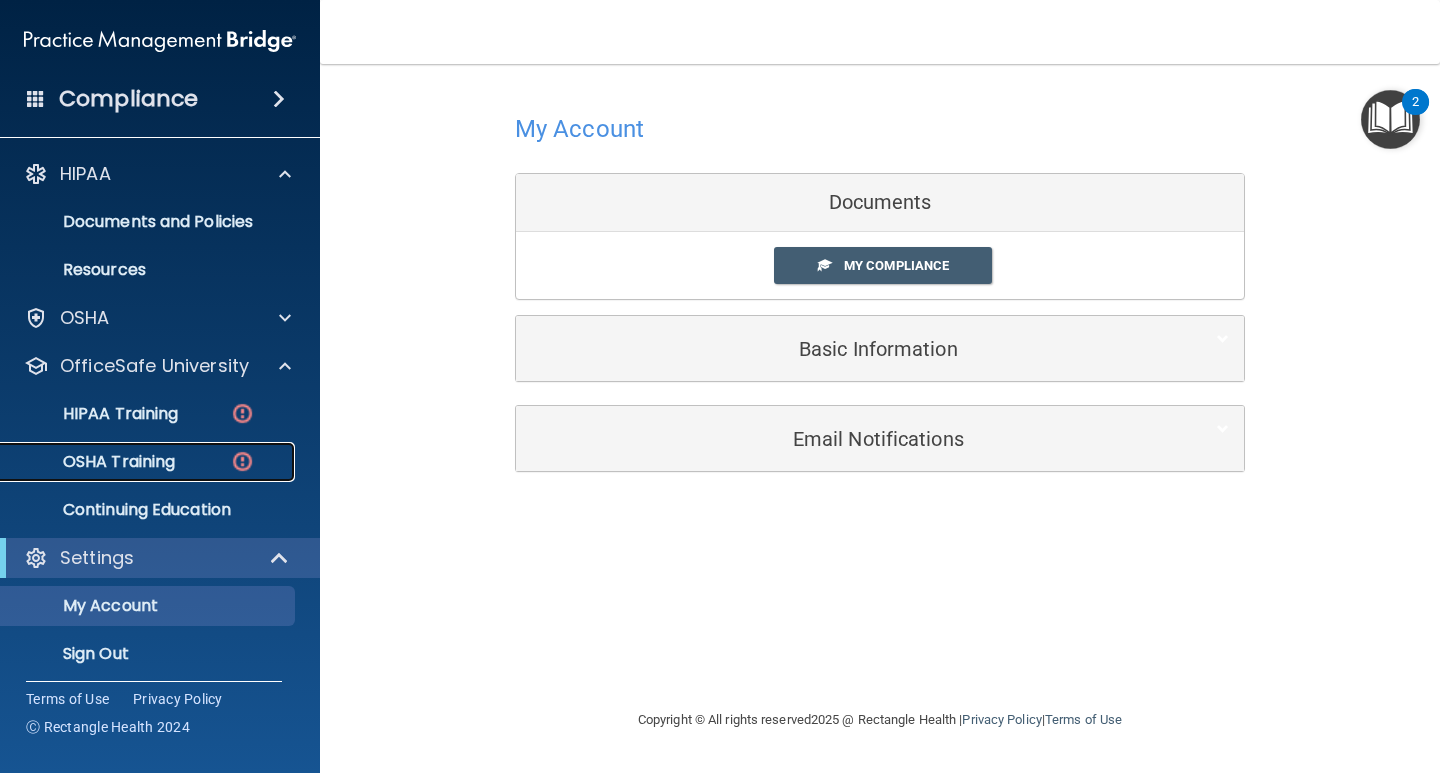 click on "OSHA Training" at bounding box center [94, 462] 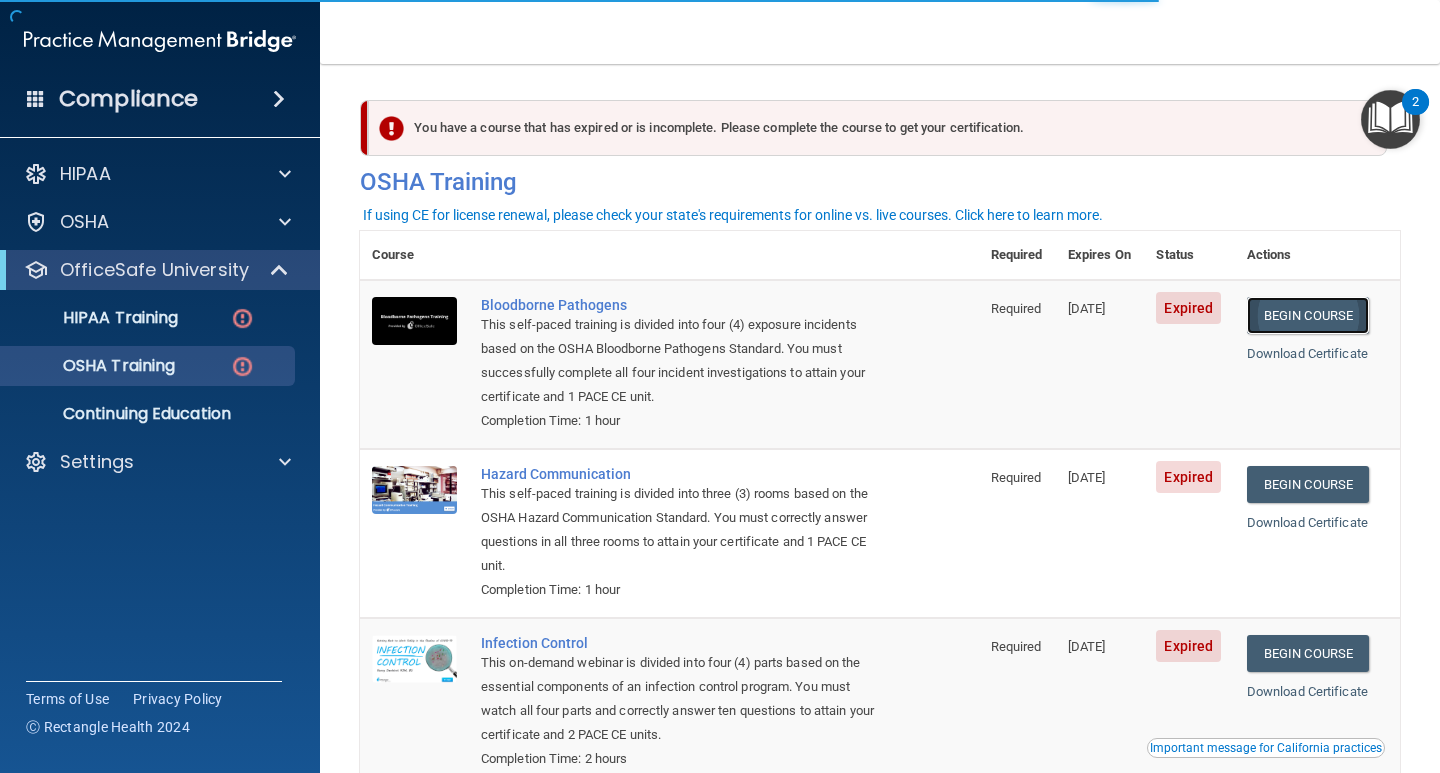 click on "Begin Course" at bounding box center (1308, 315) 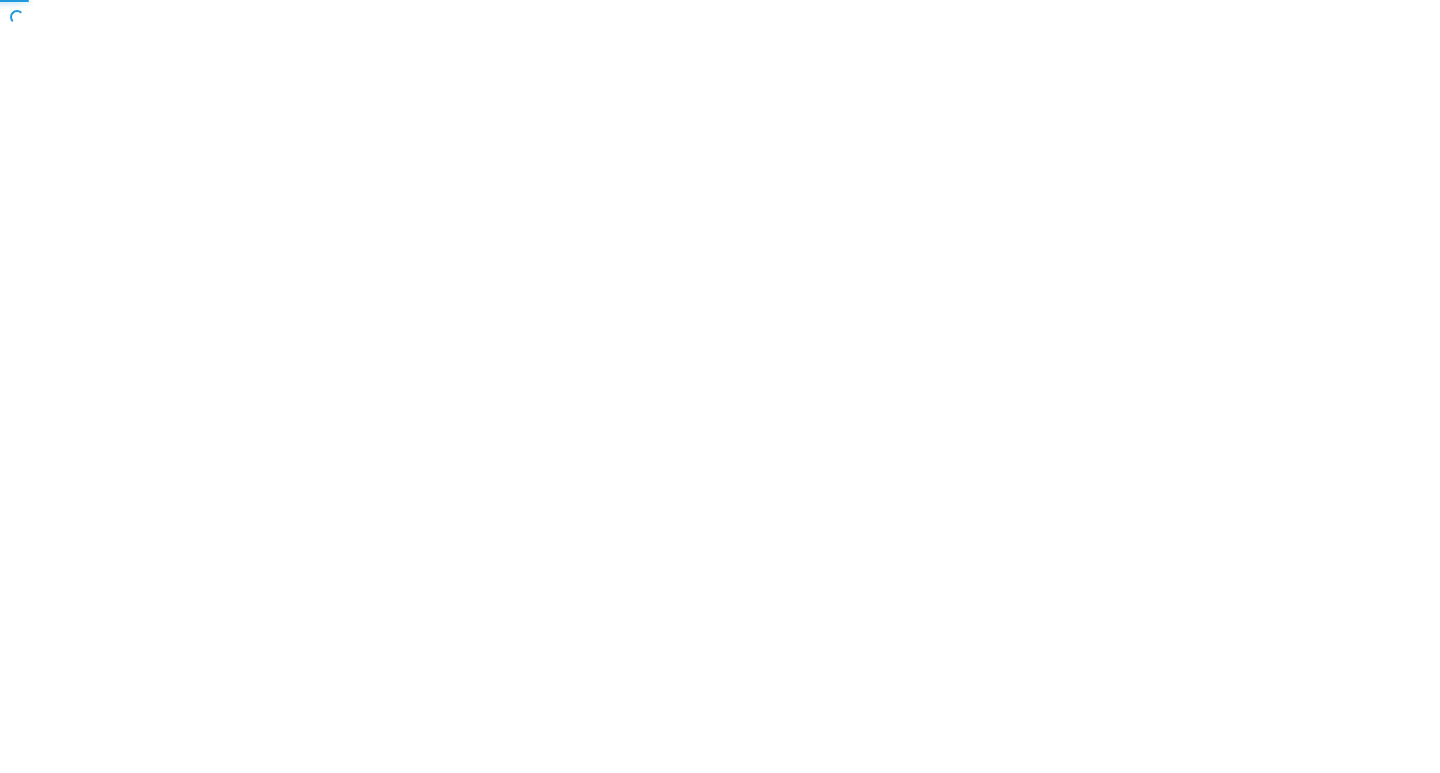scroll, scrollTop: 0, scrollLeft: 0, axis: both 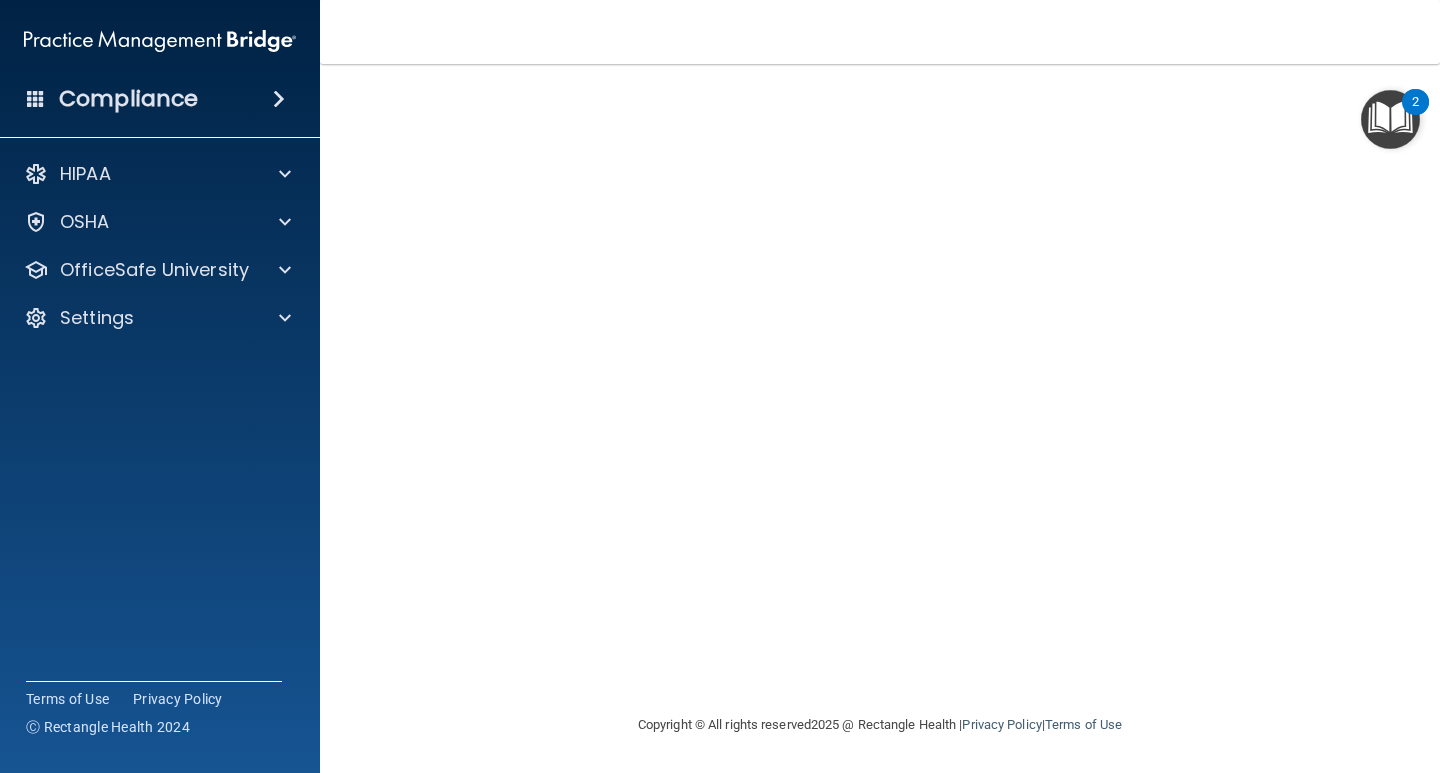 click on "Copyright © All rights reserved  2025 @ Rectangle Health |  Privacy Policy  |  Terms of Use" at bounding box center [880, 725] 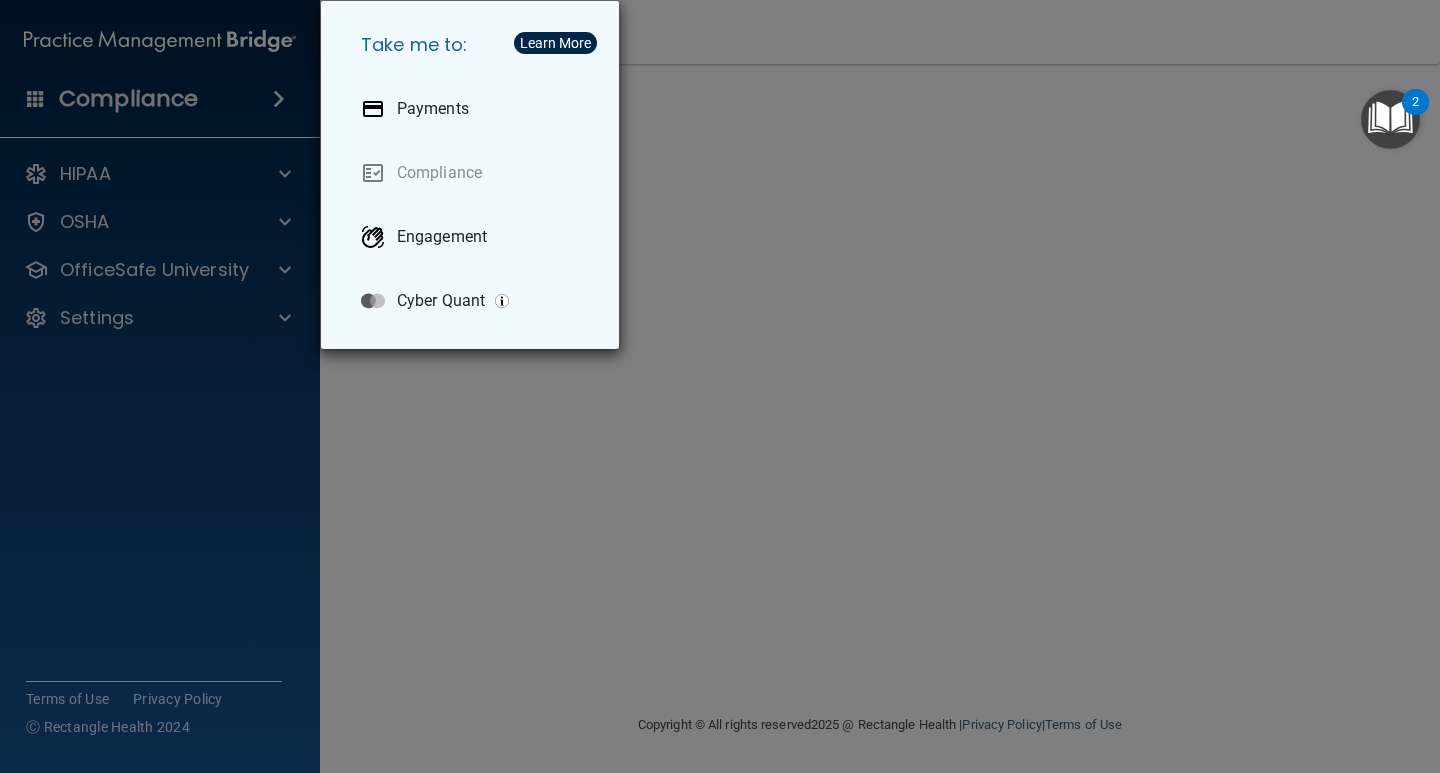 click on "Take me to:             Payments                   Compliance                     Engagement                     Cyber Quant" at bounding box center (720, 386) 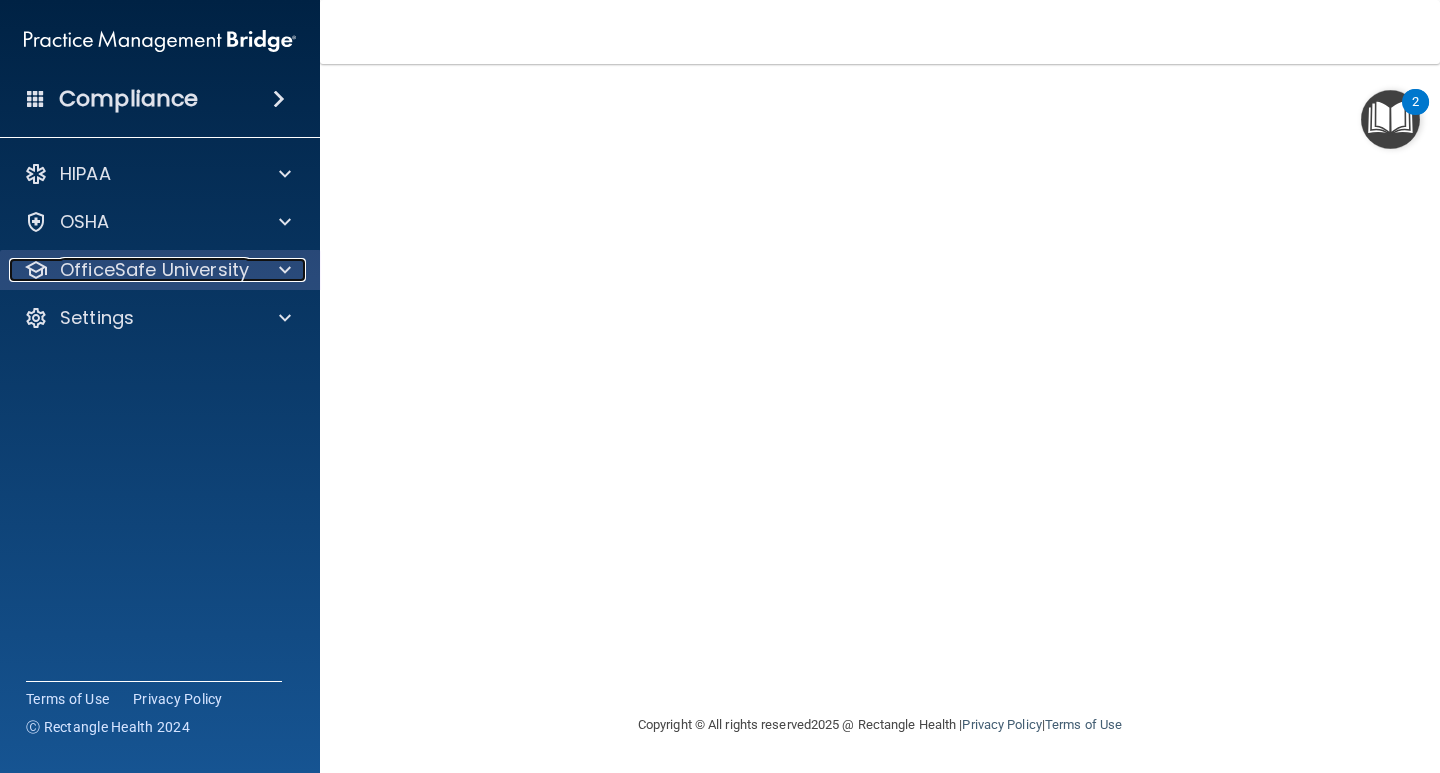 click on "OfficeSafe University" at bounding box center [154, 270] 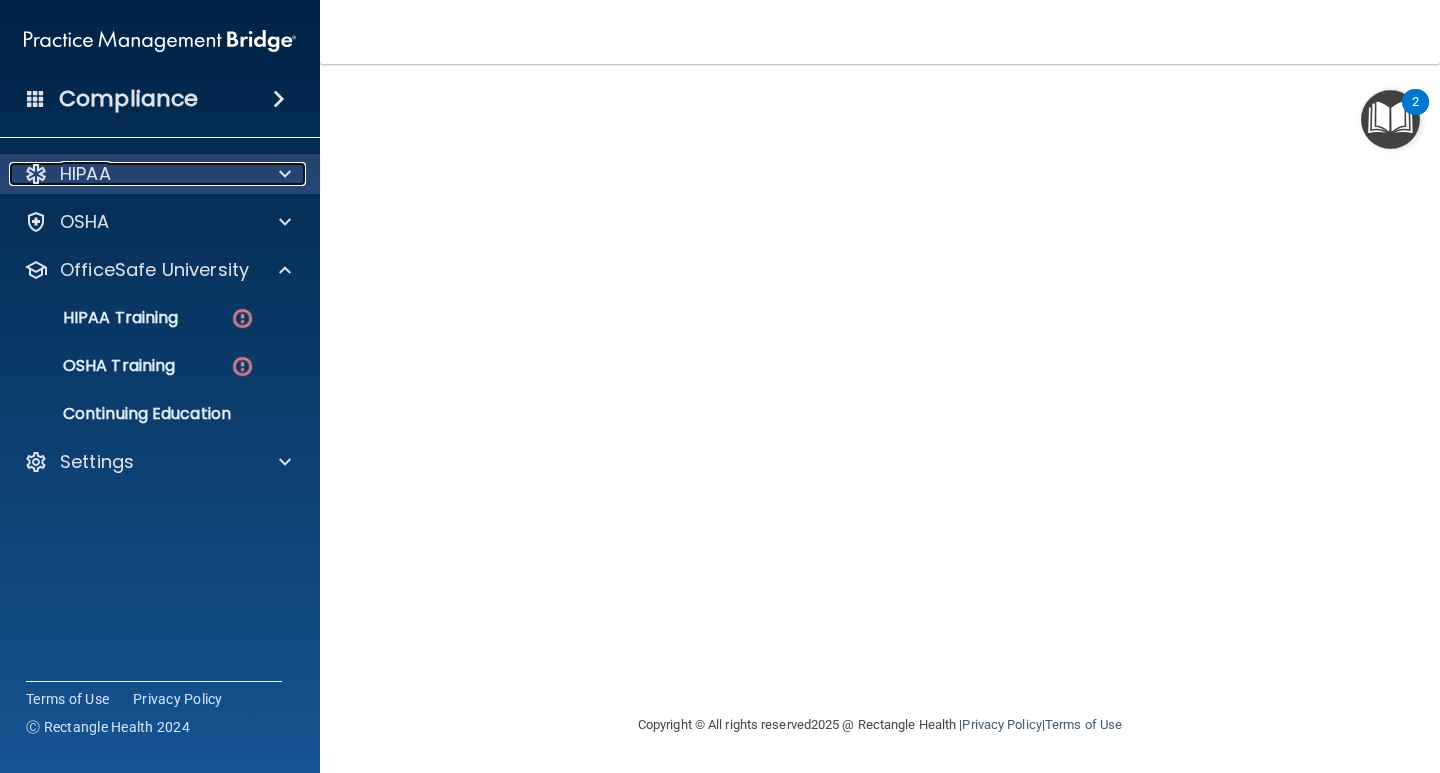 click at bounding box center [36, 174] 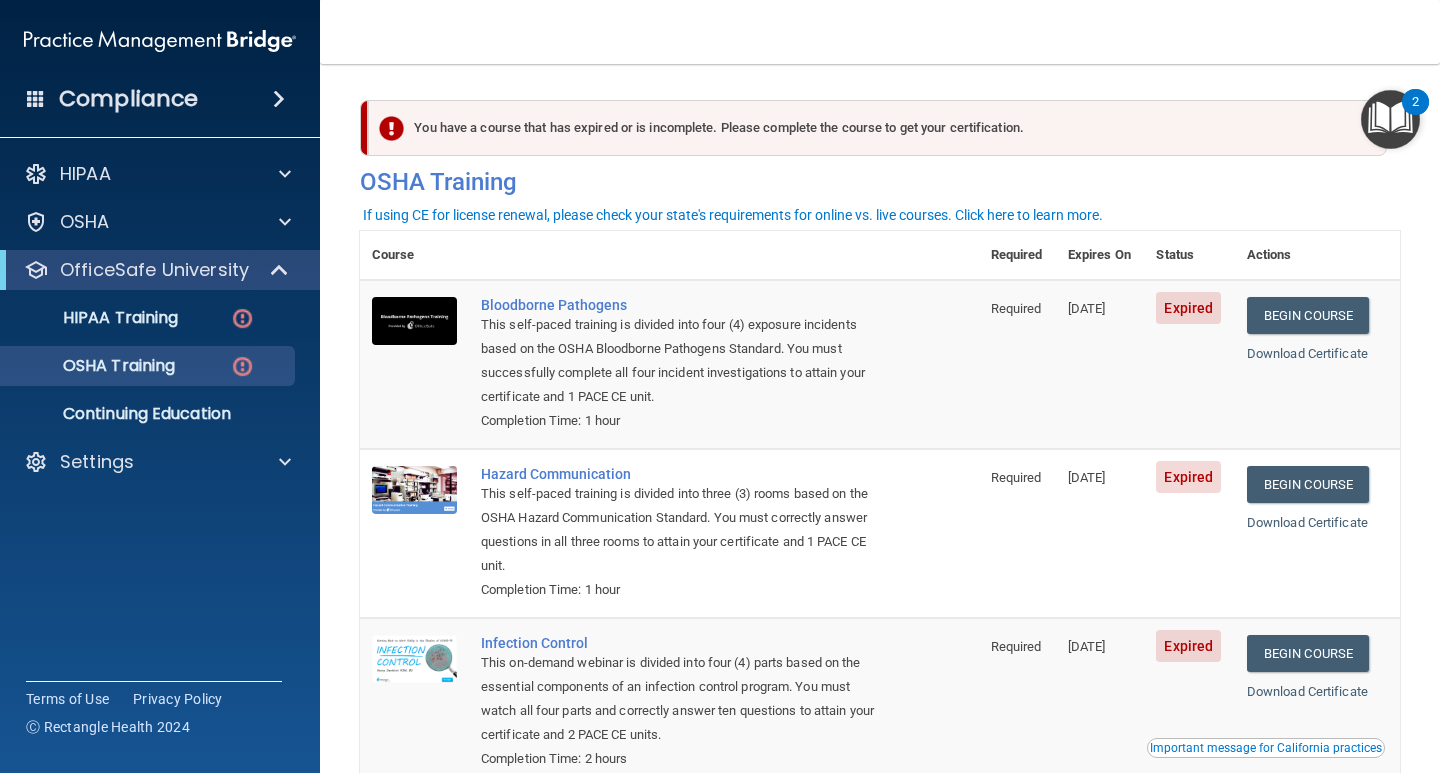 scroll, scrollTop: 0, scrollLeft: 0, axis: both 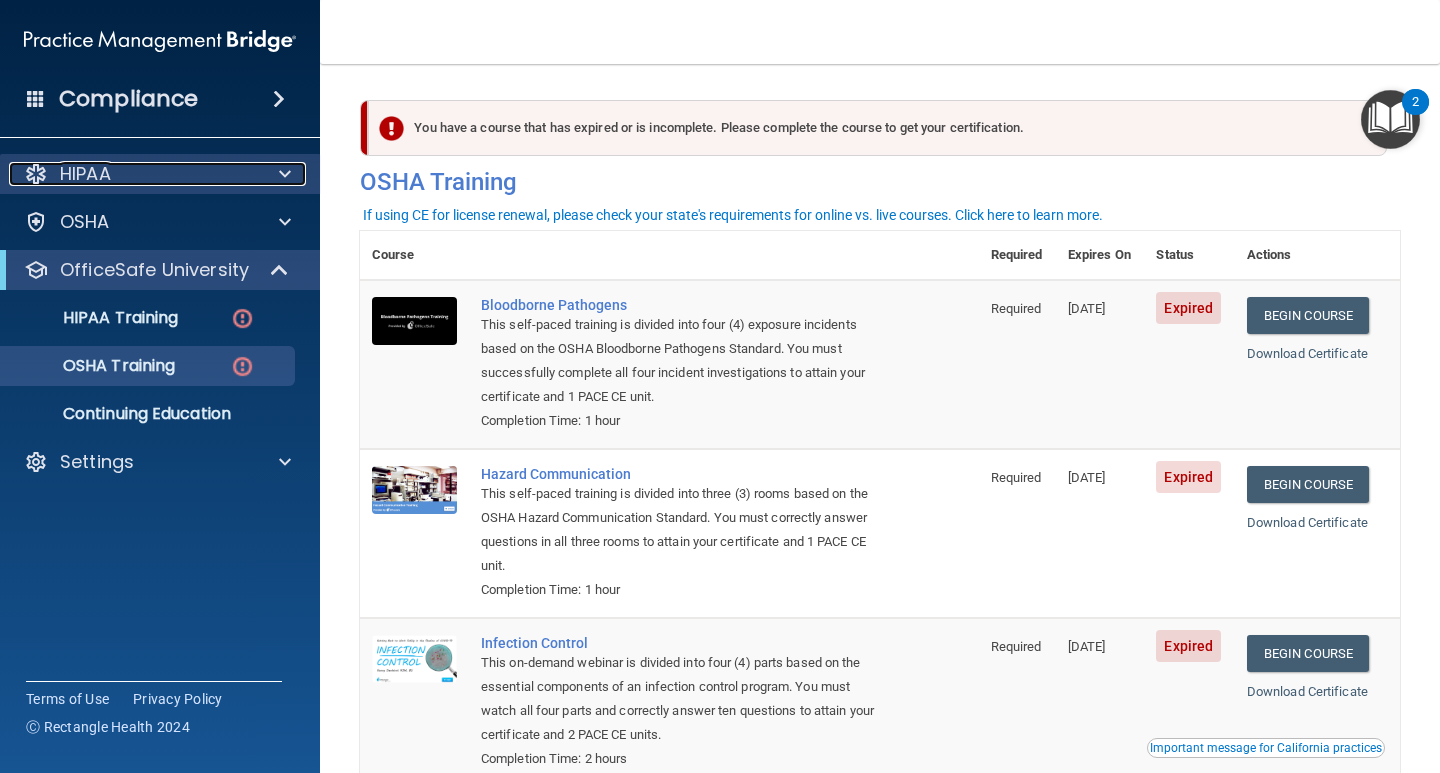 click at bounding box center (285, 174) 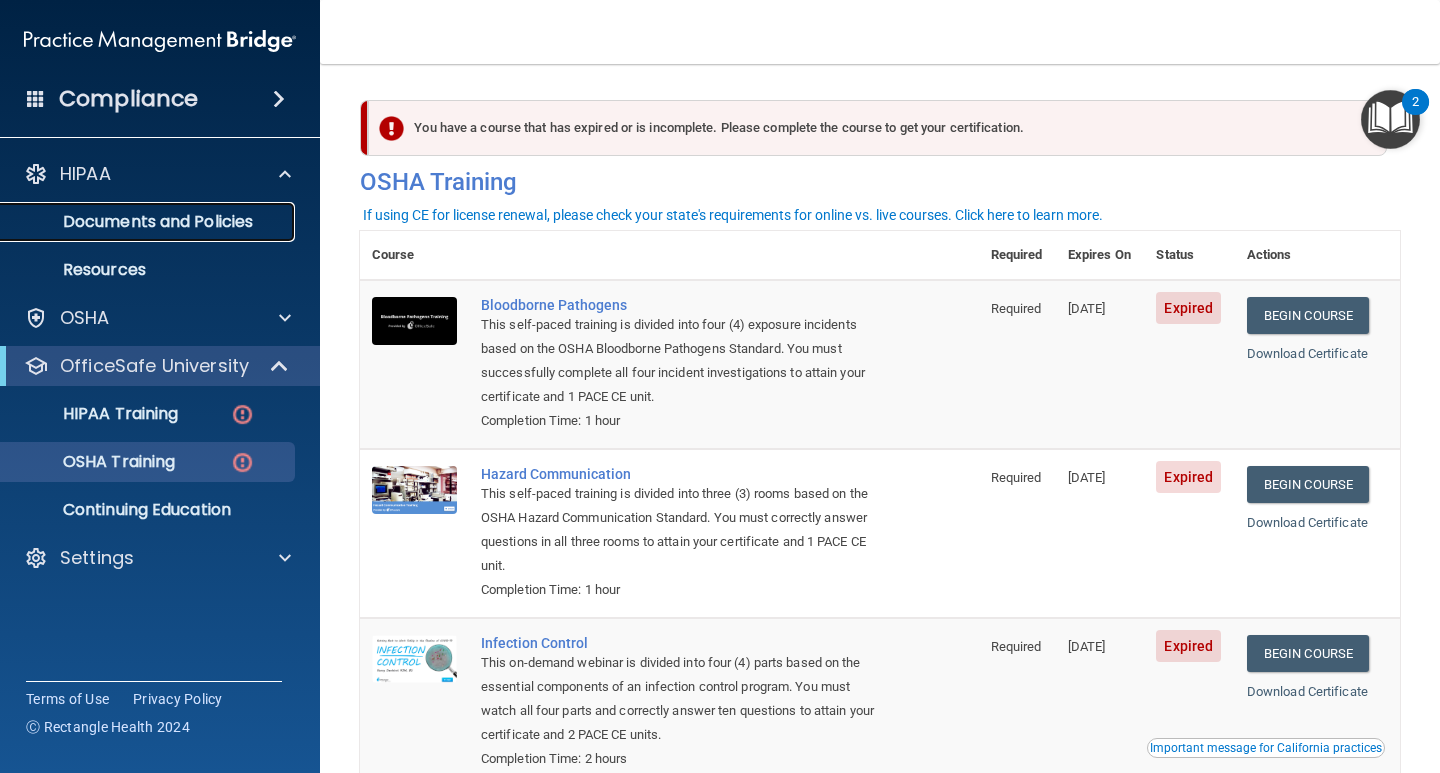 click on "Documents and Policies" at bounding box center (149, 222) 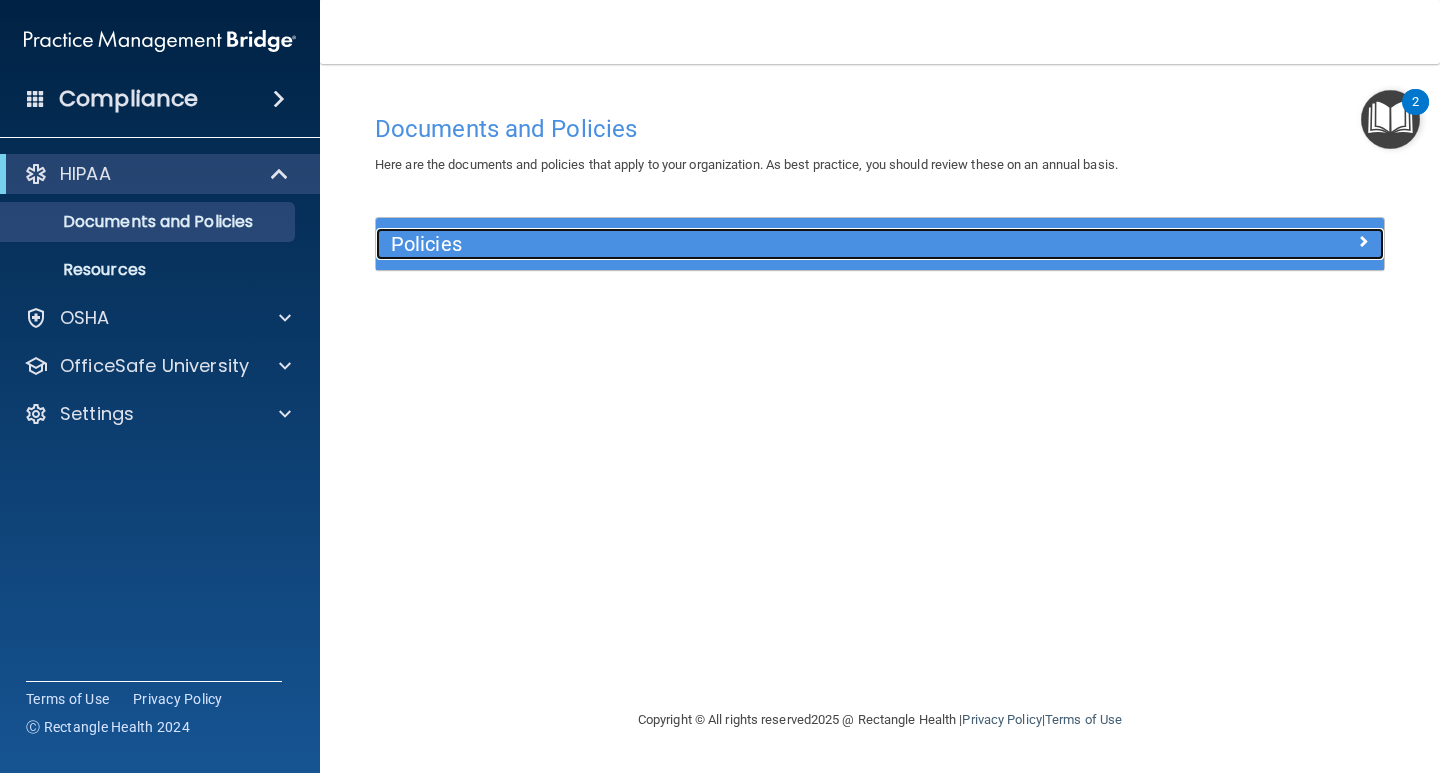 click at bounding box center [1258, 240] 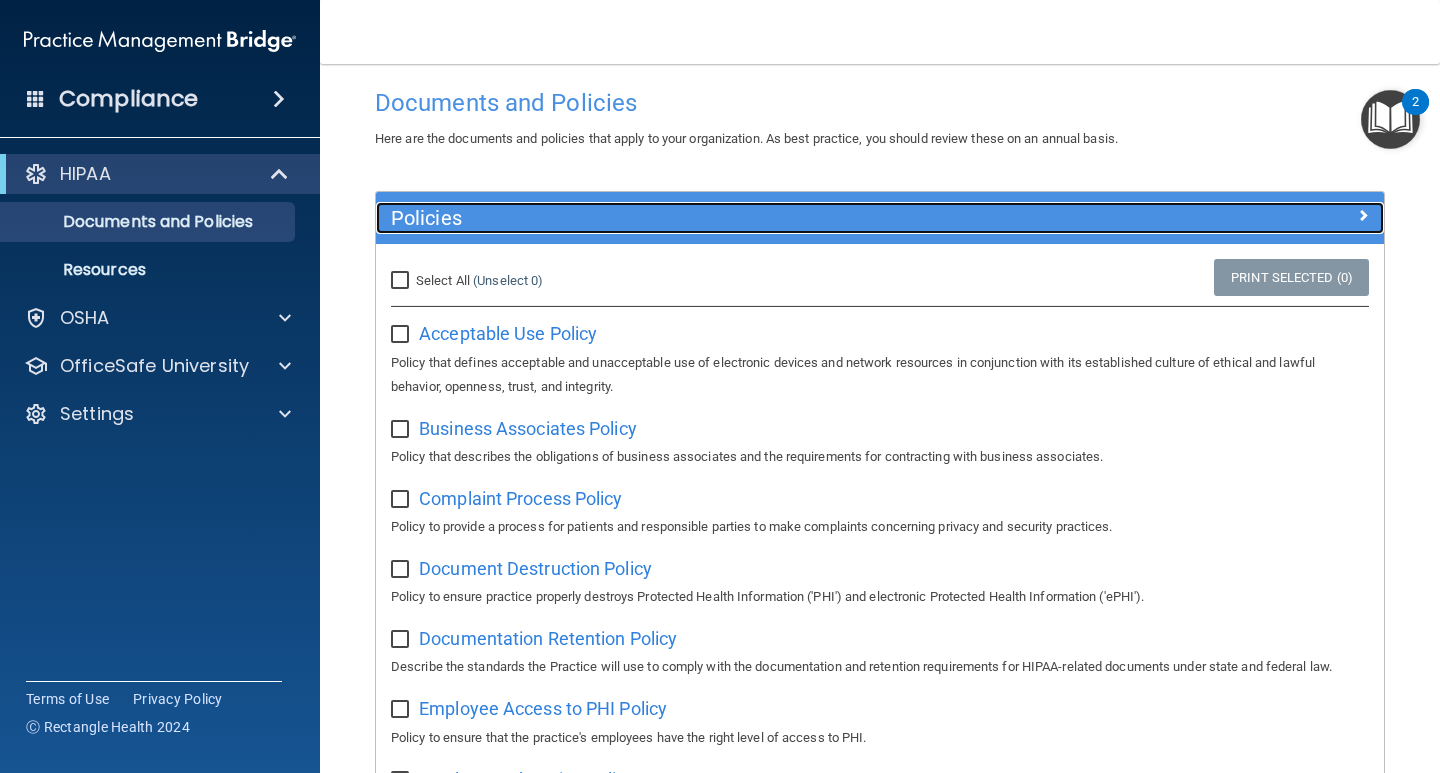 scroll, scrollTop: 0, scrollLeft: 0, axis: both 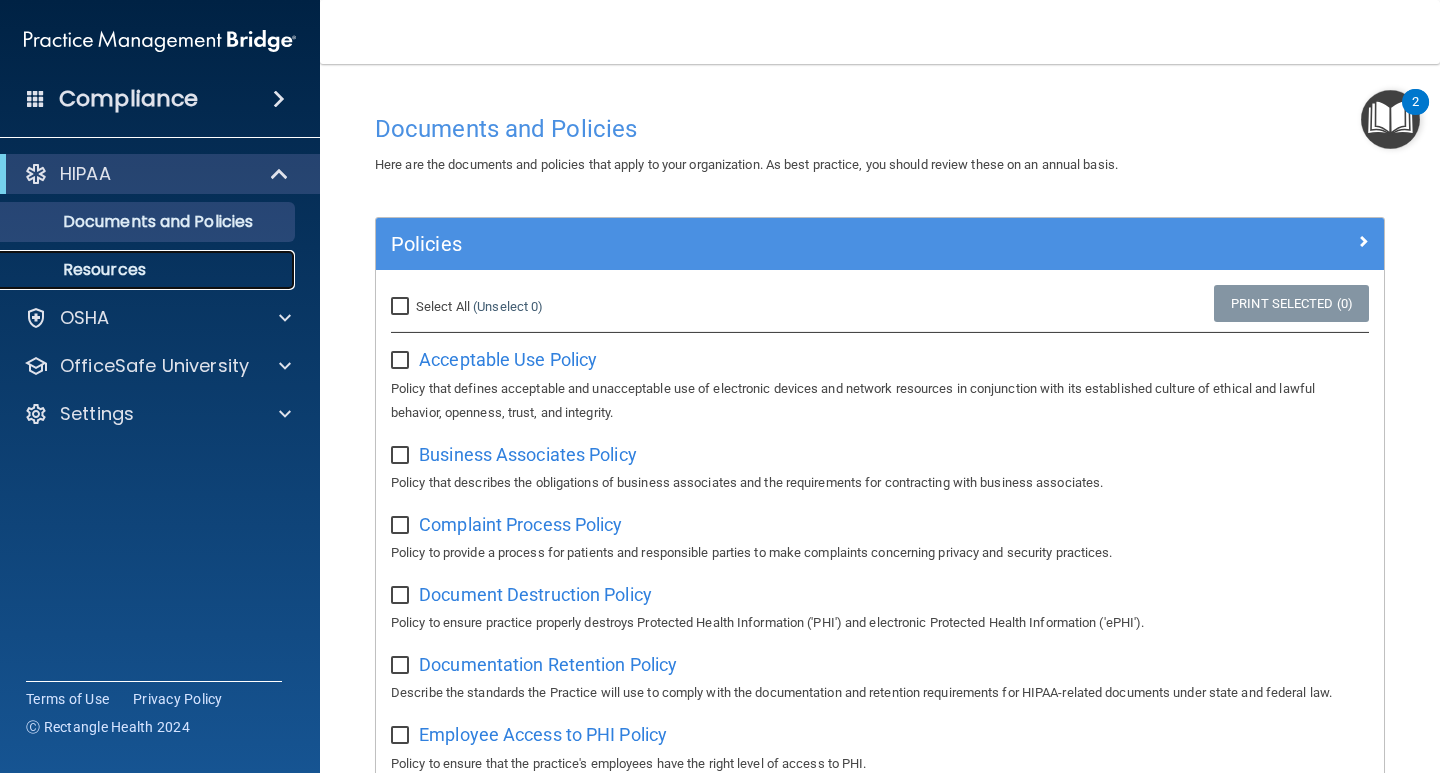 click on "Resources" at bounding box center (149, 270) 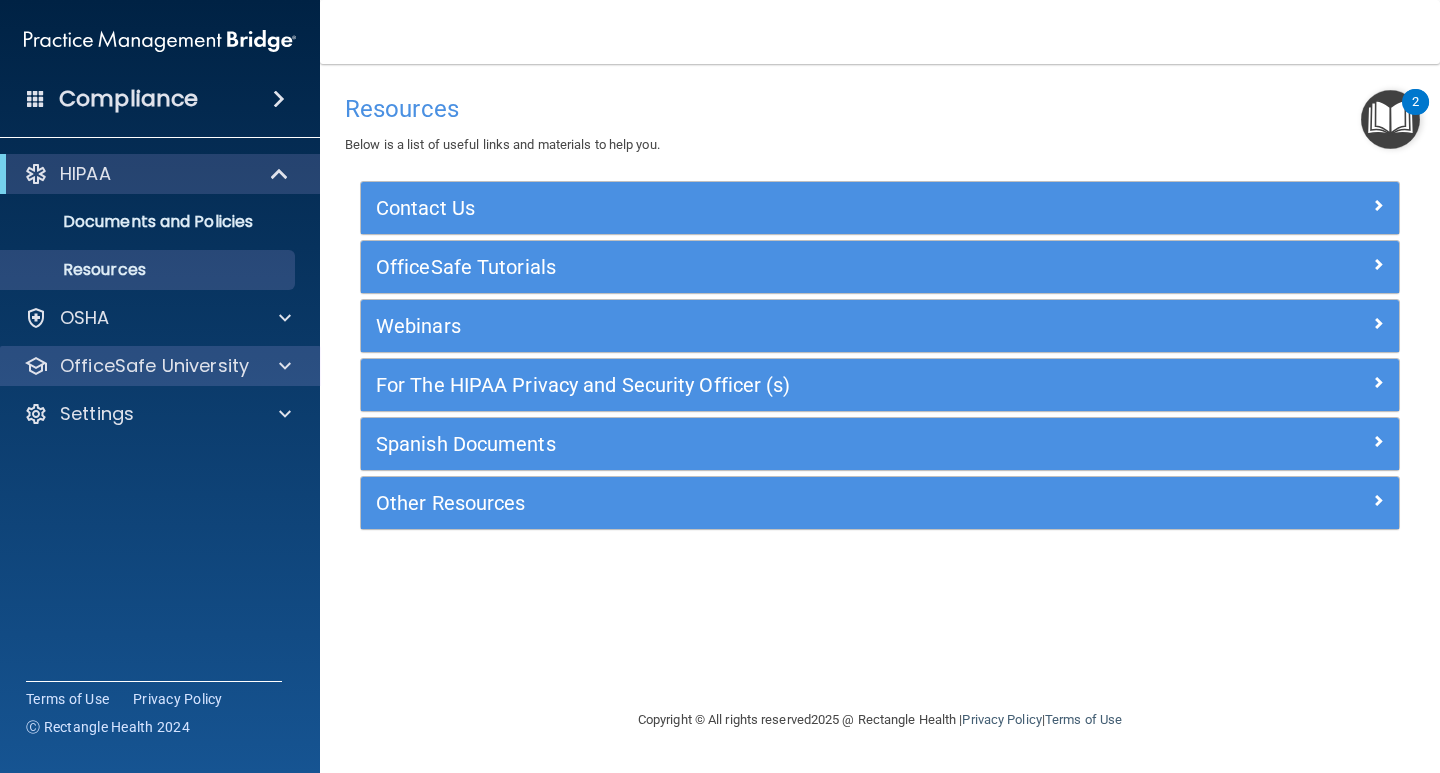 click on "OfficeSafe University" at bounding box center (160, 366) 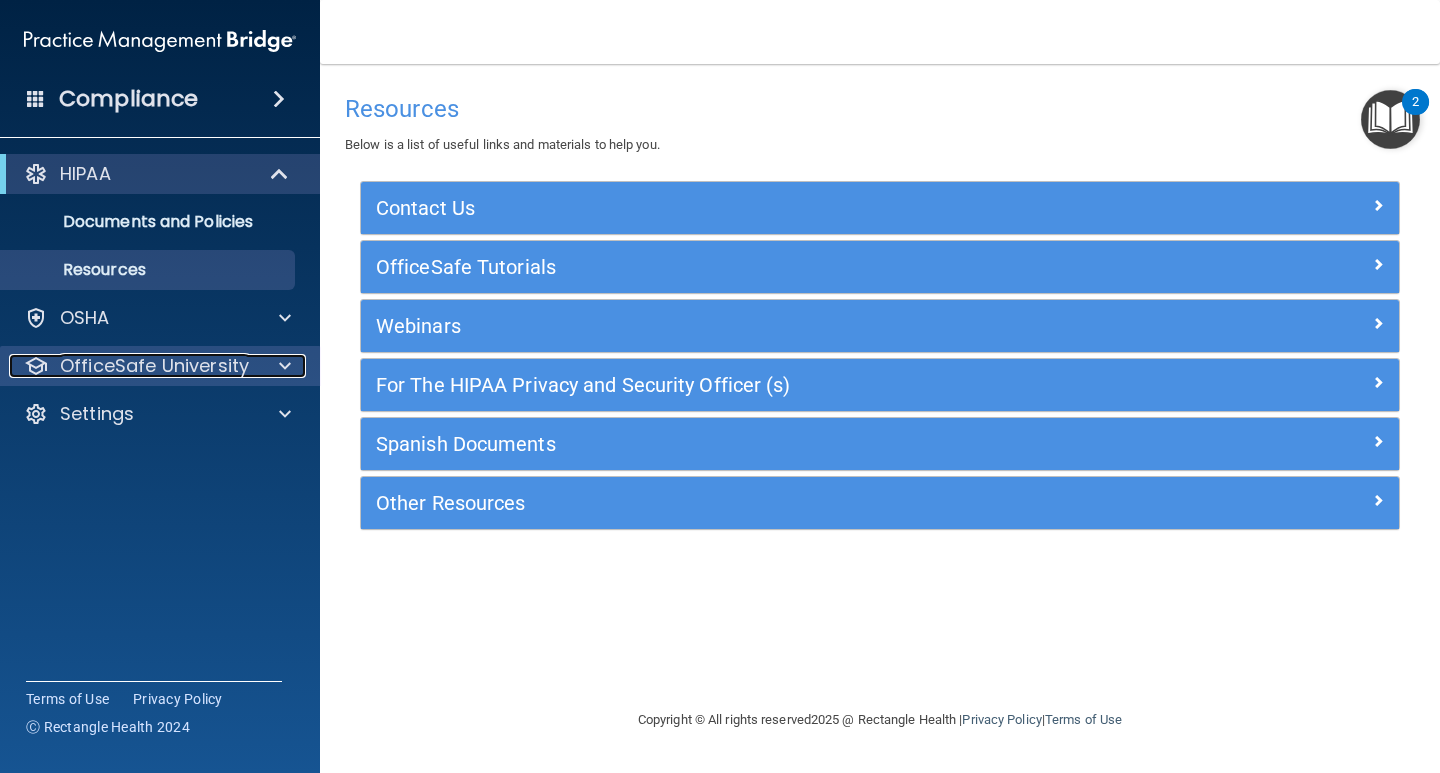 click on "OfficeSafe University" at bounding box center [154, 366] 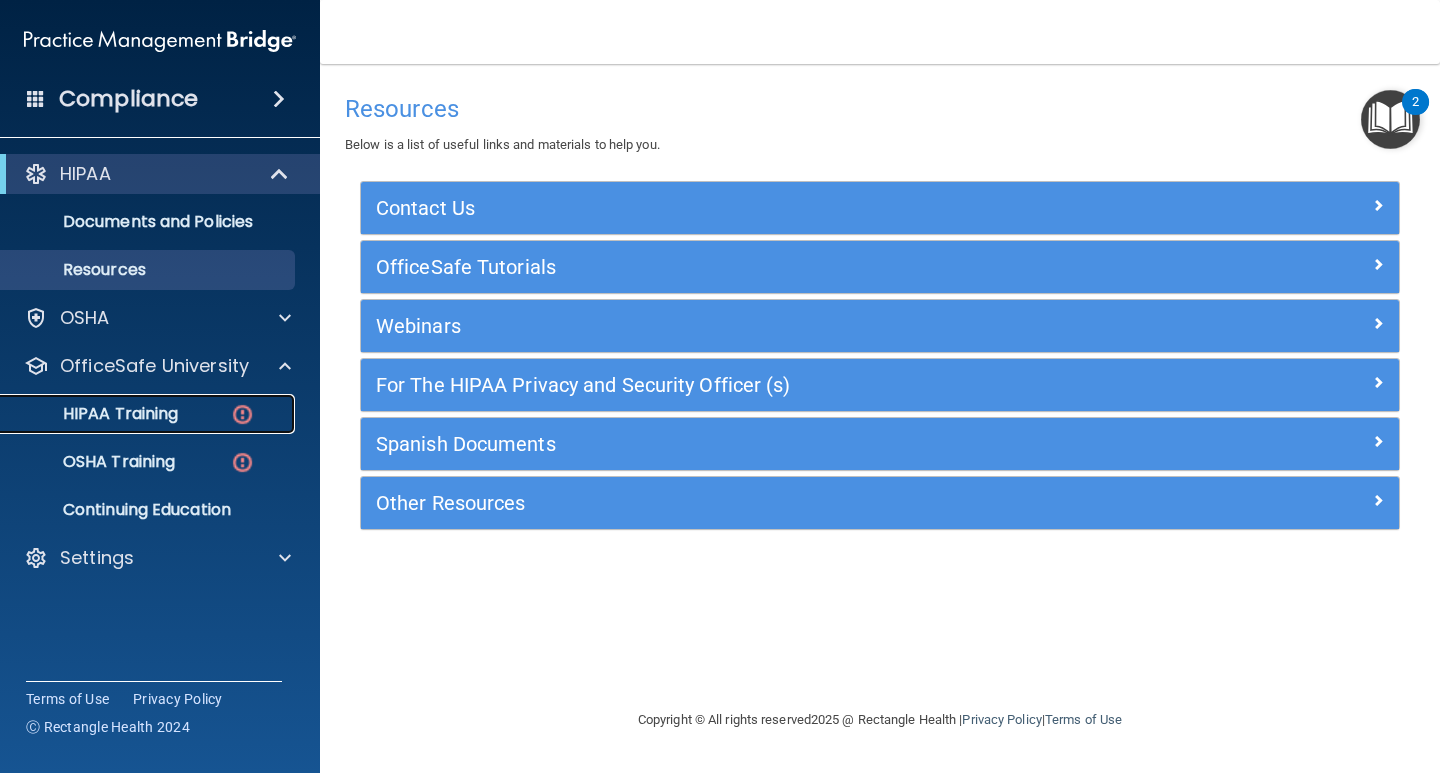 click on "HIPAA Training" at bounding box center [95, 414] 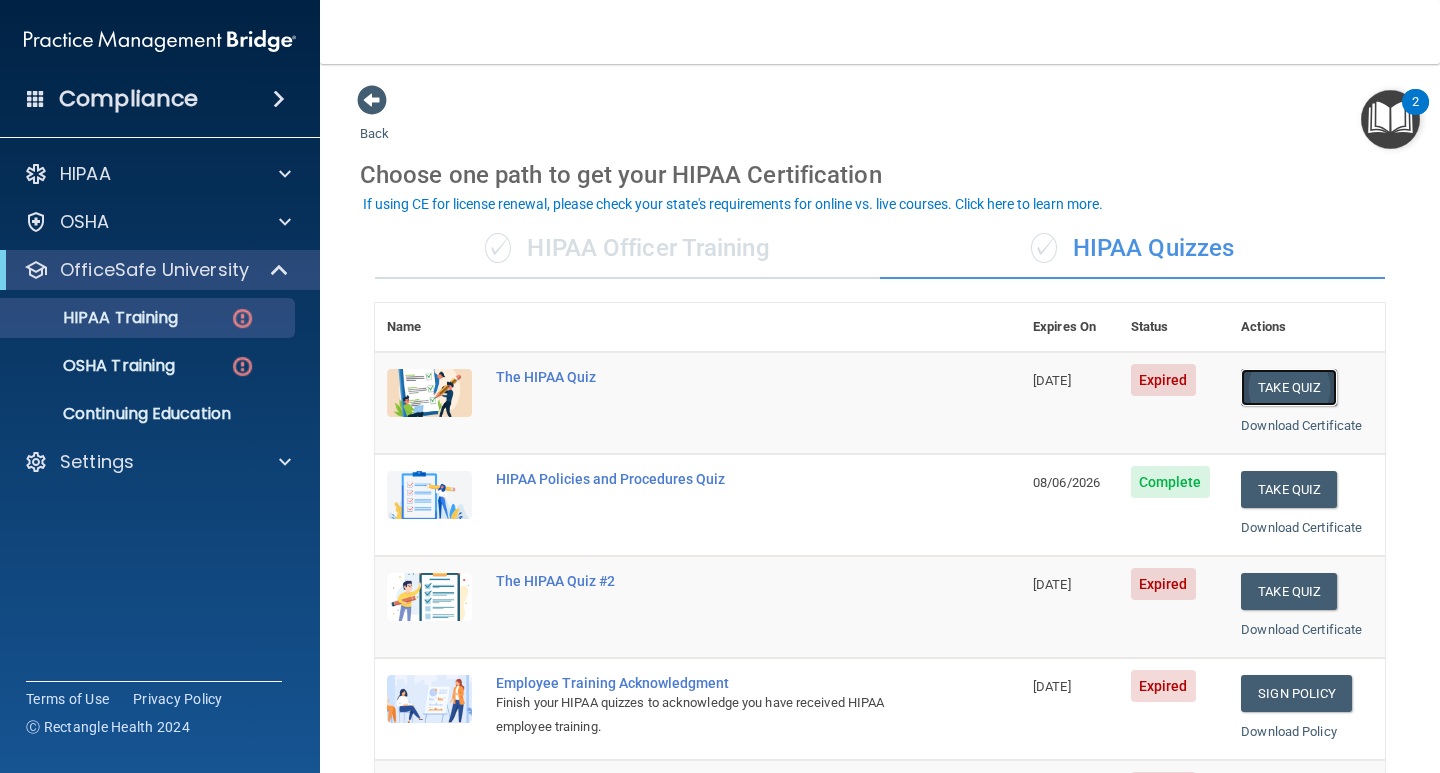 click on "Take Quiz" at bounding box center (1289, 387) 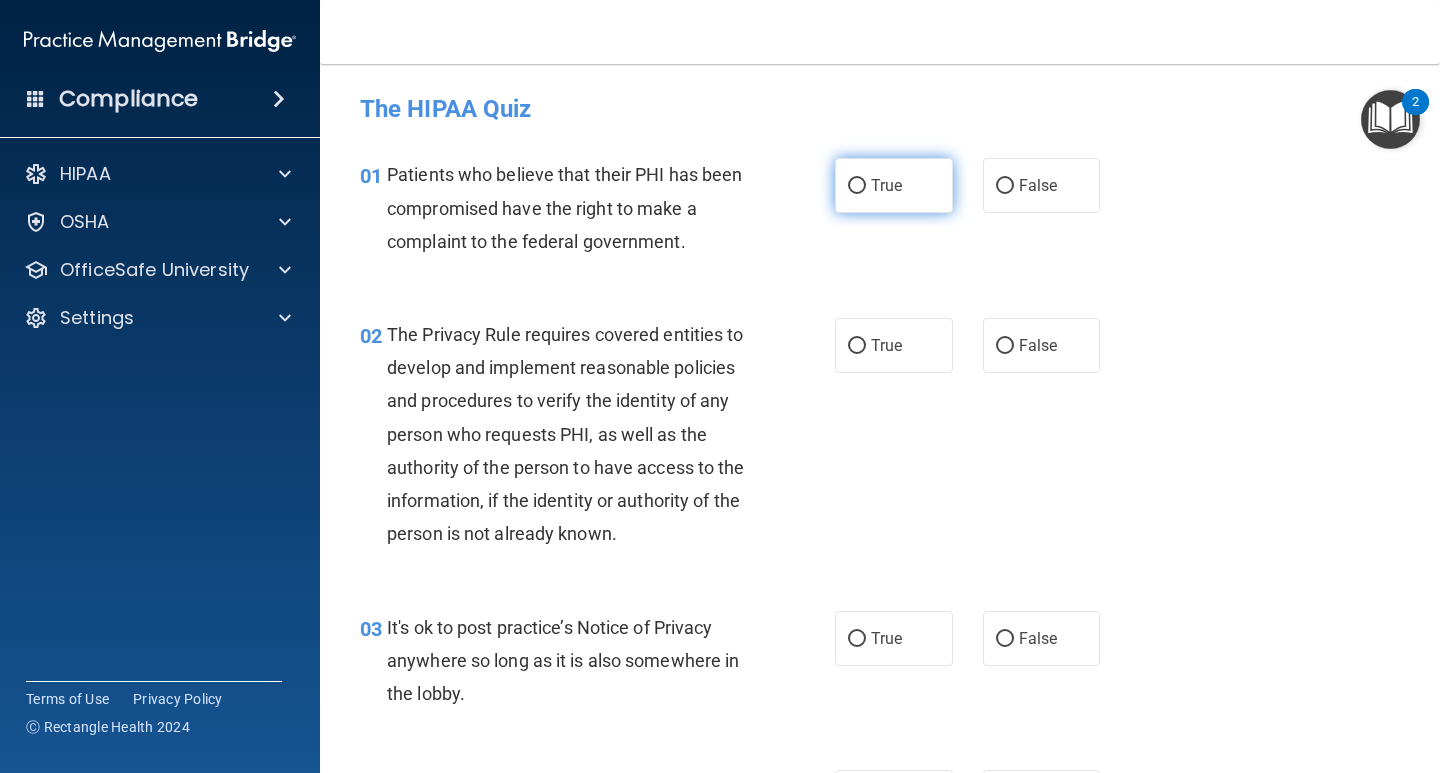click on "True" at bounding box center [857, 186] 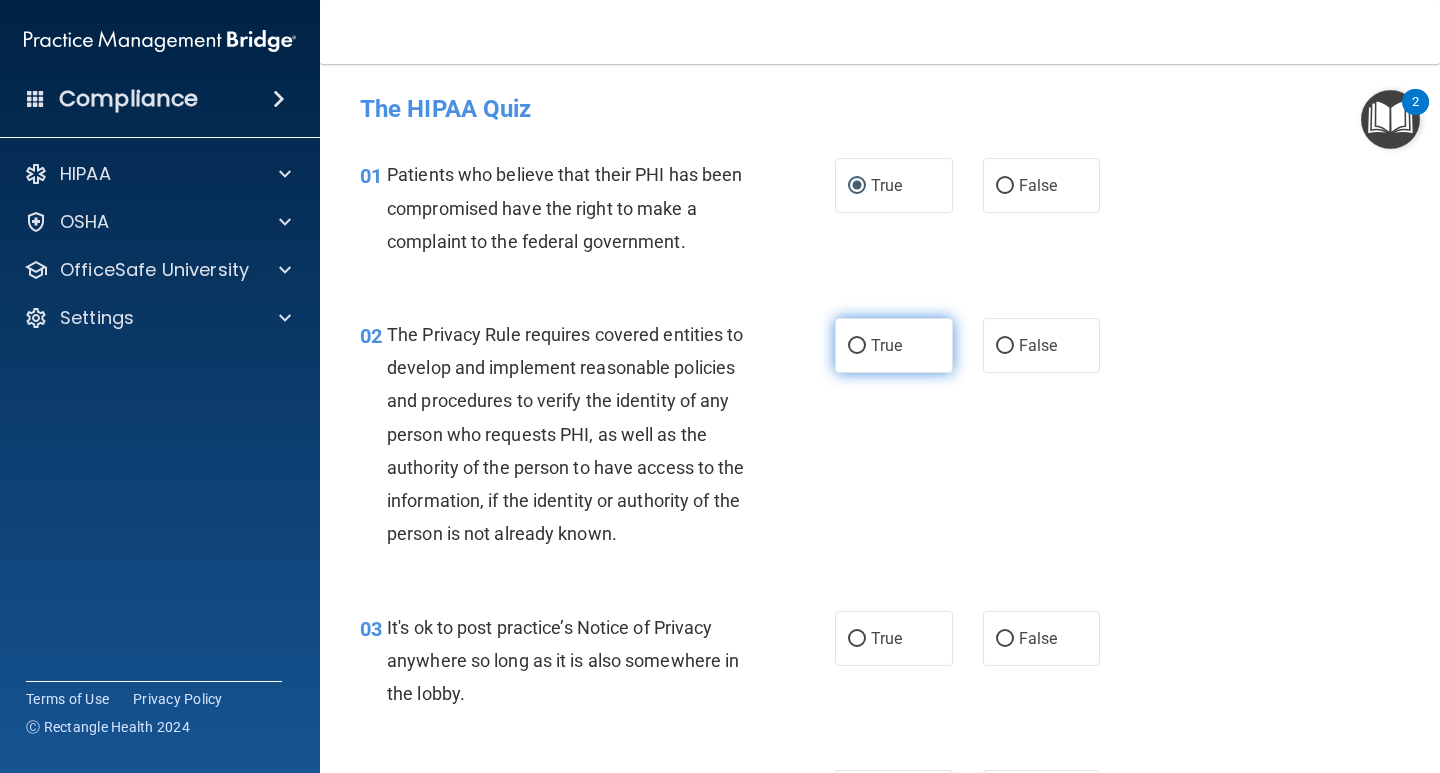 click on "True" at bounding box center [857, 346] 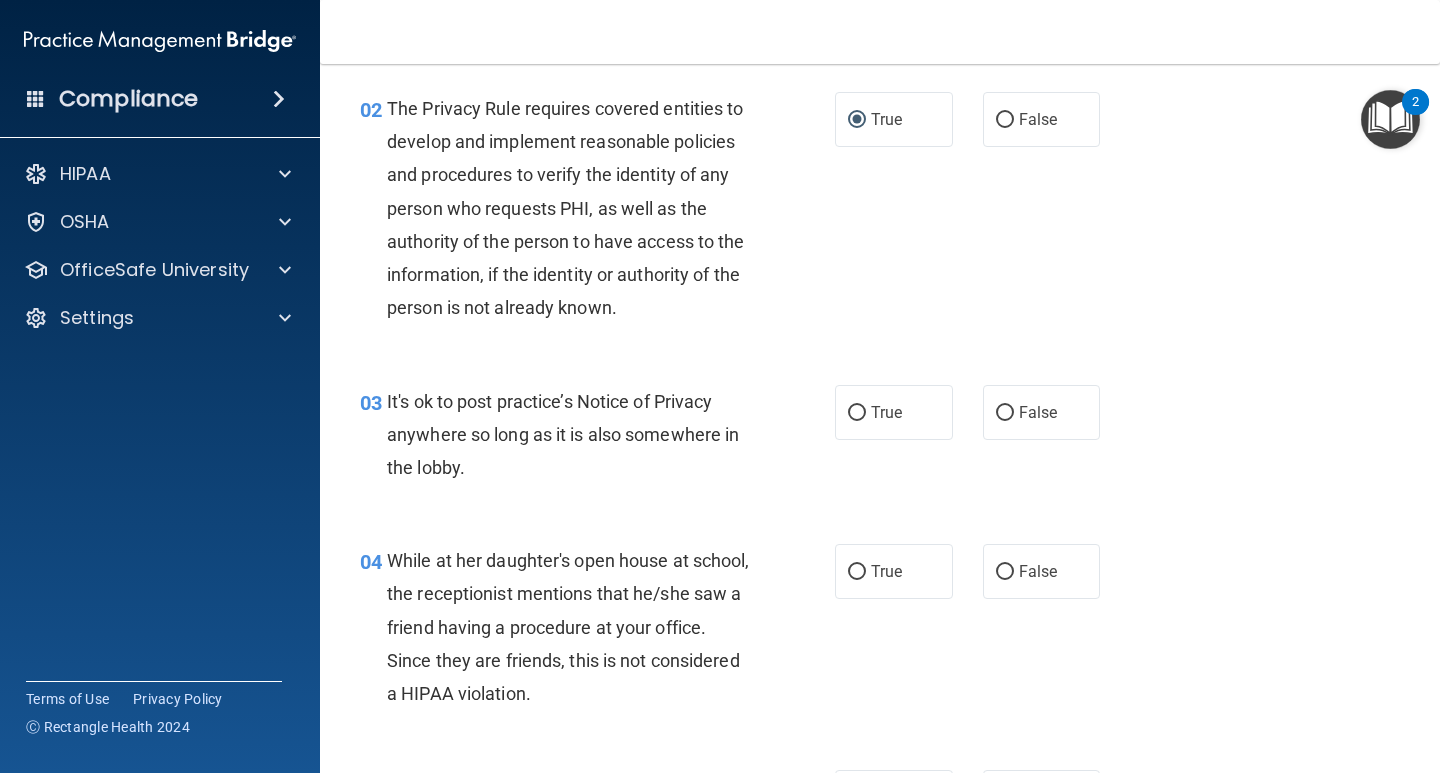 scroll, scrollTop: 300, scrollLeft: 0, axis: vertical 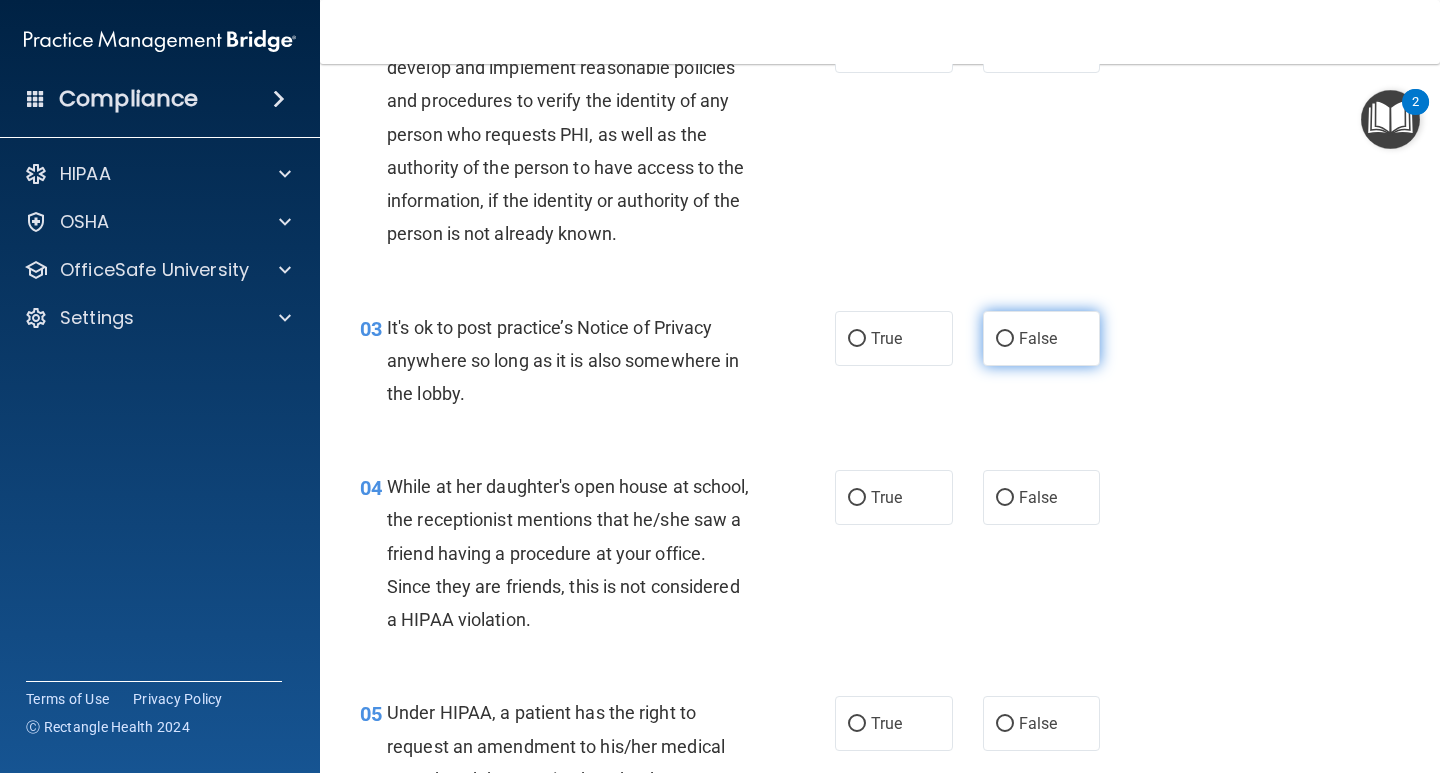 drag, startPoint x: 999, startPoint y: 336, endPoint x: 997, endPoint y: 351, distance: 15.132746 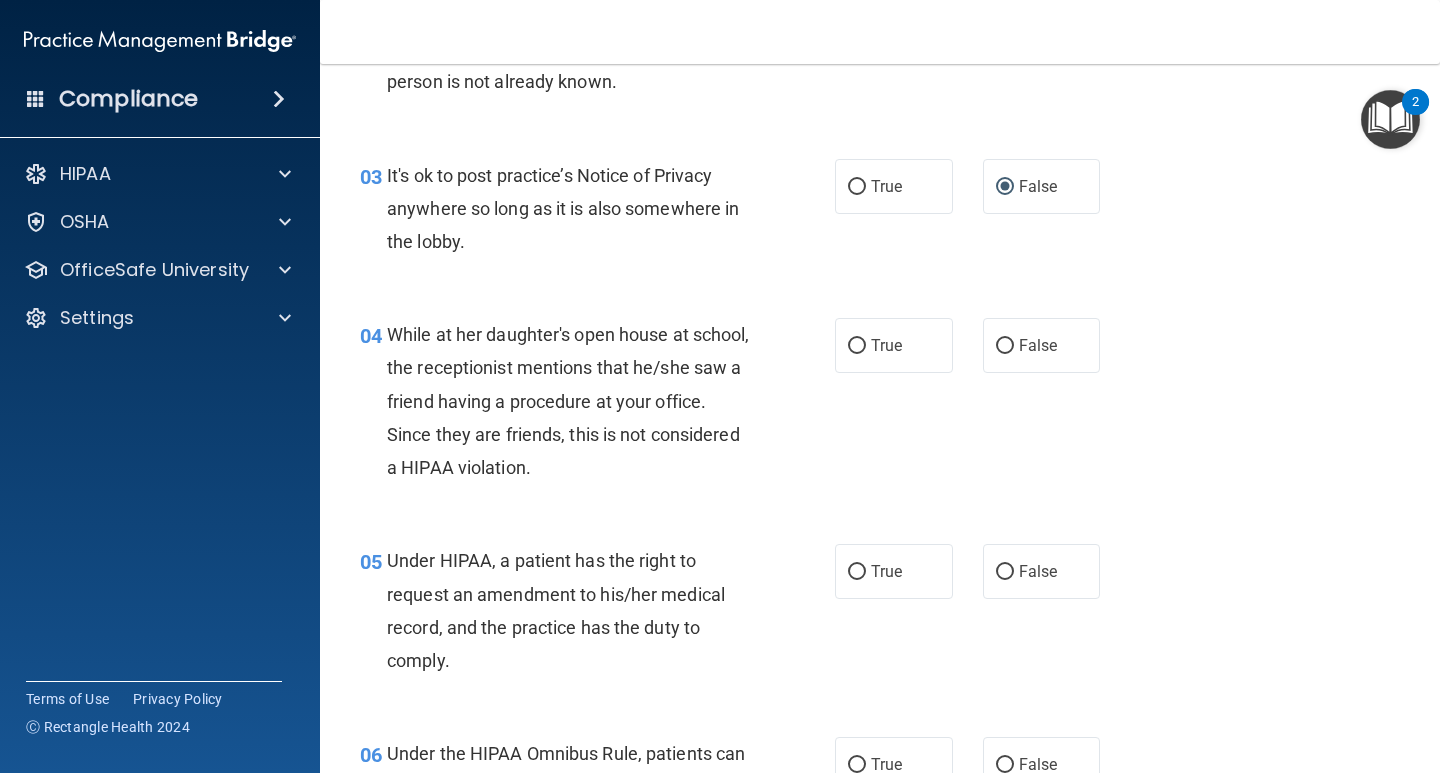 scroll, scrollTop: 500, scrollLeft: 0, axis: vertical 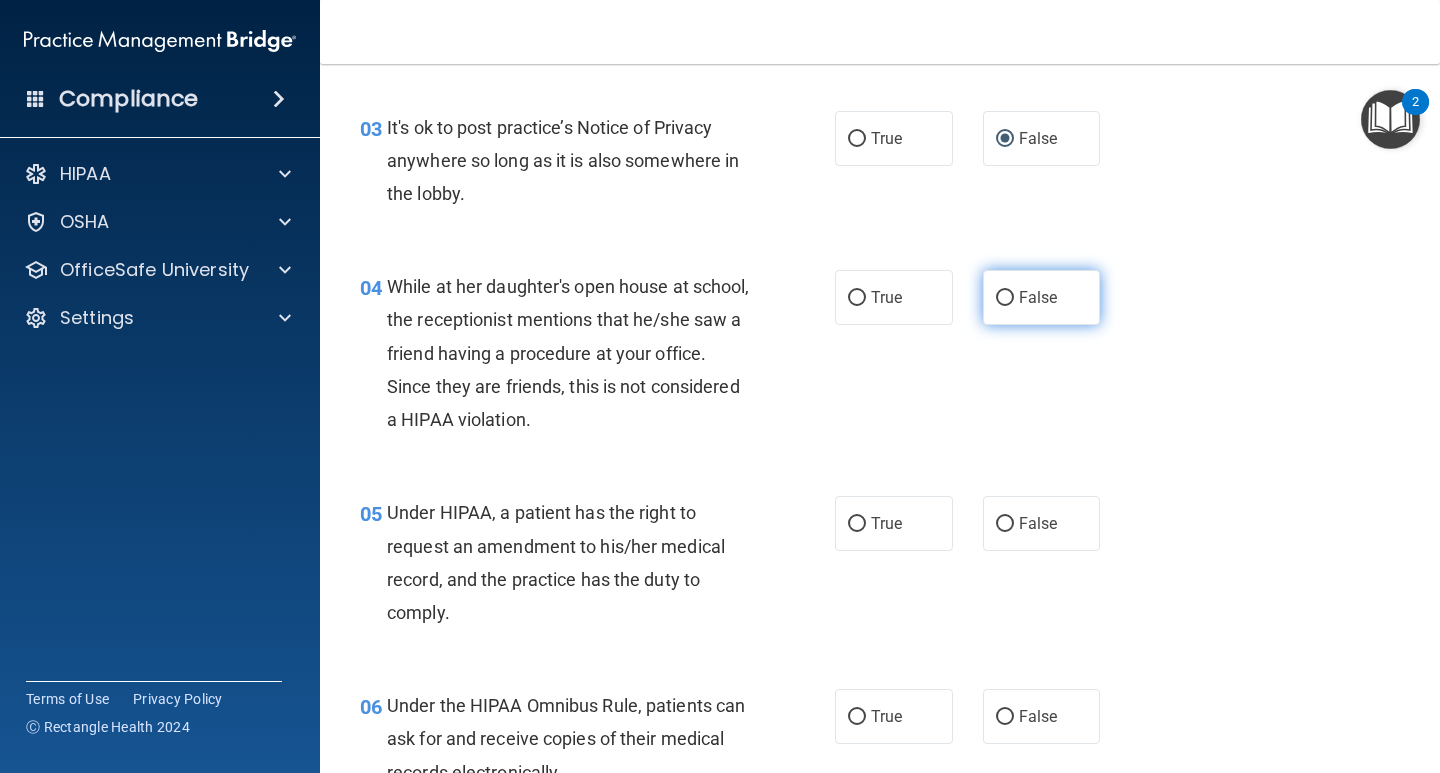 click on "False" at bounding box center [1005, 298] 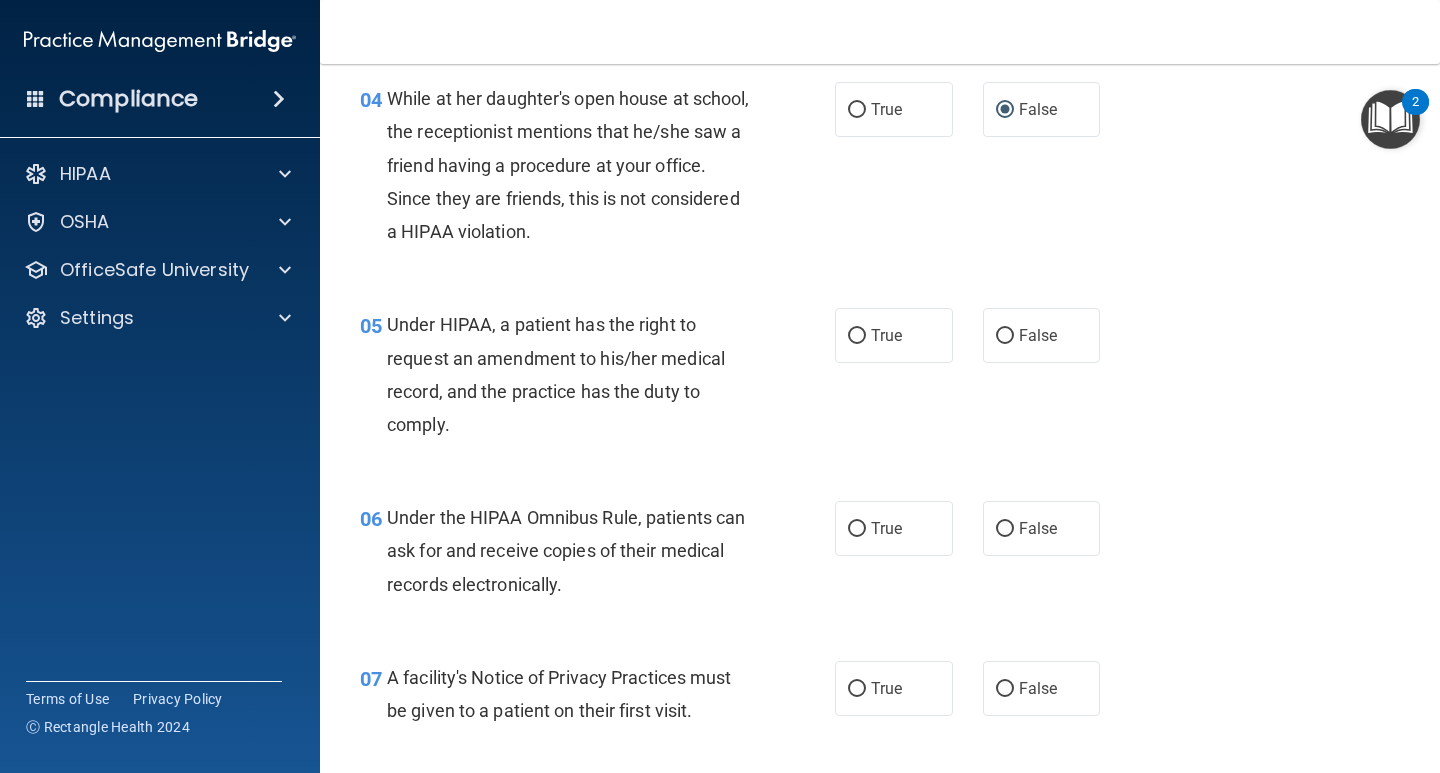 scroll, scrollTop: 700, scrollLeft: 0, axis: vertical 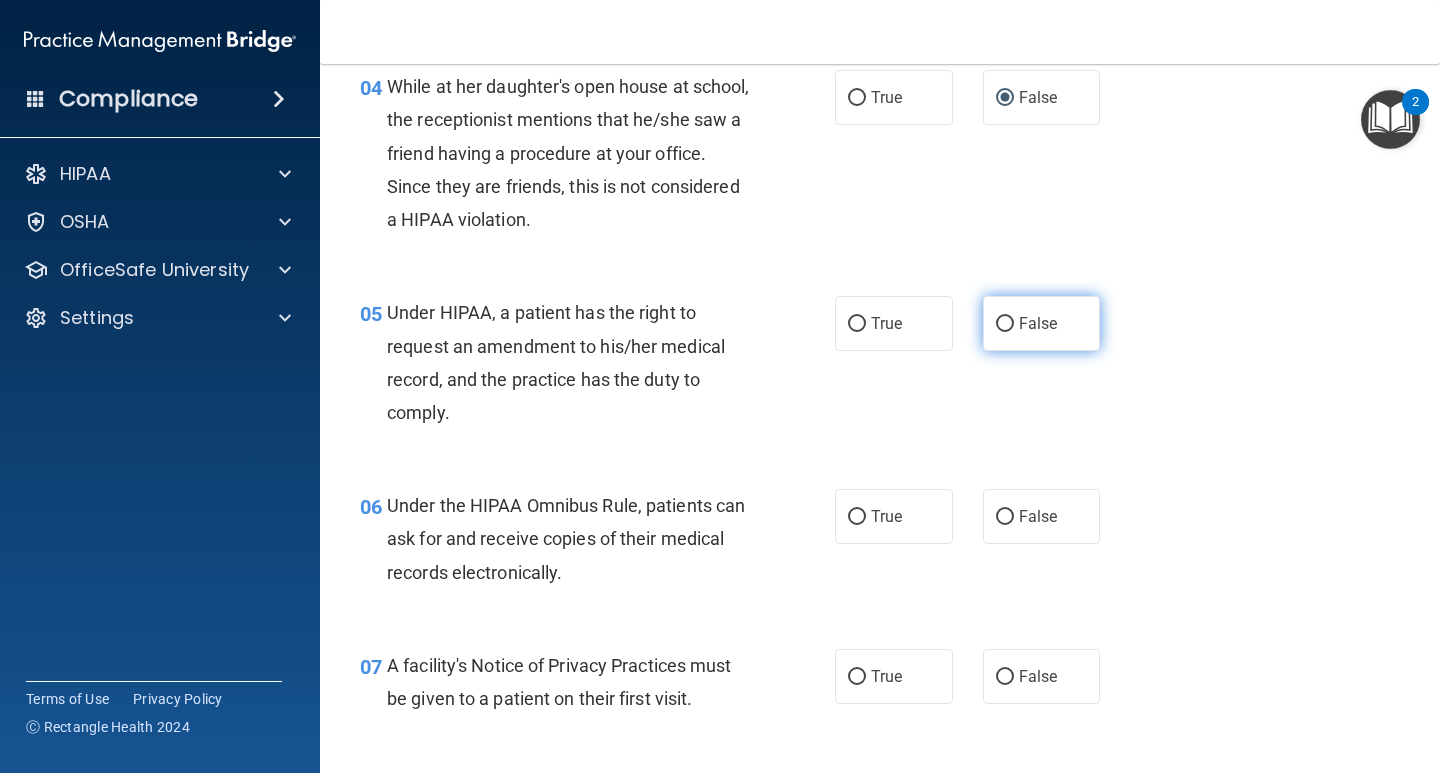 click on "False" at bounding box center (1005, 324) 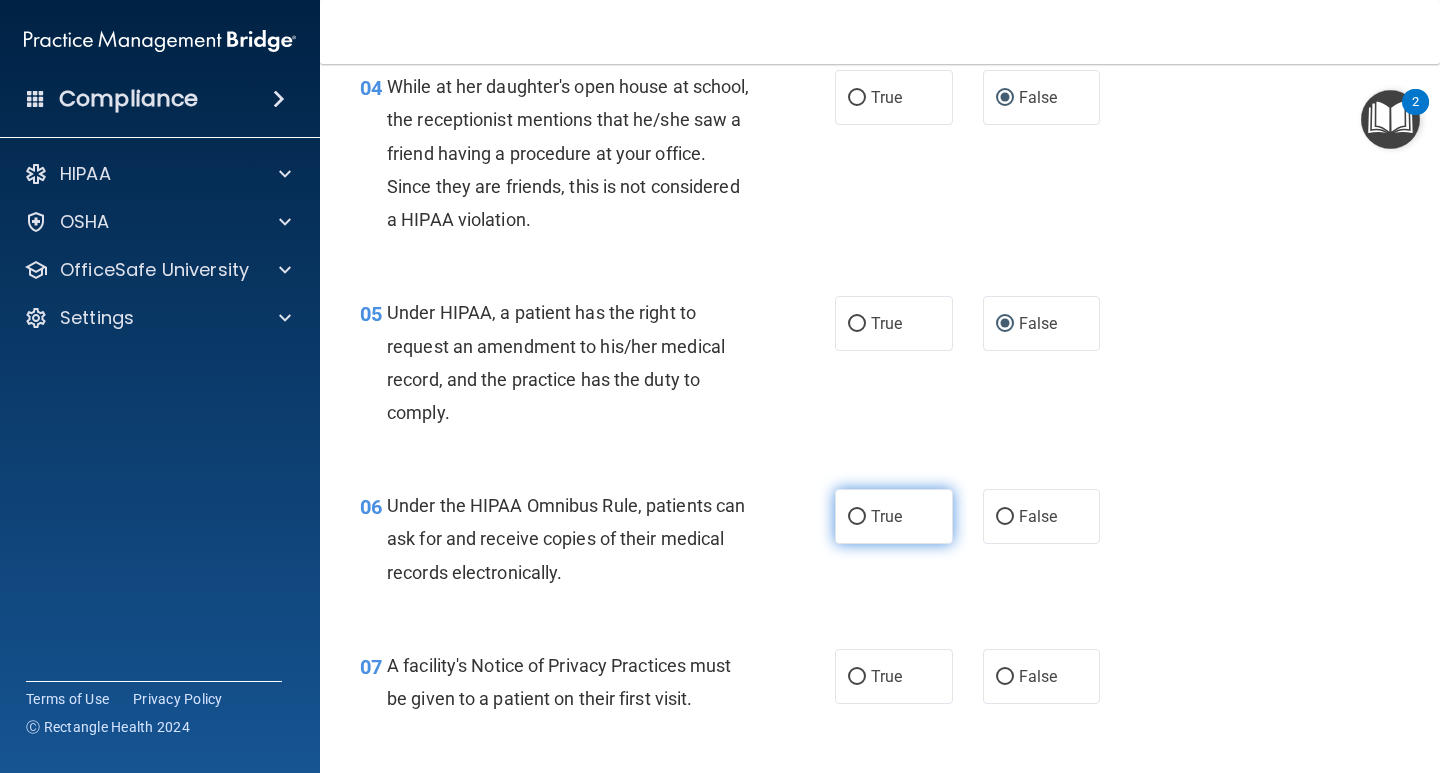 click on "True" at bounding box center [857, 517] 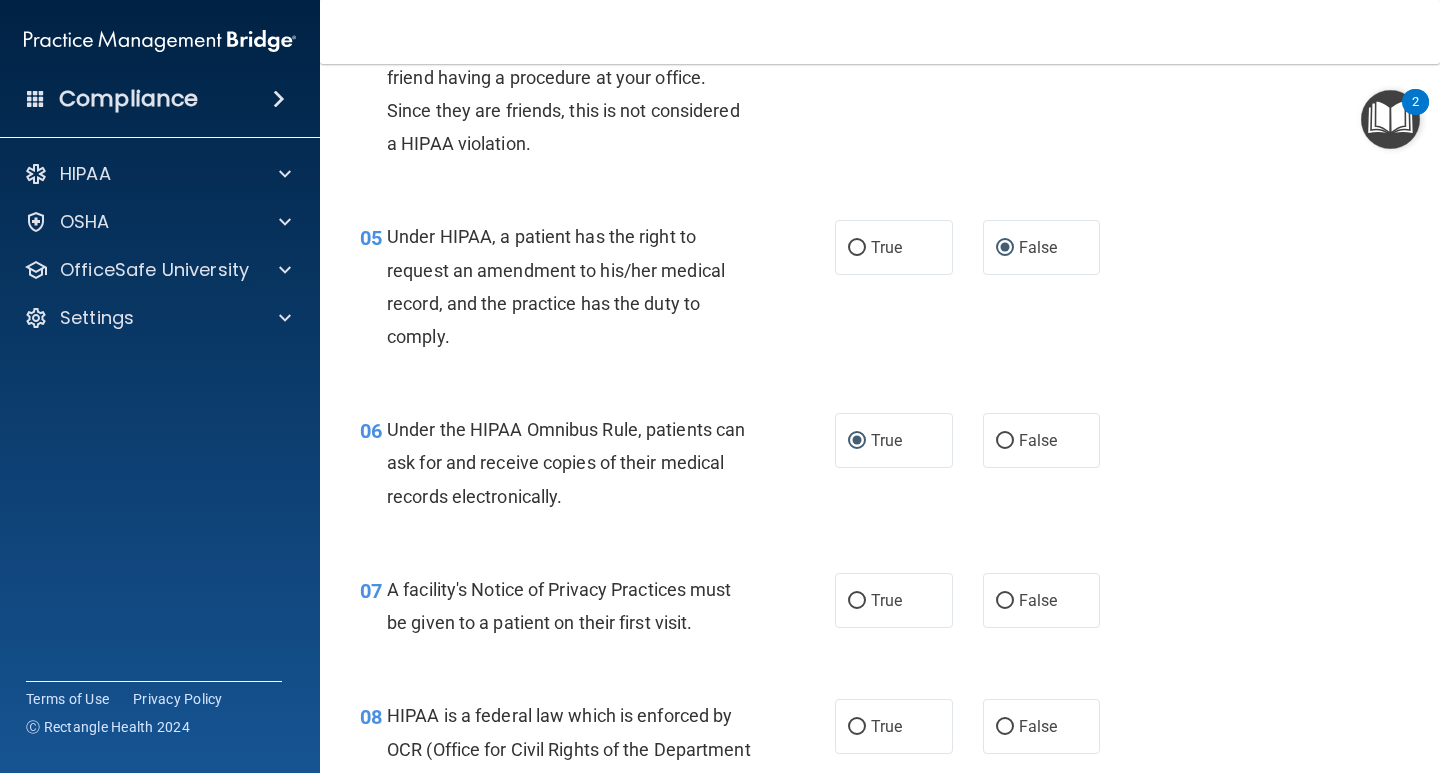 scroll, scrollTop: 1000, scrollLeft: 0, axis: vertical 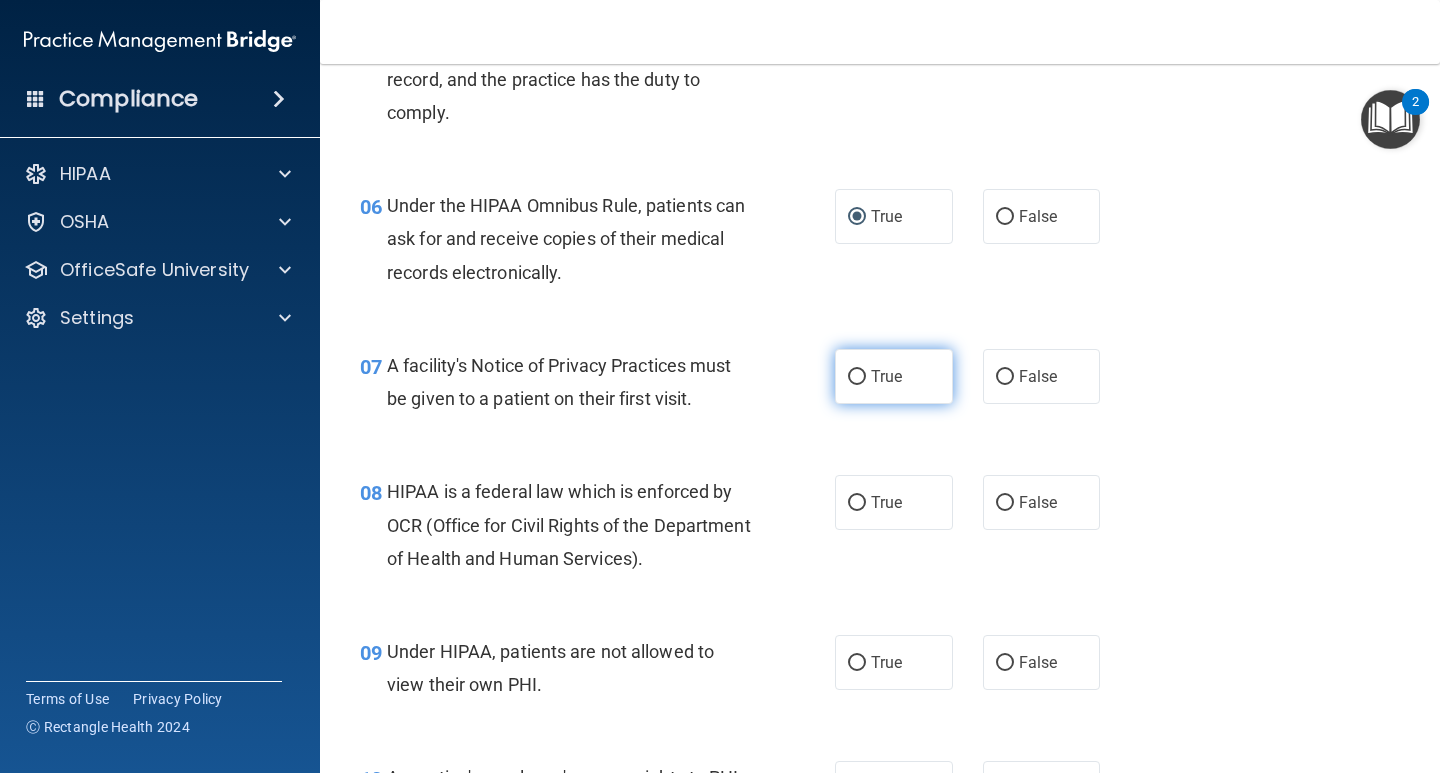 click on "True" at bounding box center (857, 377) 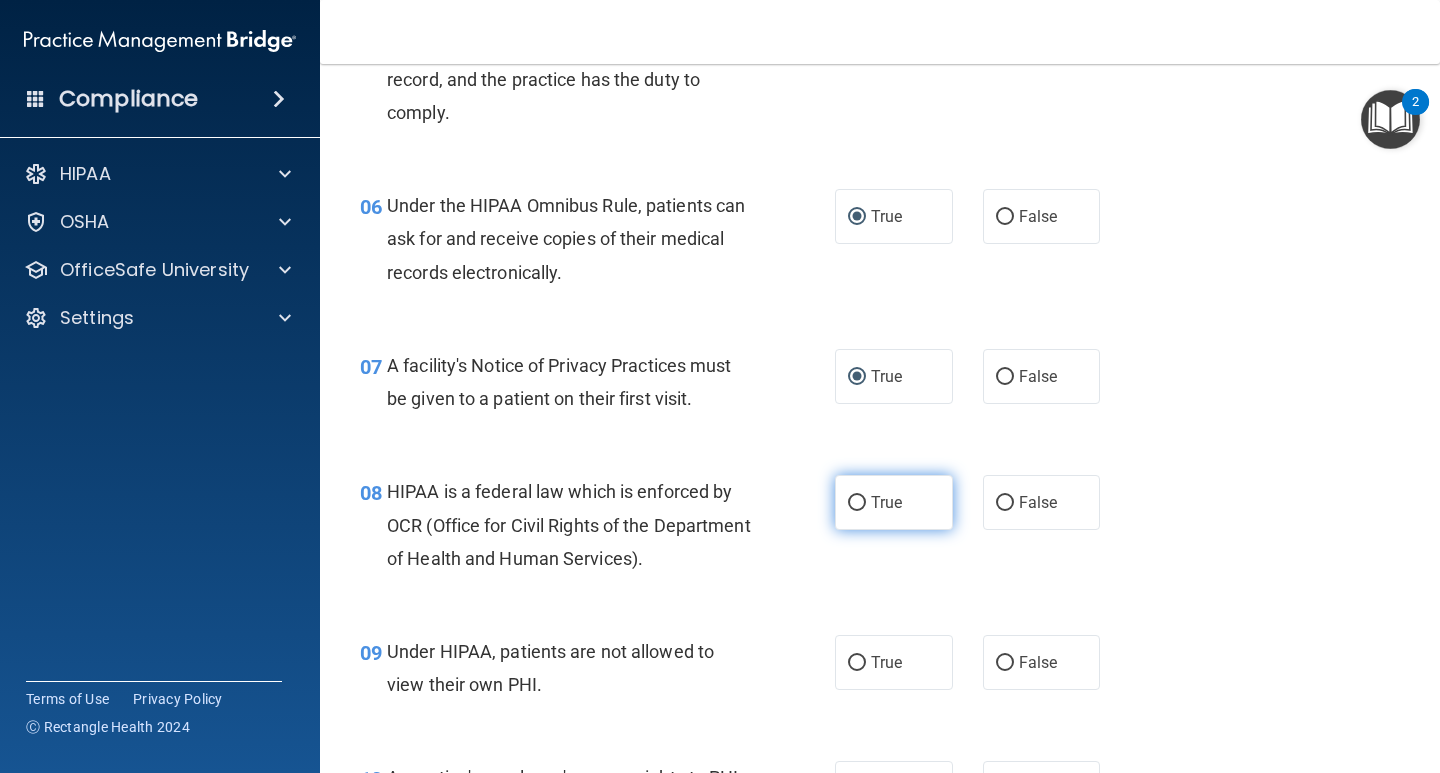 click on "True" at bounding box center [857, 503] 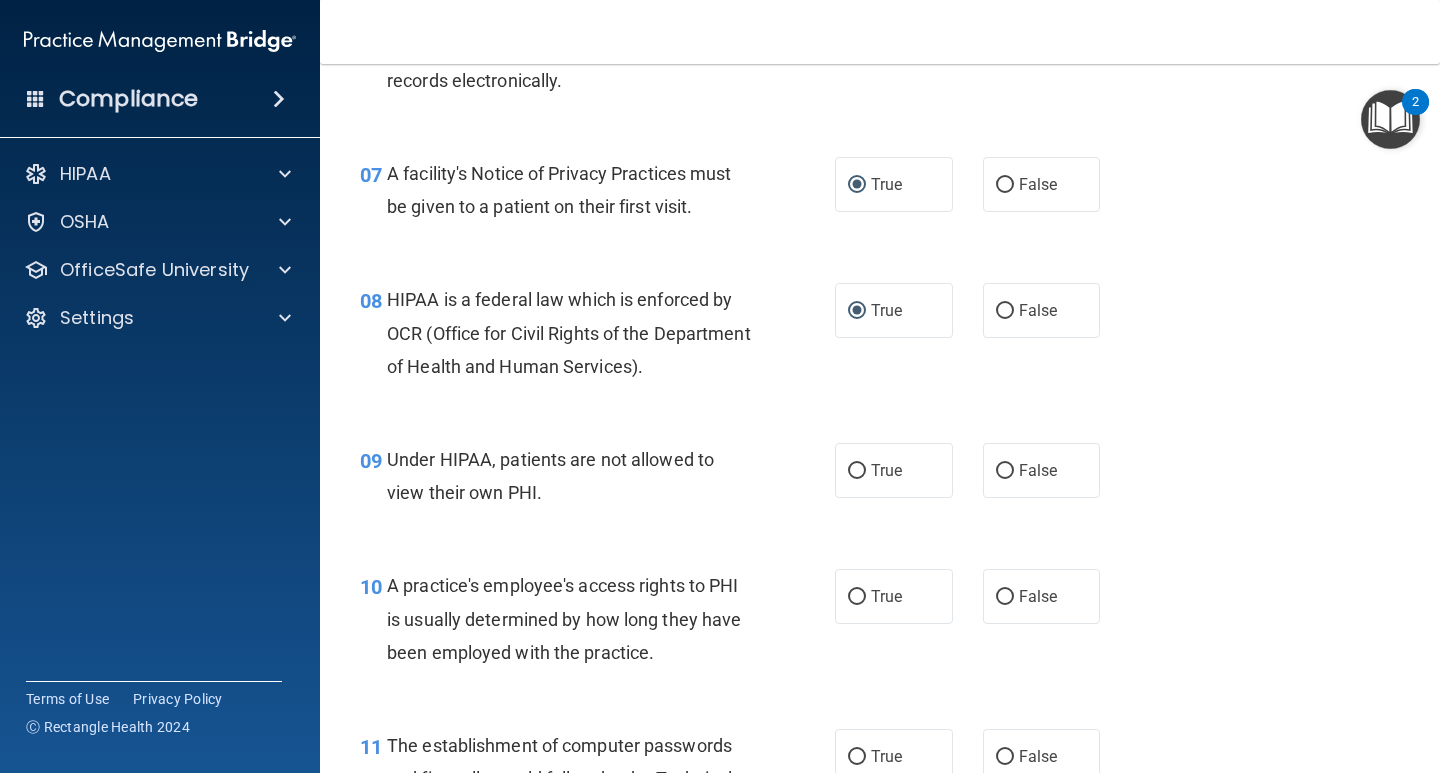 scroll, scrollTop: 1200, scrollLeft: 0, axis: vertical 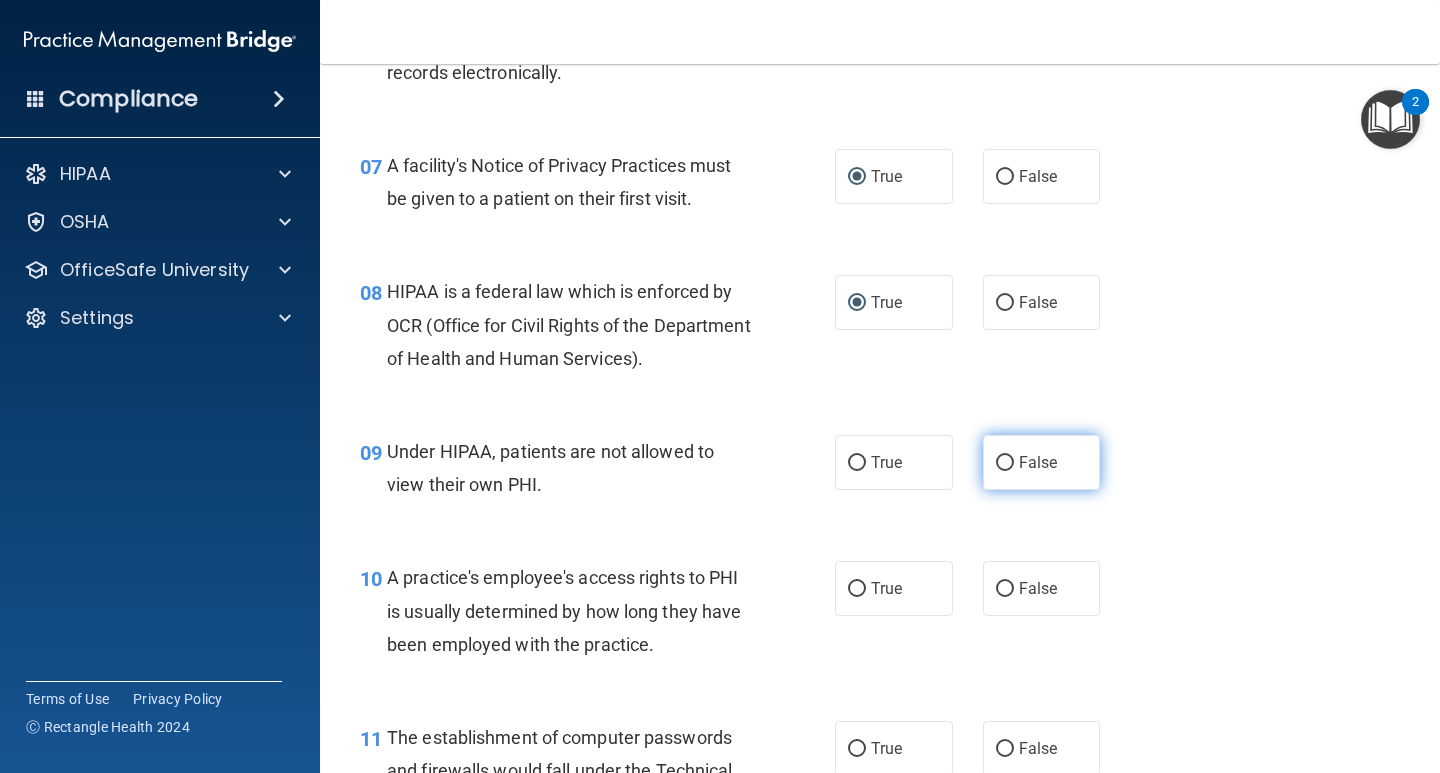 click on "False" at bounding box center (1005, 463) 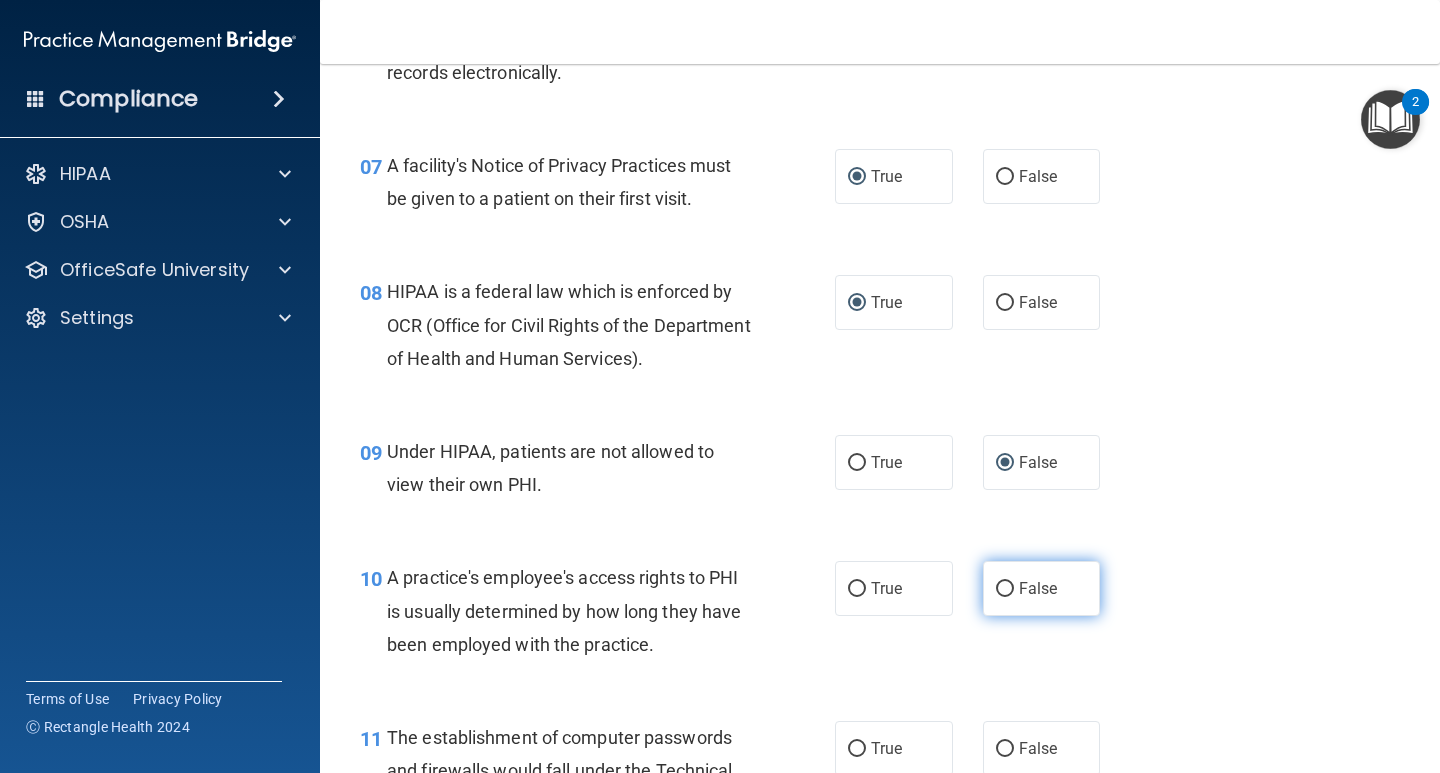 scroll, scrollTop: 1300, scrollLeft: 0, axis: vertical 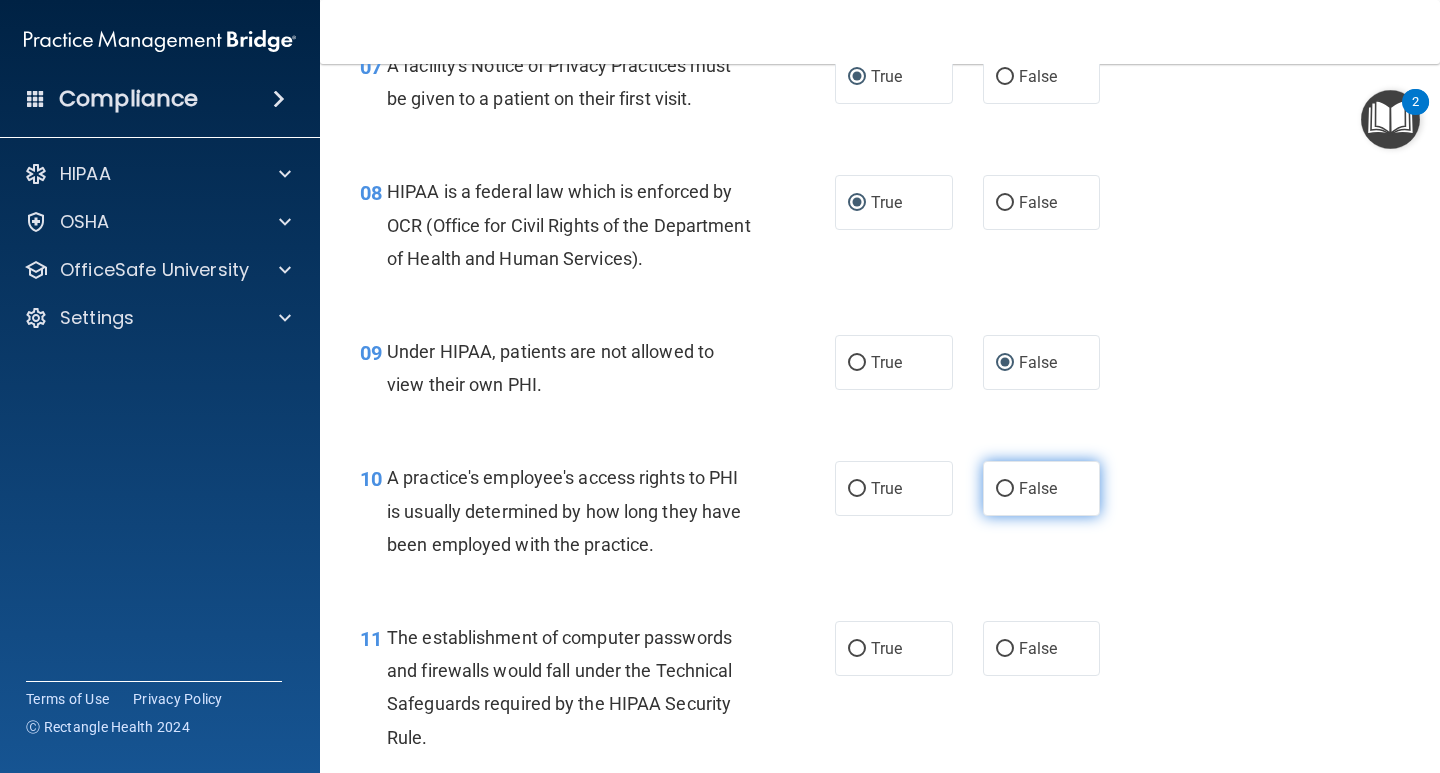 click on "False" at bounding box center [1042, 488] 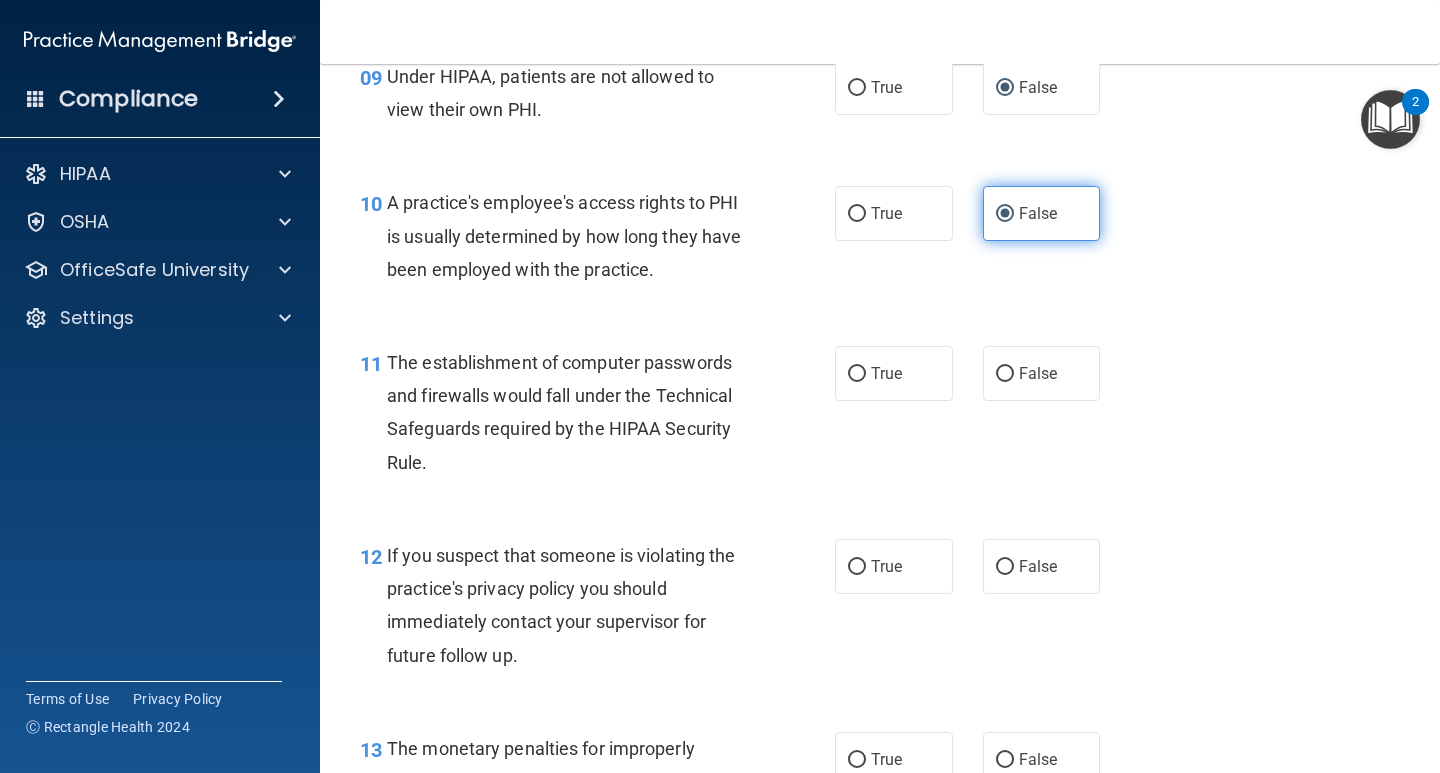scroll, scrollTop: 1600, scrollLeft: 0, axis: vertical 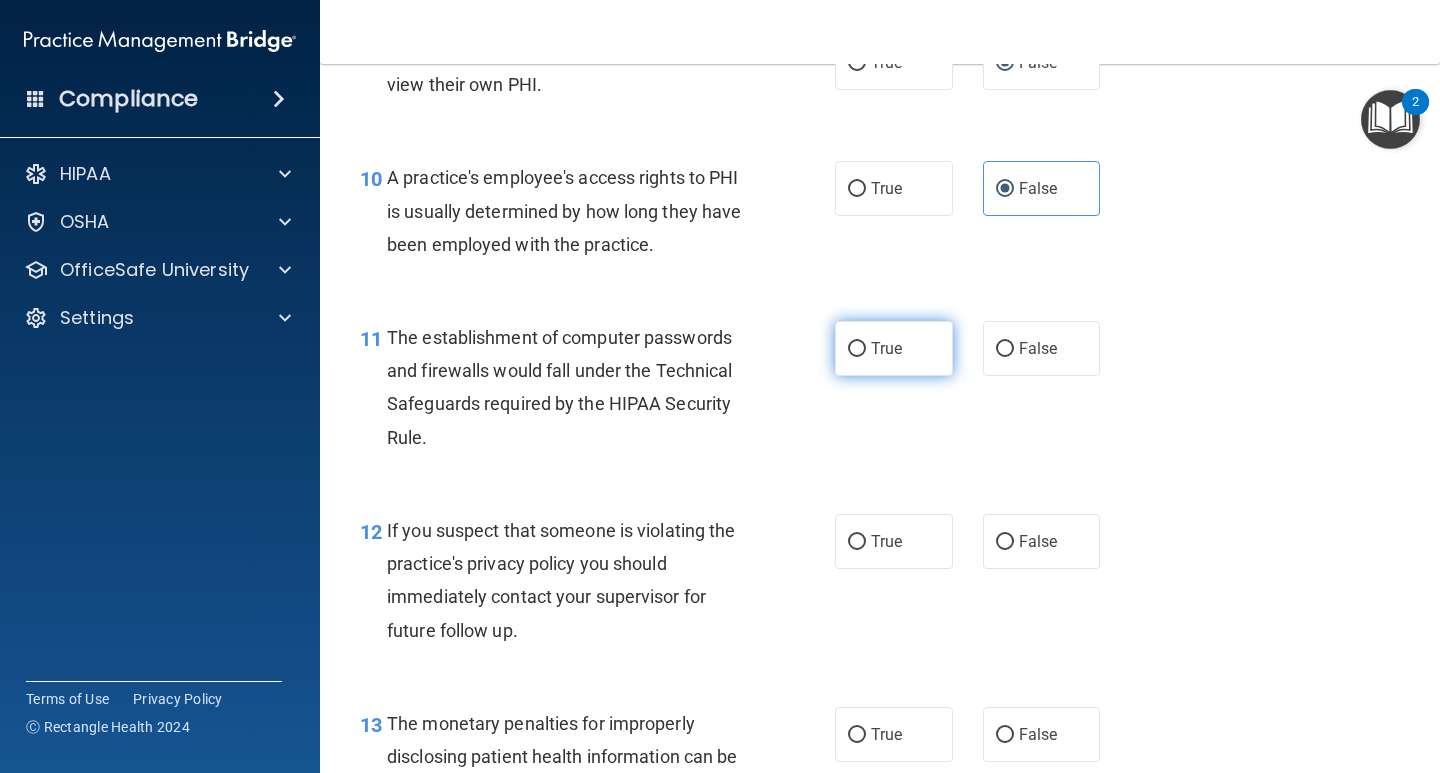 click on "True" at bounding box center (894, 348) 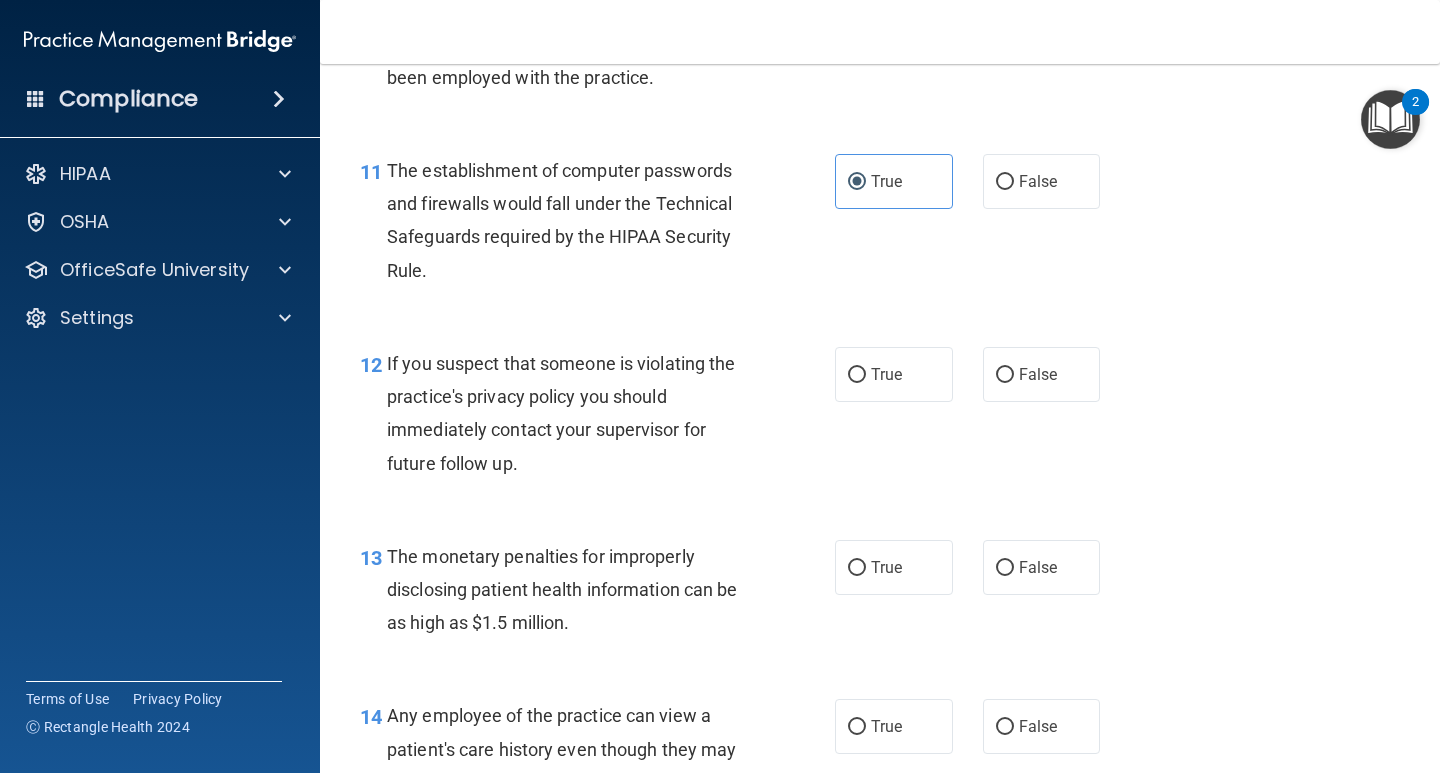 scroll, scrollTop: 1800, scrollLeft: 0, axis: vertical 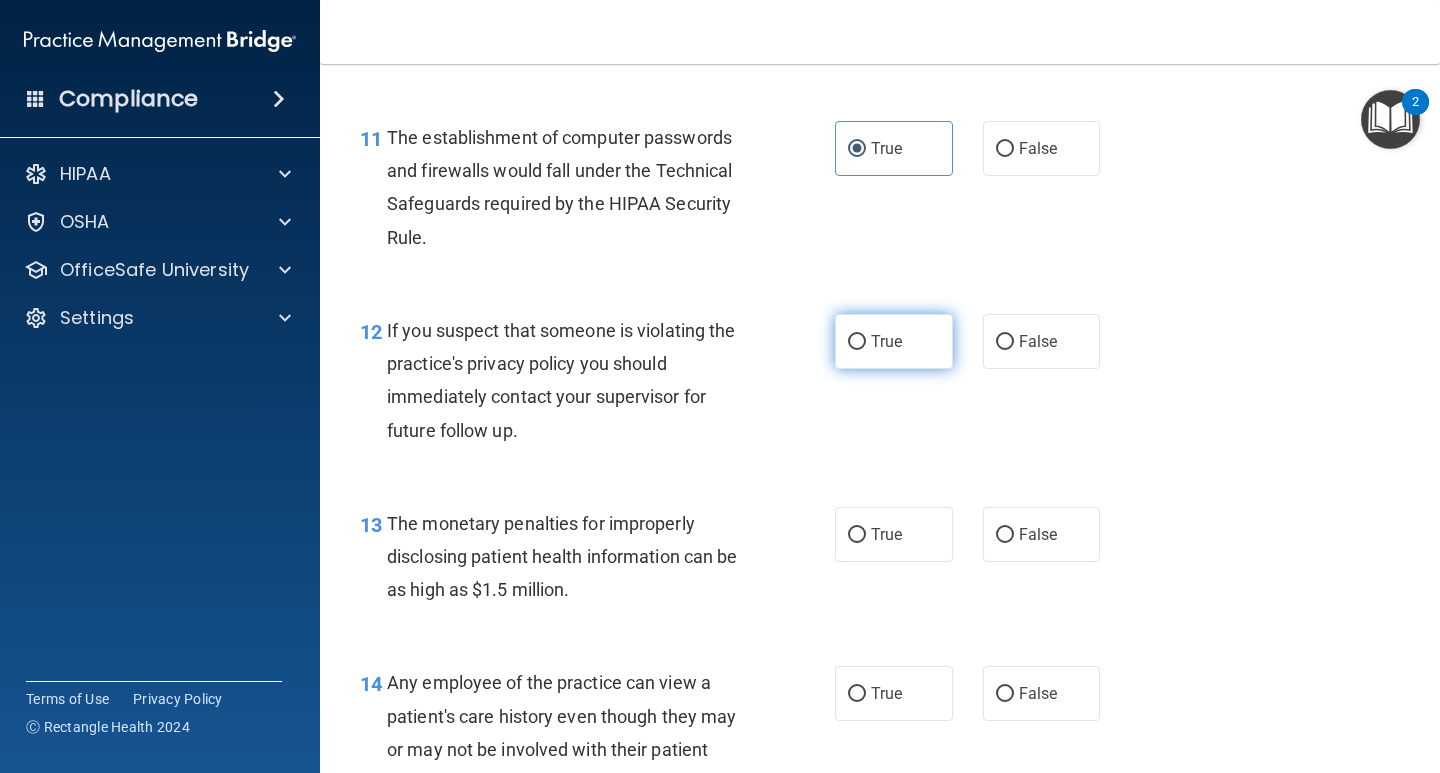 click on "True" at bounding box center [857, 342] 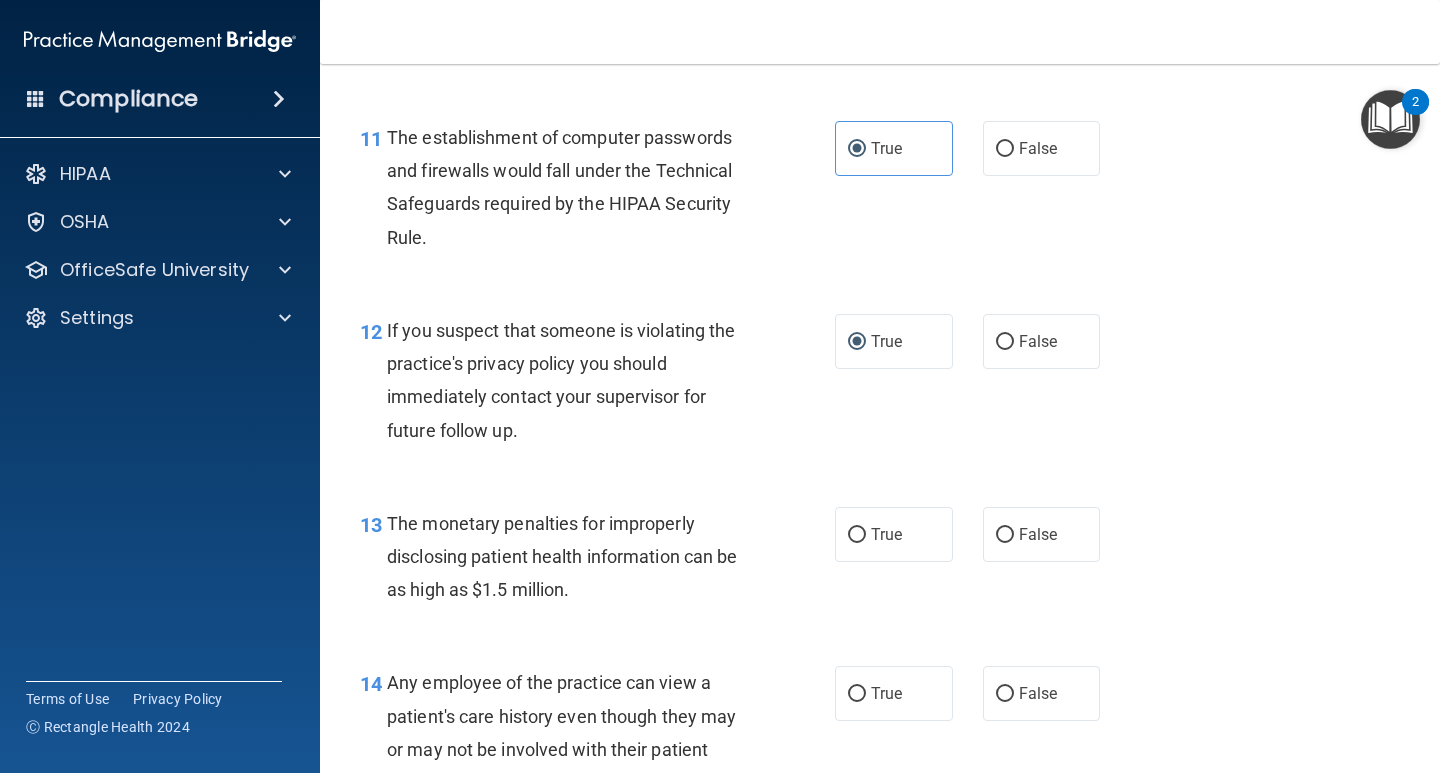 scroll, scrollTop: 1900, scrollLeft: 0, axis: vertical 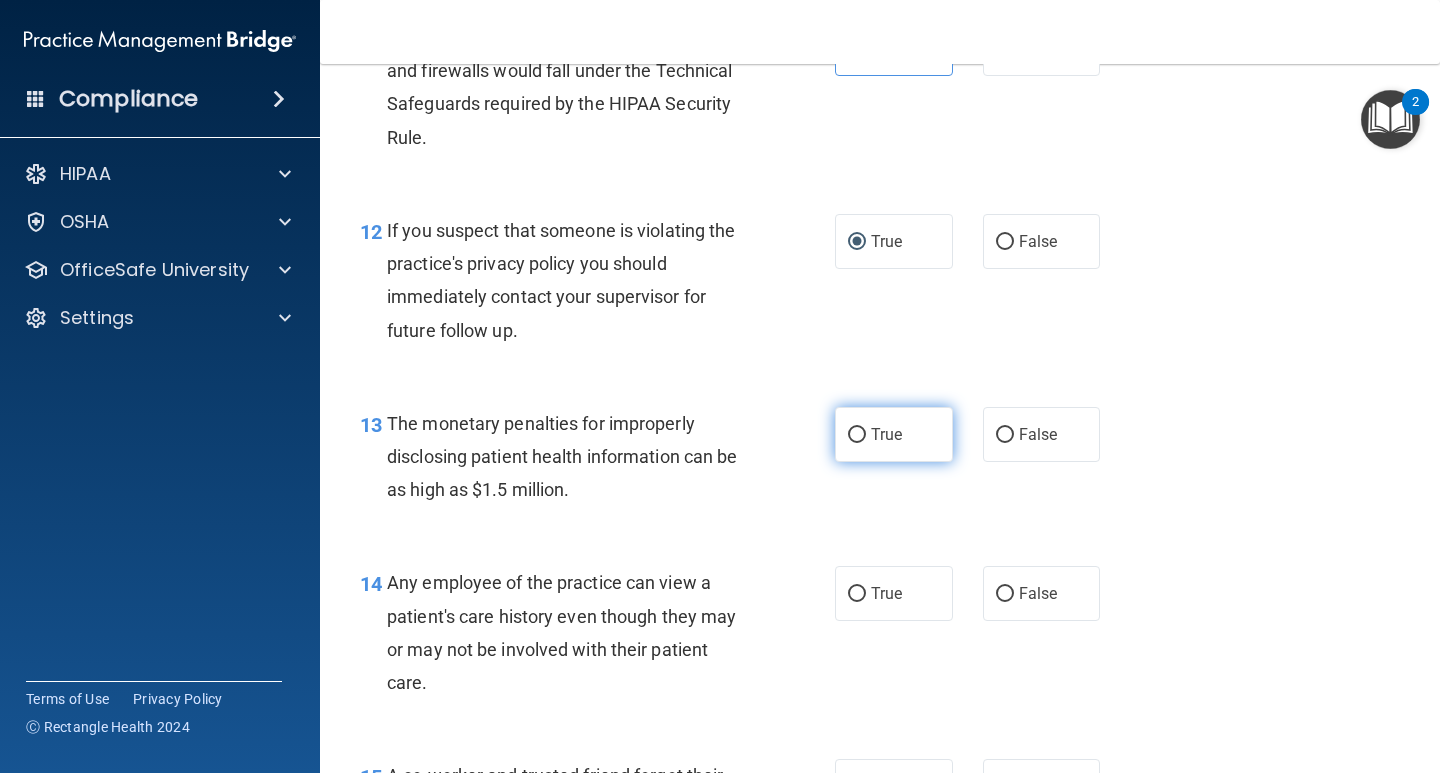 click on "True" at bounding box center (857, 435) 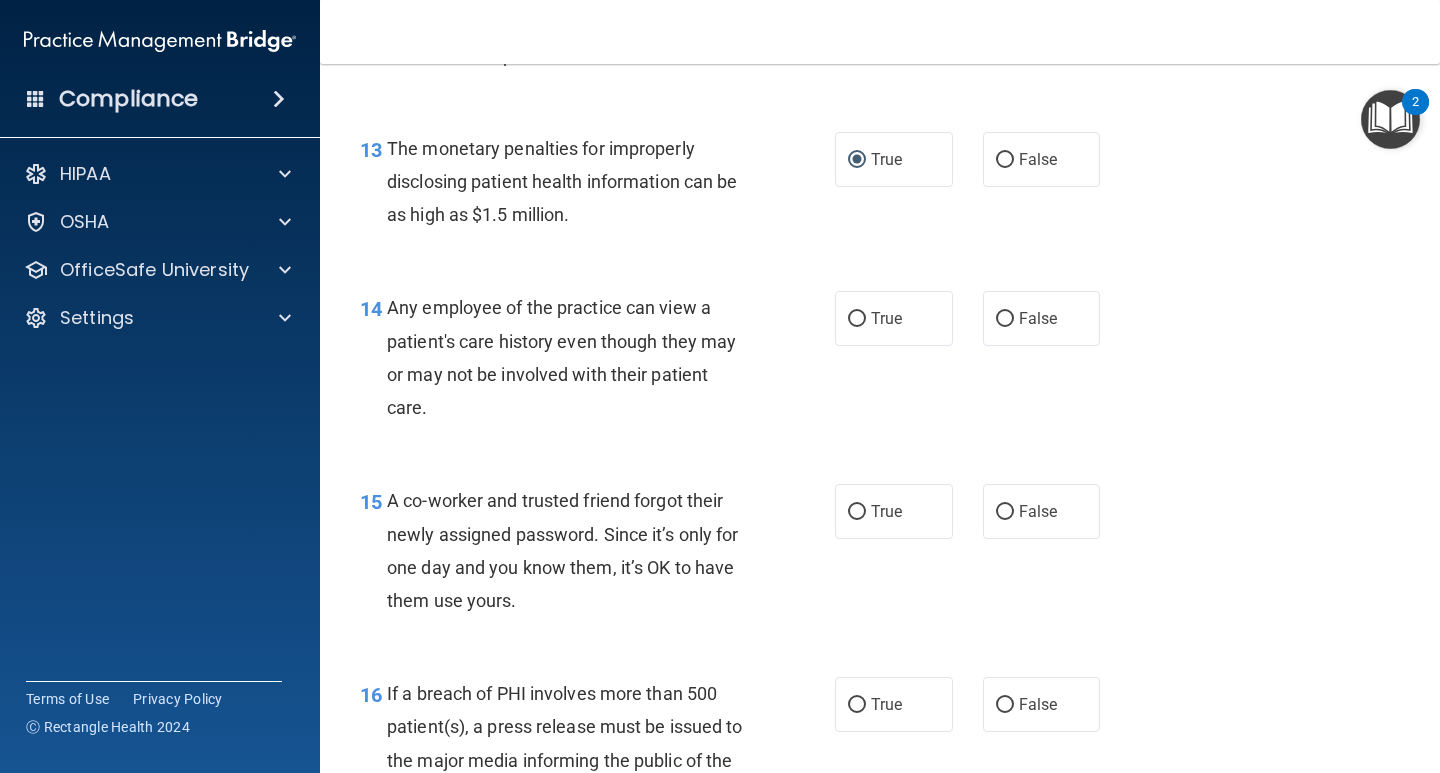 scroll, scrollTop: 2300, scrollLeft: 0, axis: vertical 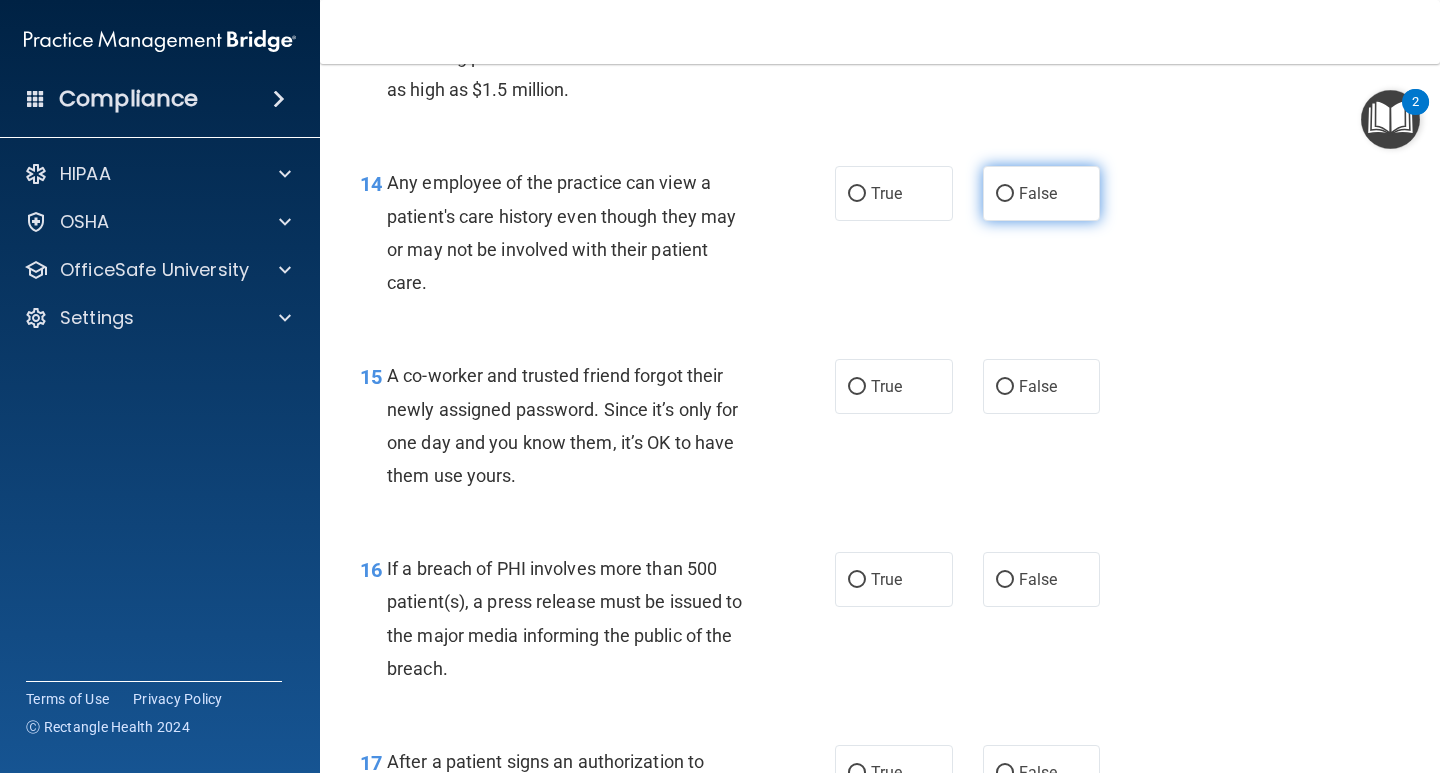 click on "False" at bounding box center [1005, 194] 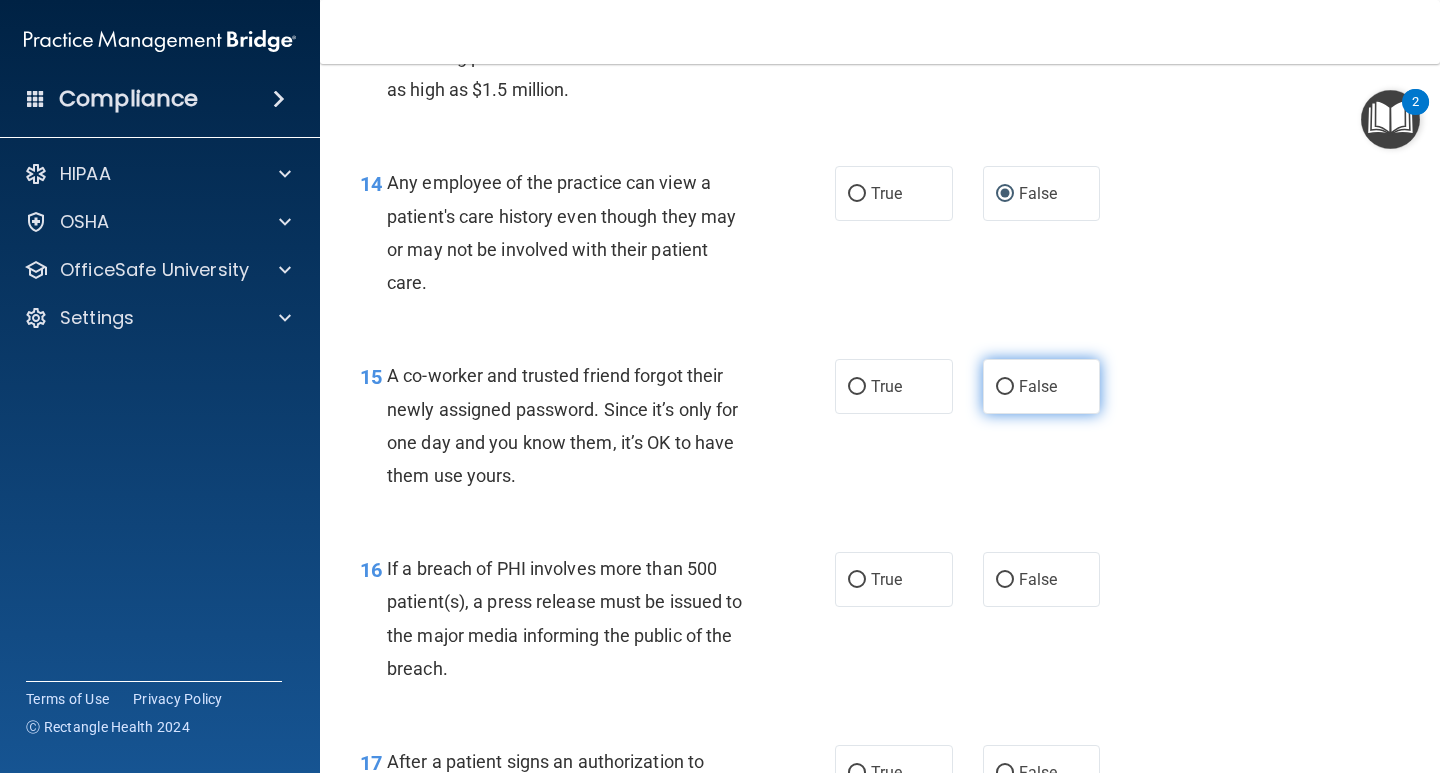 click on "False" at bounding box center (1005, 387) 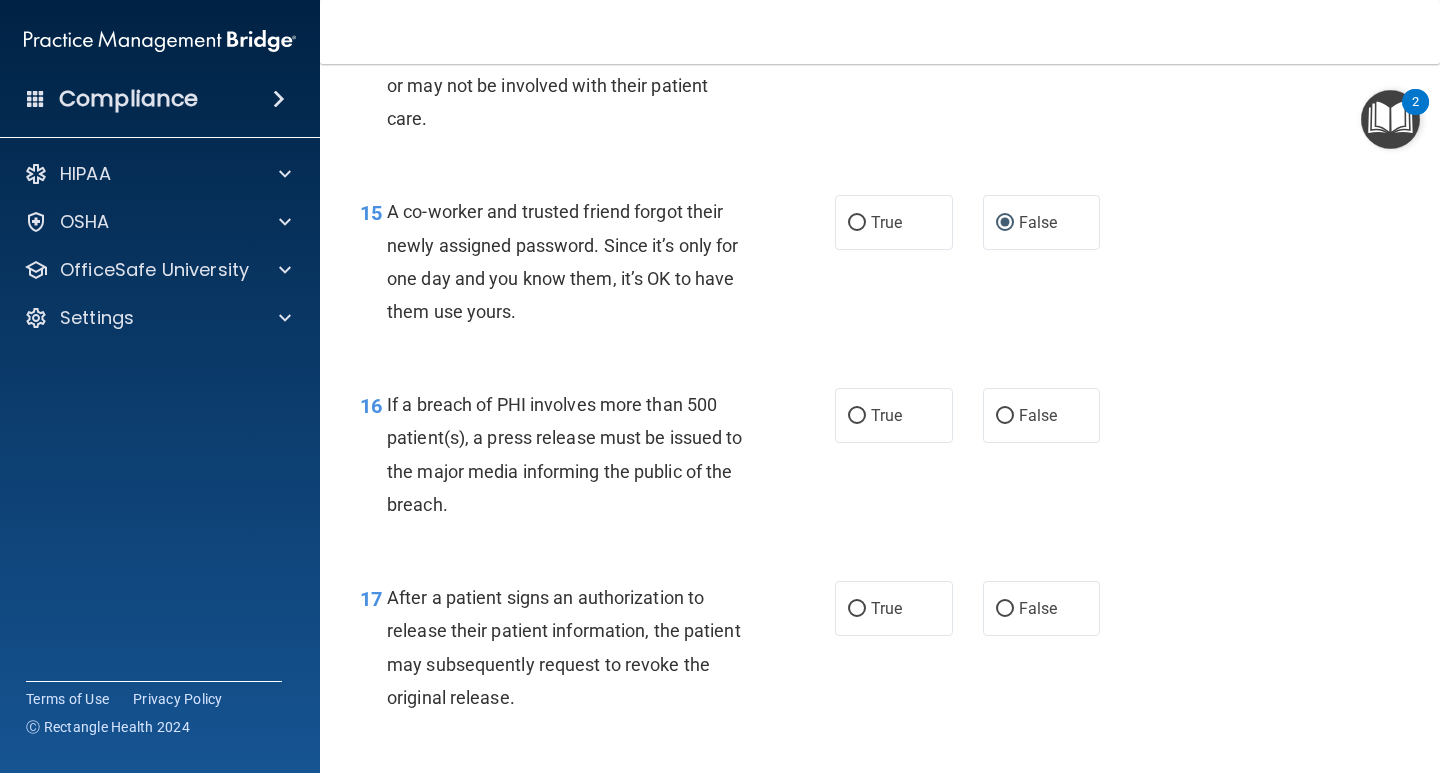 scroll, scrollTop: 2500, scrollLeft: 0, axis: vertical 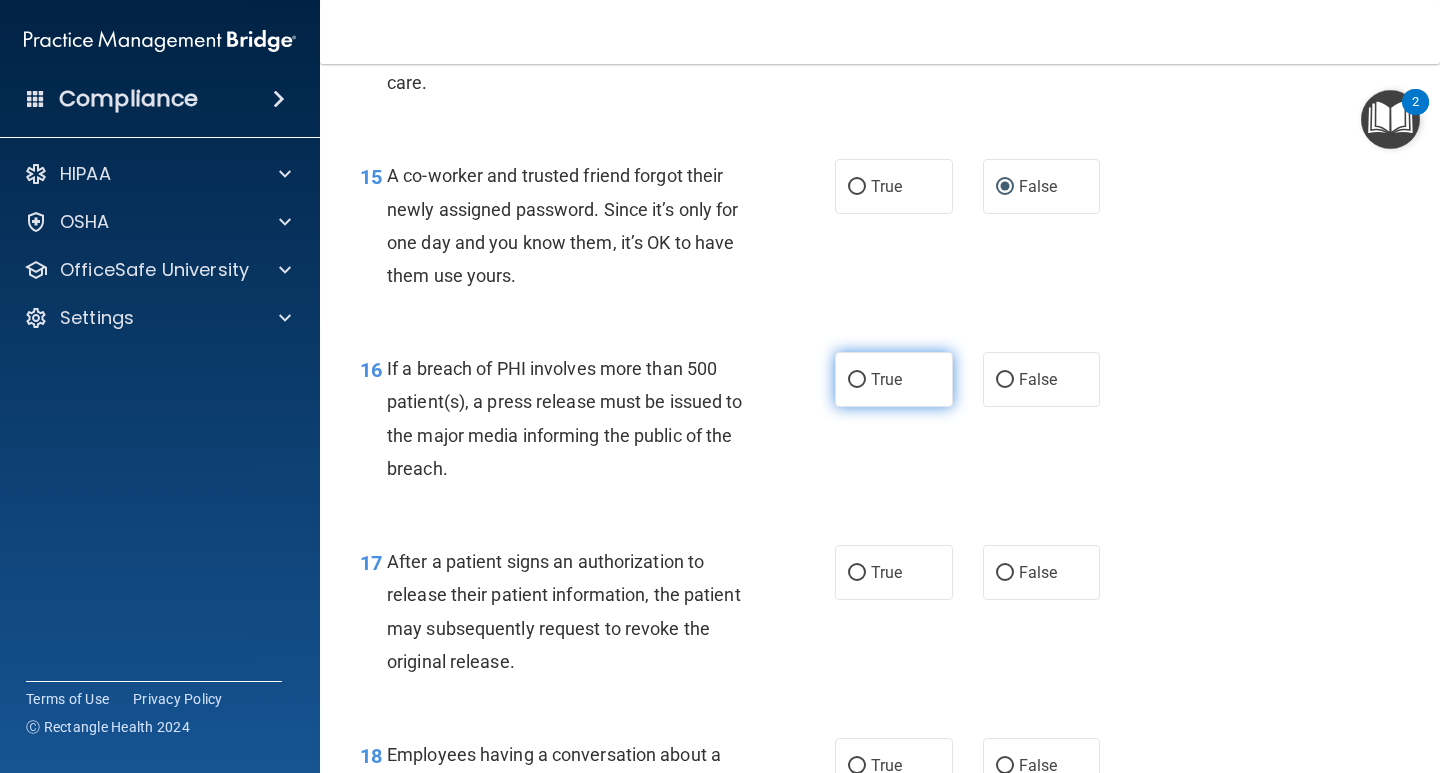 click on "True" at bounding box center [857, 380] 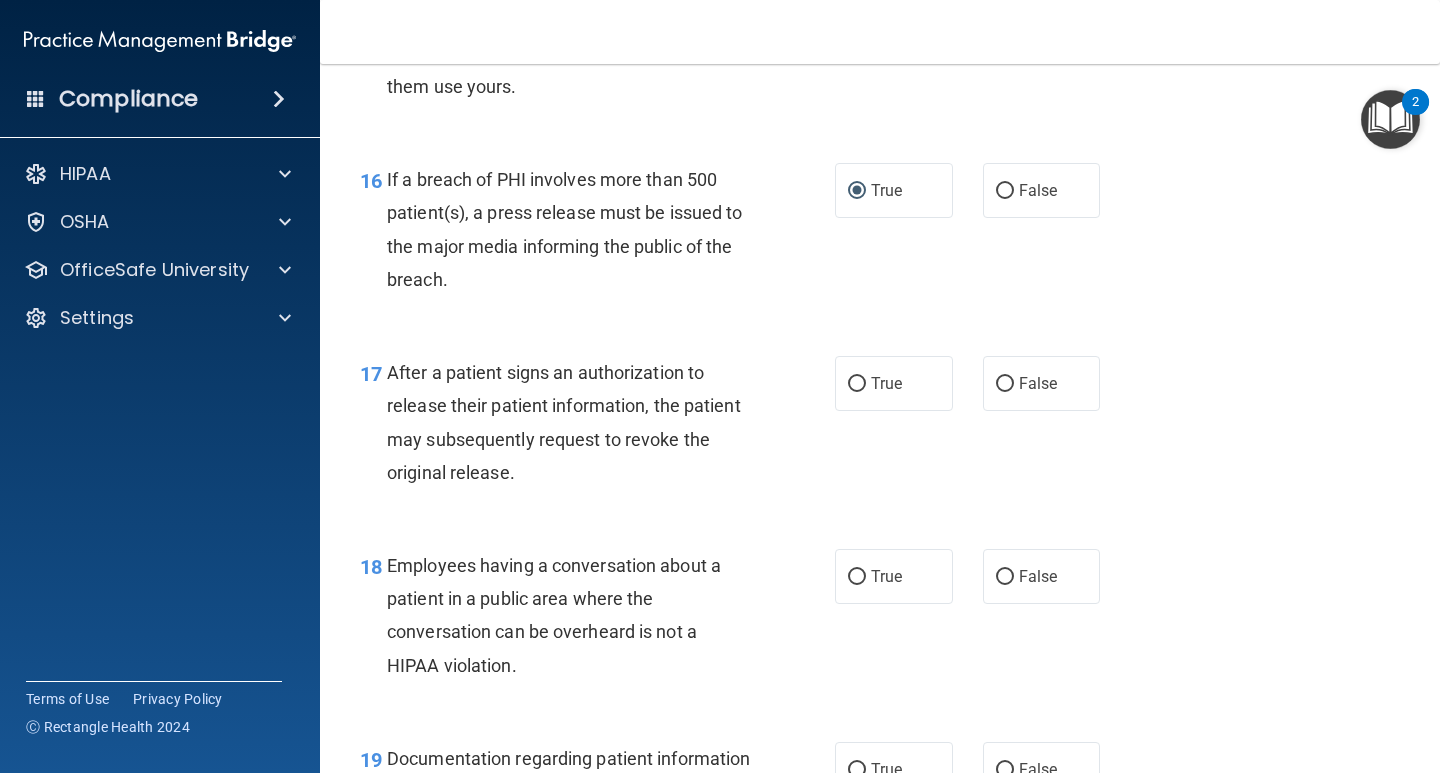 scroll, scrollTop: 2700, scrollLeft: 0, axis: vertical 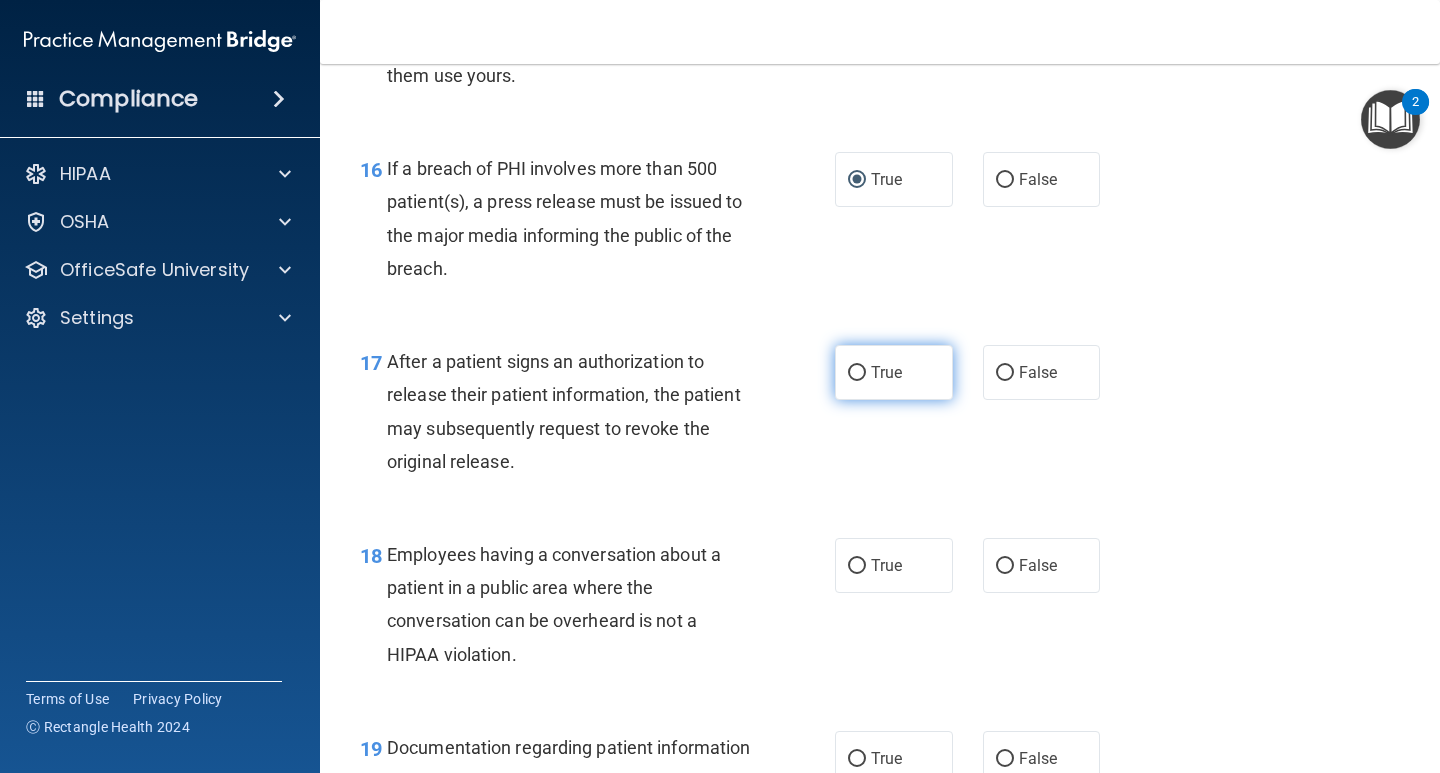 click on "True" at bounding box center (857, 373) 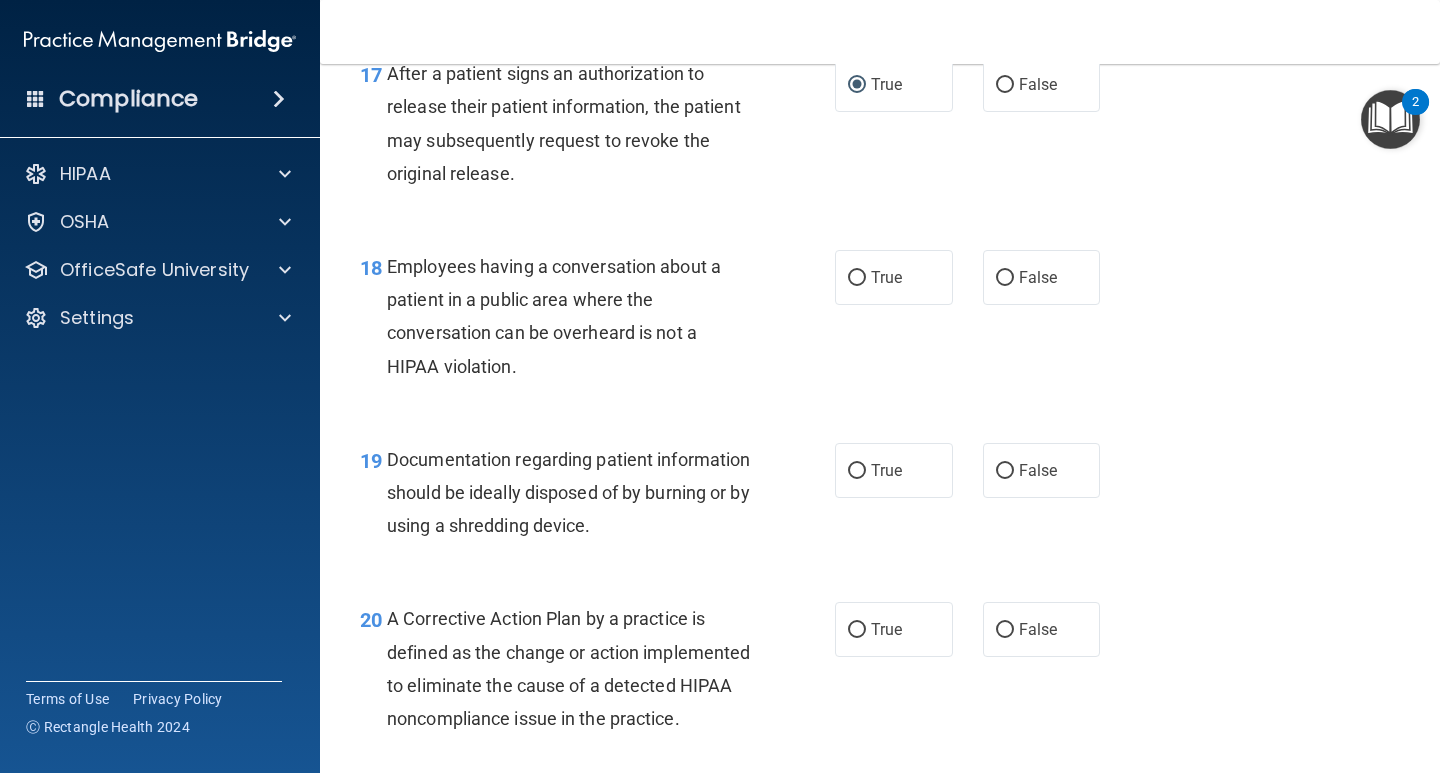 scroll, scrollTop: 3000, scrollLeft: 0, axis: vertical 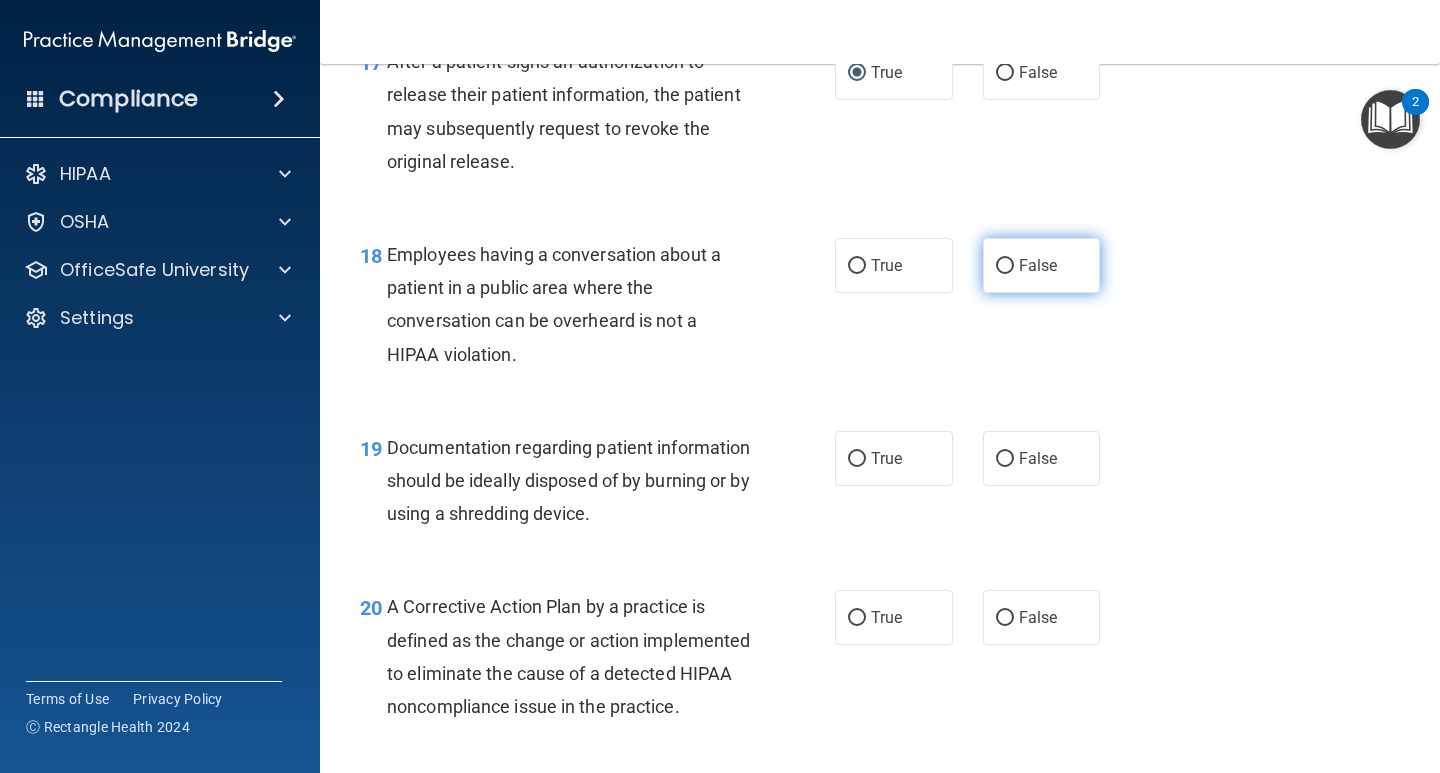 click on "False" at bounding box center [1005, 266] 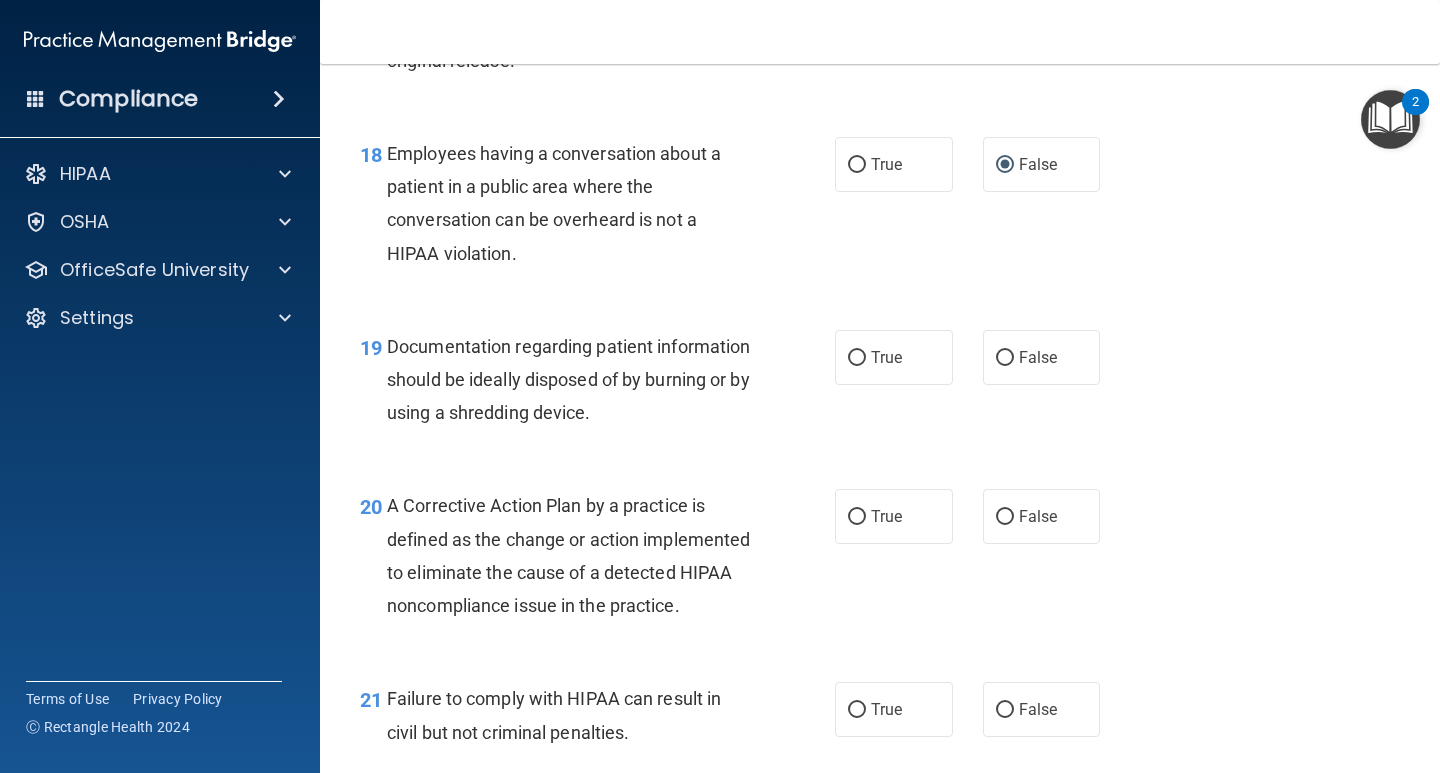 scroll, scrollTop: 3200, scrollLeft: 0, axis: vertical 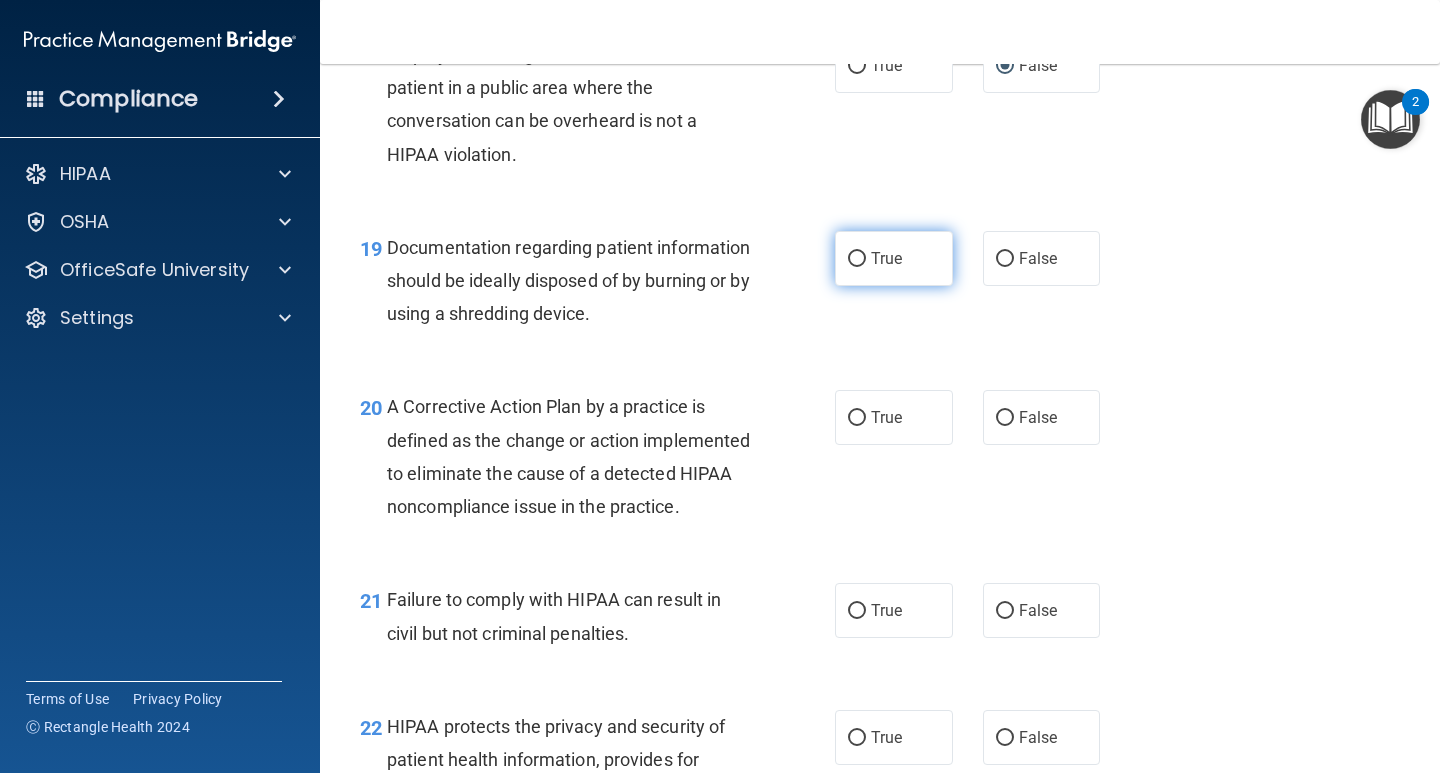 click on "True" at bounding box center (857, 259) 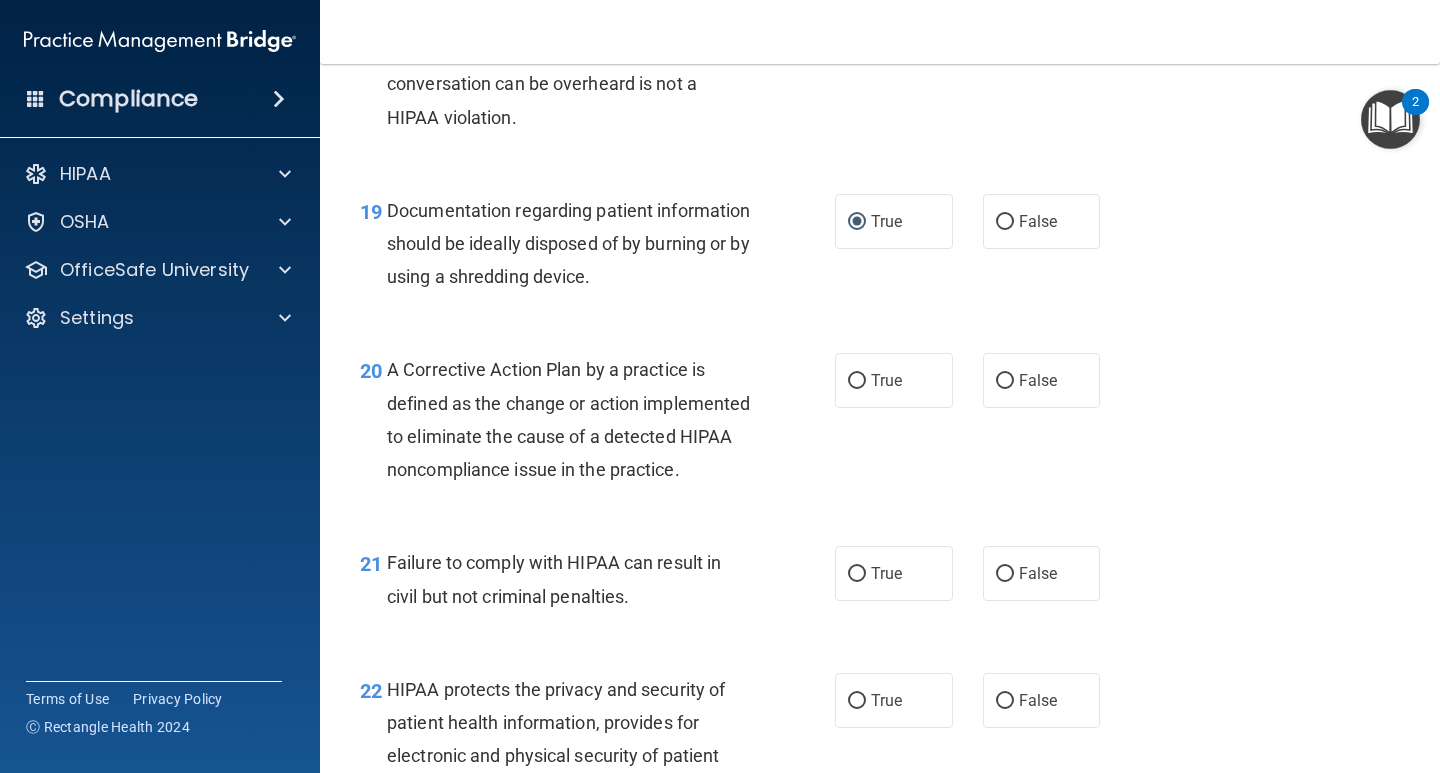 scroll, scrollTop: 3300, scrollLeft: 0, axis: vertical 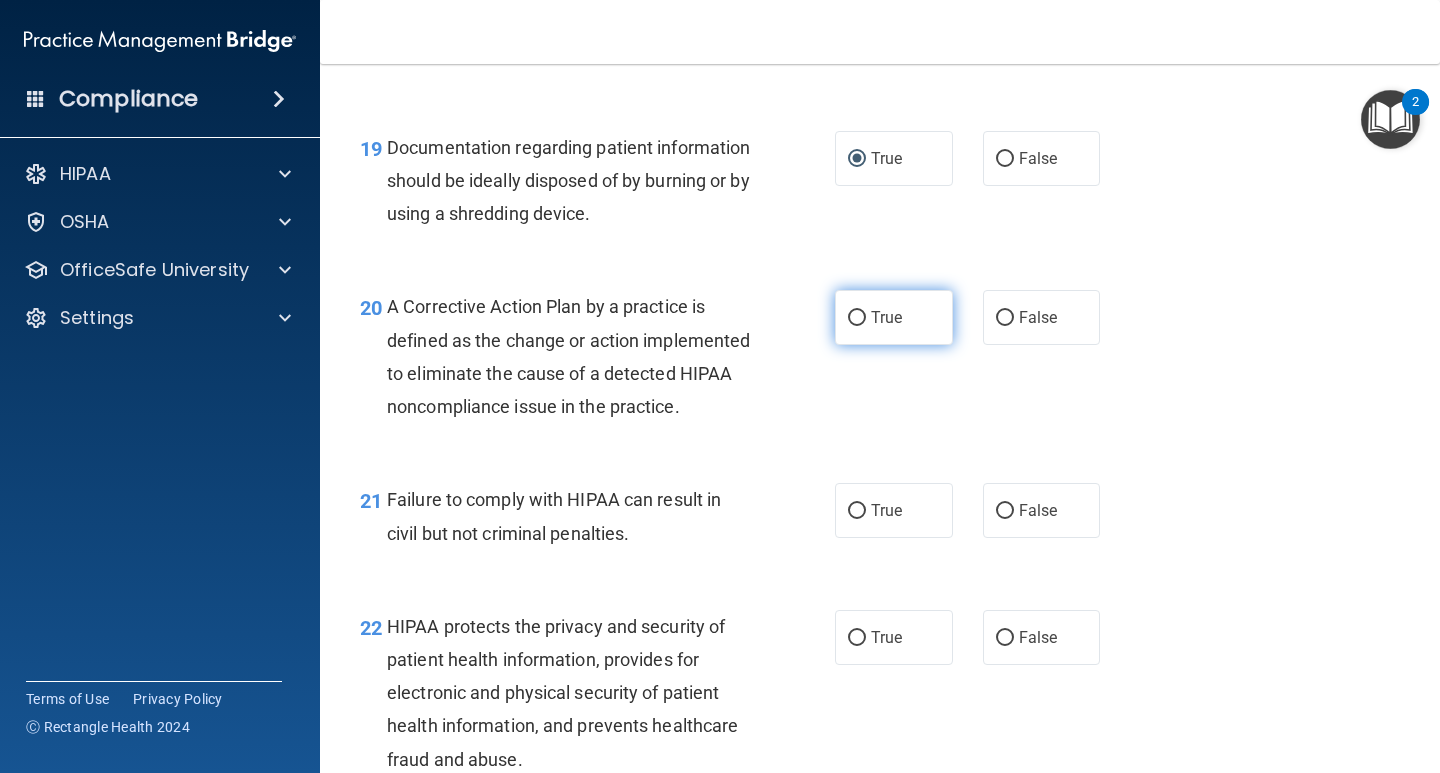 click on "True" at bounding box center (894, 317) 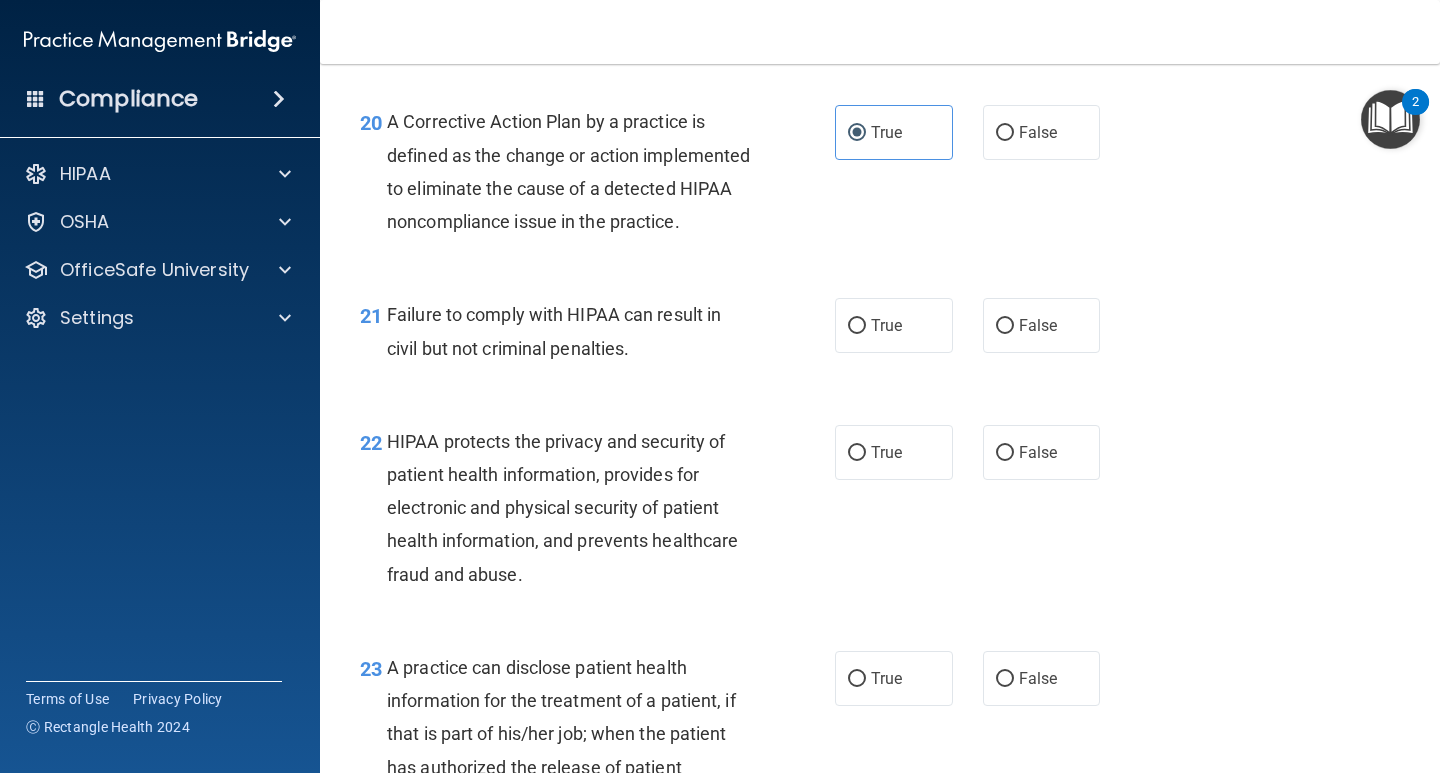 scroll, scrollTop: 3500, scrollLeft: 0, axis: vertical 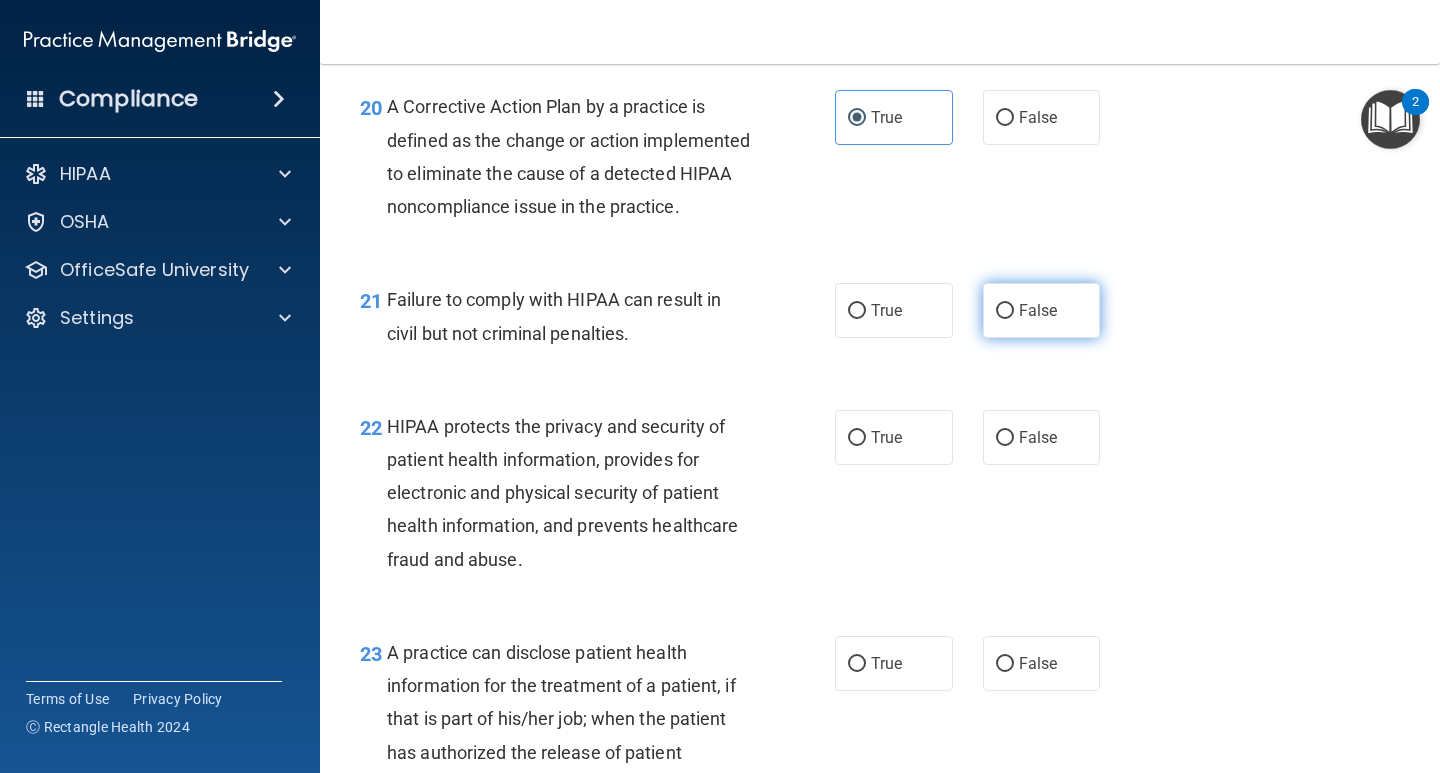 click on "False" at bounding box center [1005, 311] 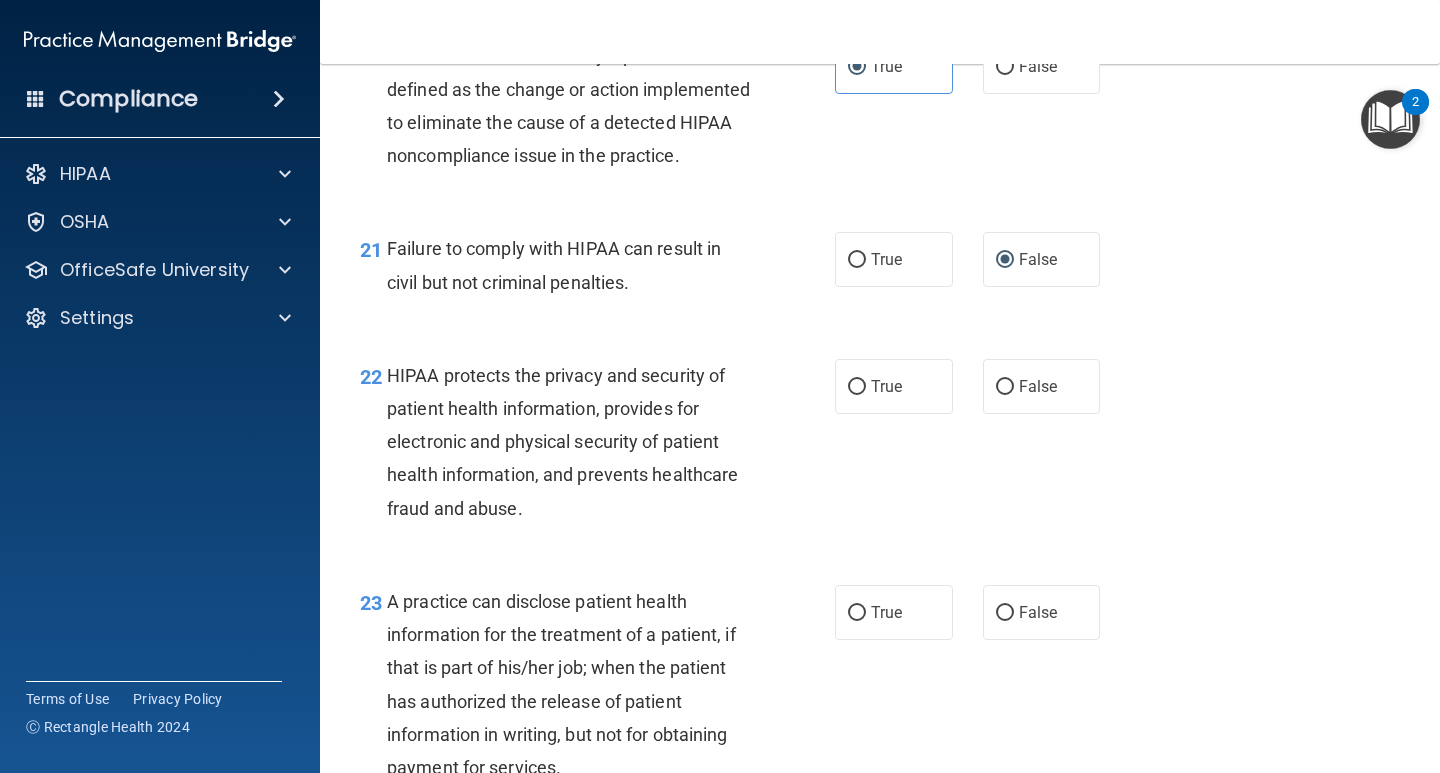 scroll, scrollTop: 3600, scrollLeft: 0, axis: vertical 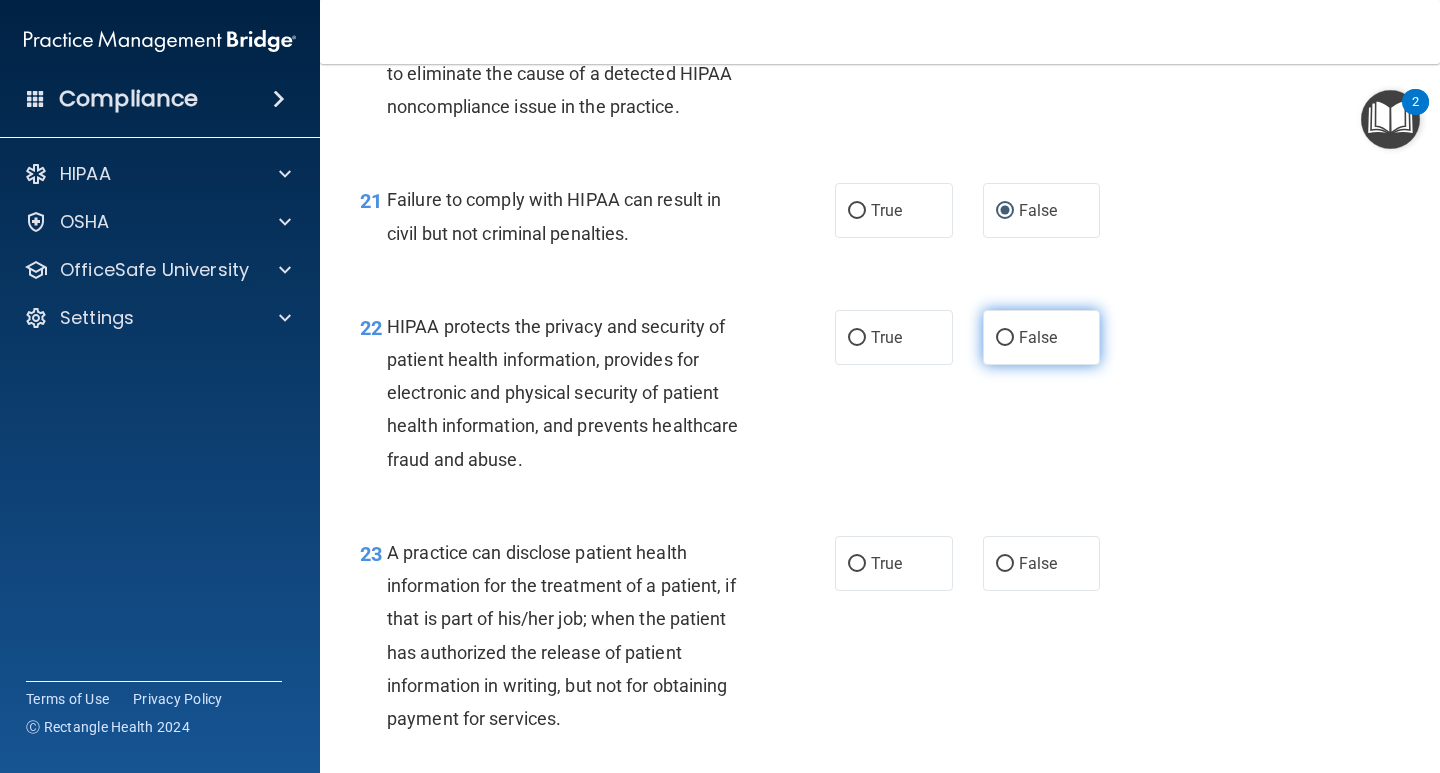 click on "False" at bounding box center [1005, 338] 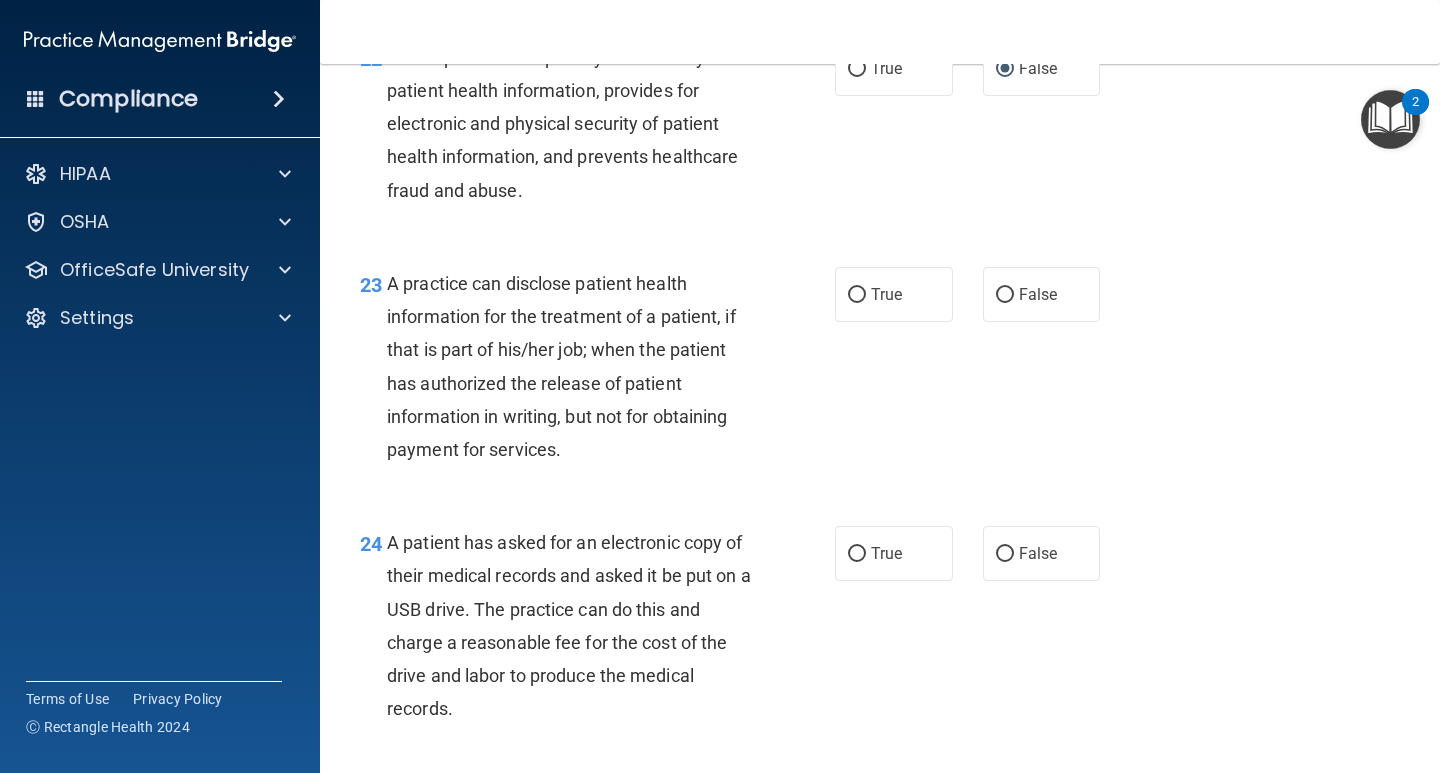 scroll, scrollTop: 4000, scrollLeft: 0, axis: vertical 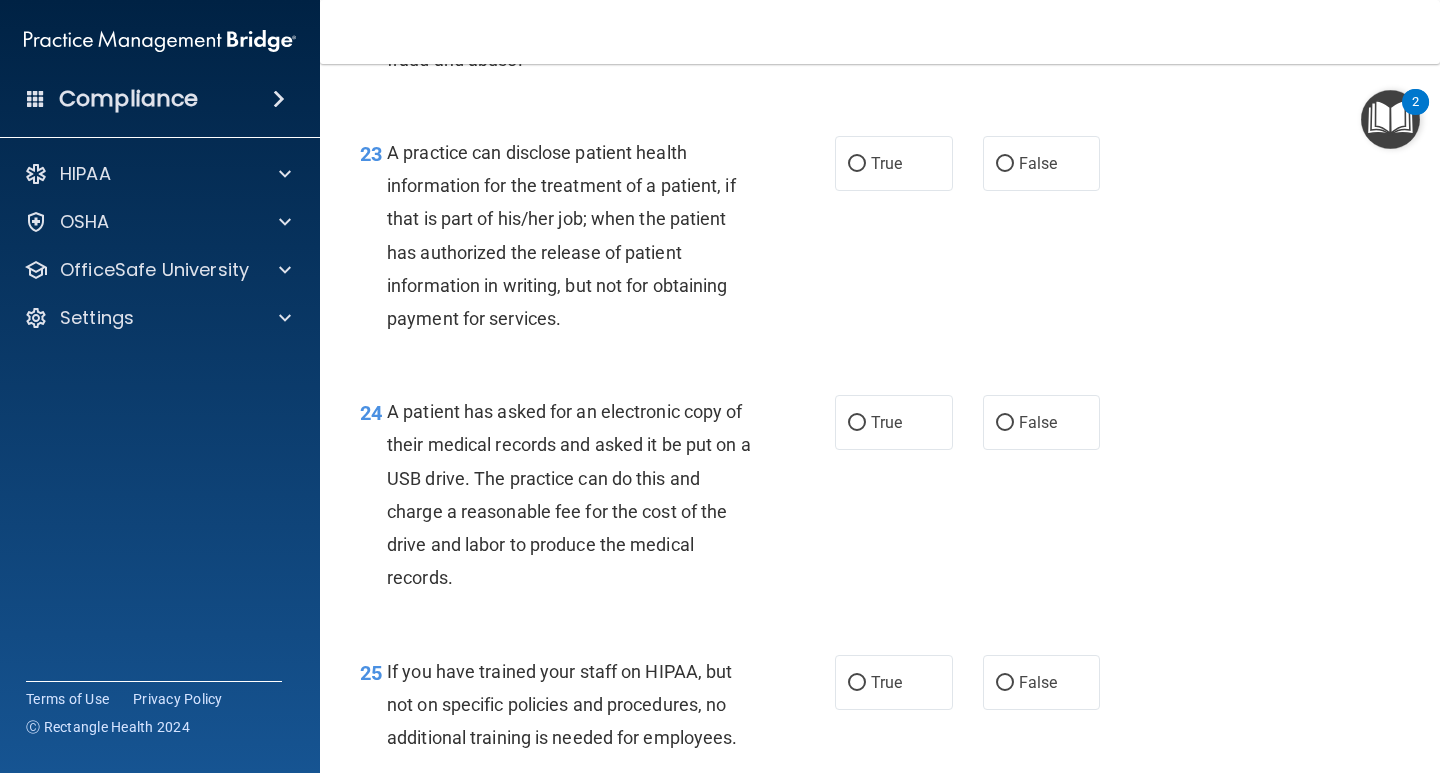 drag, startPoint x: 992, startPoint y: 195, endPoint x: 1014, endPoint y: 249, distance: 58.30952 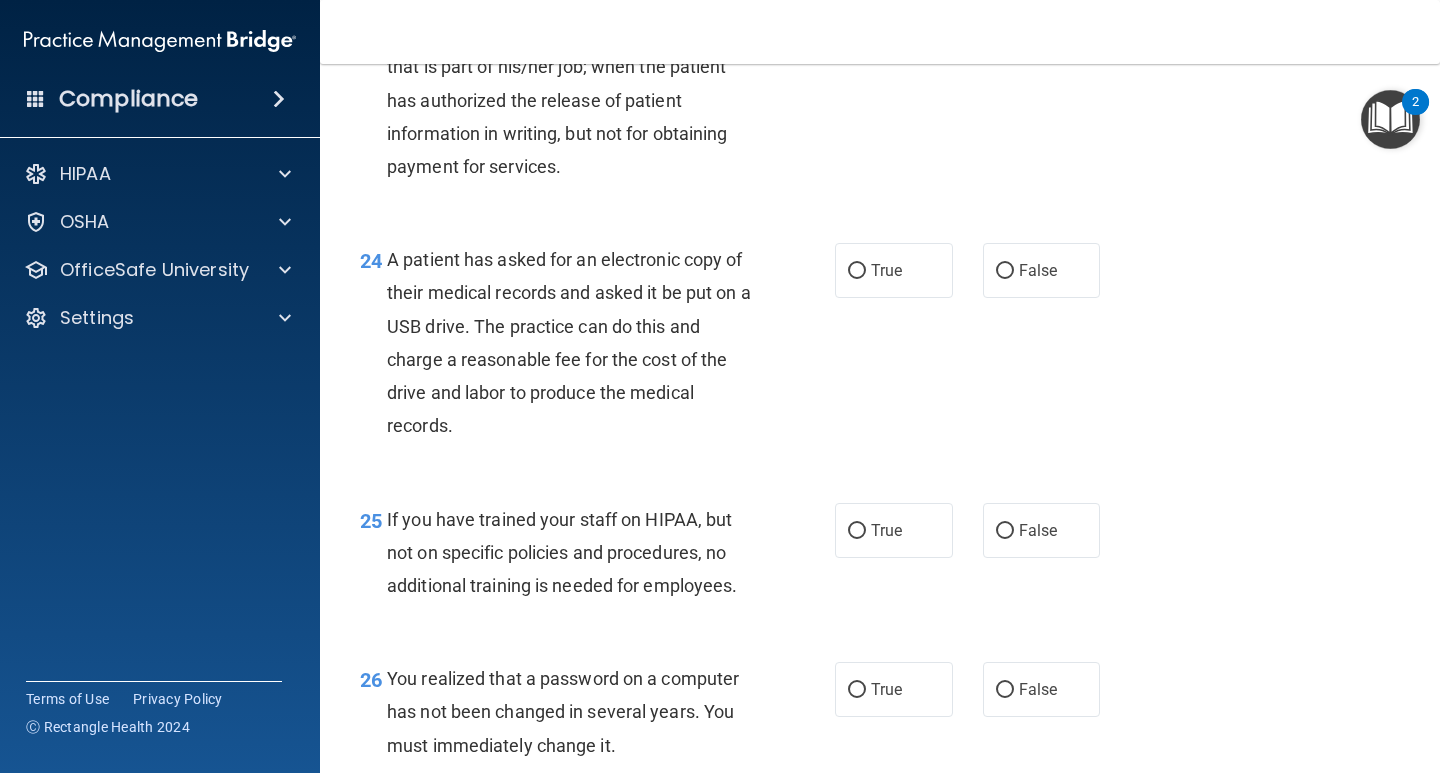 scroll, scrollTop: 4200, scrollLeft: 0, axis: vertical 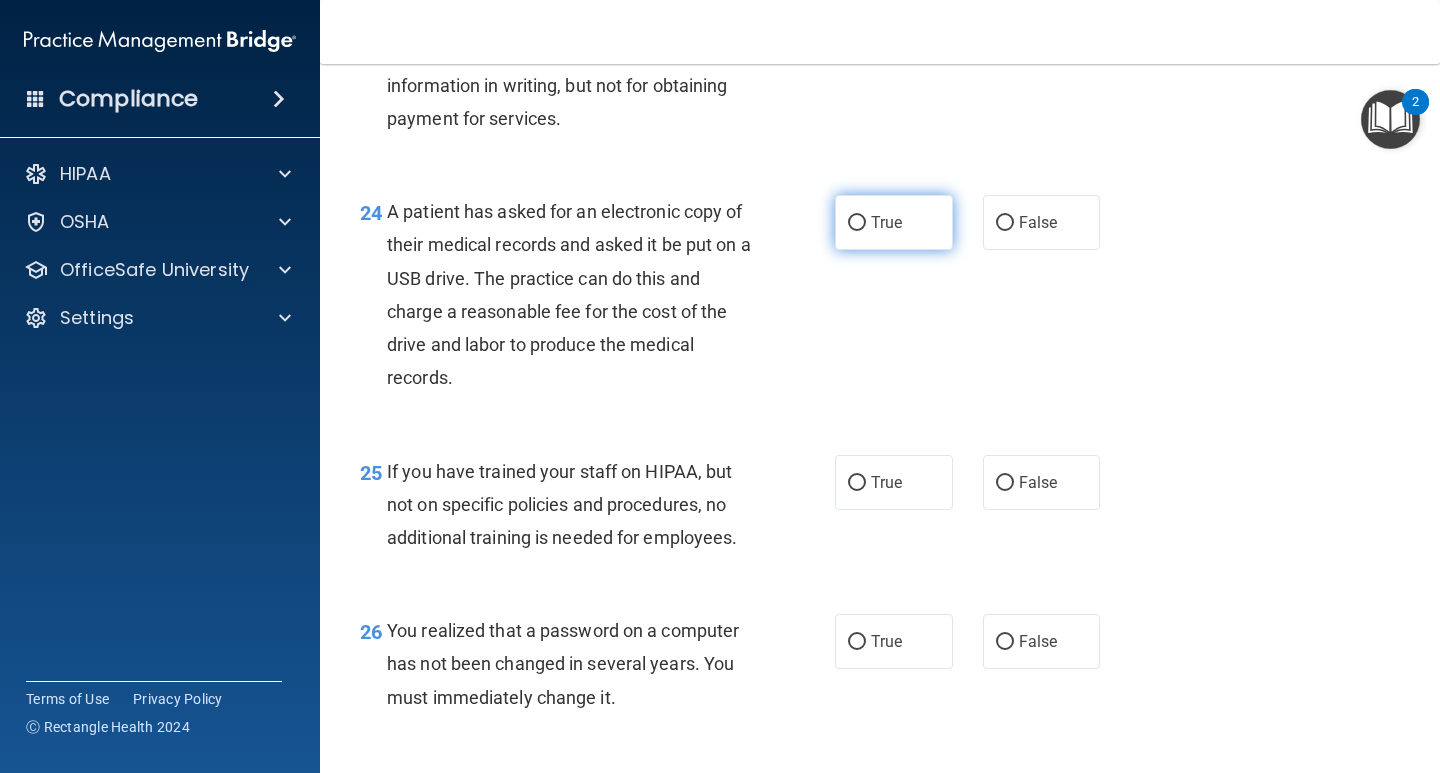 click on "True" at bounding box center (857, 223) 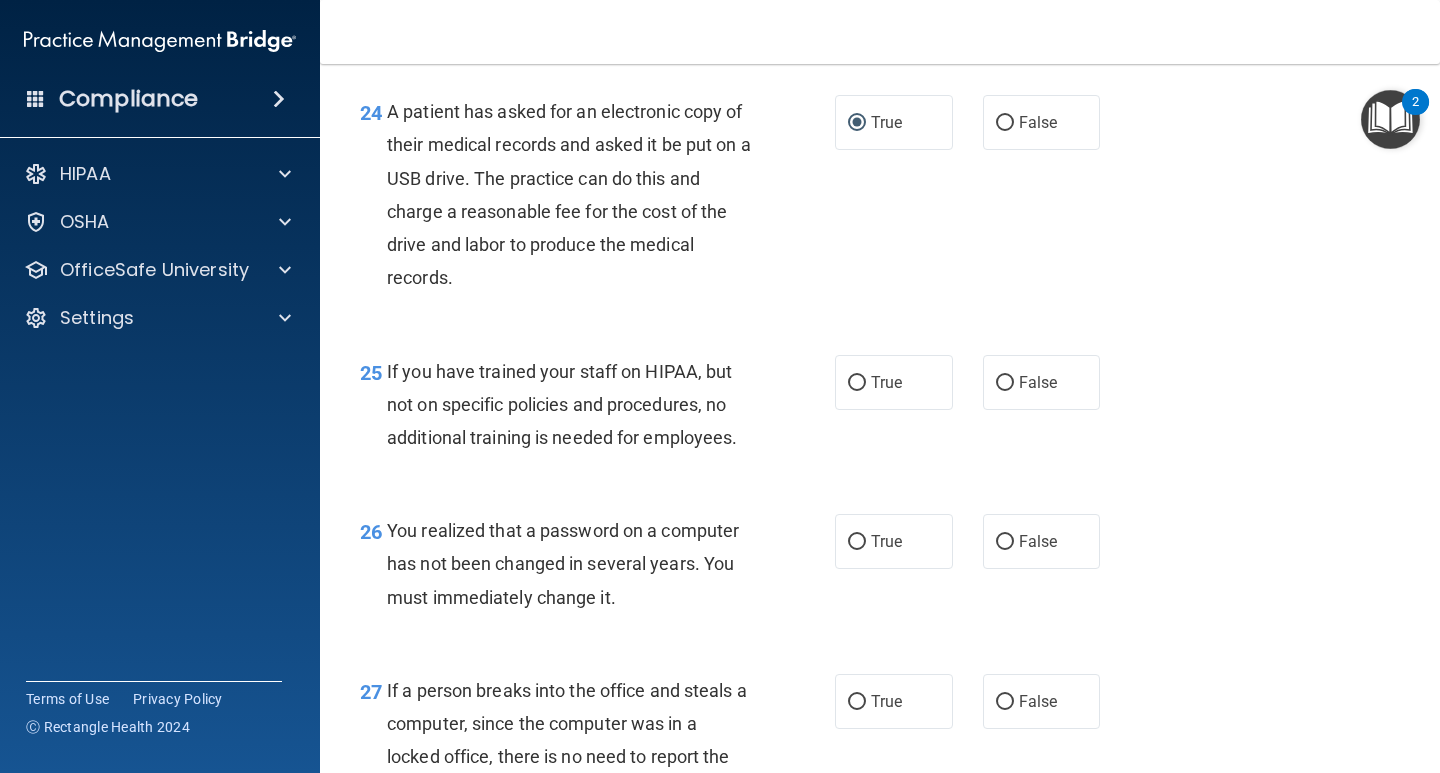 scroll, scrollTop: 4400, scrollLeft: 0, axis: vertical 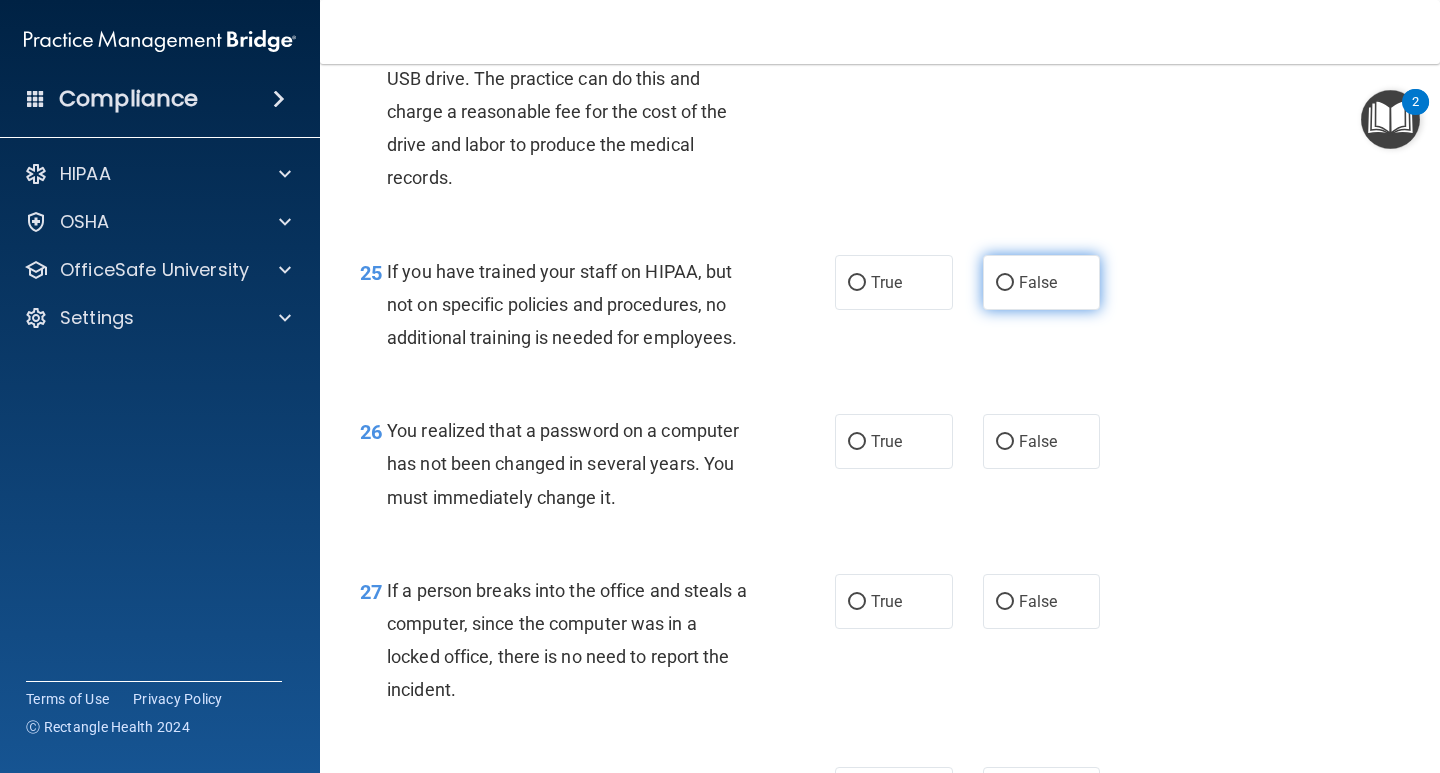 click on "False" at bounding box center (1005, 283) 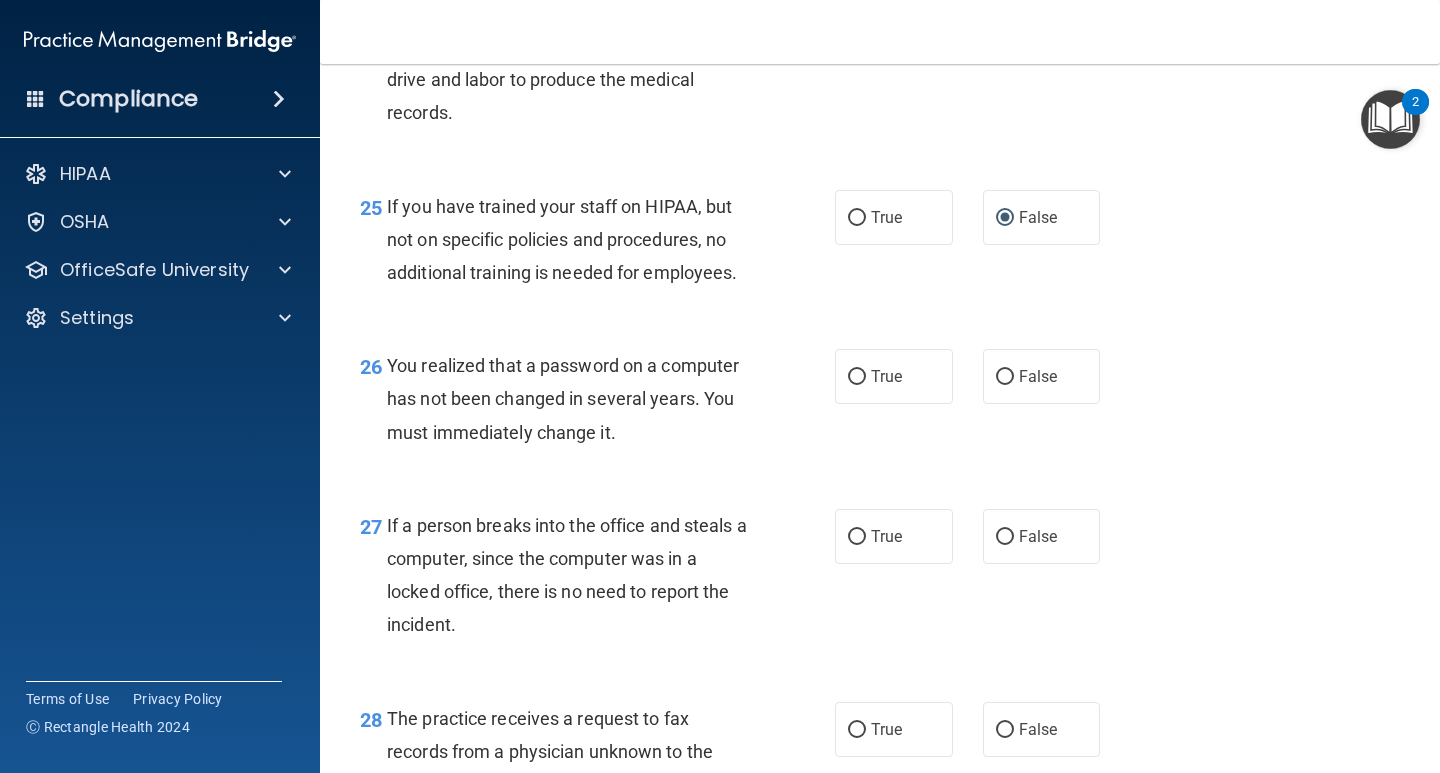 scroll, scrollTop: 4500, scrollLeft: 0, axis: vertical 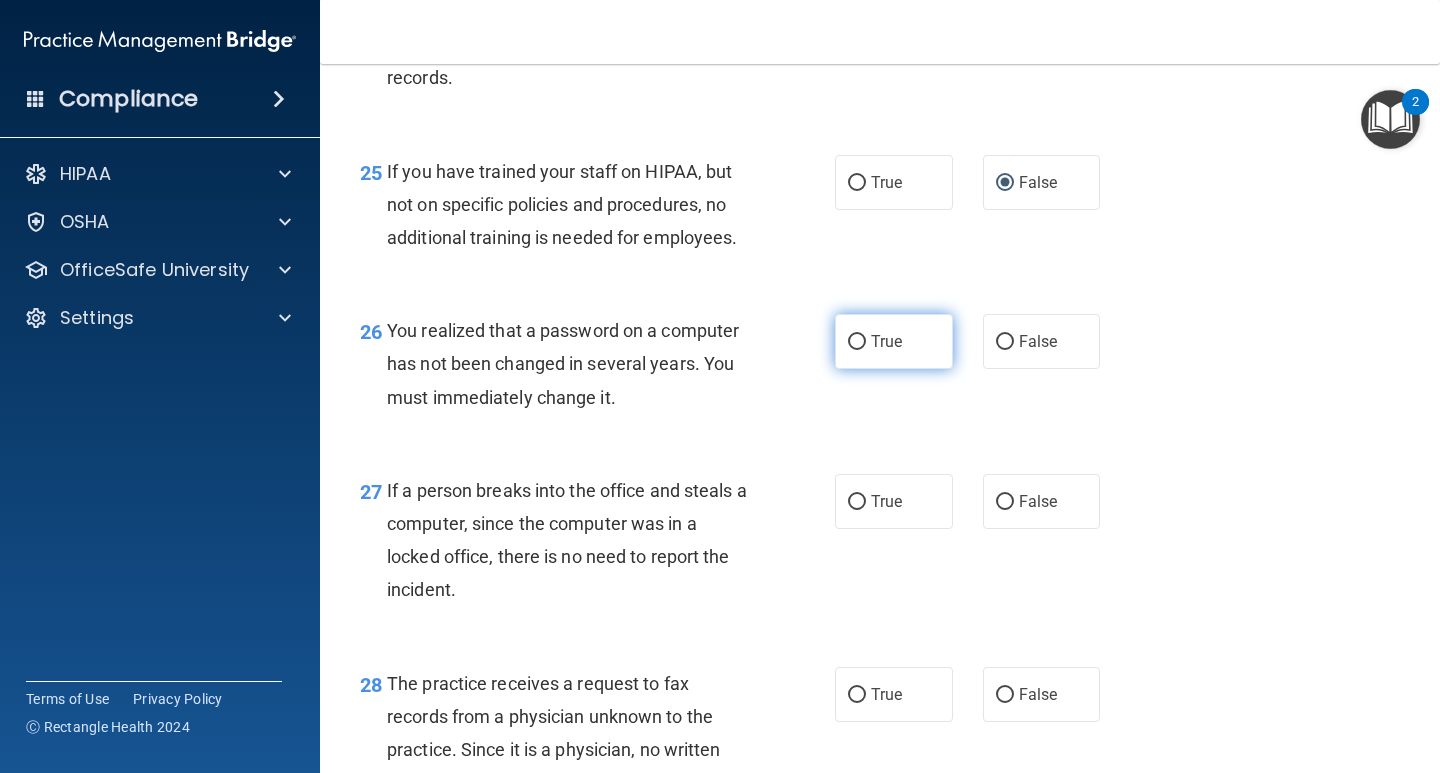 click on "True" at bounding box center (857, 342) 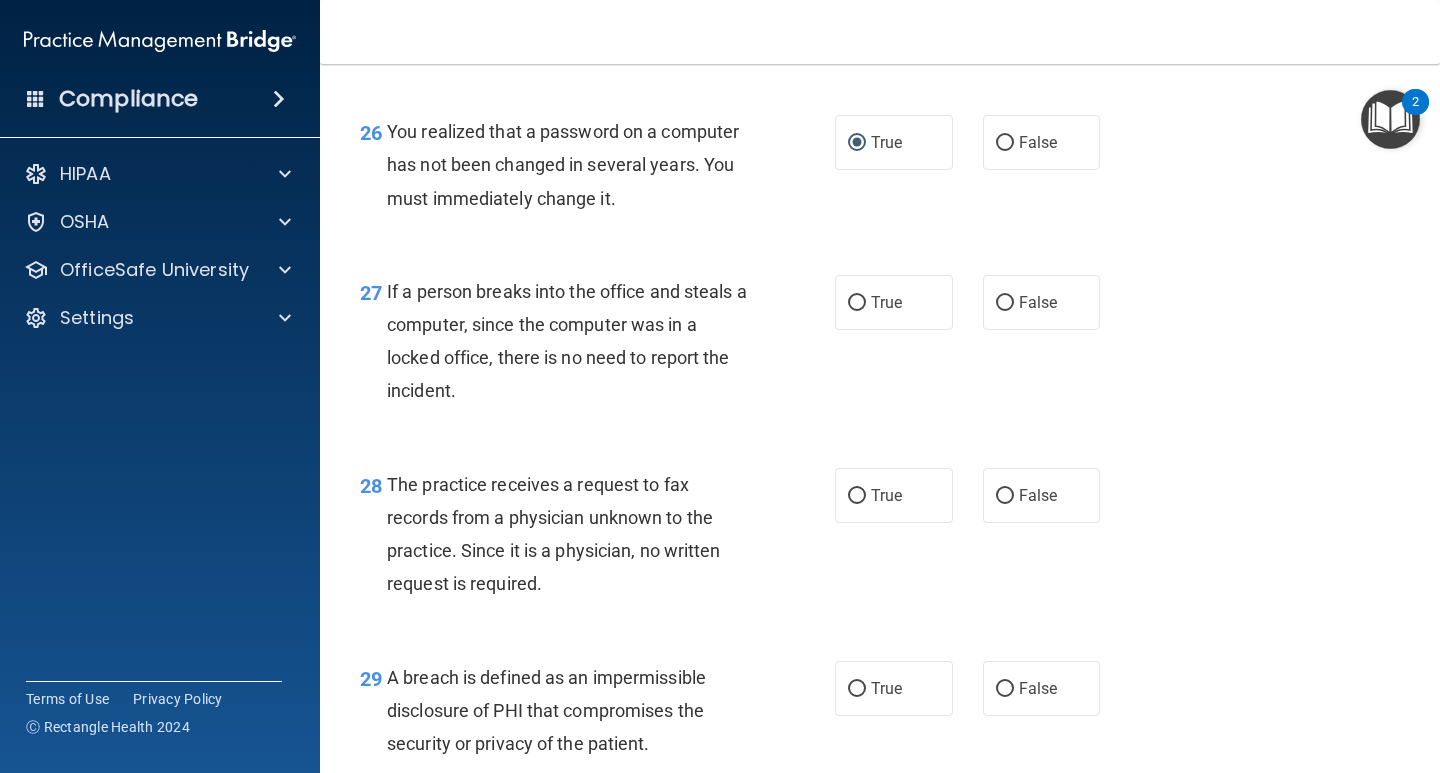 scroll, scrollTop: 4700, scrollLeft: 0, axis: vertical 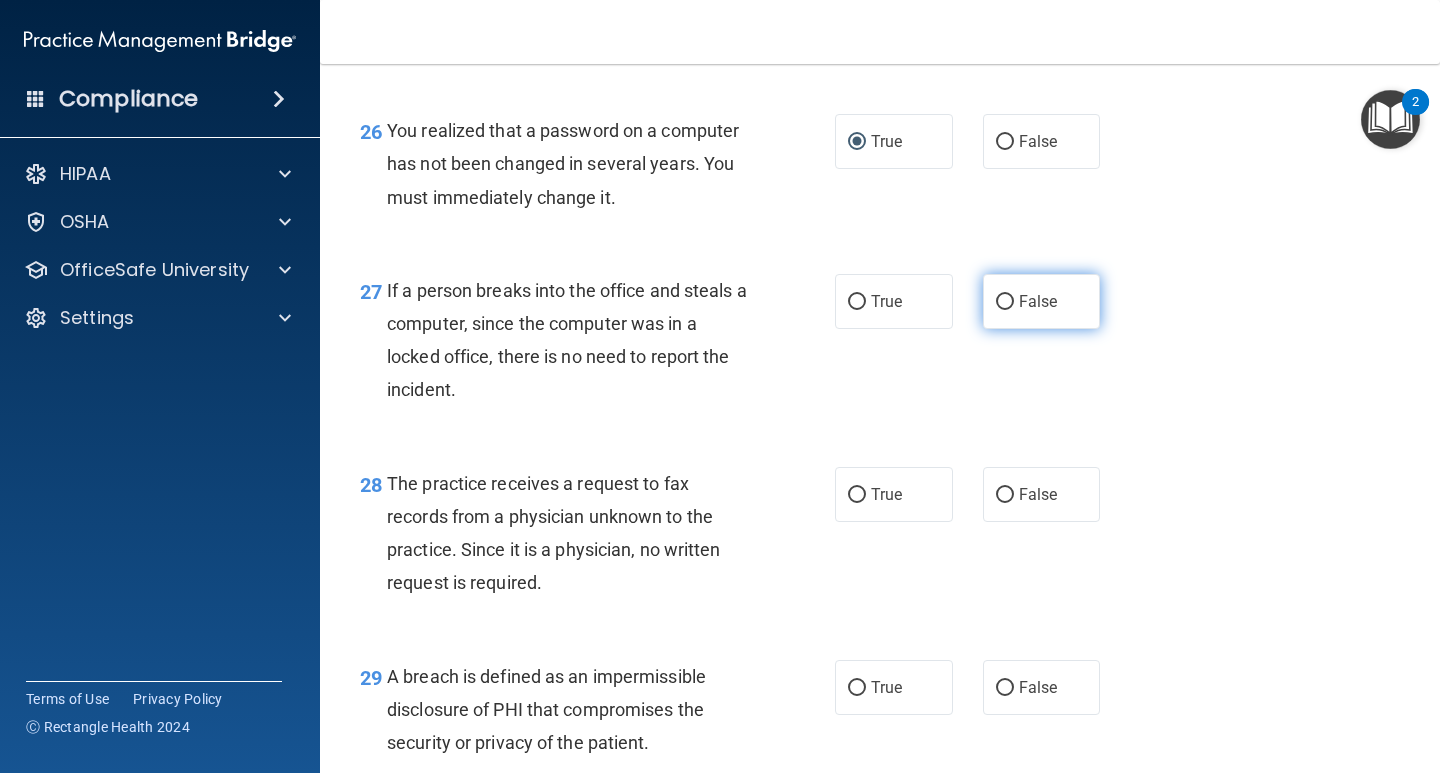 click on "False" at bounding box center (1005, 302) 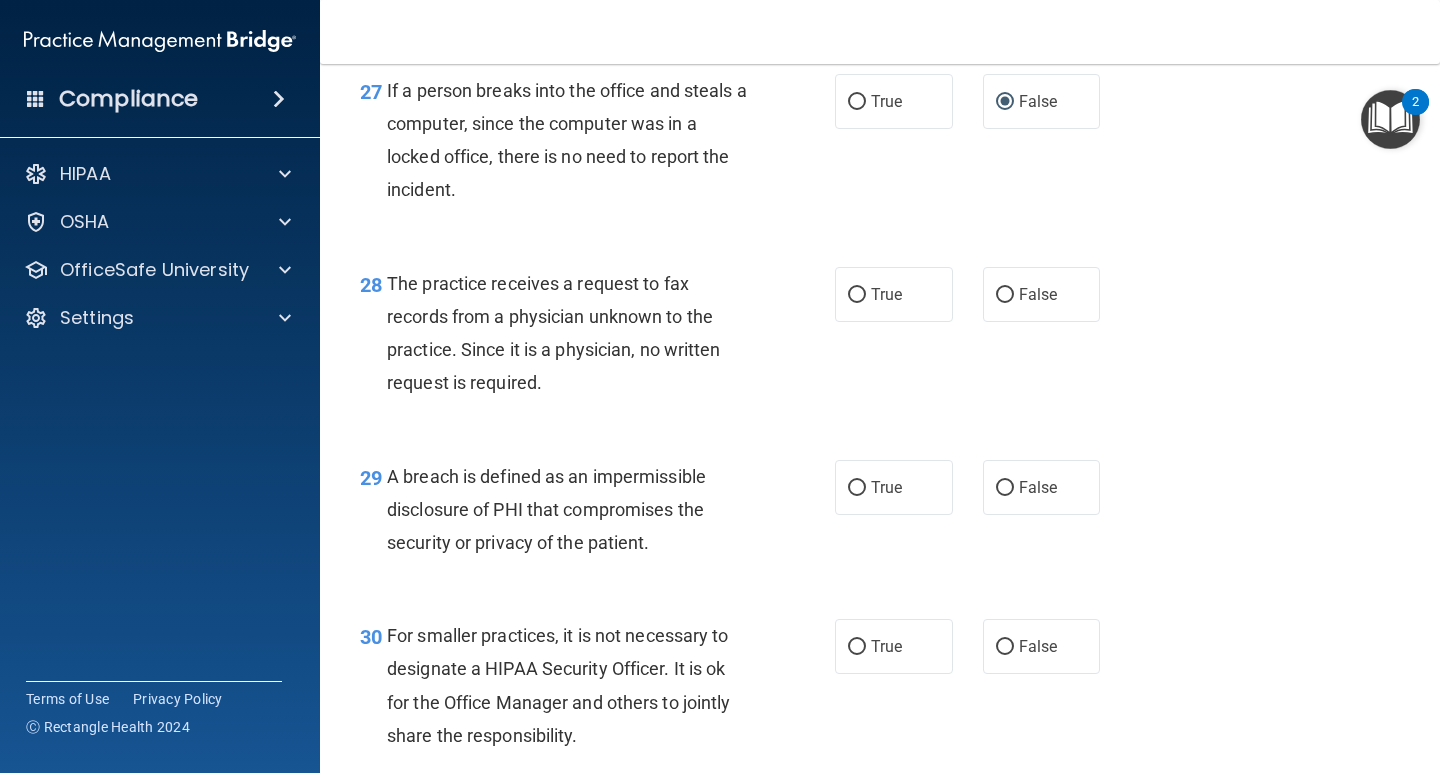 scroll, scrollTop: 5000, scrollLeft: 0, axis: vertical 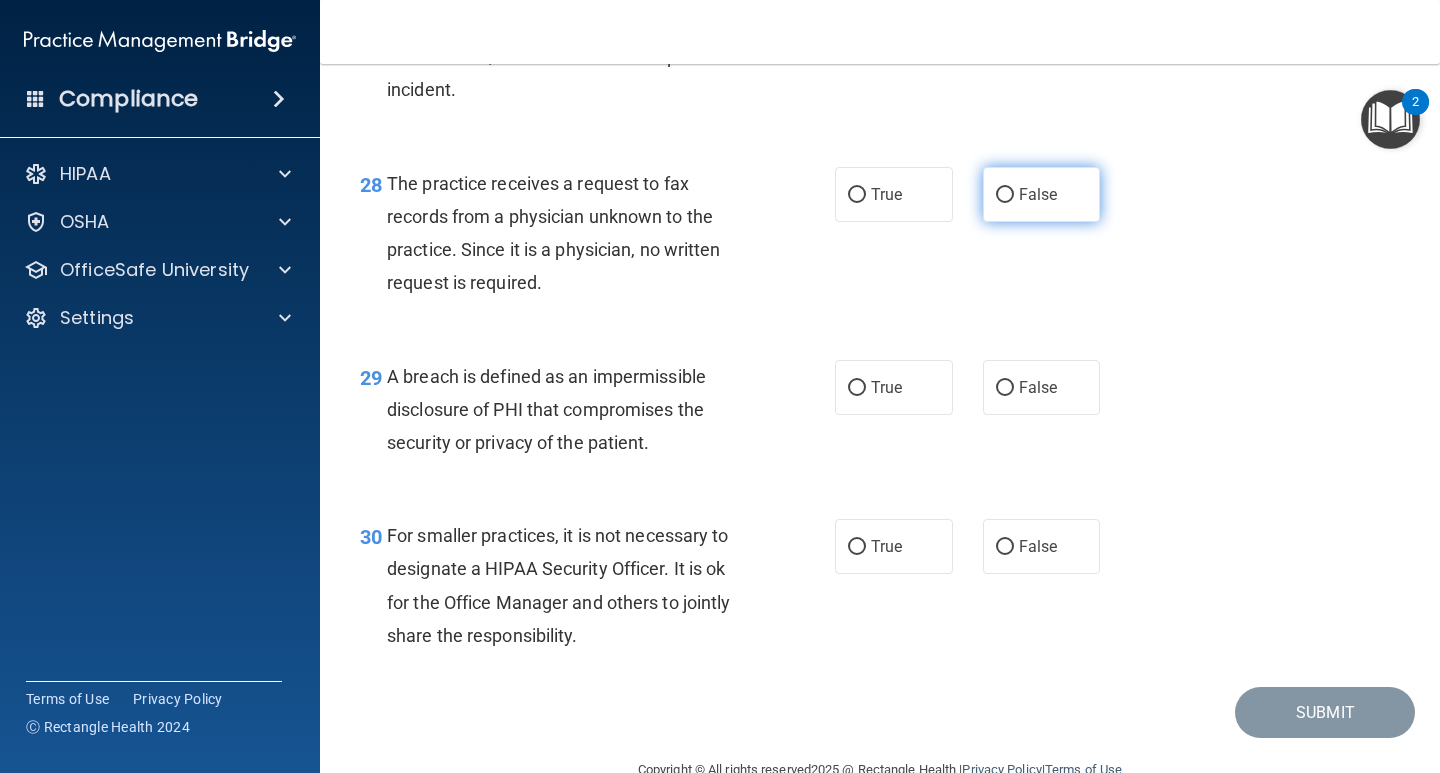 click on "False" at bounding box center [1005, 195] 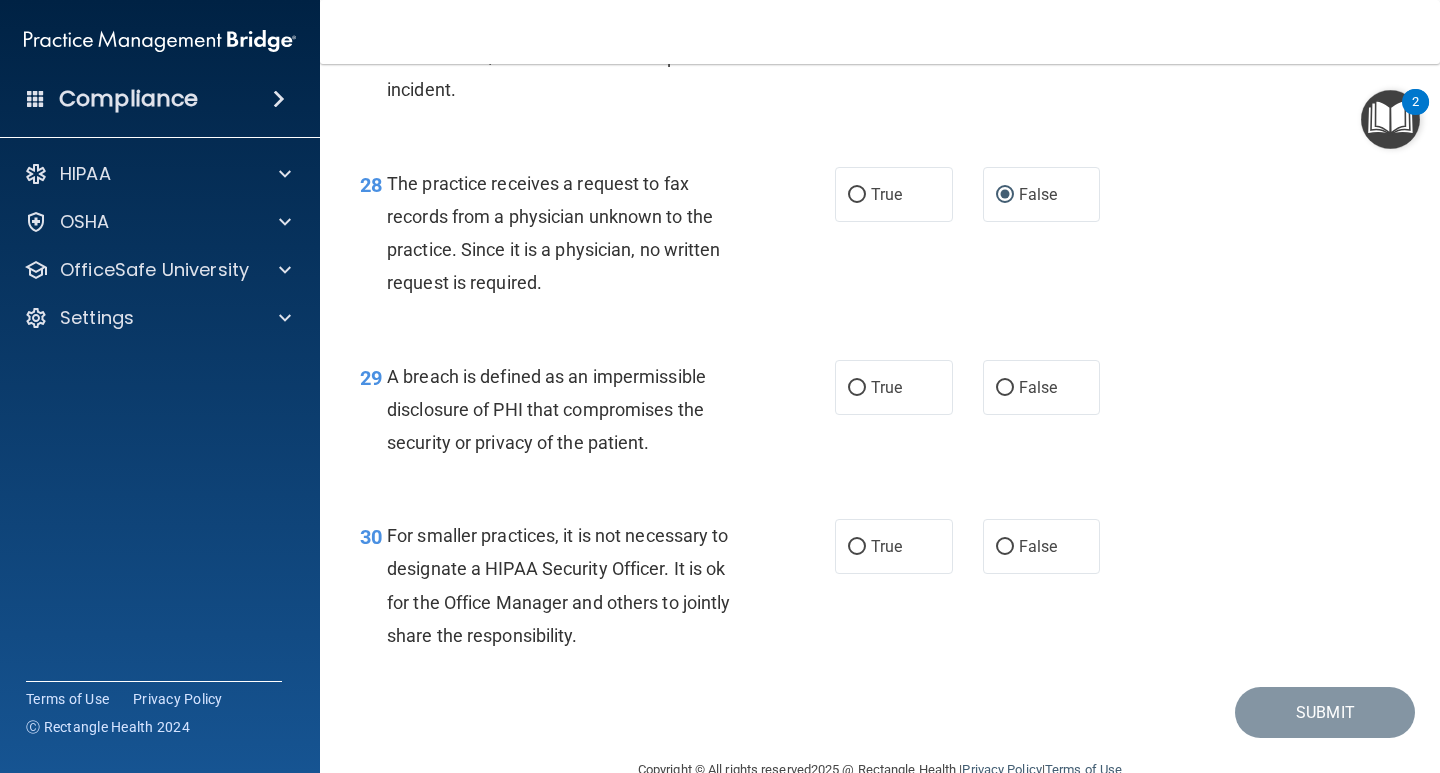 scroll, scrollTop: 5078, scrollLeft: 0, axis: vertical 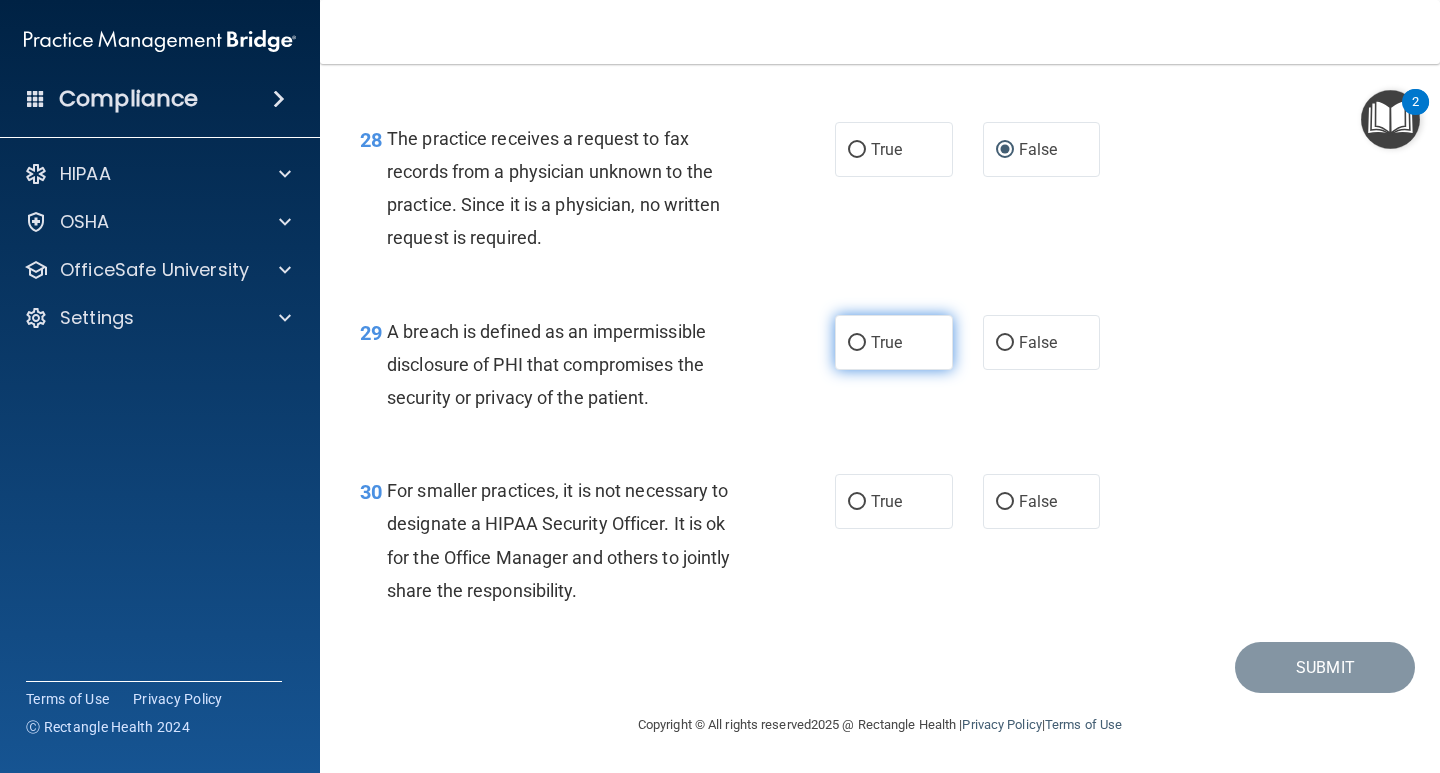 click on "True" at bounding box center [857, 343] 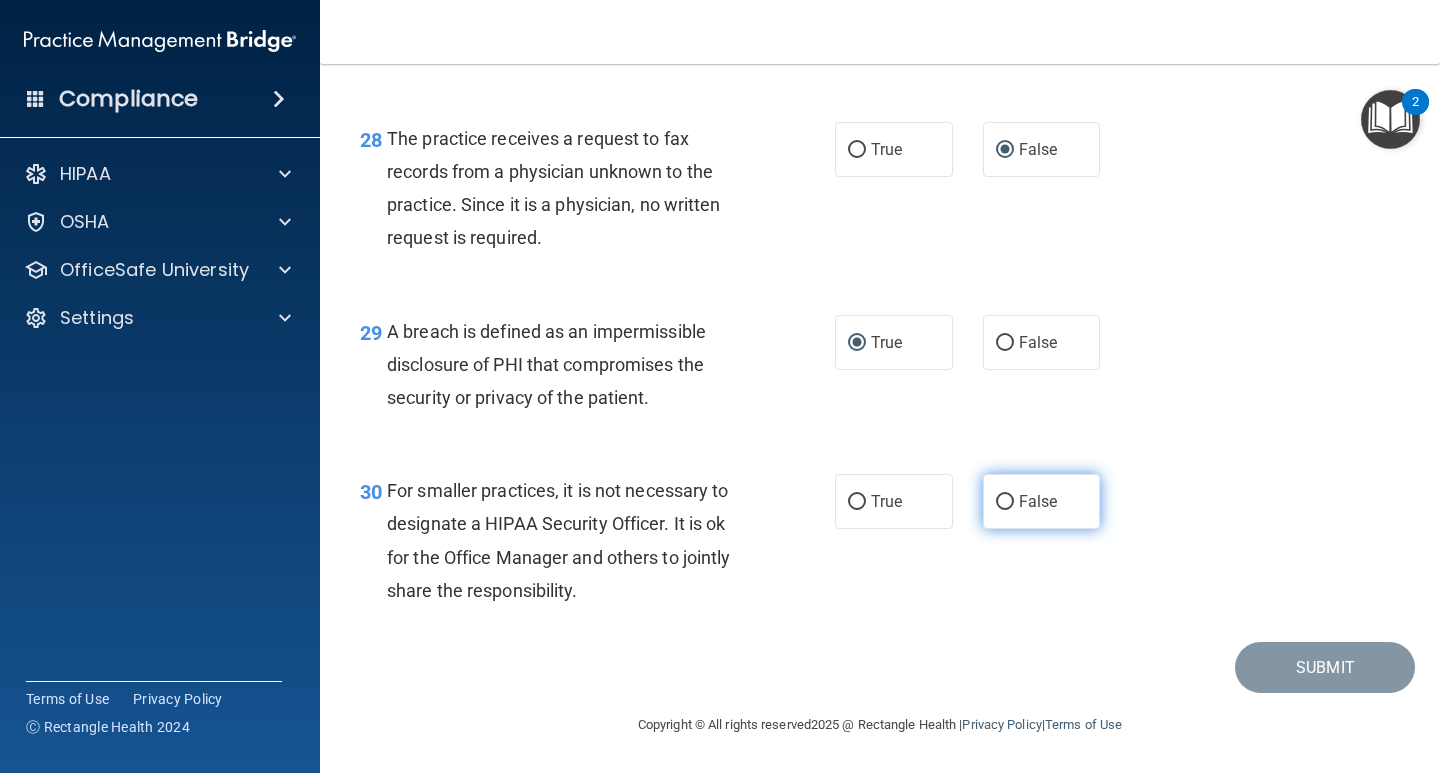 click on "False" at bounding box center [1005, 502] 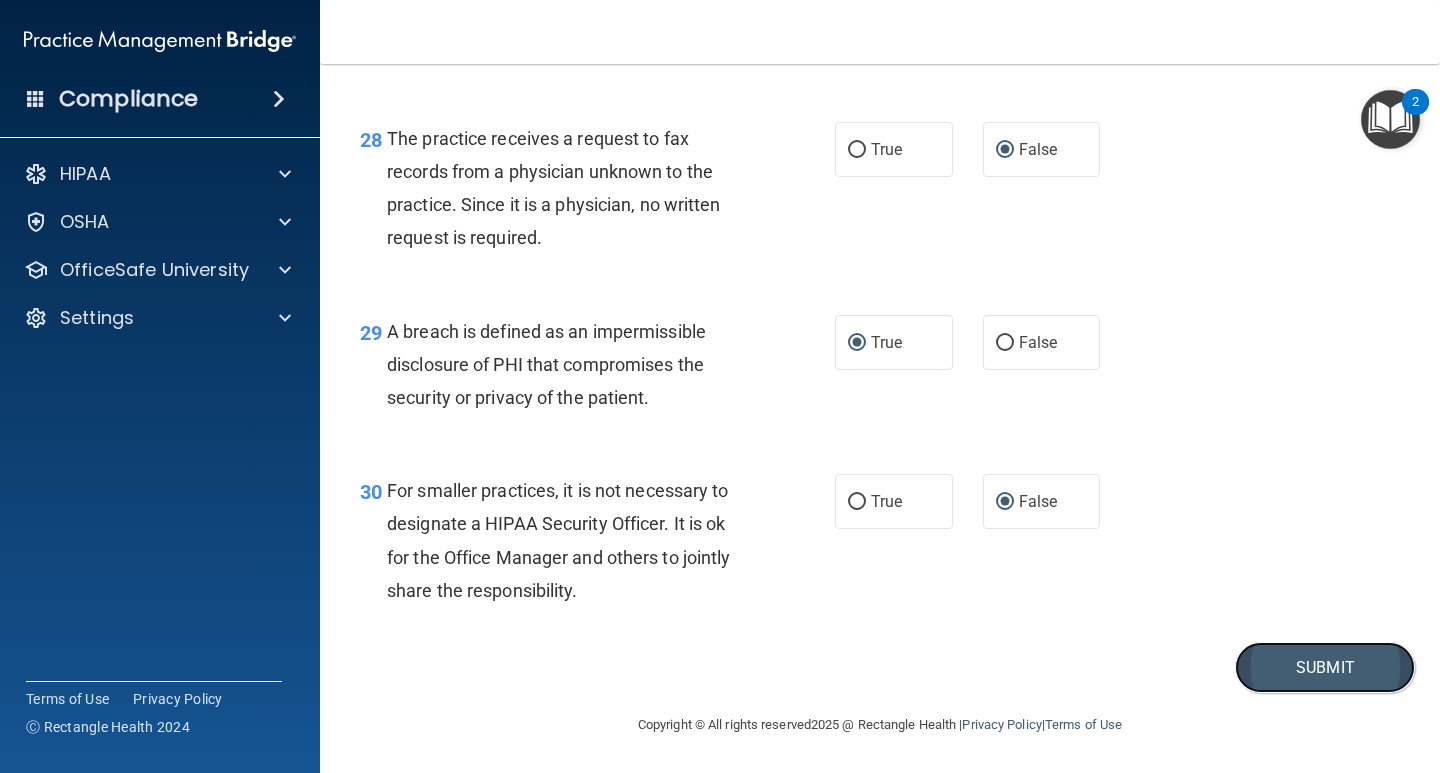 click on "Submit" at bounding box center (1325, 667) 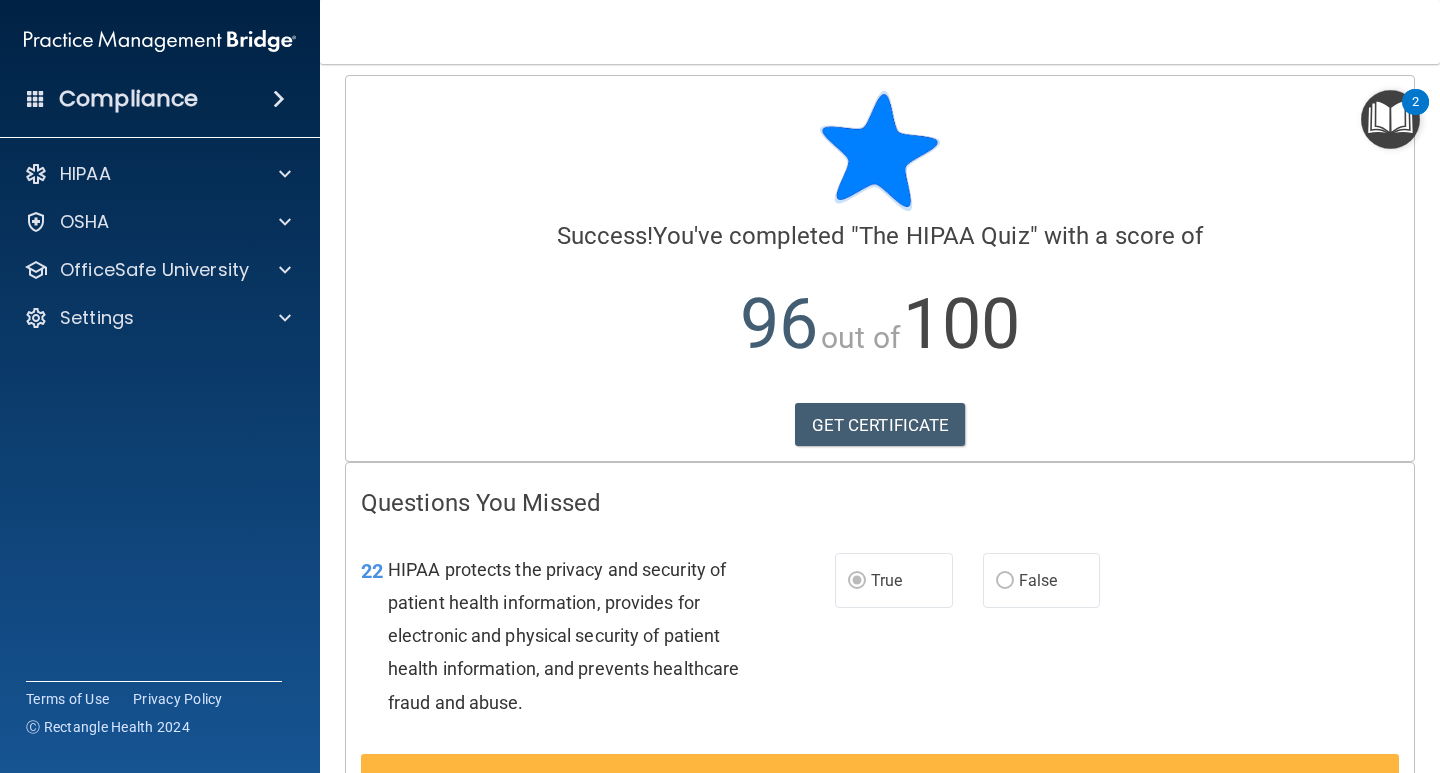 scroll, scrollTop: 0, scrollLeft: 0, axis: both 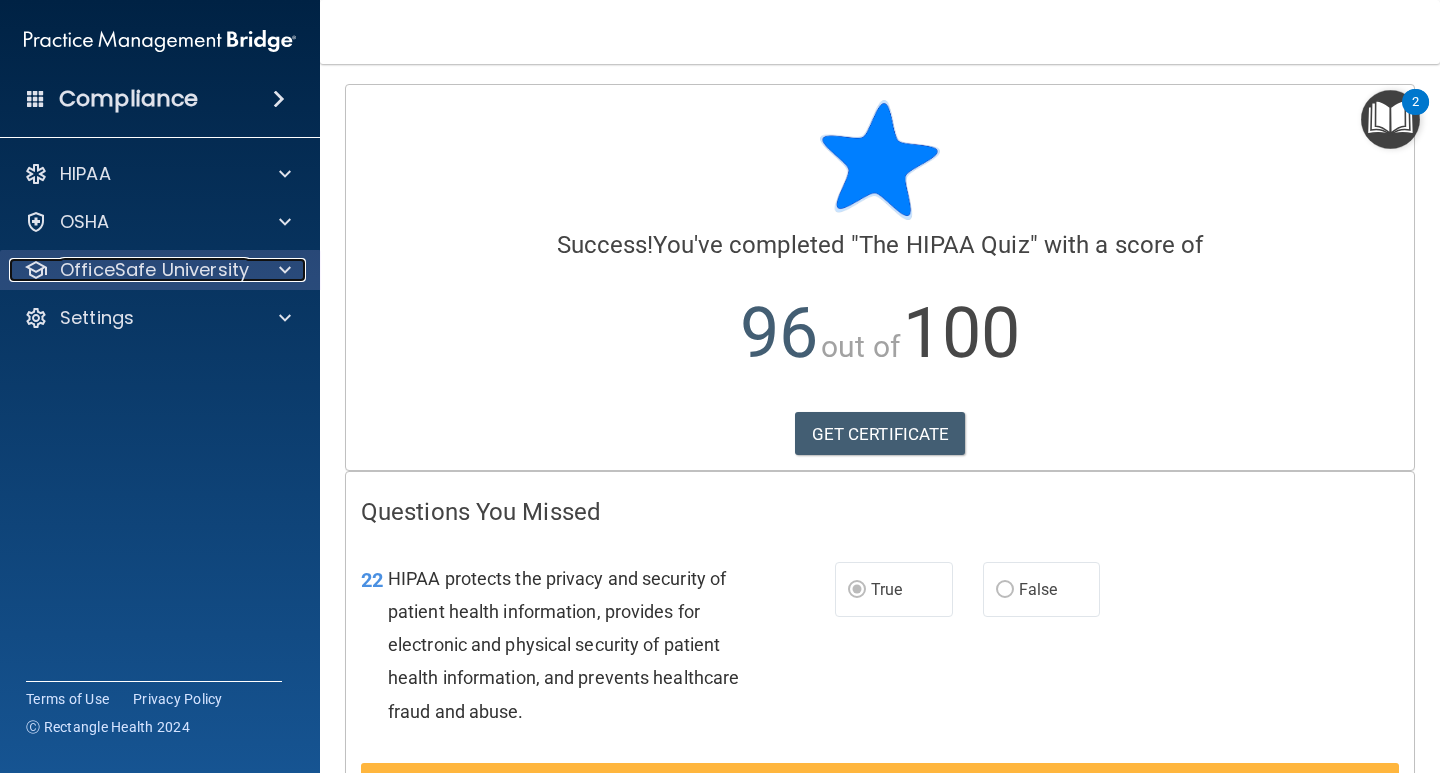 click on "OfficeSafe University" at bounding box center [154, 270] 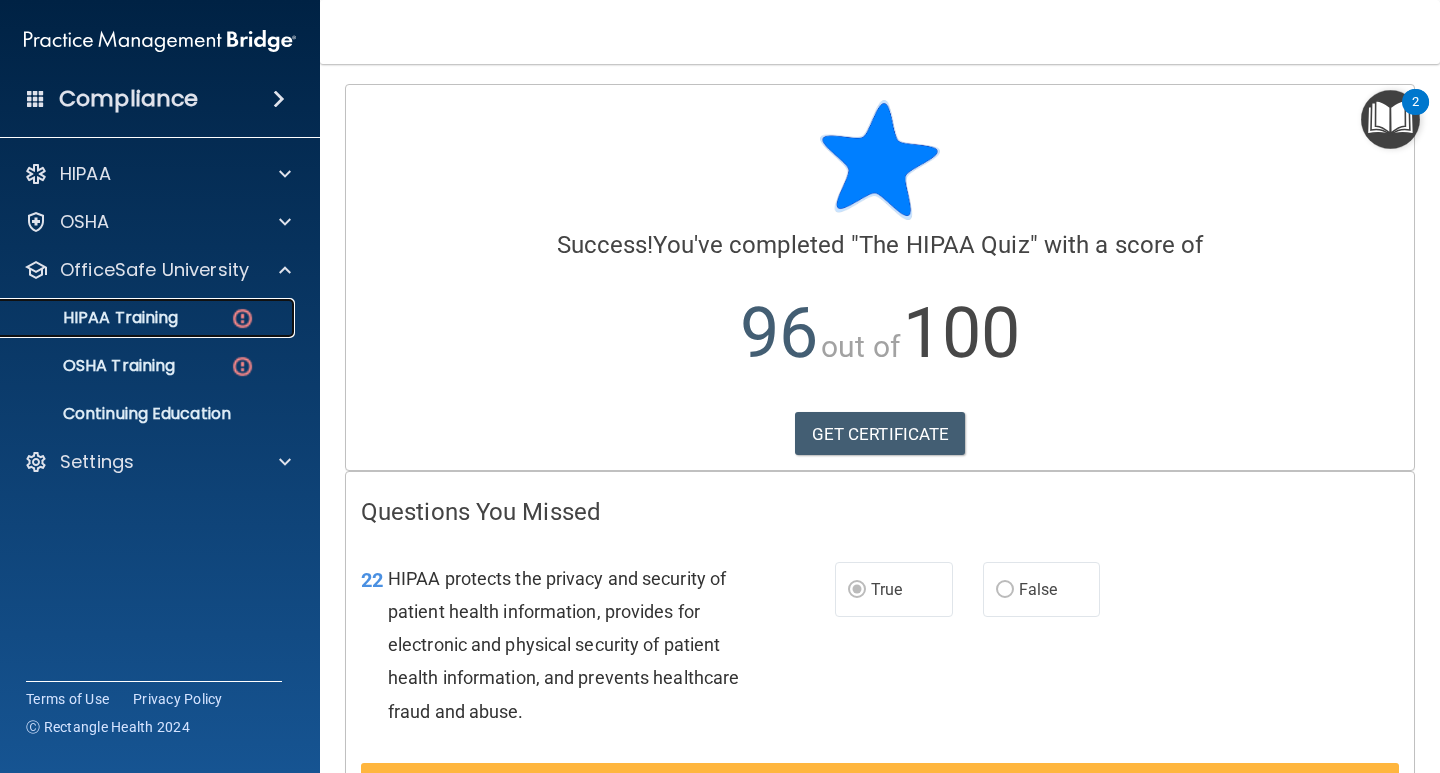 click on "HIPAA Training" at bounding box center (95, 318) 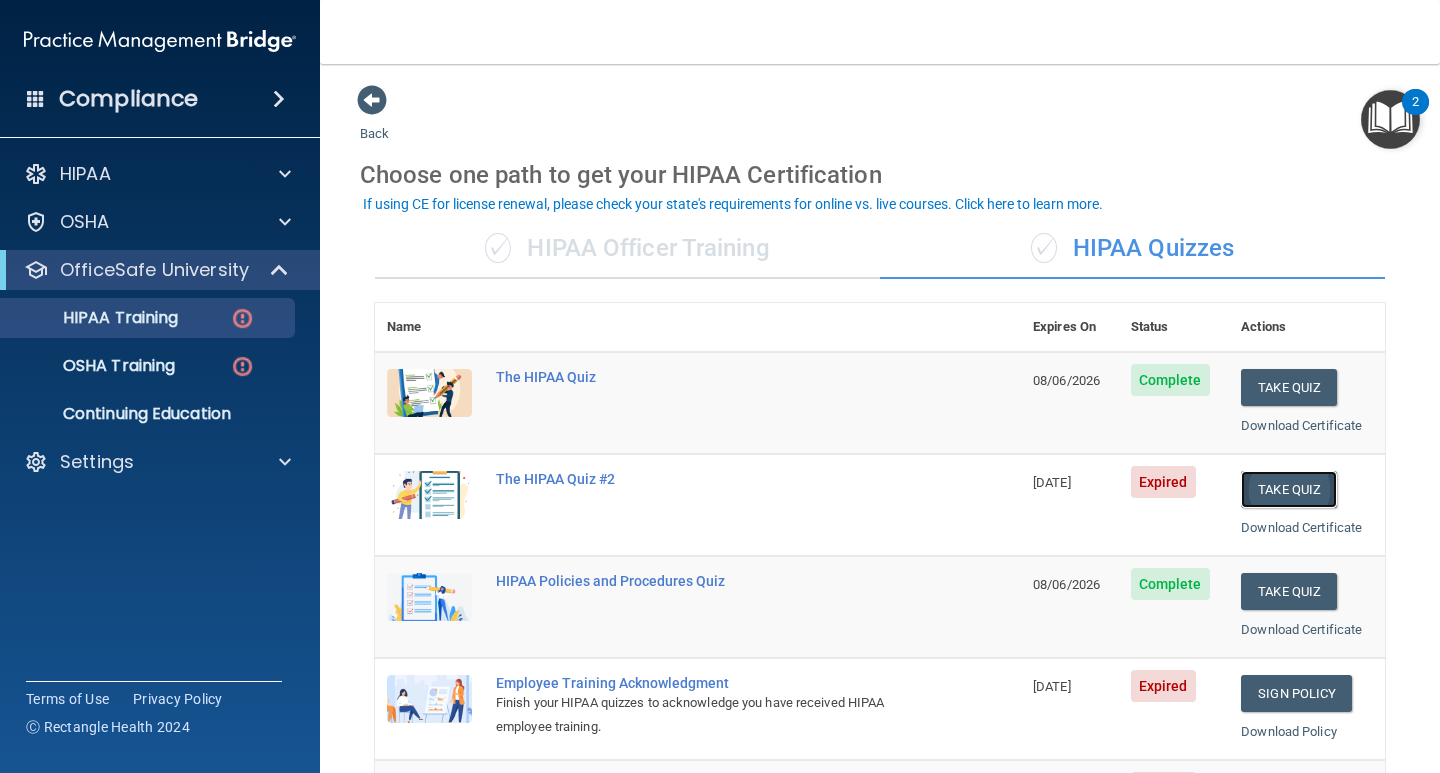 click on "Take Quiz" at bounding box center (1289, 489) 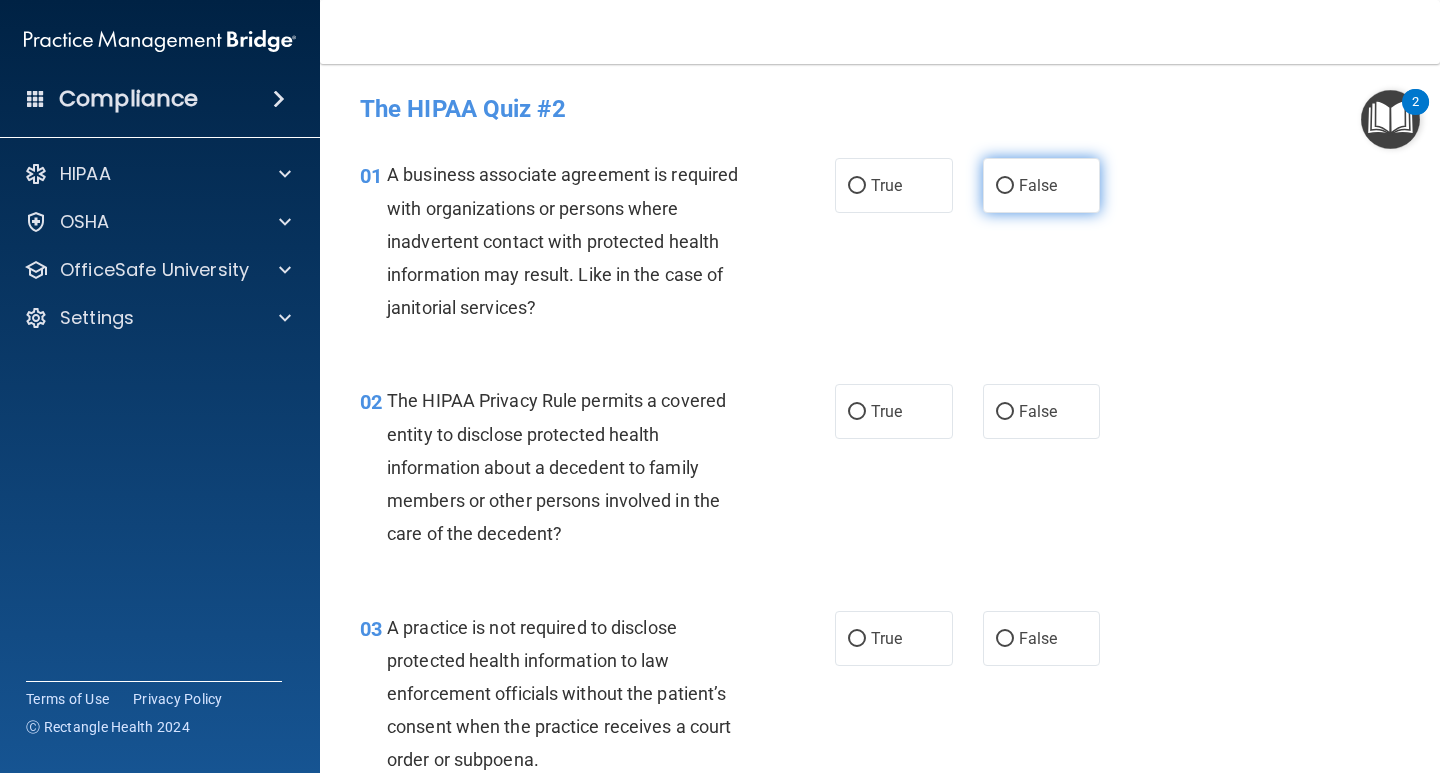 click on "False" at bounding box center [1005, 186] 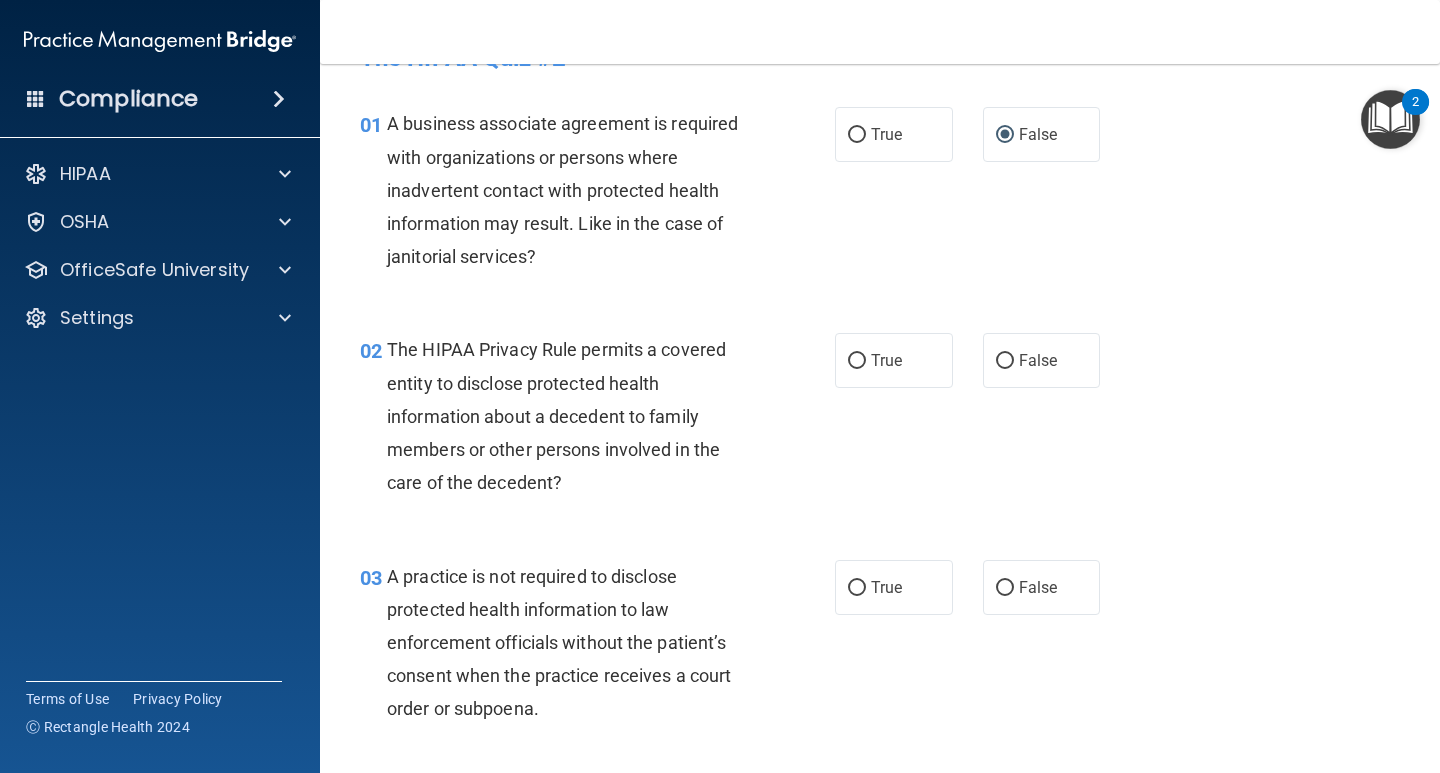 scroll, scrollTop: 100, scrollLeft: 0, axis: vertical 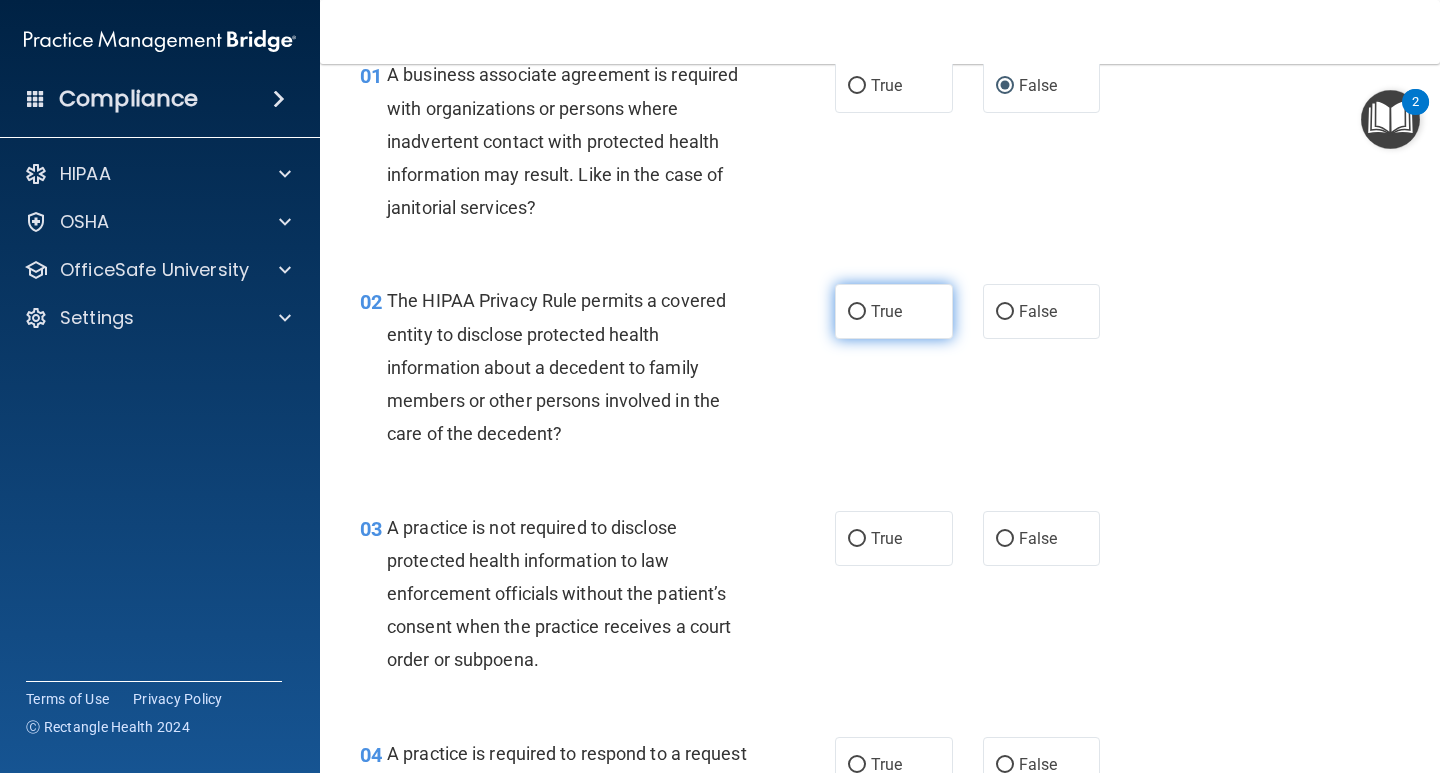 click on "True" at bounding box center (857, 312) 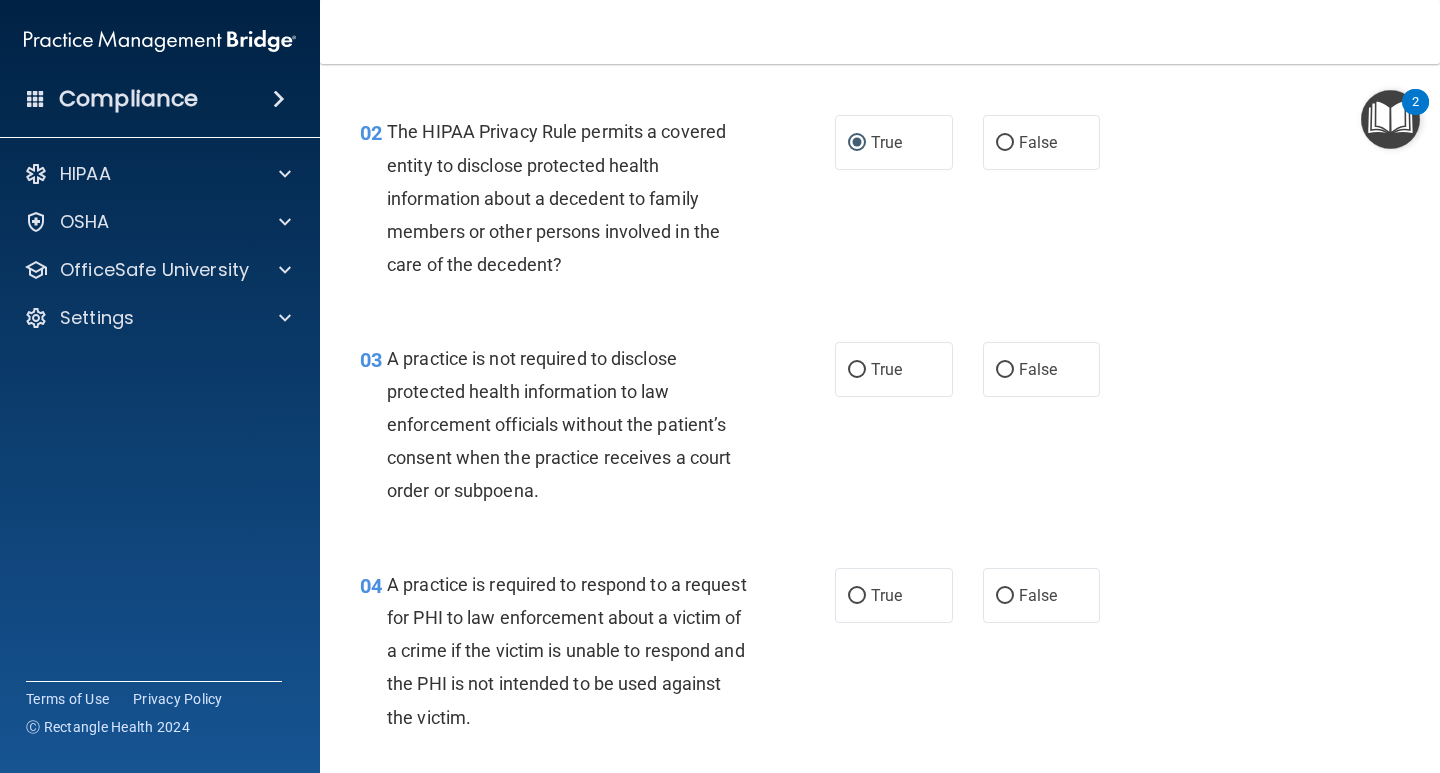 scroll, scrollTop: 300, scrollLeft: 0, axis: vertical 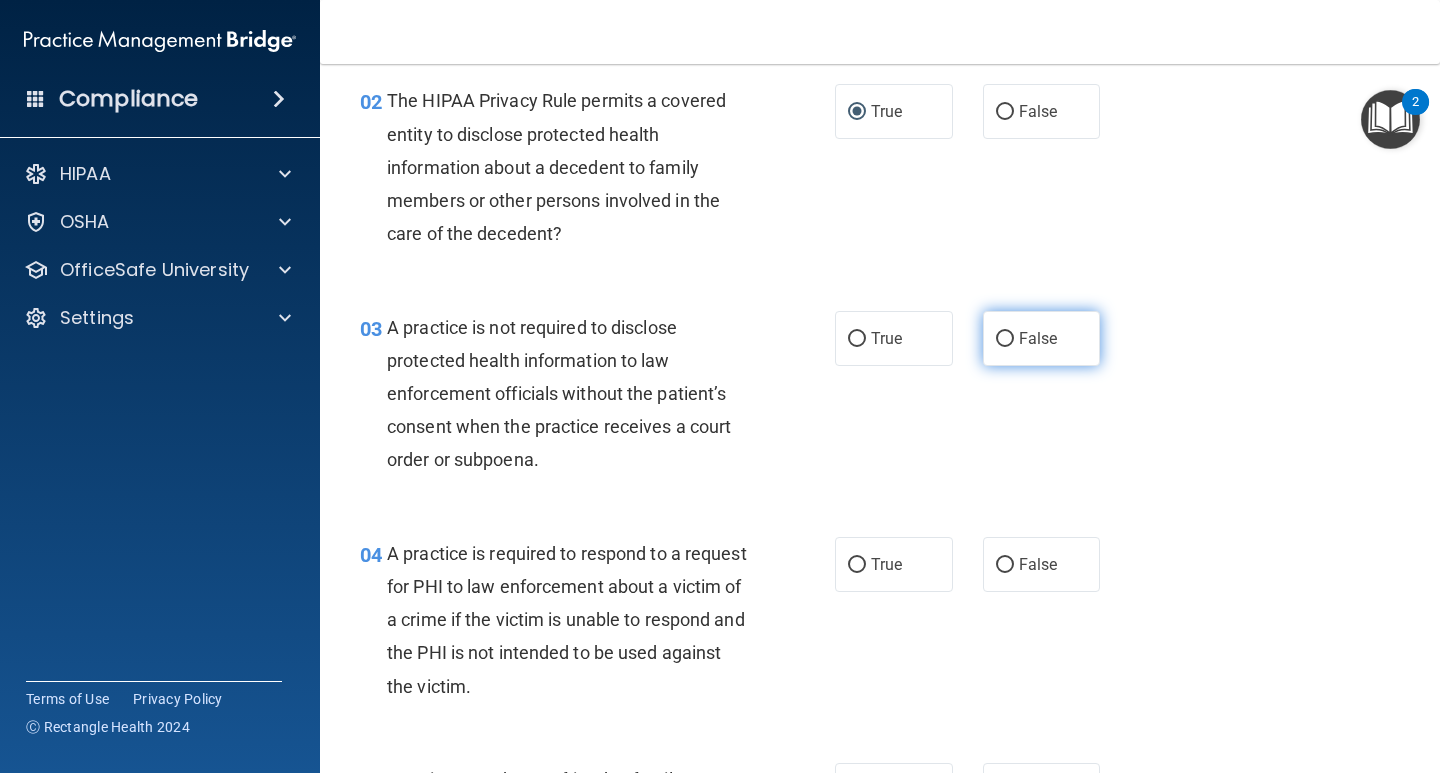 click on "False" at bounding box center [1005, 339] 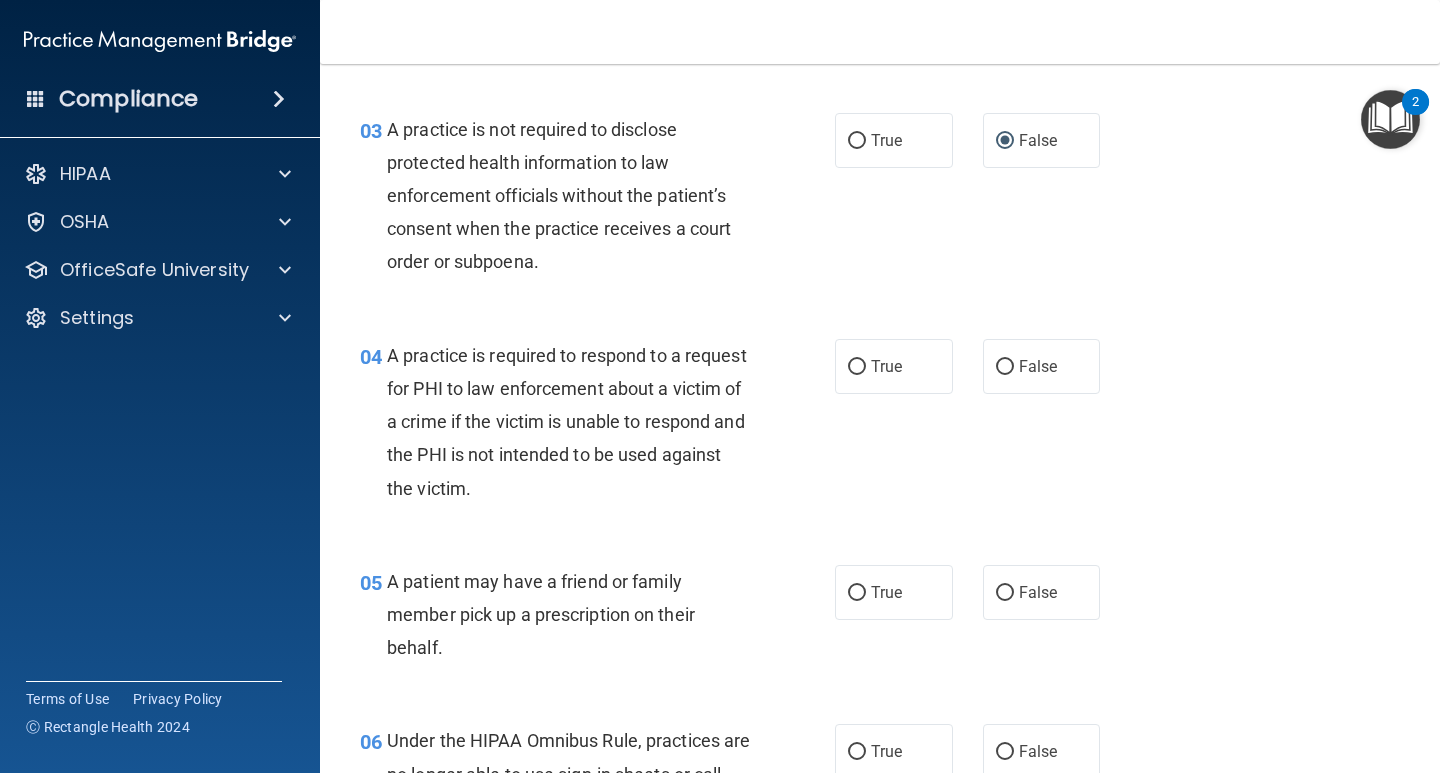 scroll, scrollTop: 500, scrollLeft: 0, axis: vertical 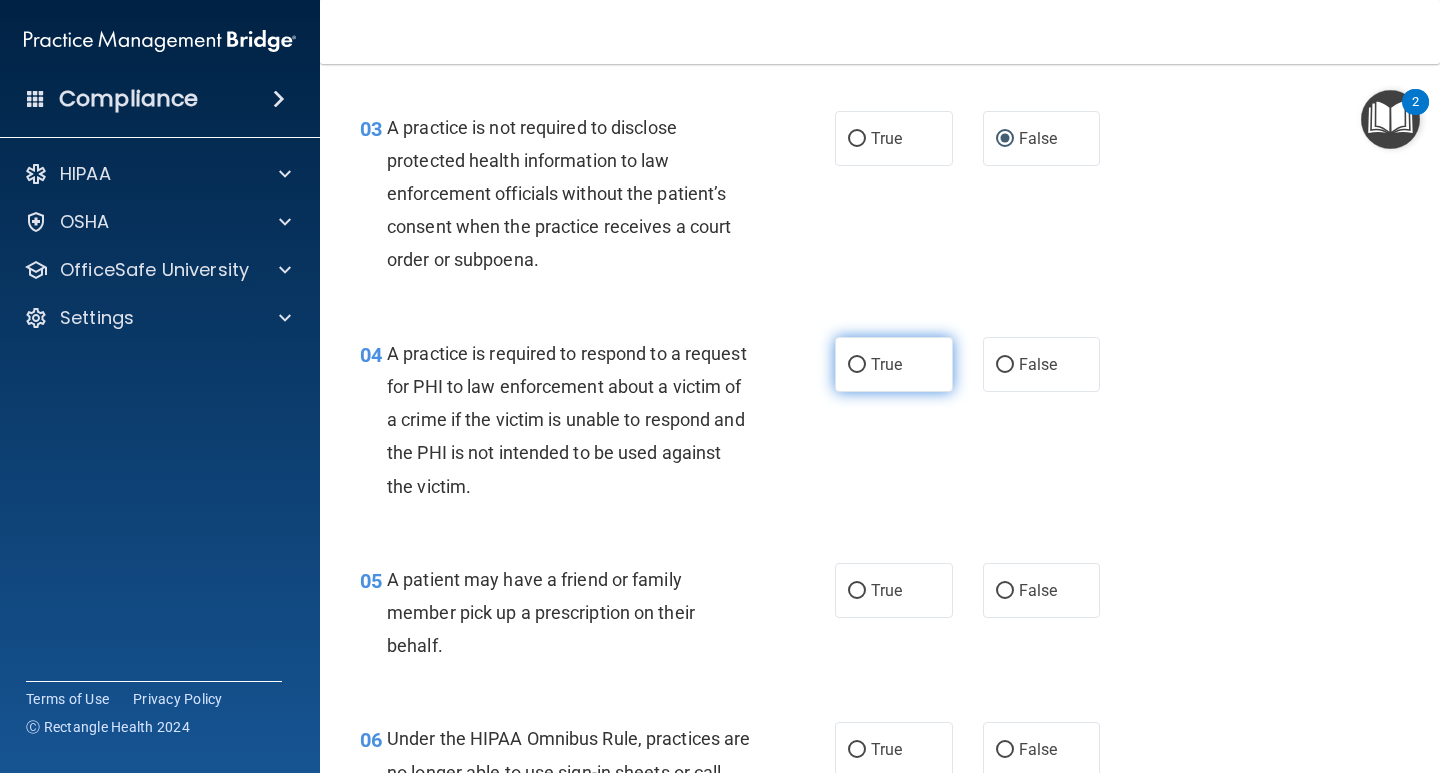 click on "True" at bounding box center [857, 365] 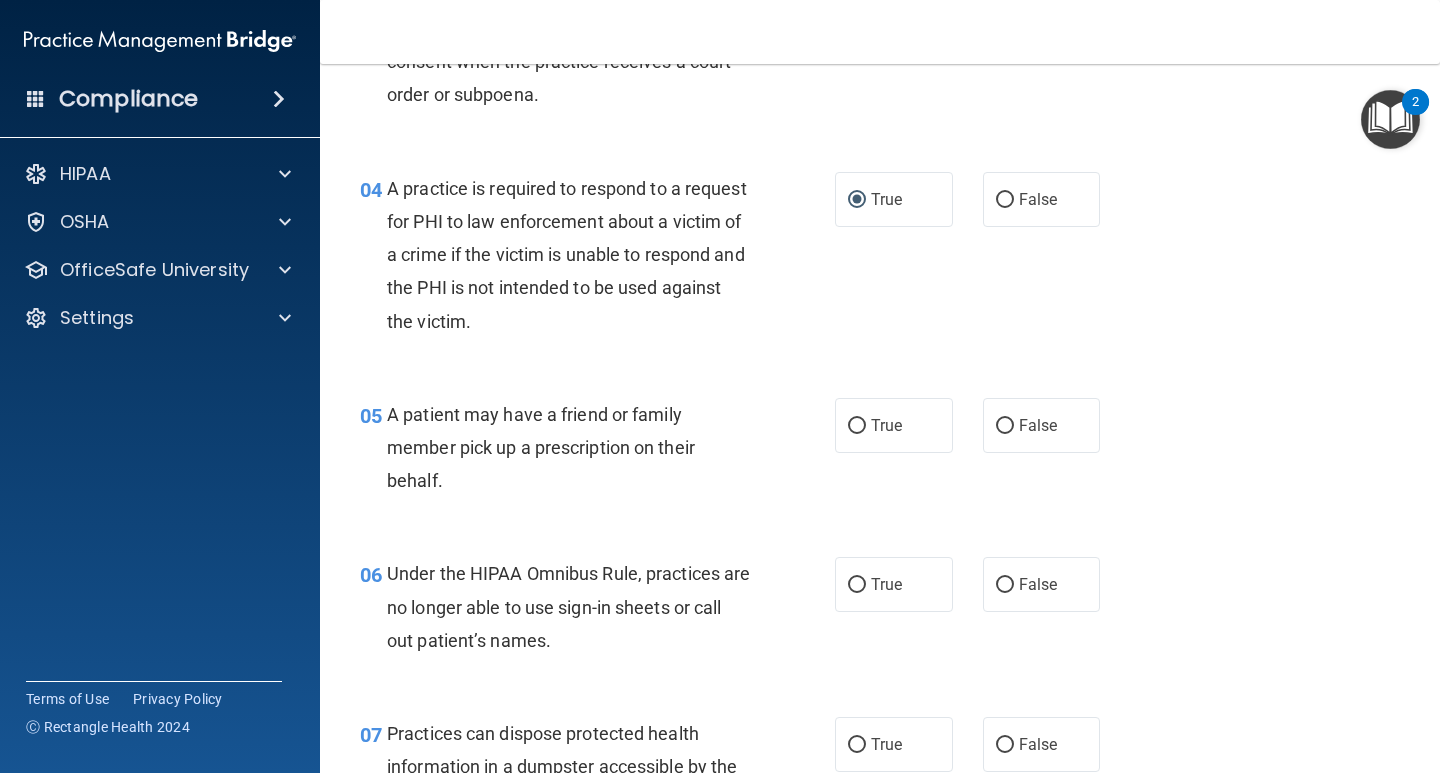scroll, scrollTop: 700, scrollLeft: 0, axis: vertical 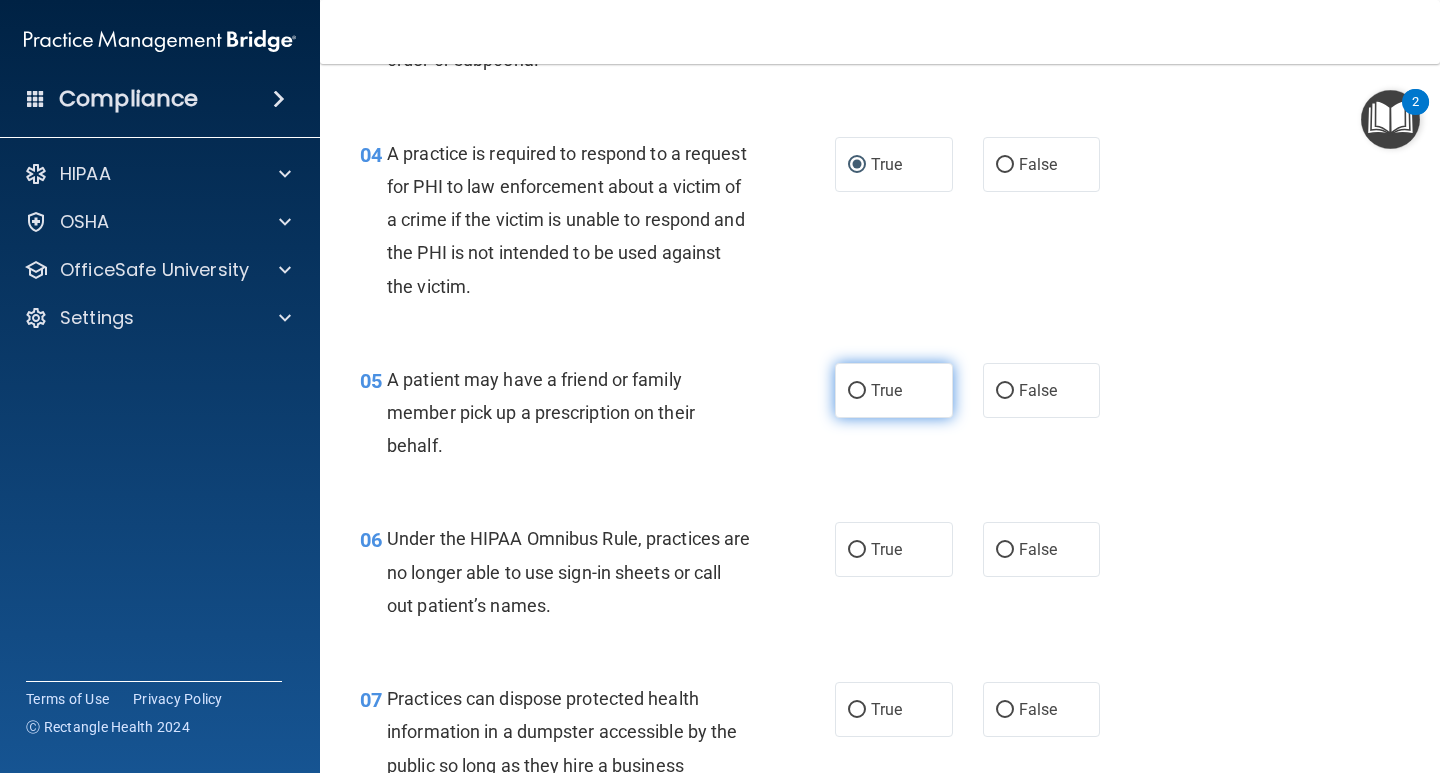 click on "True" at bounding box center [857, 391] 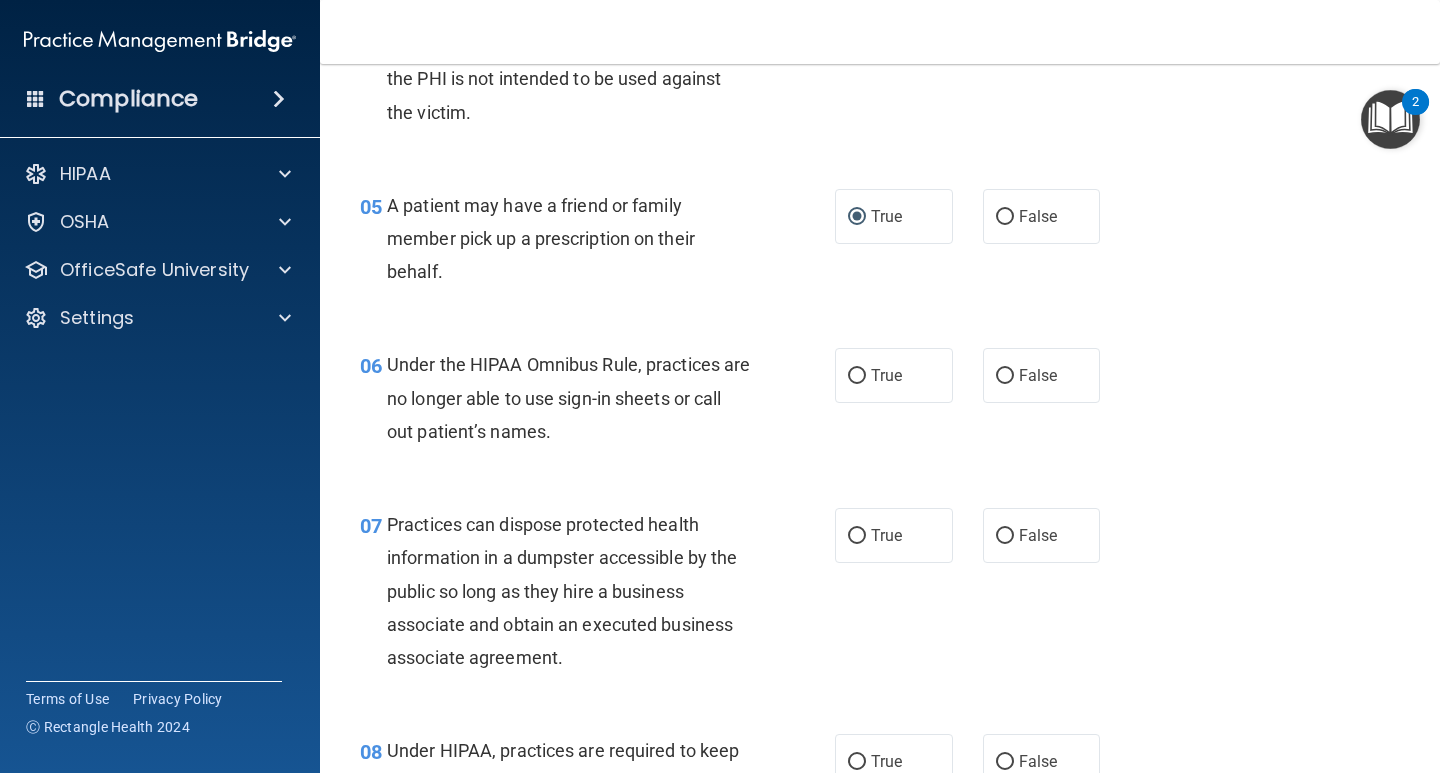 scroll, scrollTop: 900, scrollLeft: 0, axis: vertical 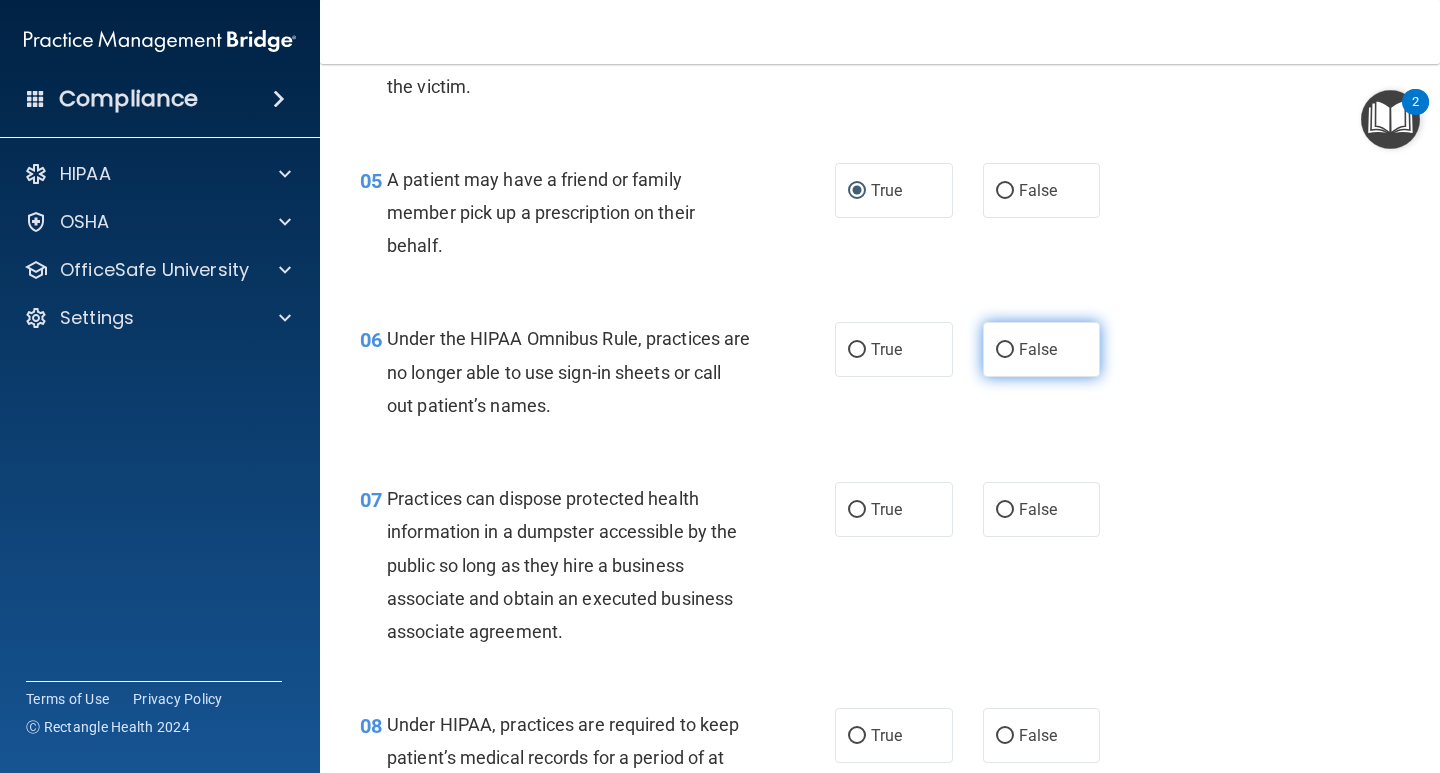 click on "False" at bounding box center [1005, 350] 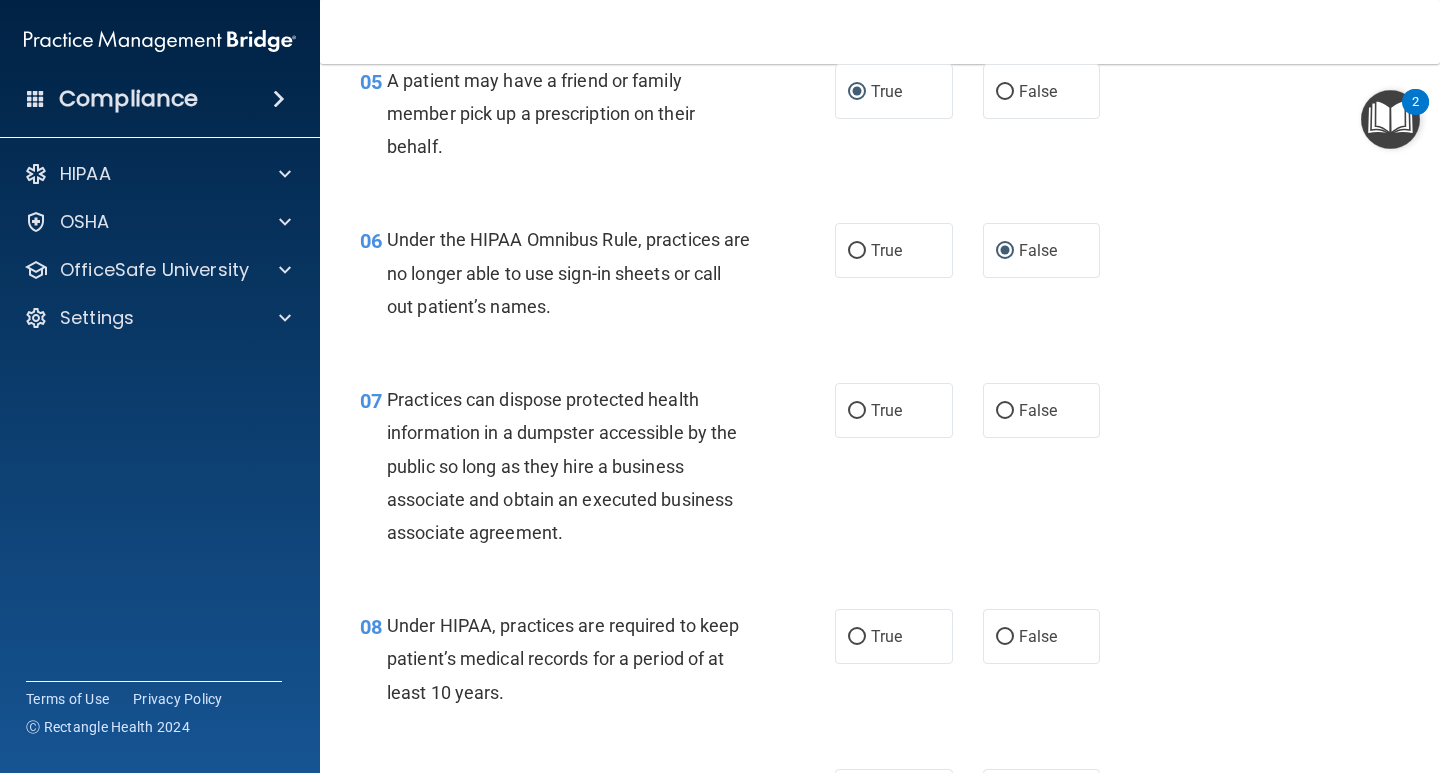 scroll, scrollTop: 1000, scrollLeft: 0, axis: vertical 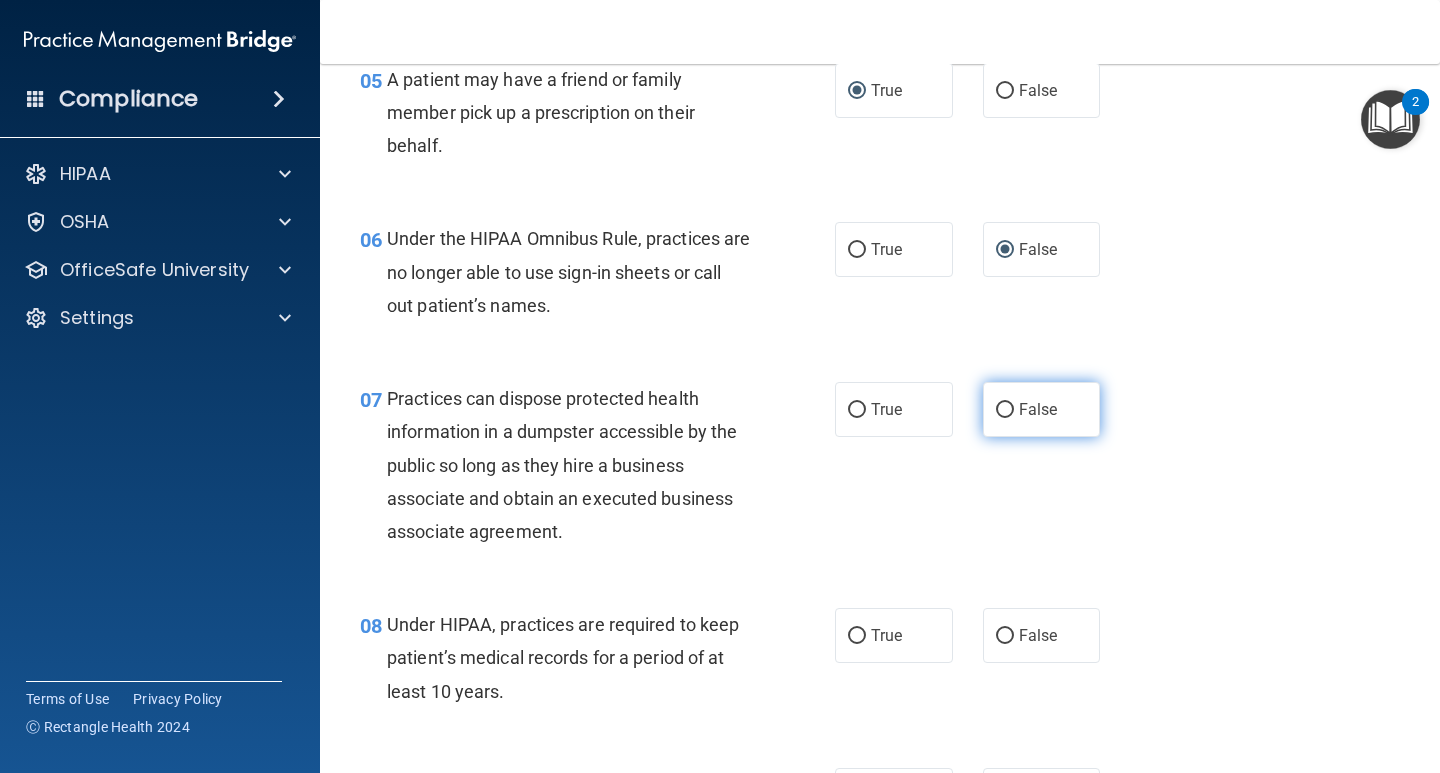 click on "False" at bounding box center (1005, 410) 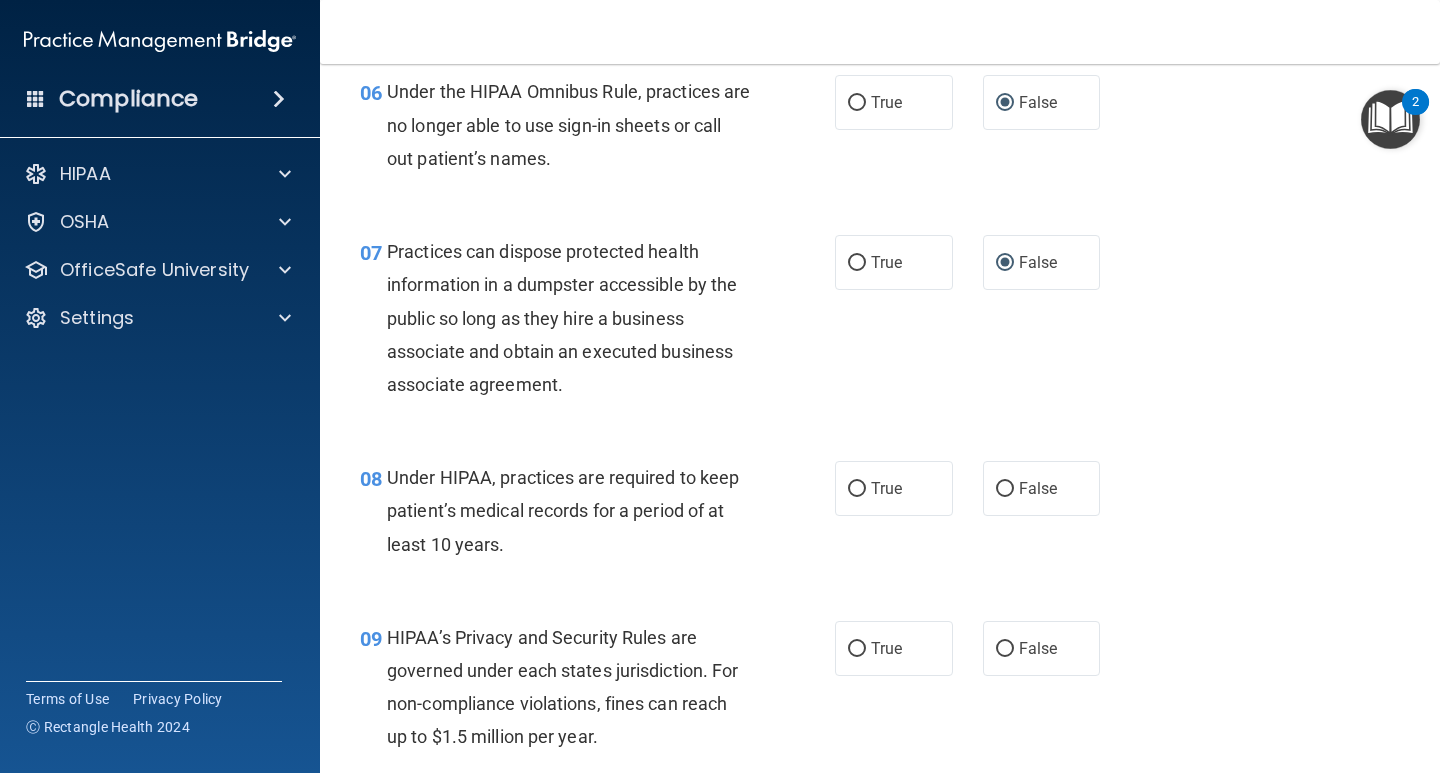 scroll, scrollTop: 1200, scrollLeft: 0, axis: vertical 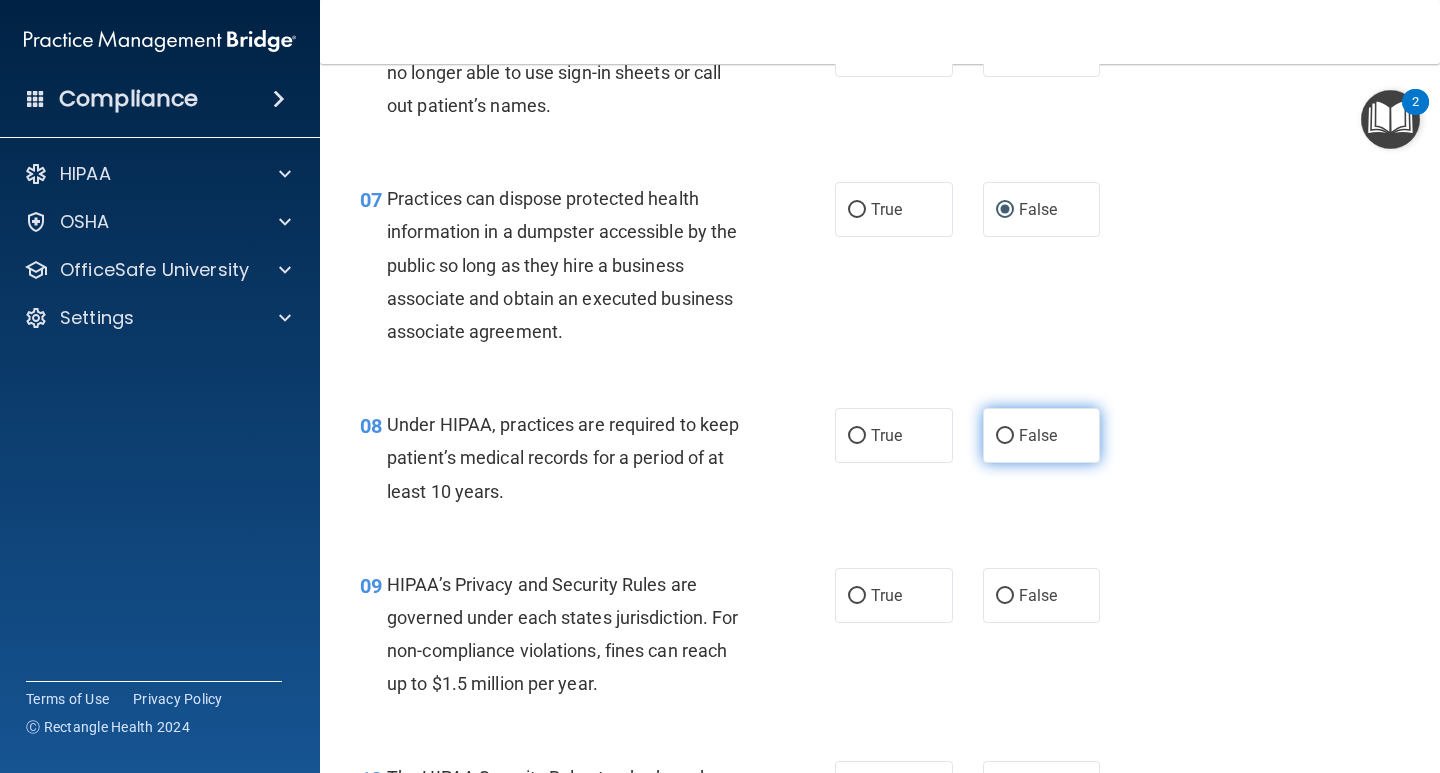 click on "False" at bounding box center (1005, 436) 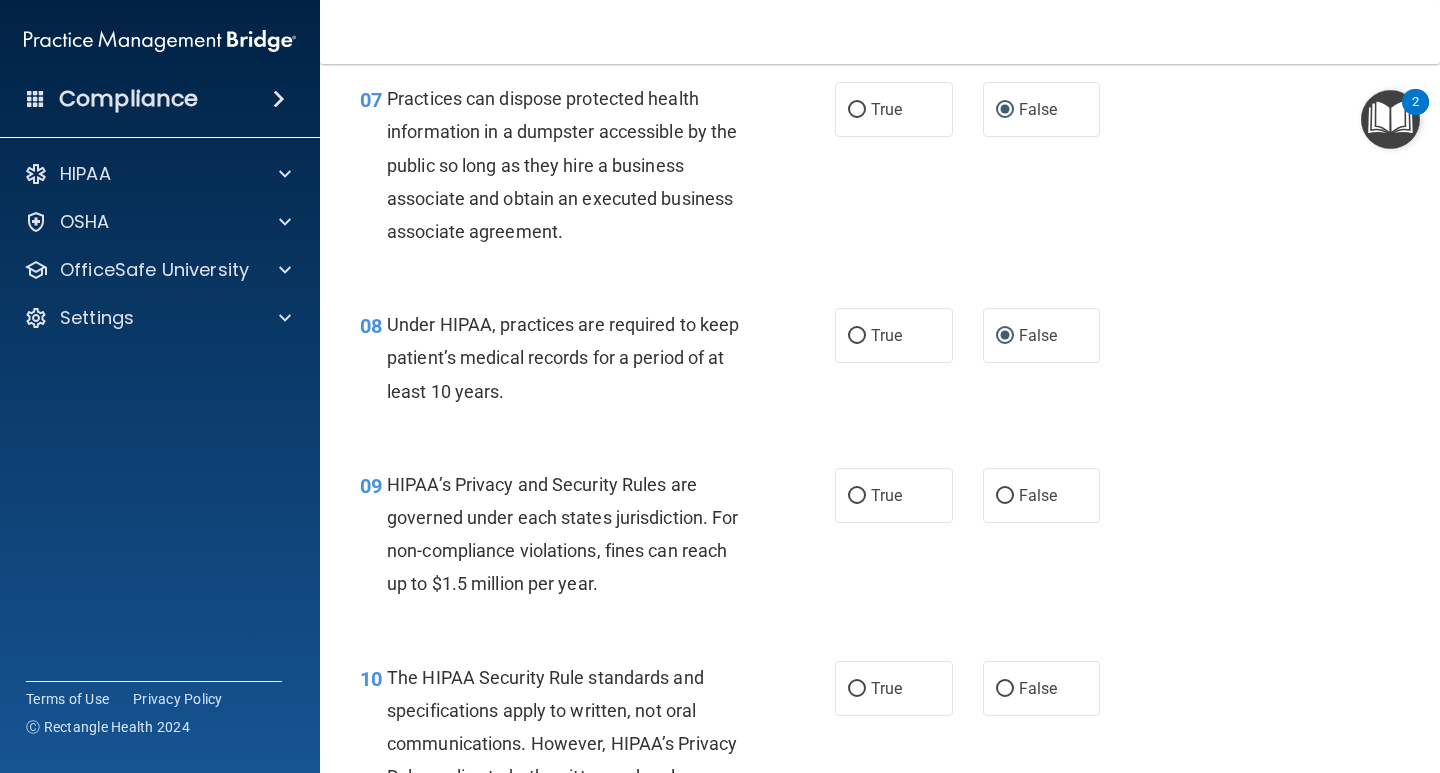scroll, scrollTop: 1400, scrollLeft: 0, axis: vertical 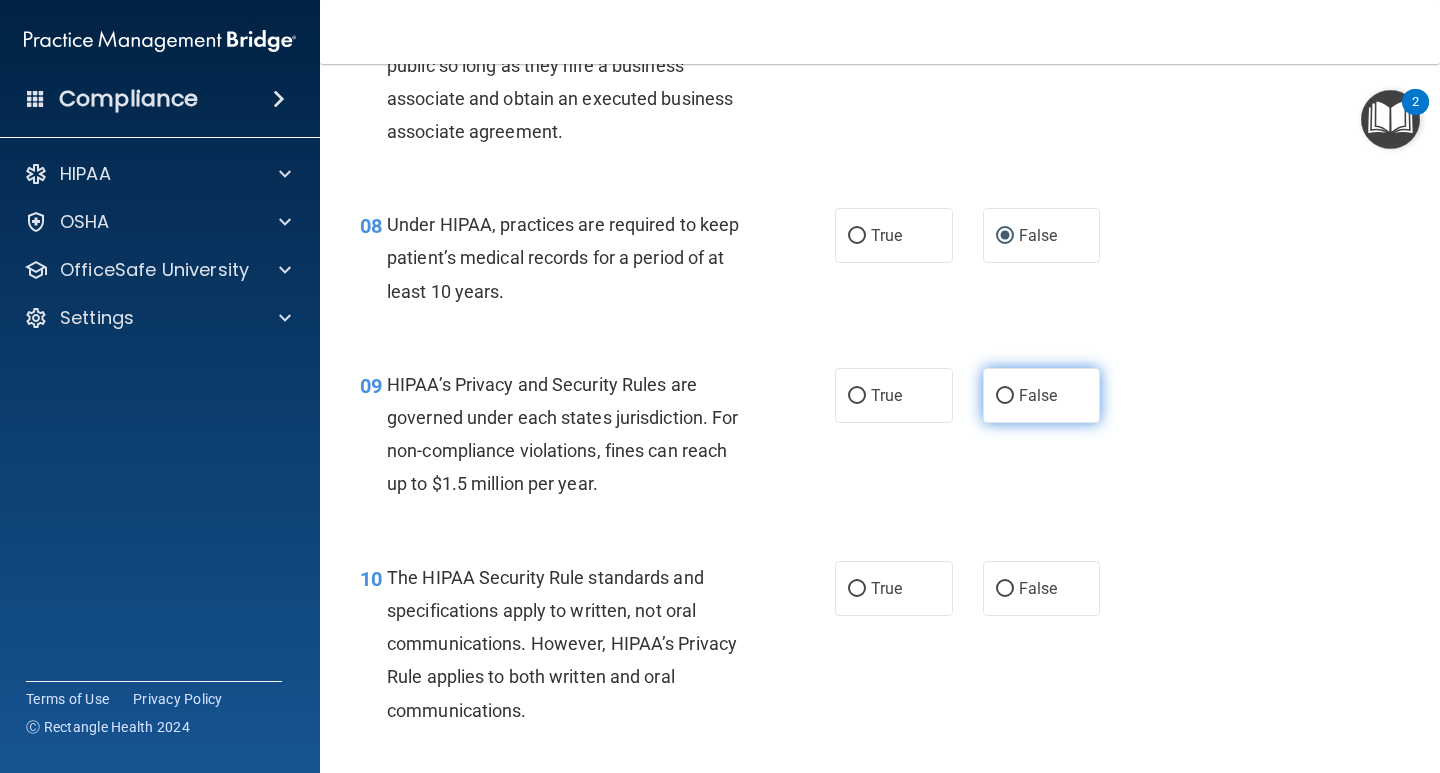 click on "False" at bounding box center (1005, 396) 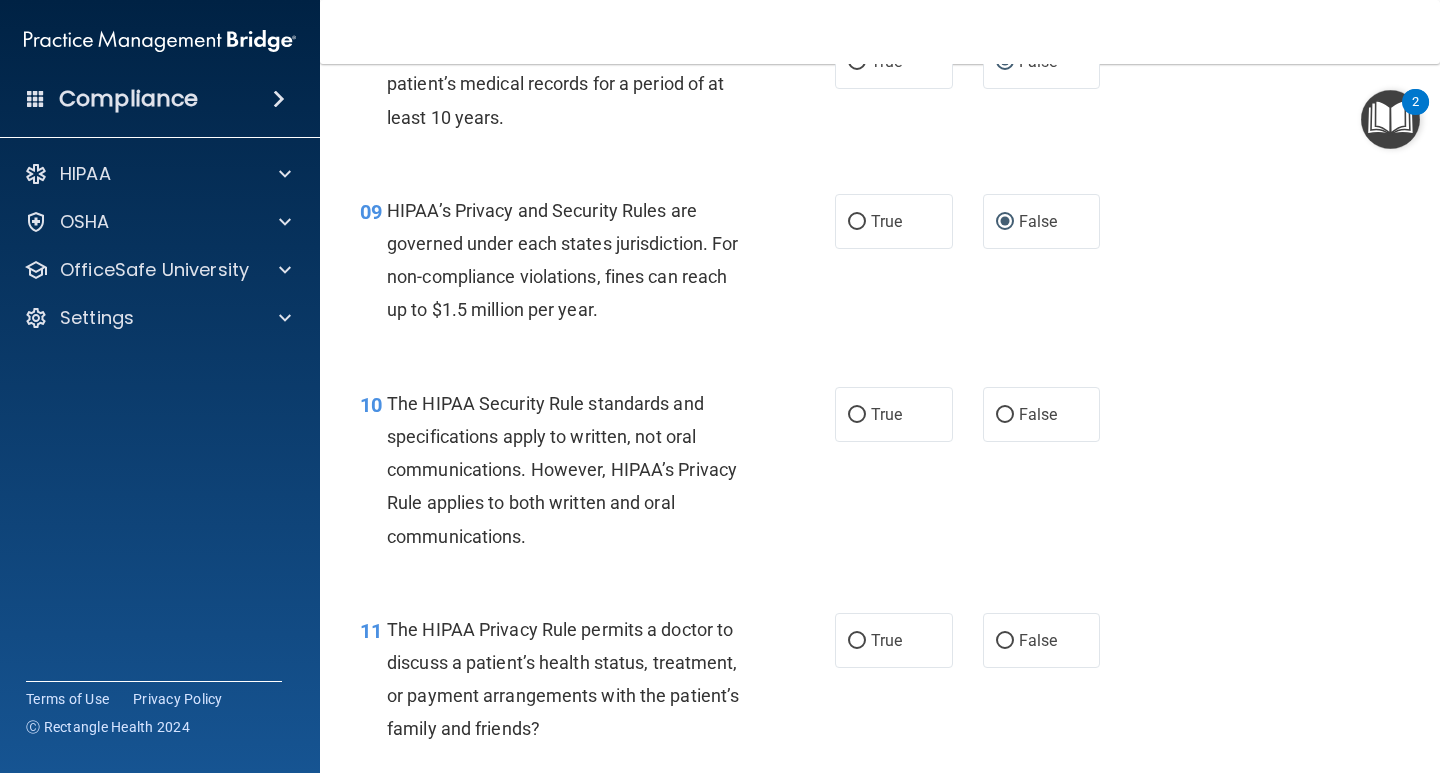 scroll, scrollTop: 1600, scrollLeft: 0, axis: vertical 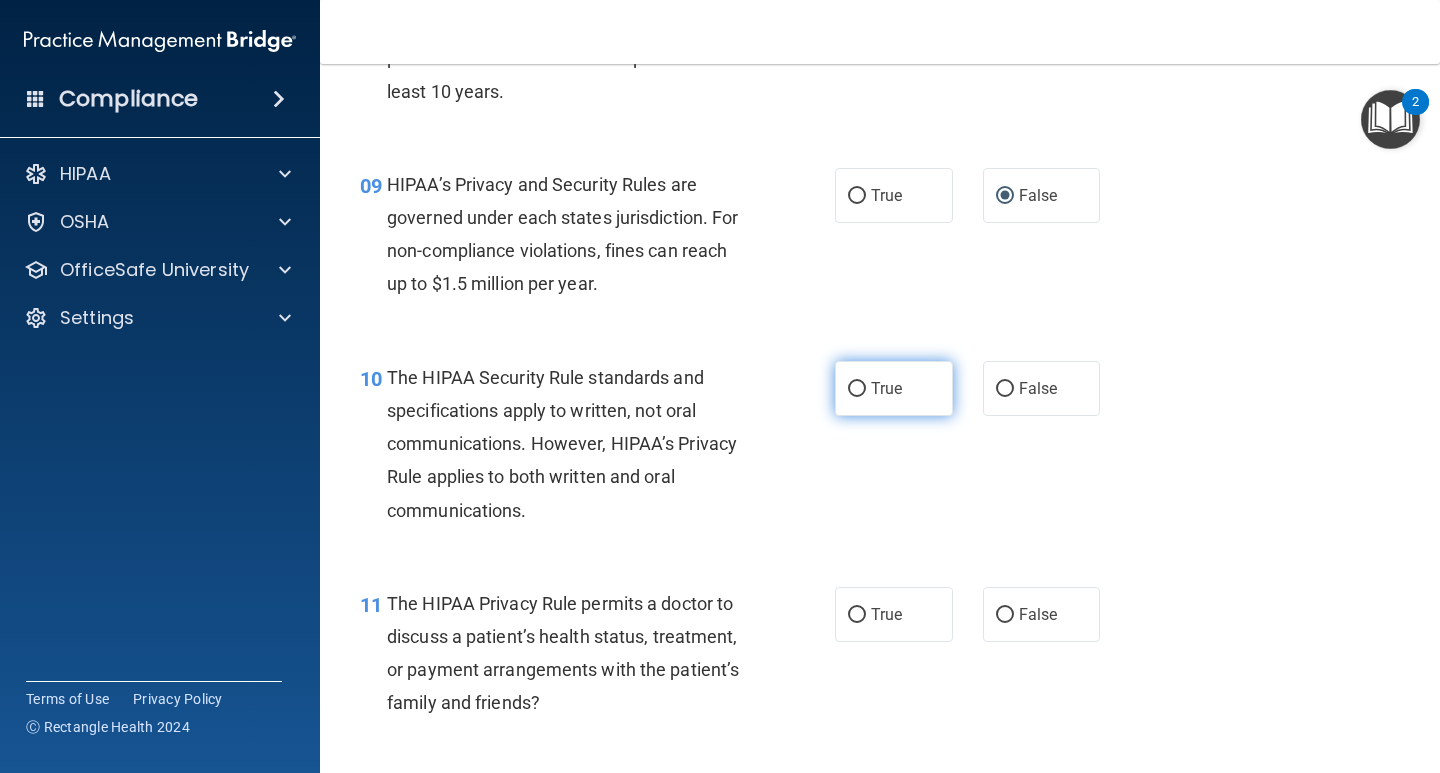 click on "True" at bounding box center (857, 389) 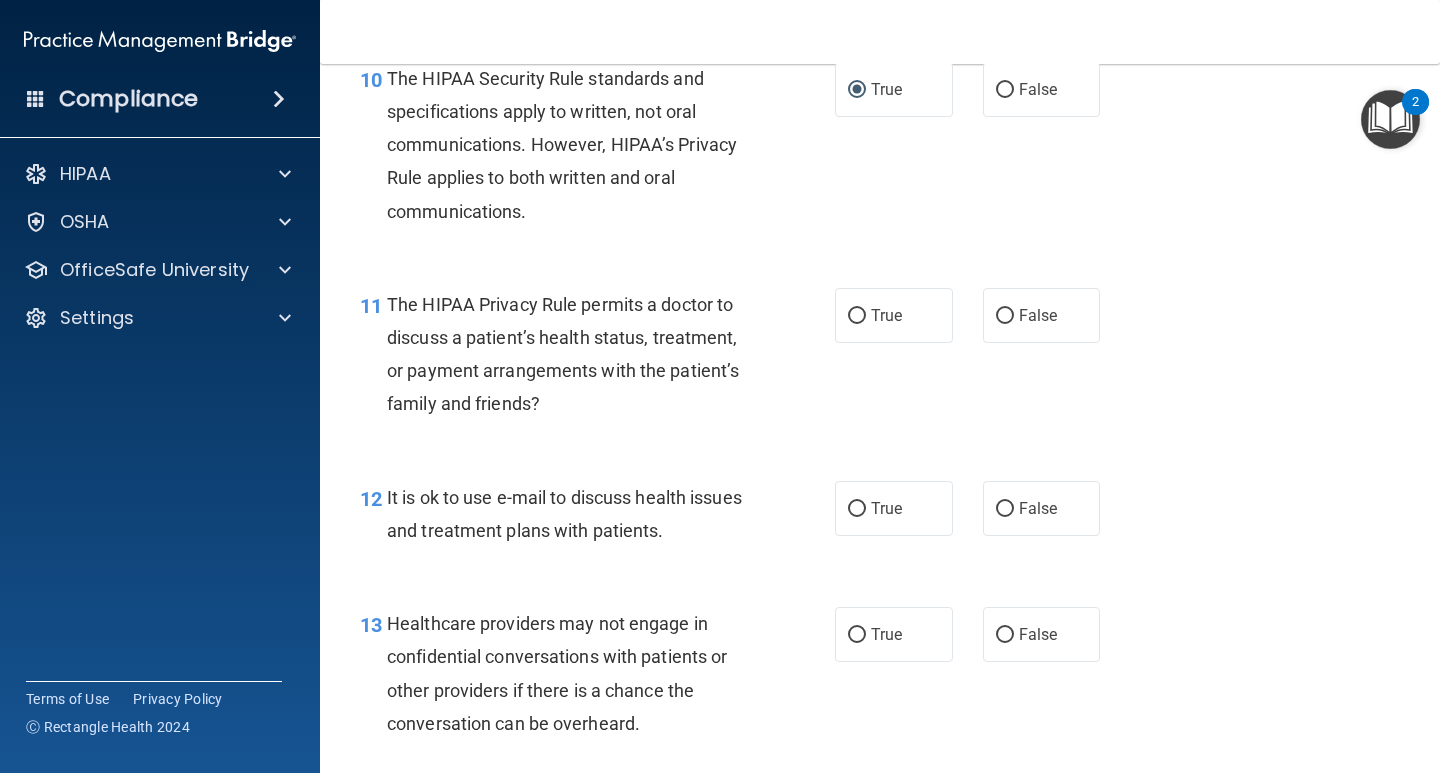 scroll, scrollTop: 1900, scrollLeft: 0, axis: vertical 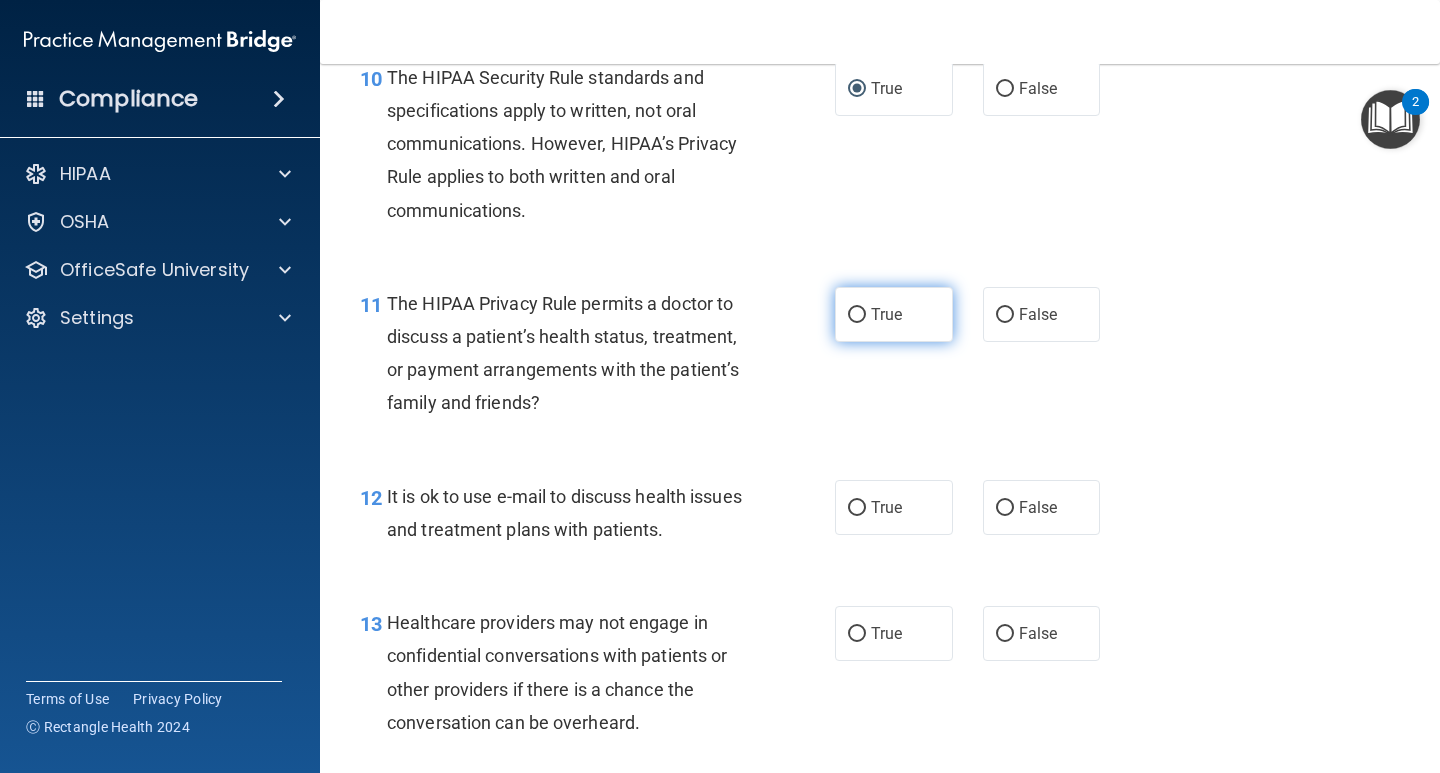 click on "True" at bounding box center [857, 315] 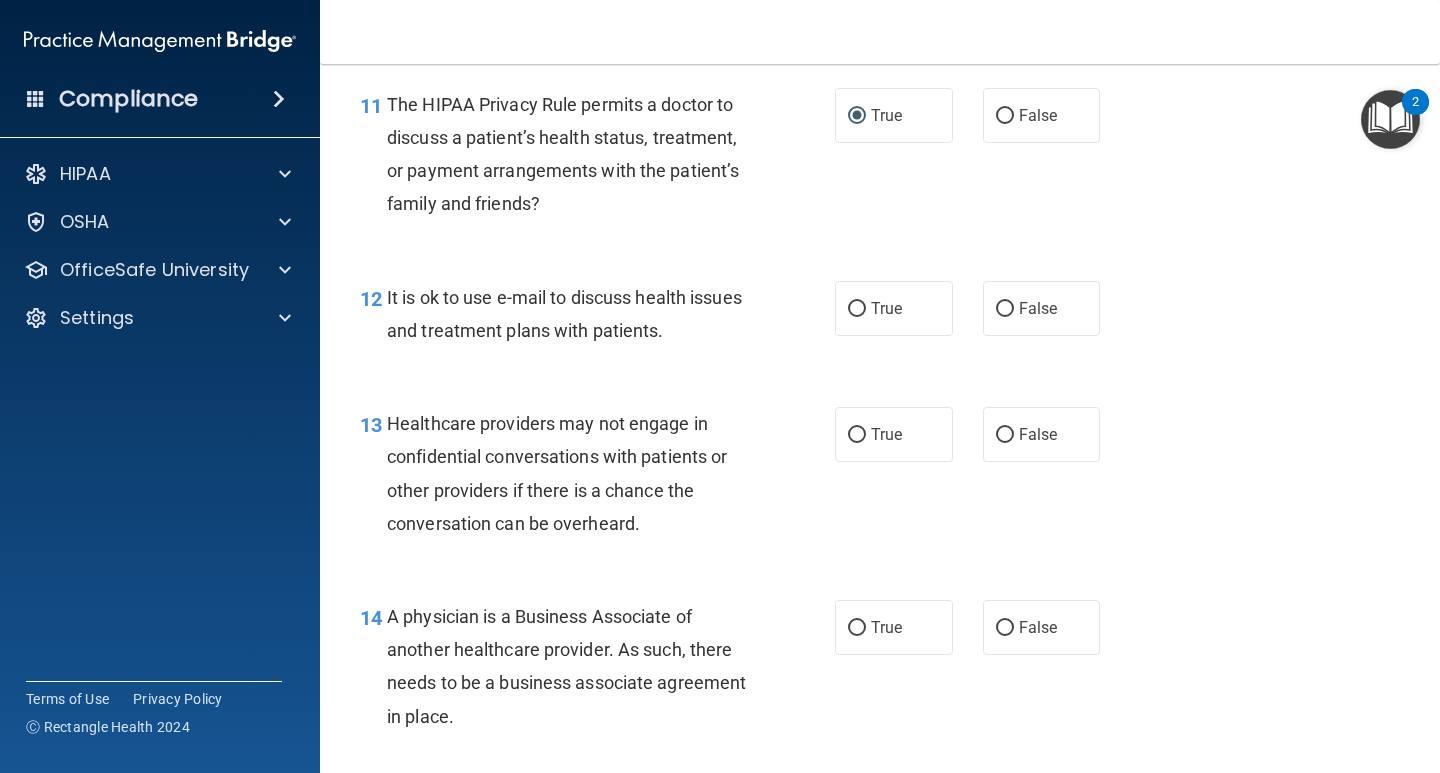 scroll, scrollTop: 2100, scrollLeft: 0, axis: vertical 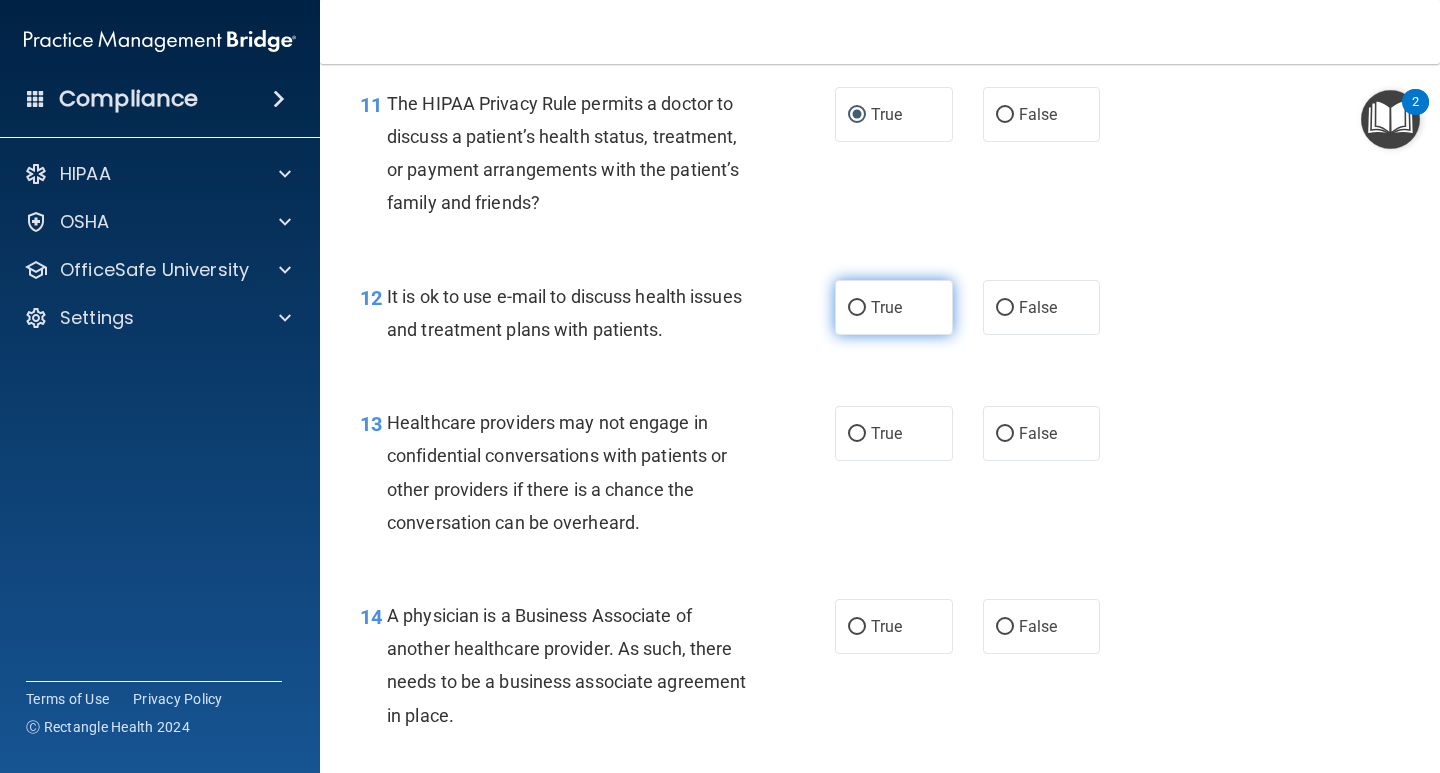 drag, startPoint x: 855, startPoint y: 306, endPoint x: 862, endPoint y: 347, distance: 41.59327 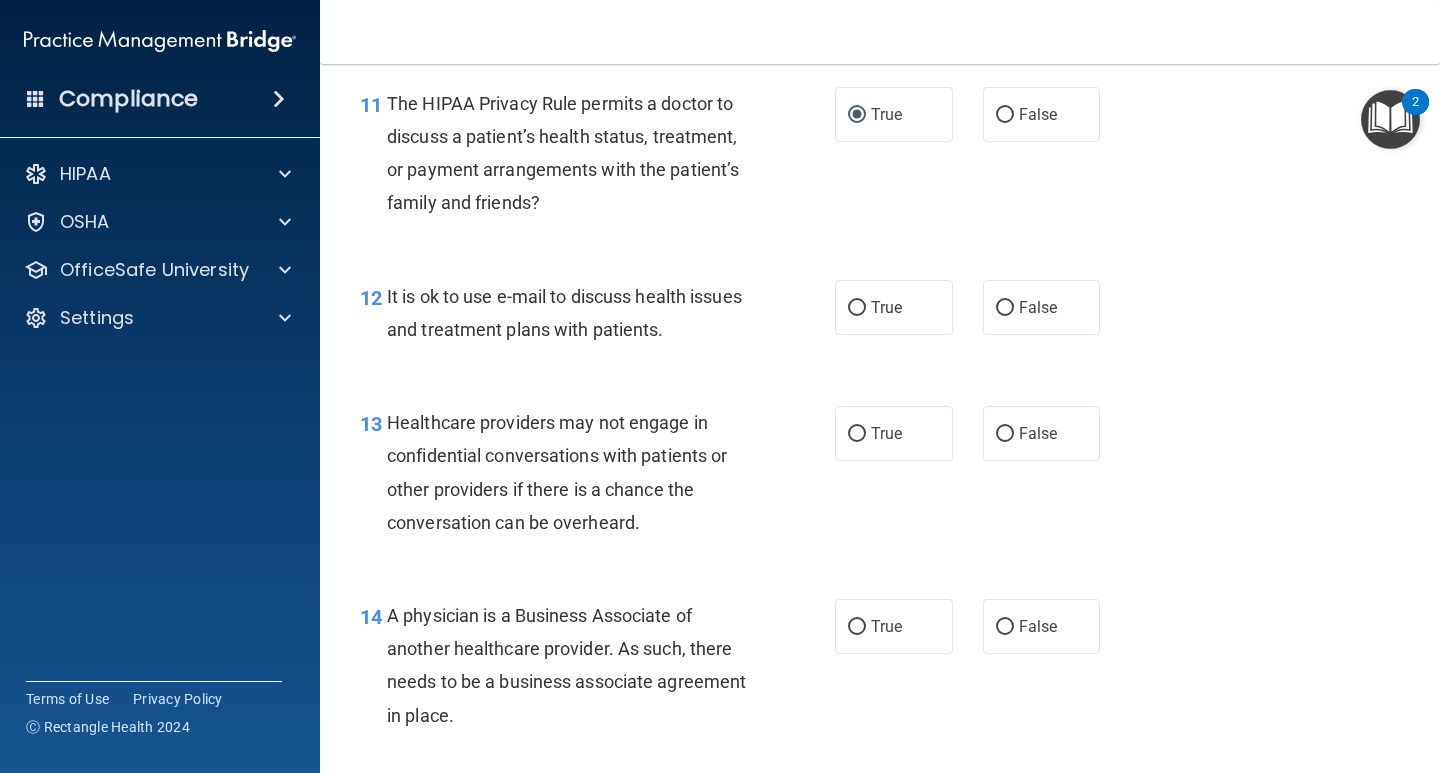 radio on "true" 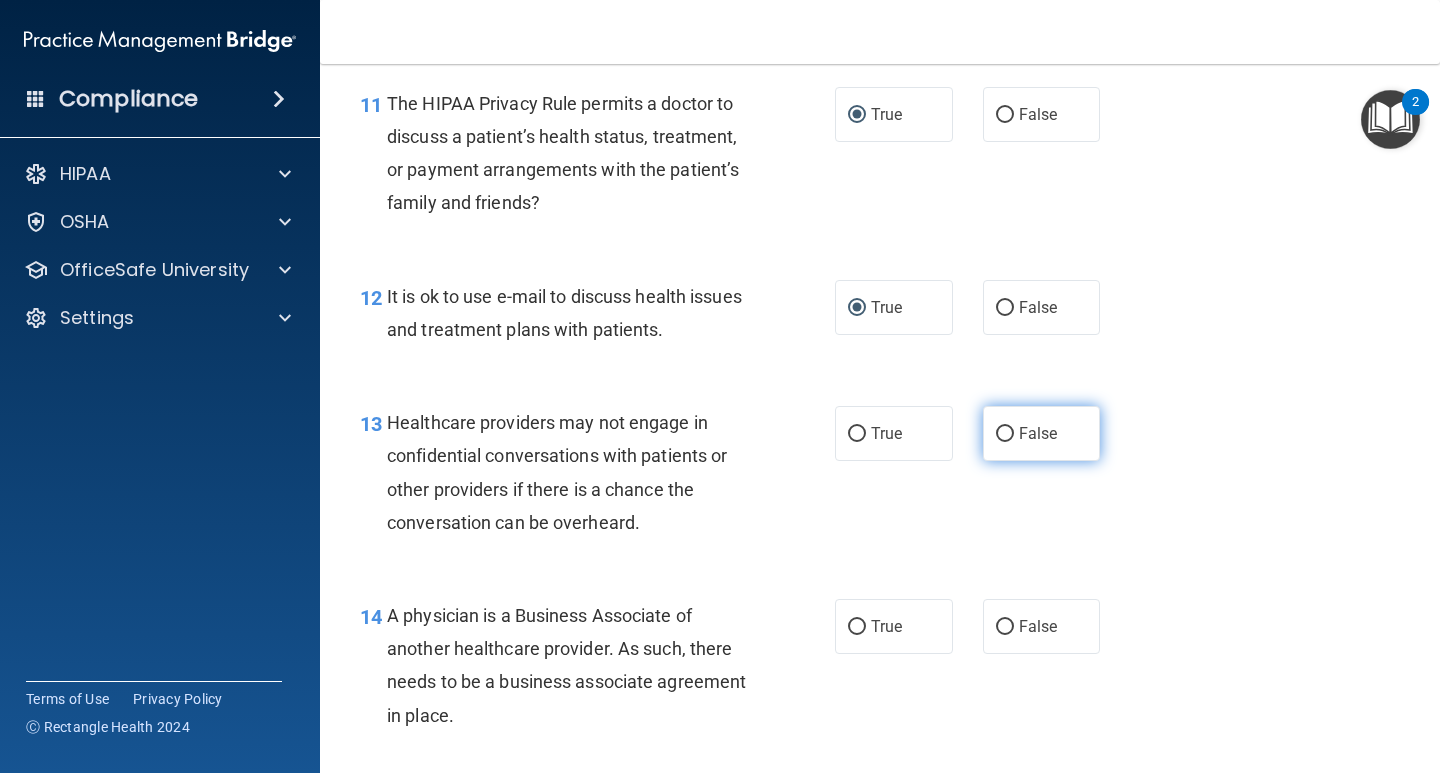 click on "False" at bounding box center (1005, 434) 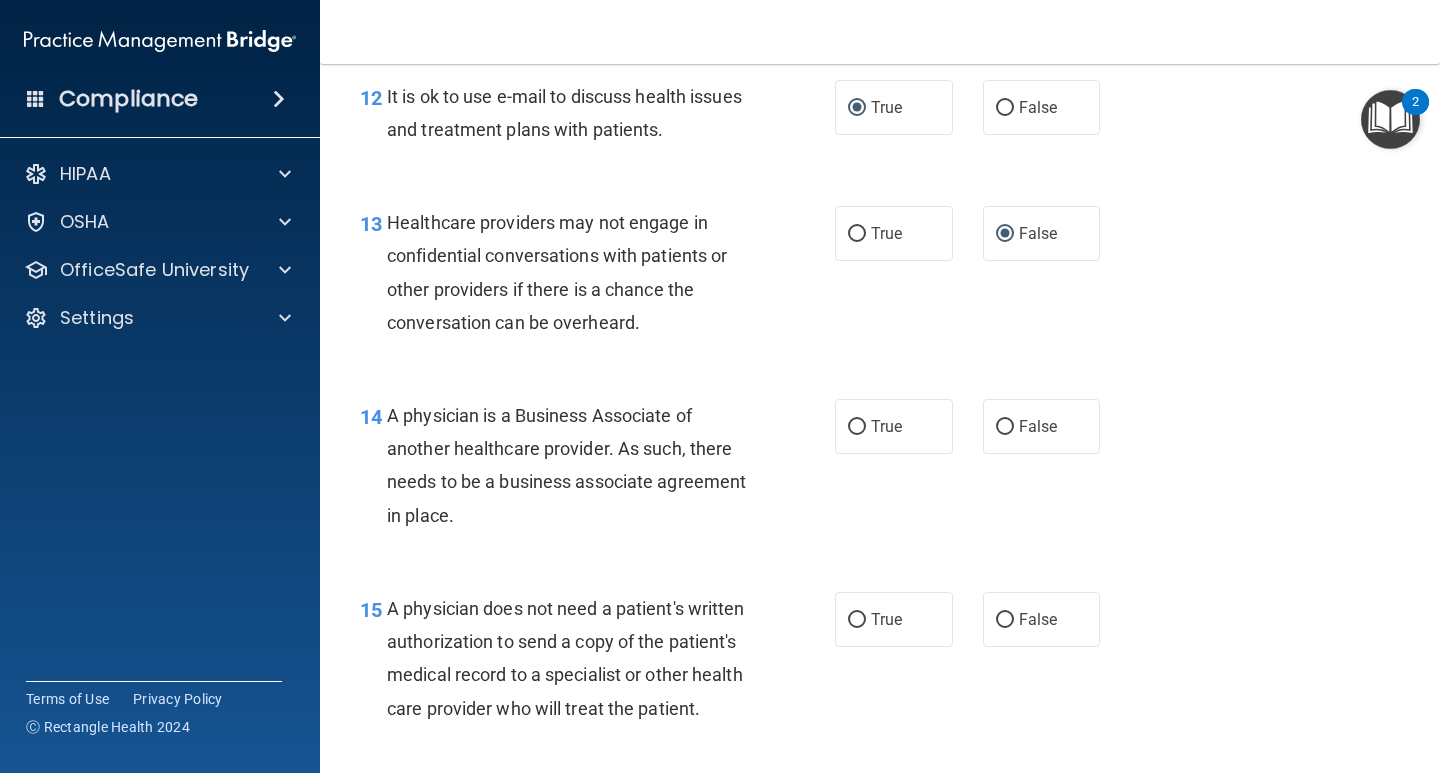 scroll, scrollTop: 2400, scrollLeft: 0, axis: vertical 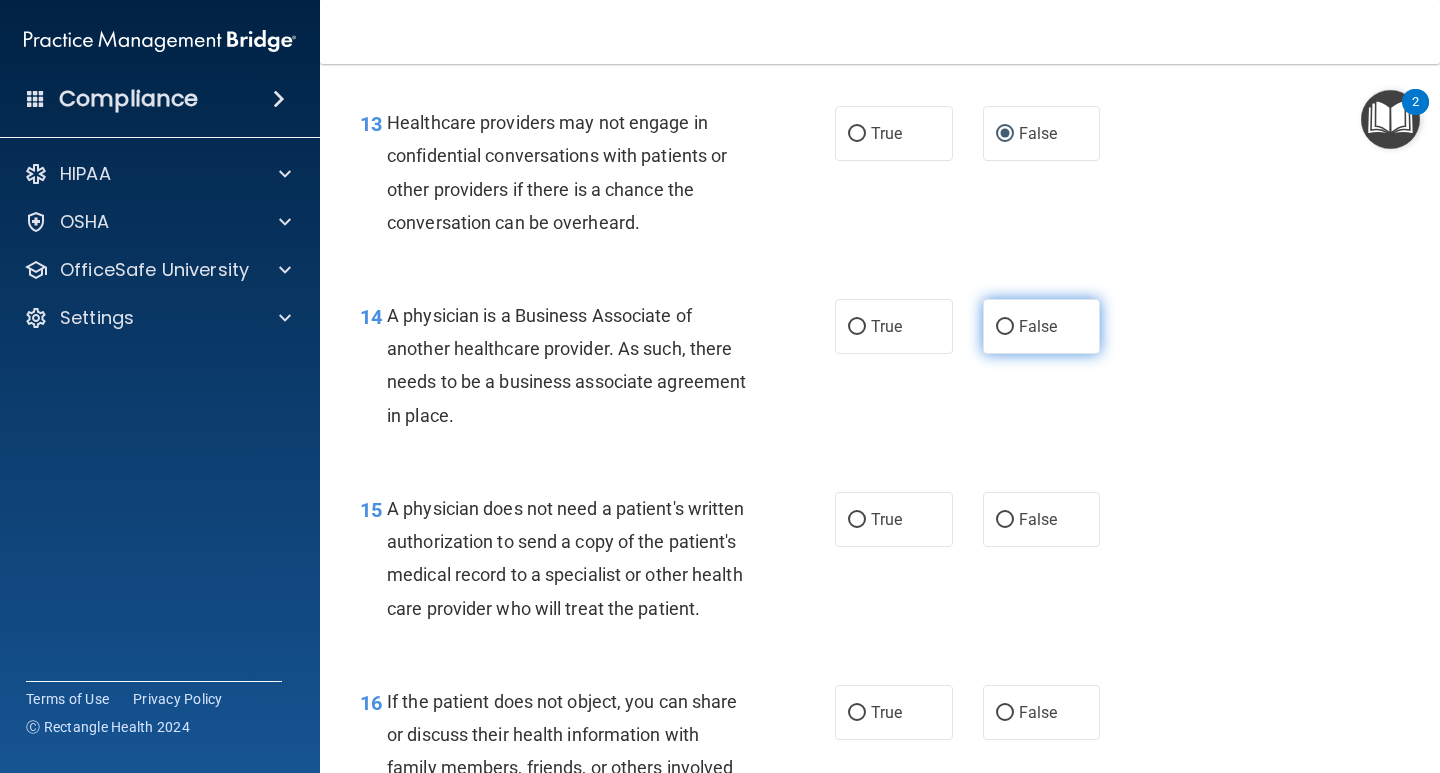 click on "False" at bounding box center [1005, 327] 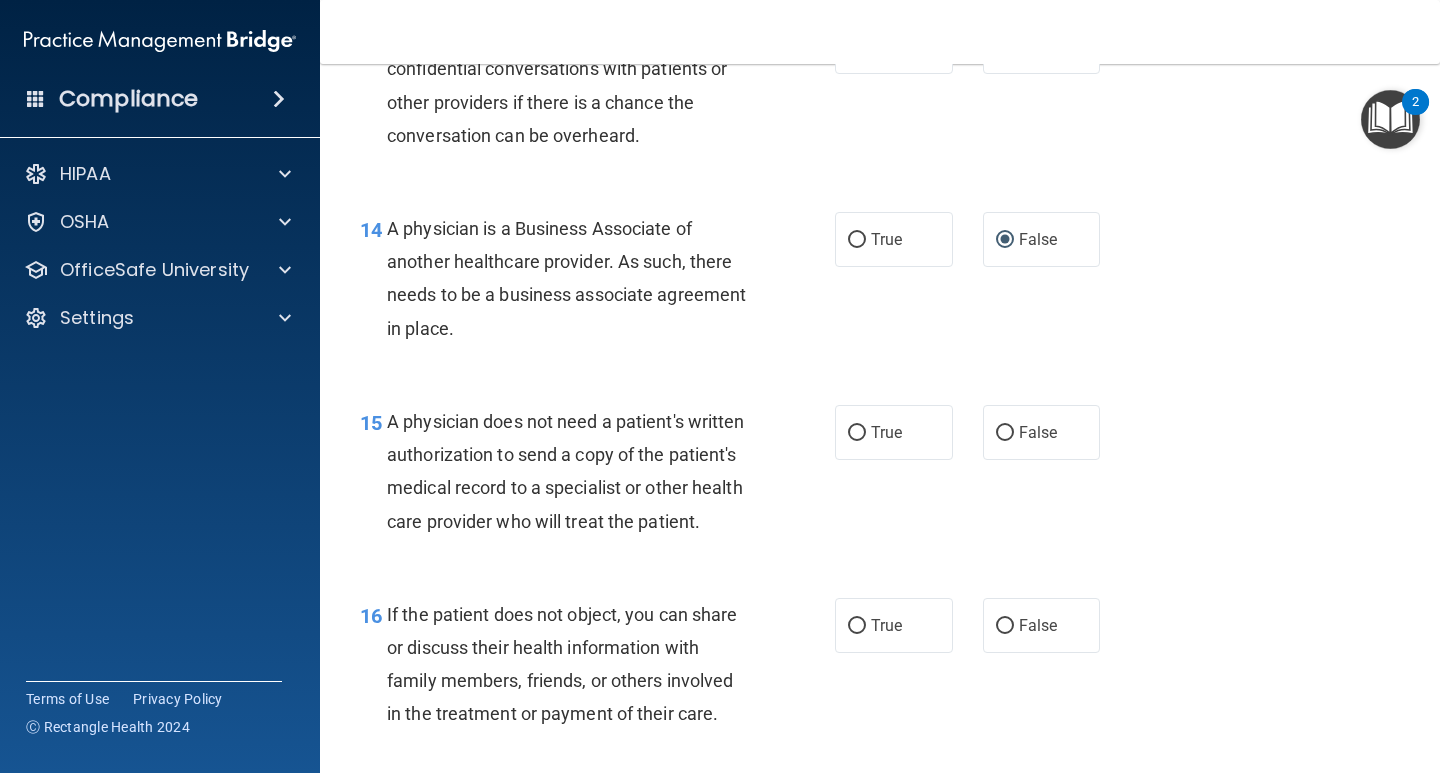 scroll, scrollTop: 2500, scrollLeft: 0, axis: vertical 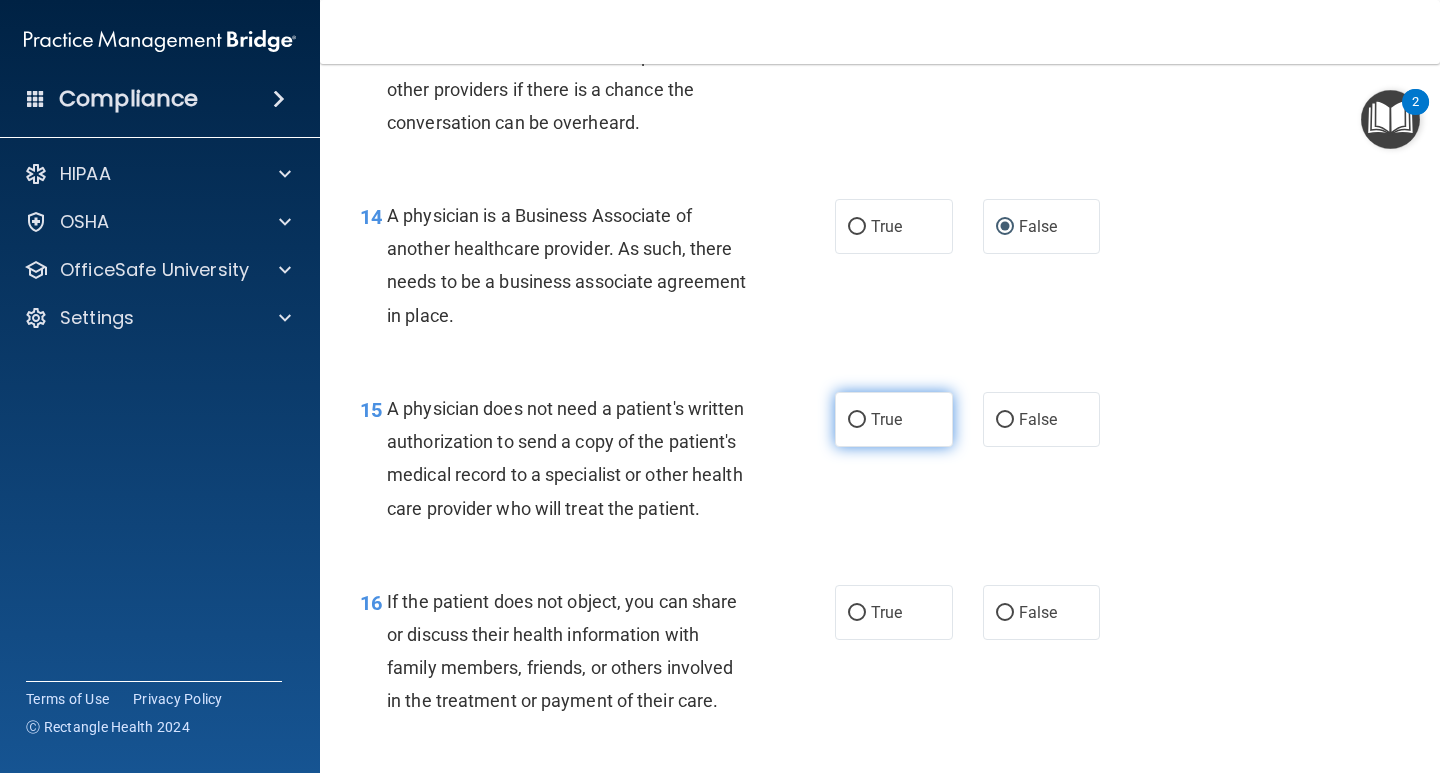 click on "True" at bounding box center (857, 420) 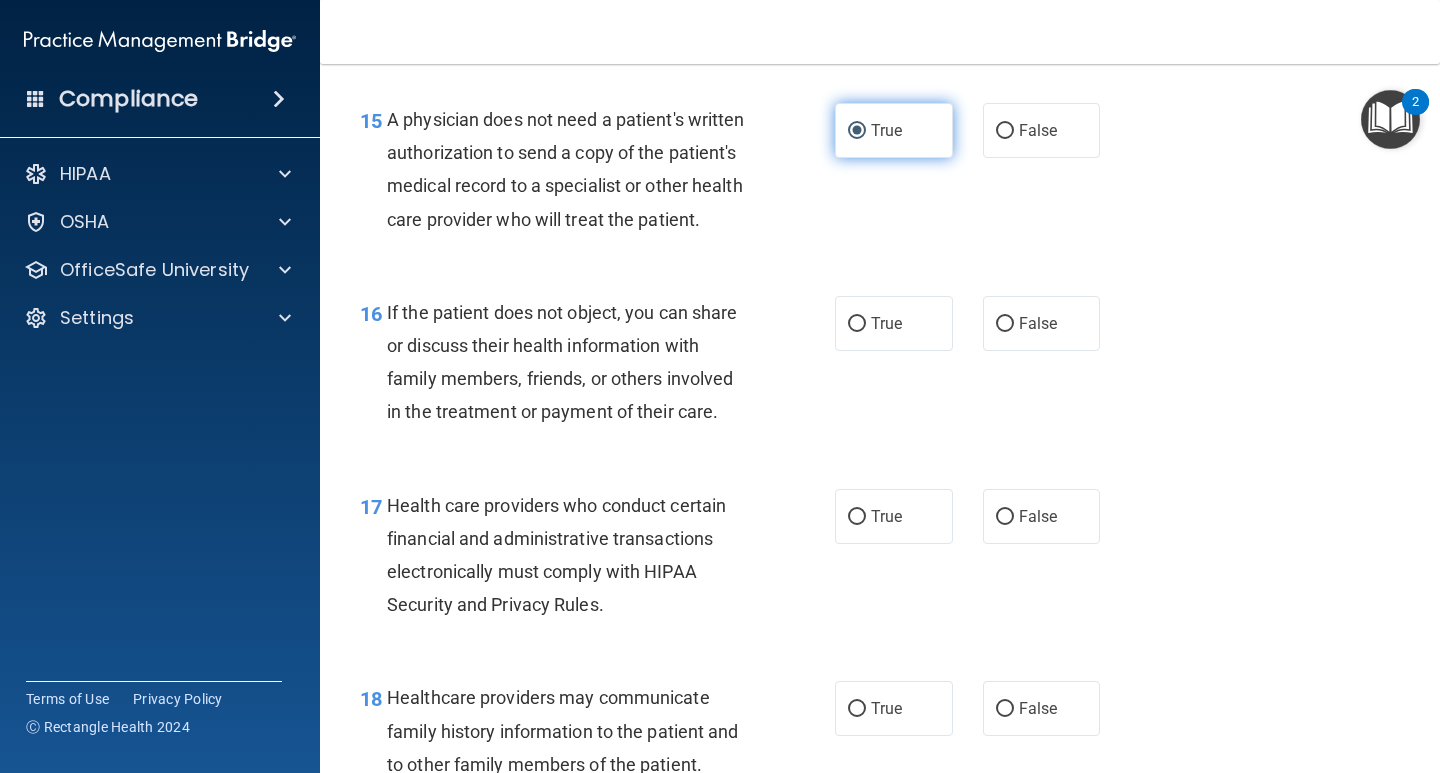 scroll, scrollTop: 2900, scrollLeft: 0, axis: vertical 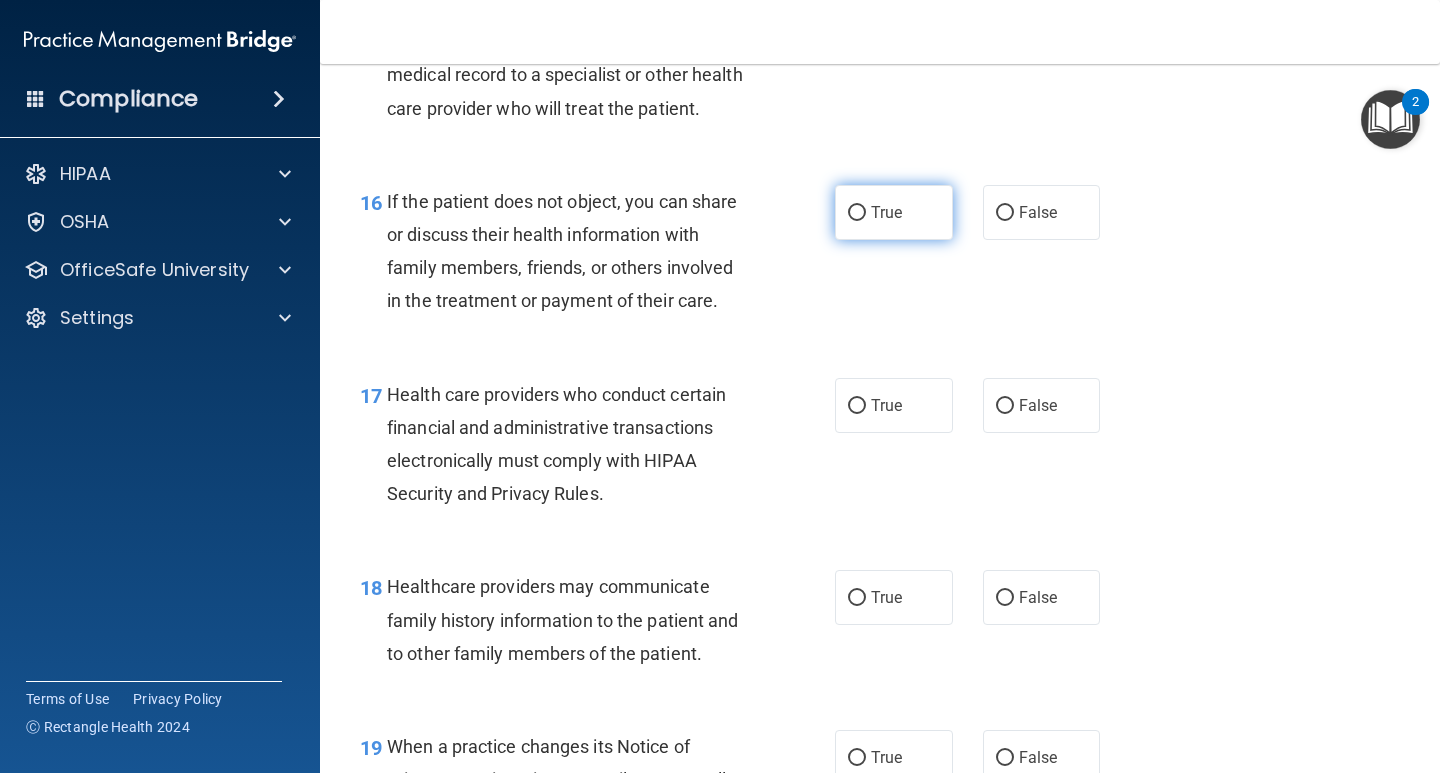 click on "True" at bounding box center [857, 213] 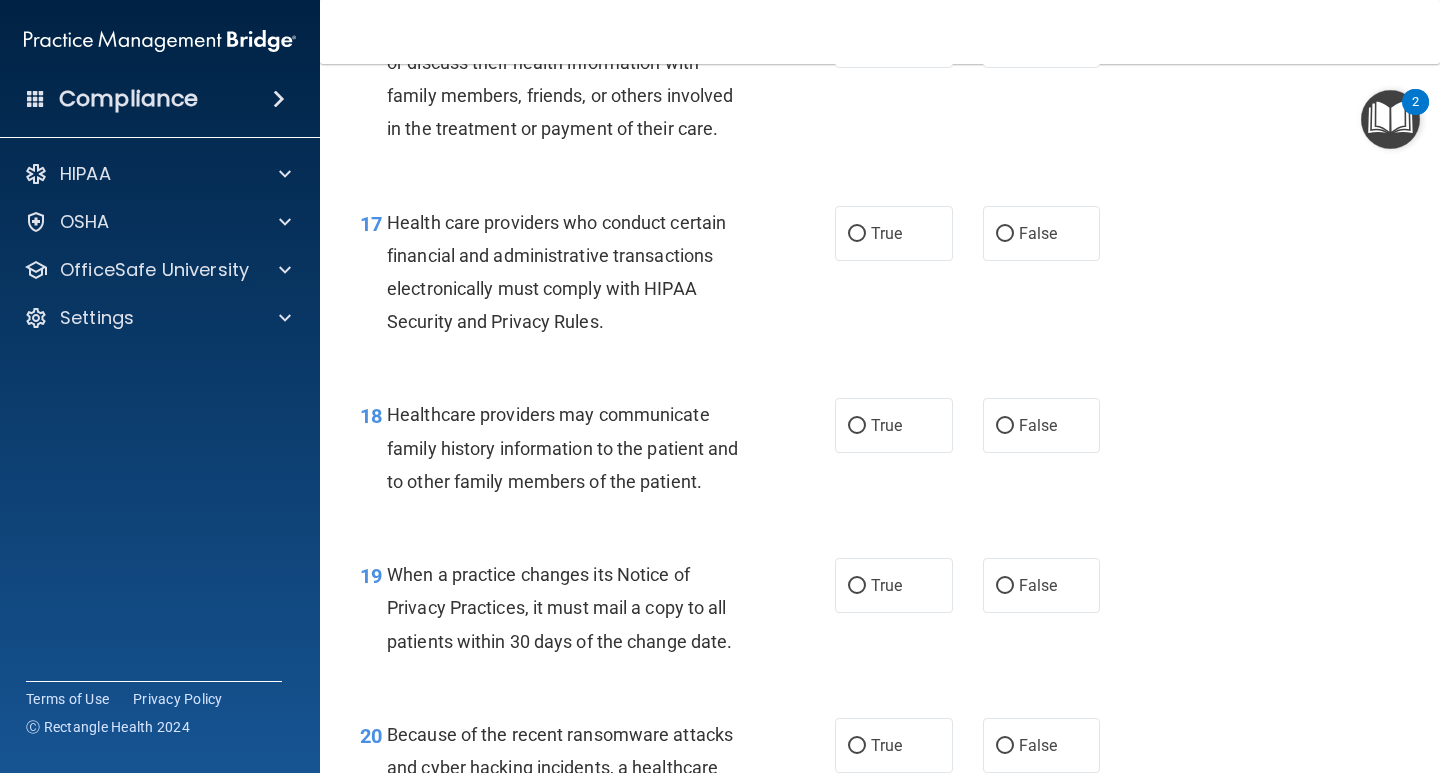 scroll, scrollTop: 3100, scrollLeft: 0, axis: vertical 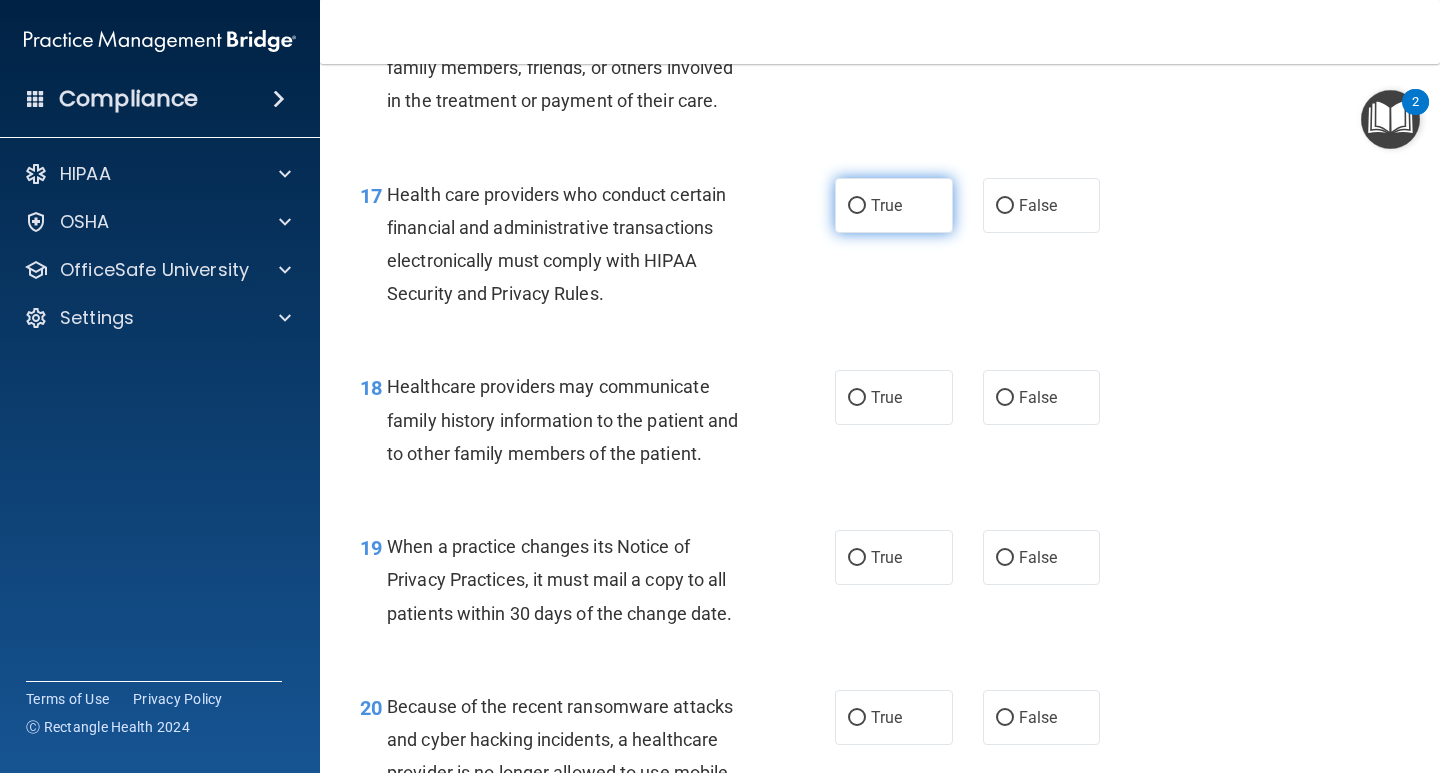click on "True" at bounding box center (857, 206) 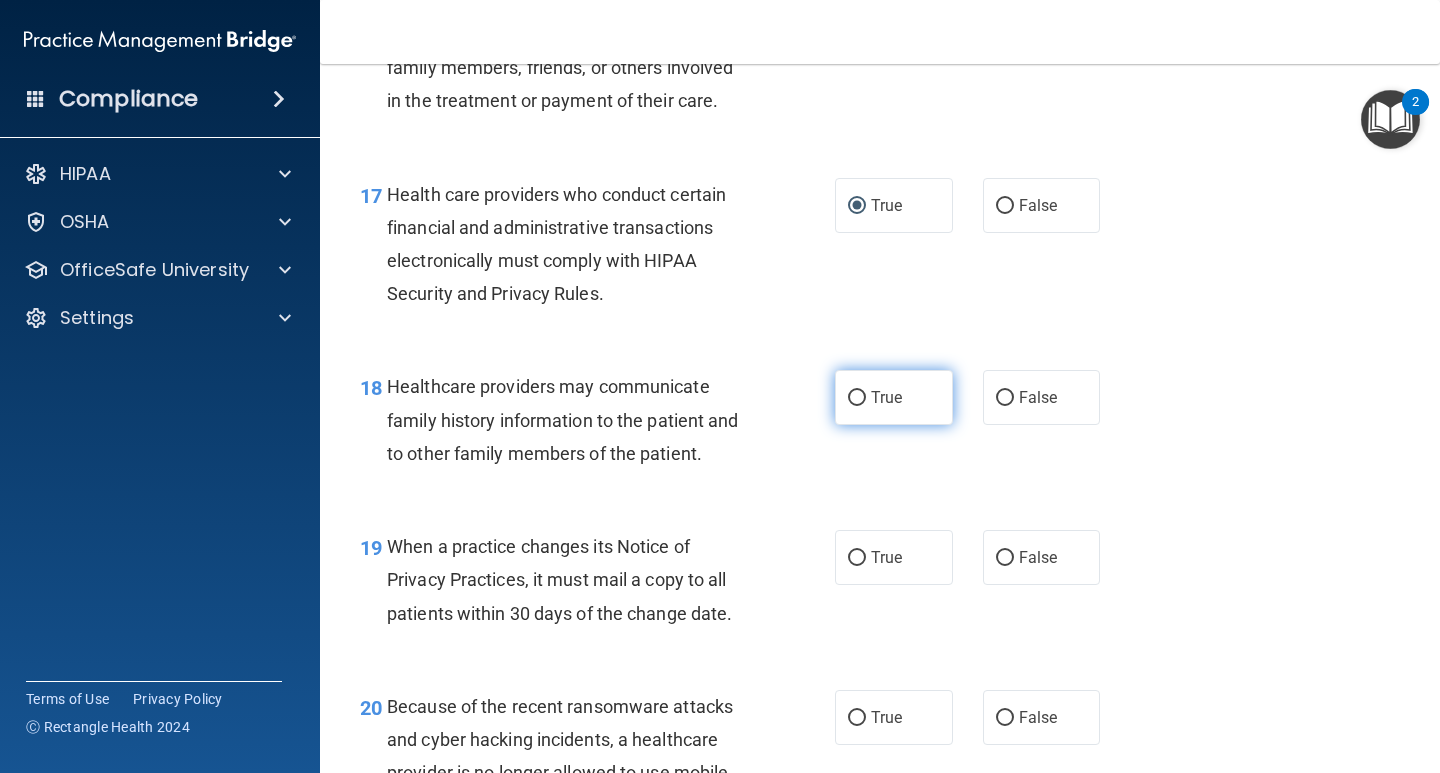 click on "True" at bounding box center [857, 398] 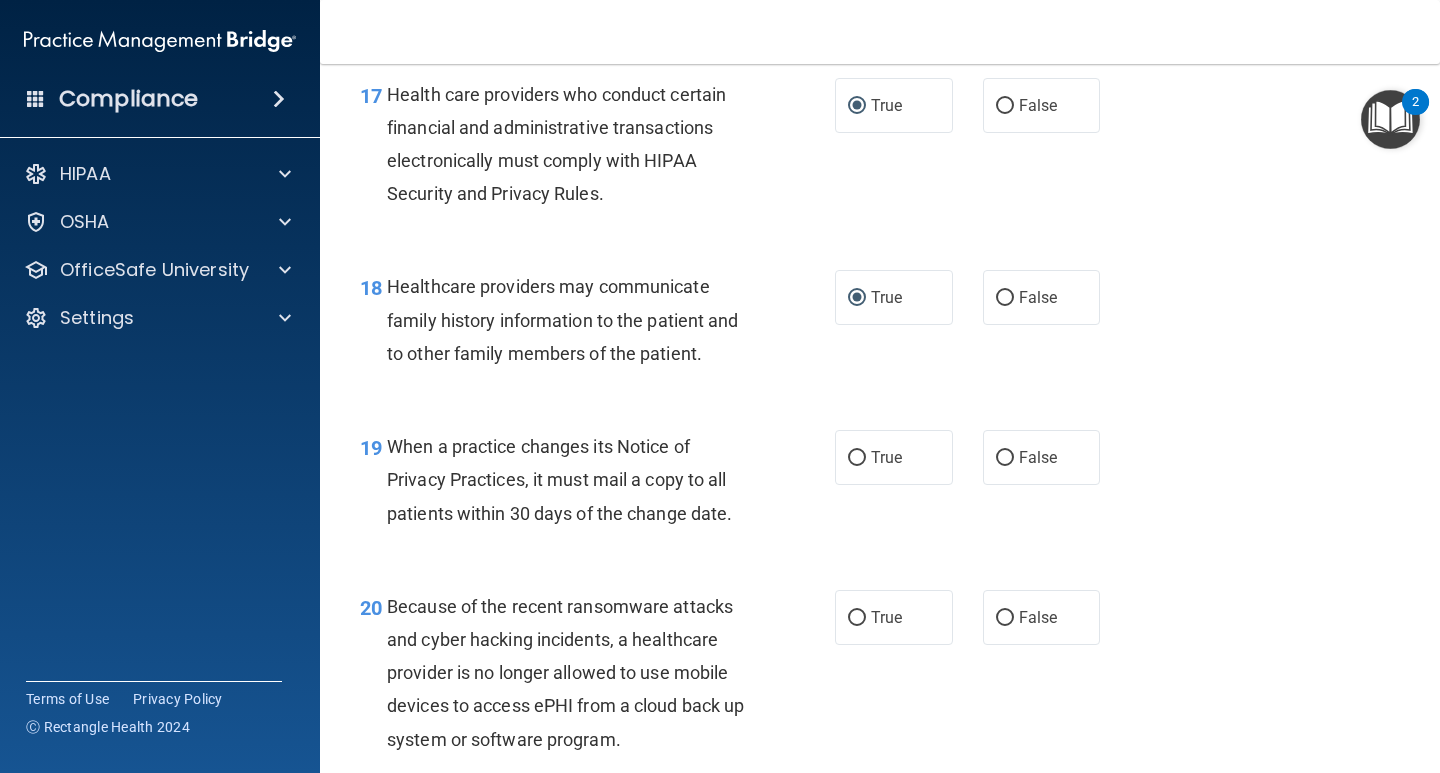 scroll, scrollTop: 3300, scrollLeft: 0, axis: vertical 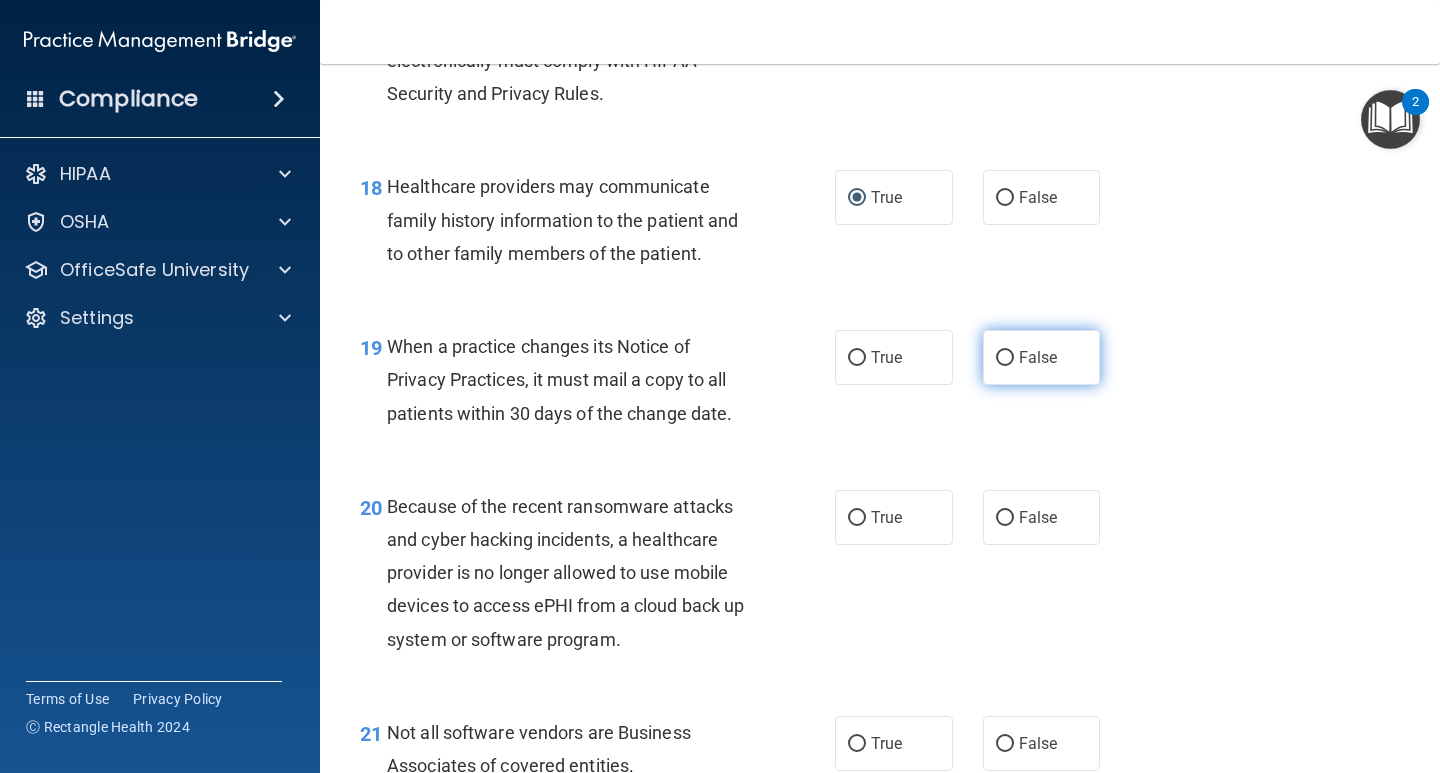 click on "False" at bounding box center [1005, 358] 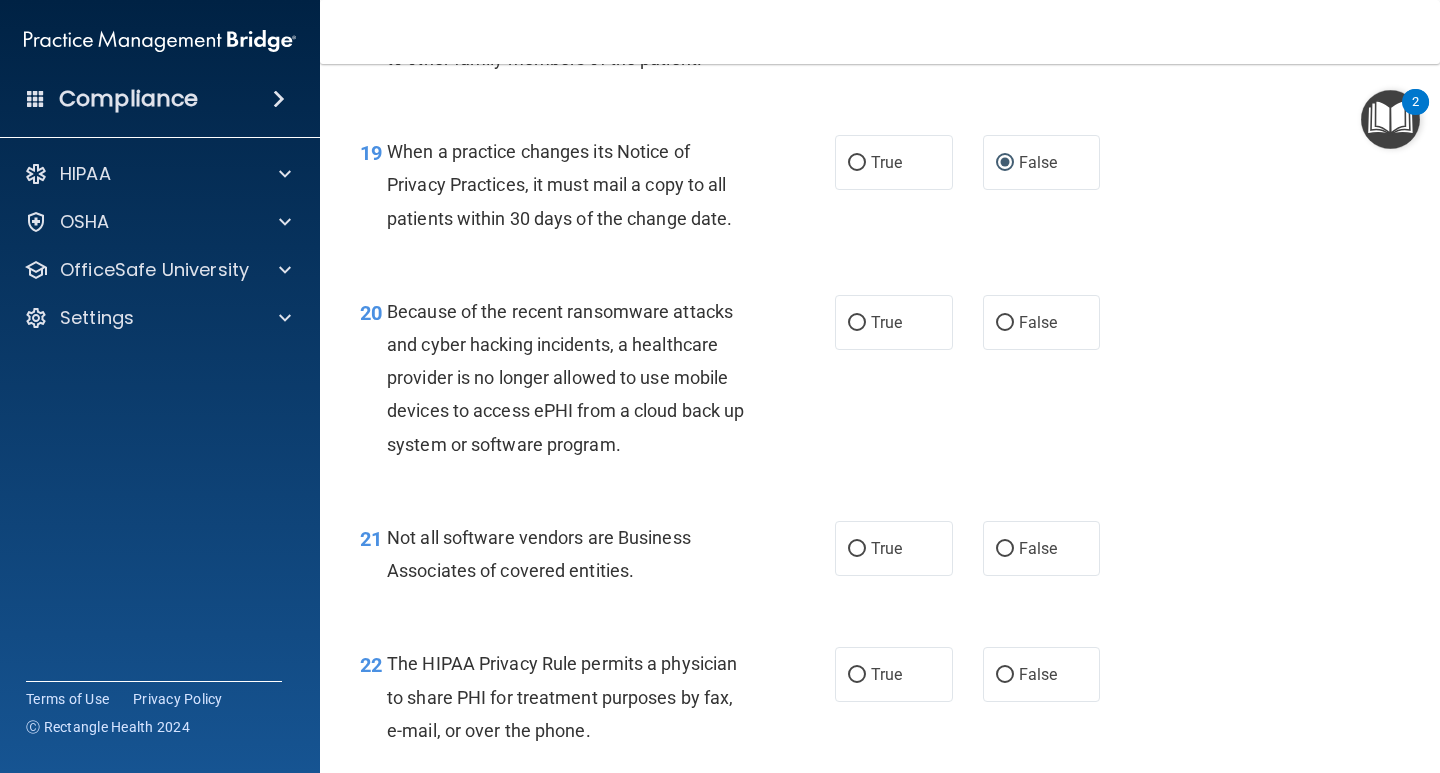 scroll, scrollTop: 3500, scrollLeft: 0, axis: vertical 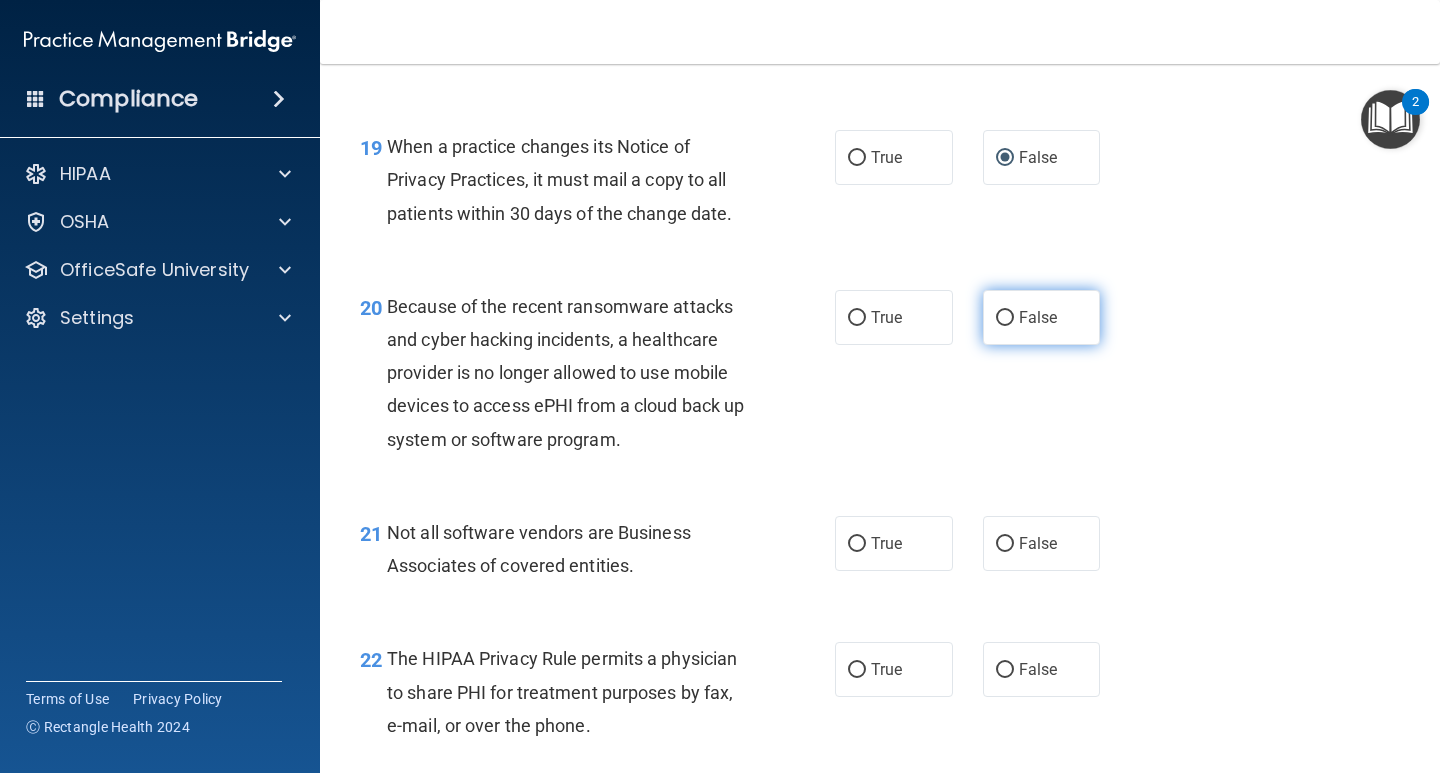 click on "False" at bounding box center [1005, 318] 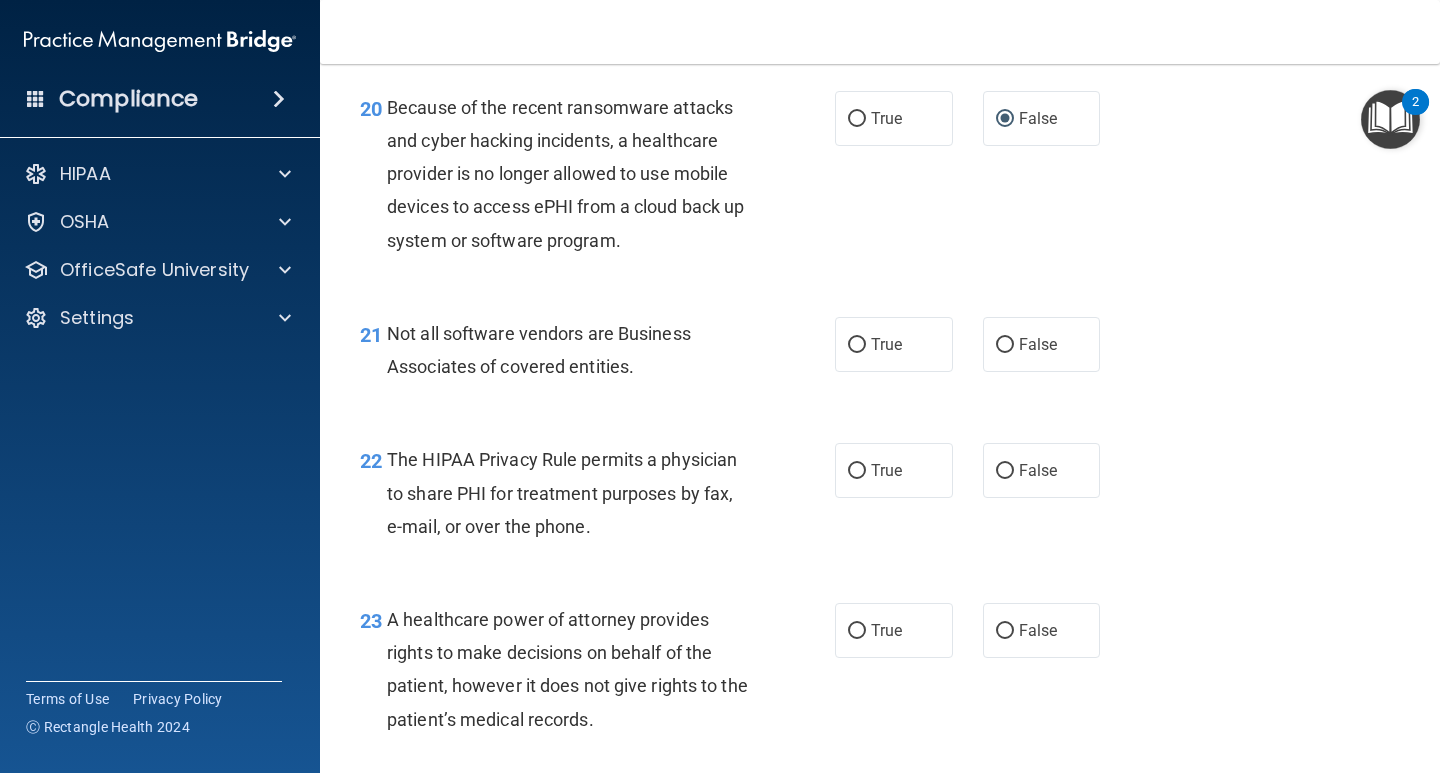 scroll, scrollTop: 3700, scrollLeft: 0, axis: vertical 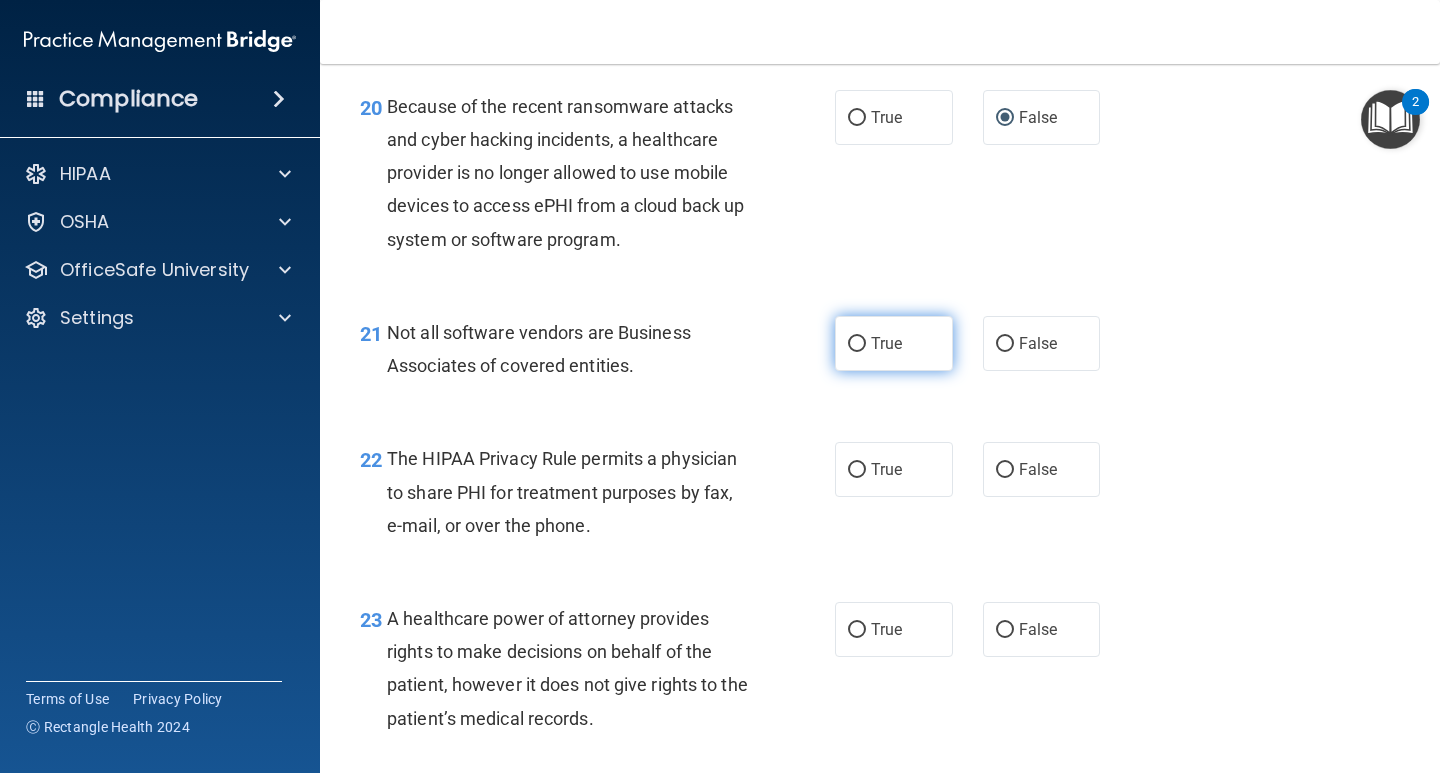click on "True" at bounding box center (857, 344) 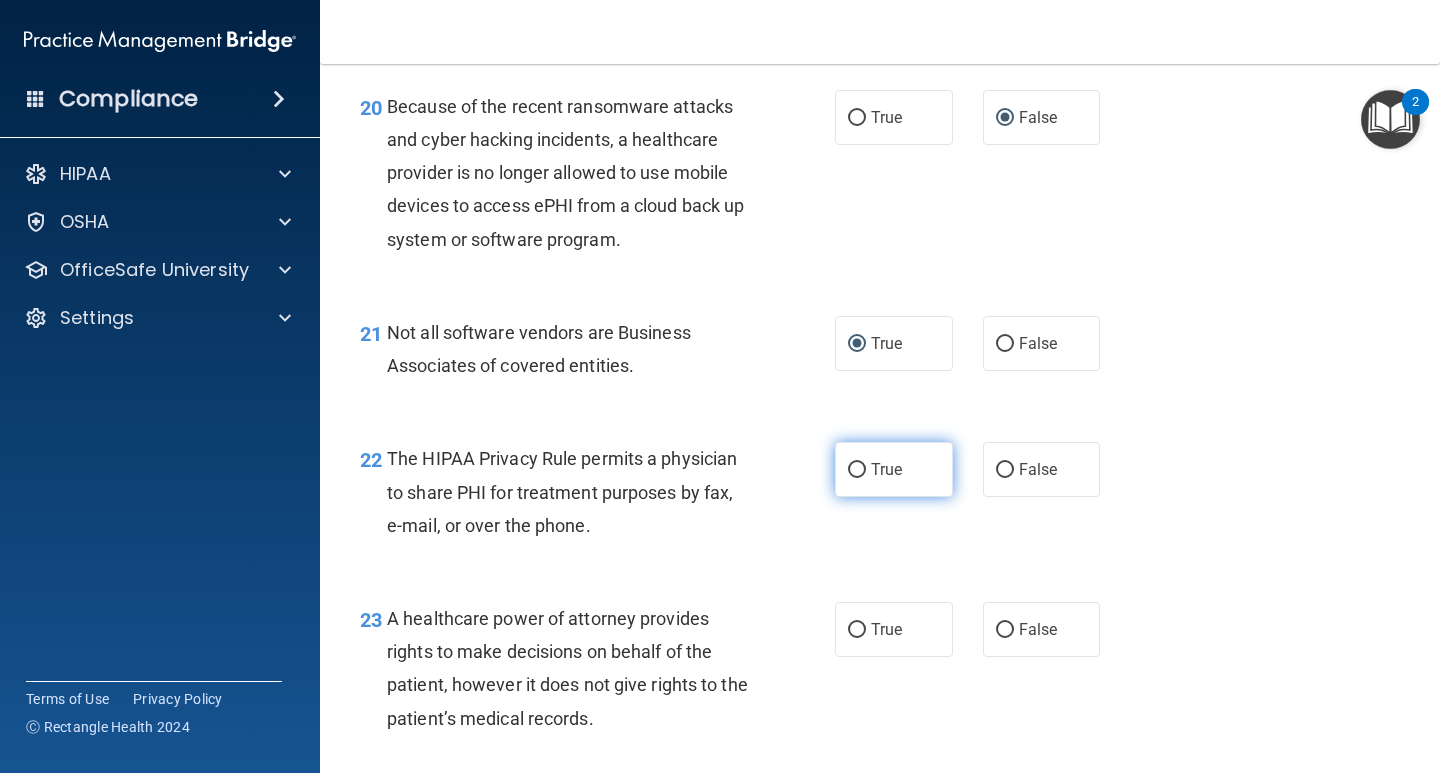 click on "True" at bounding box center [857, 470] 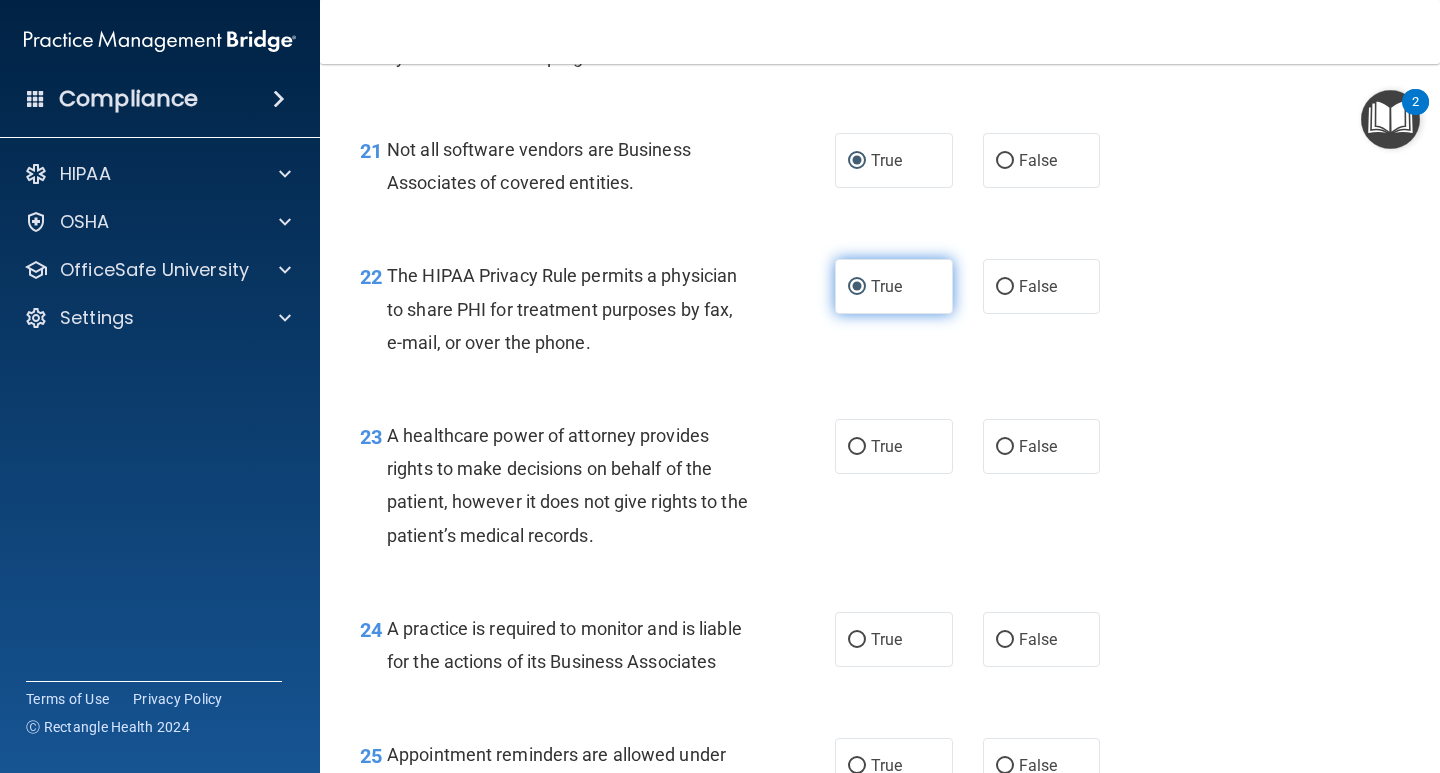 scroll, scrollTop: 3900, scrollLeft: 0, axis: vertical 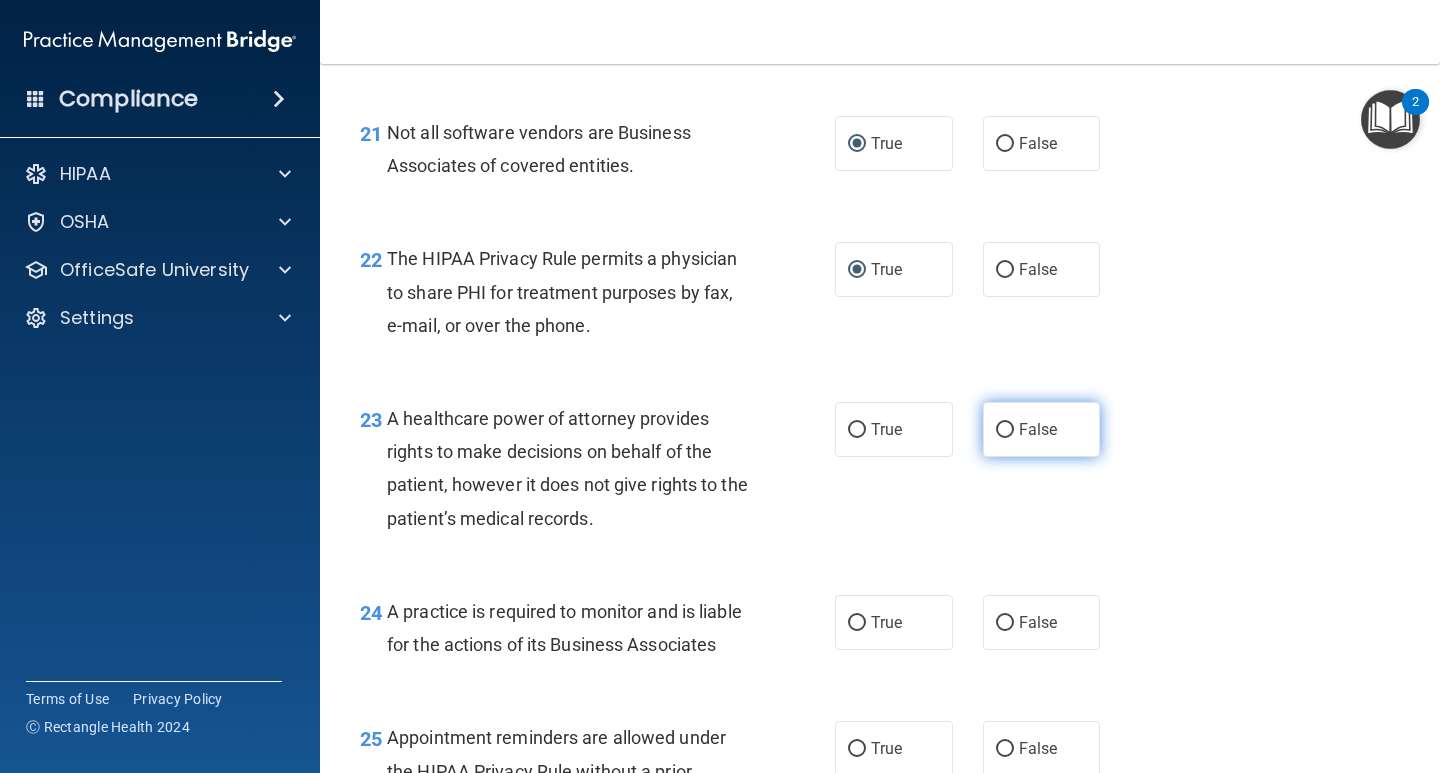 click on "False" at bounding box center (1005, 430) 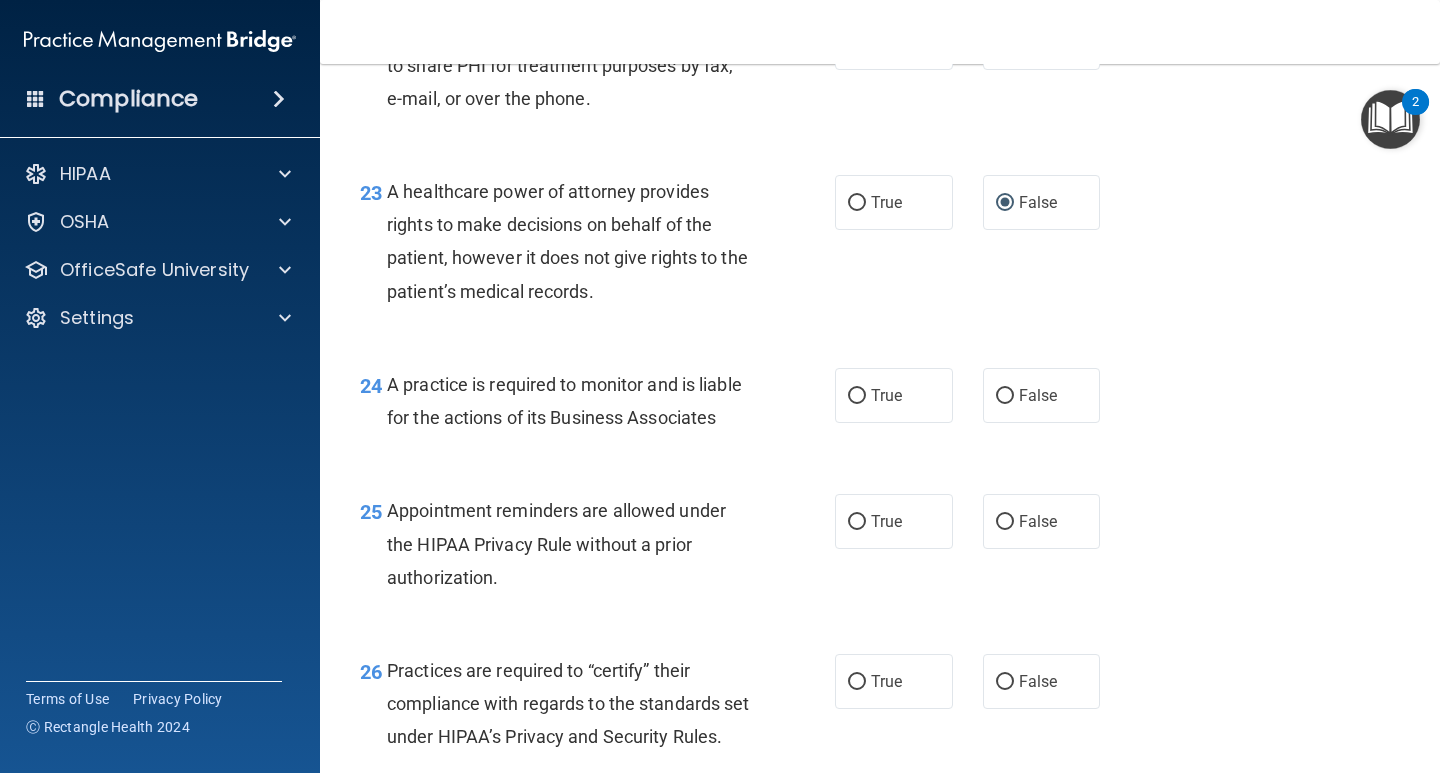 scroll, scrollTop: 4200, scrollLeft: 0, axis: vertical 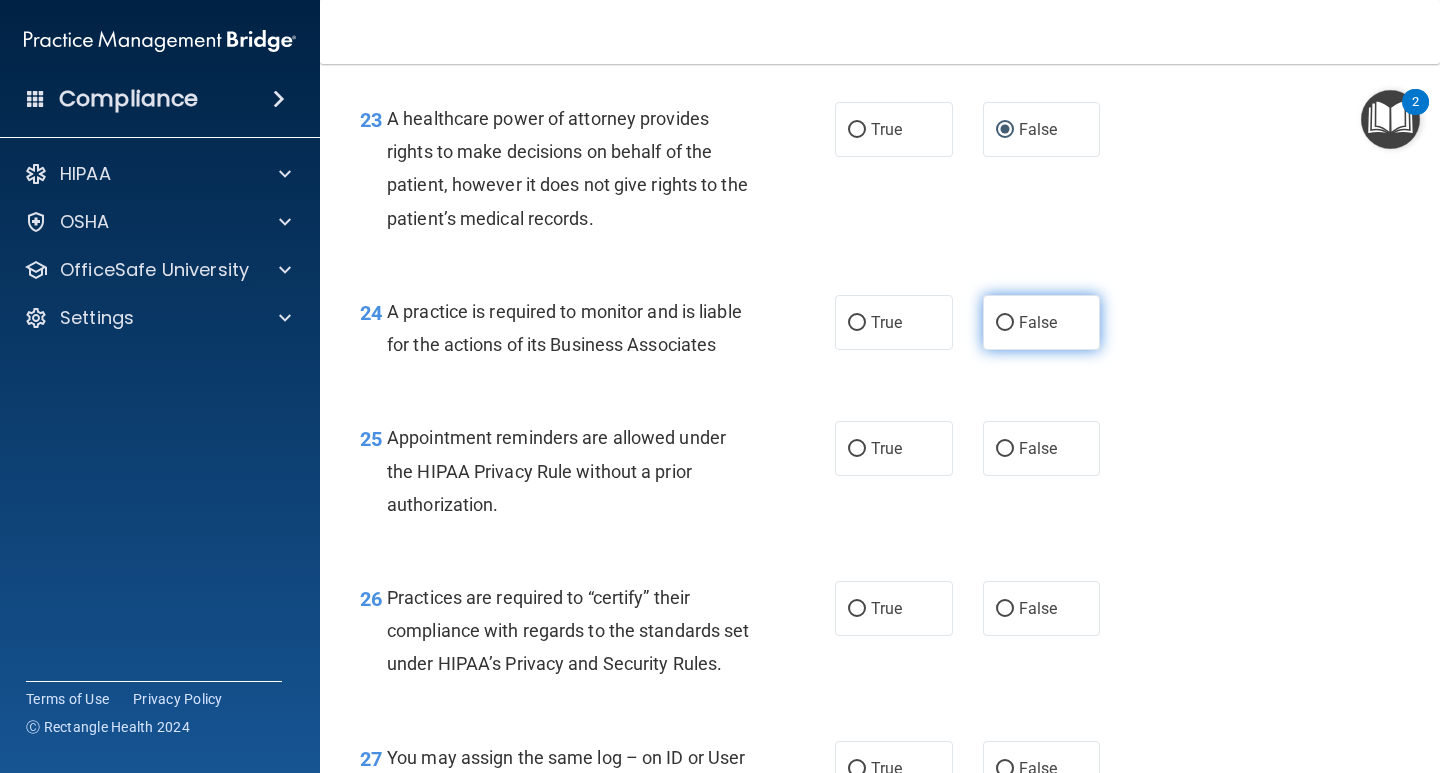 click on "False" at bounding box center [1005, 323] 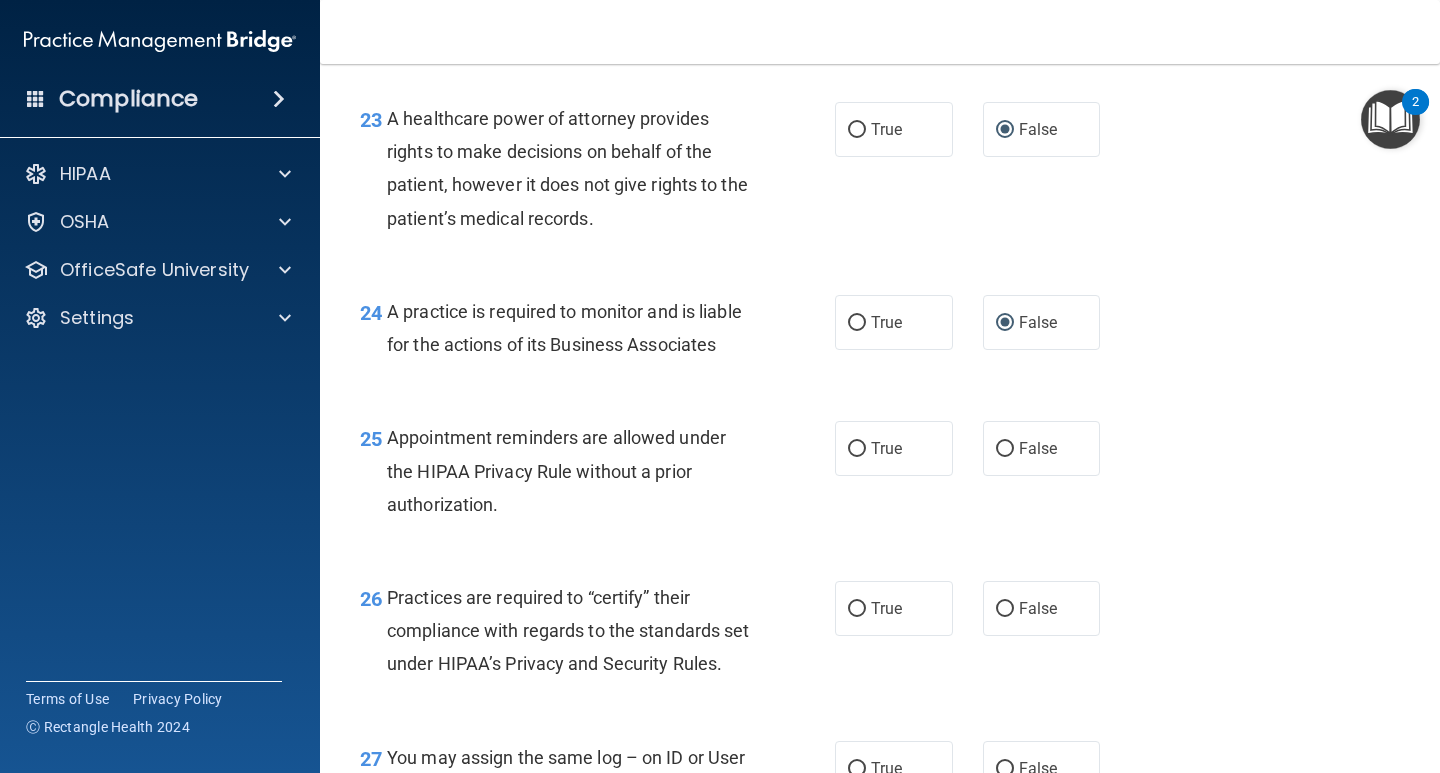 scroll, scrollTop: 4300, scrollLeft: 0, axis: vertical 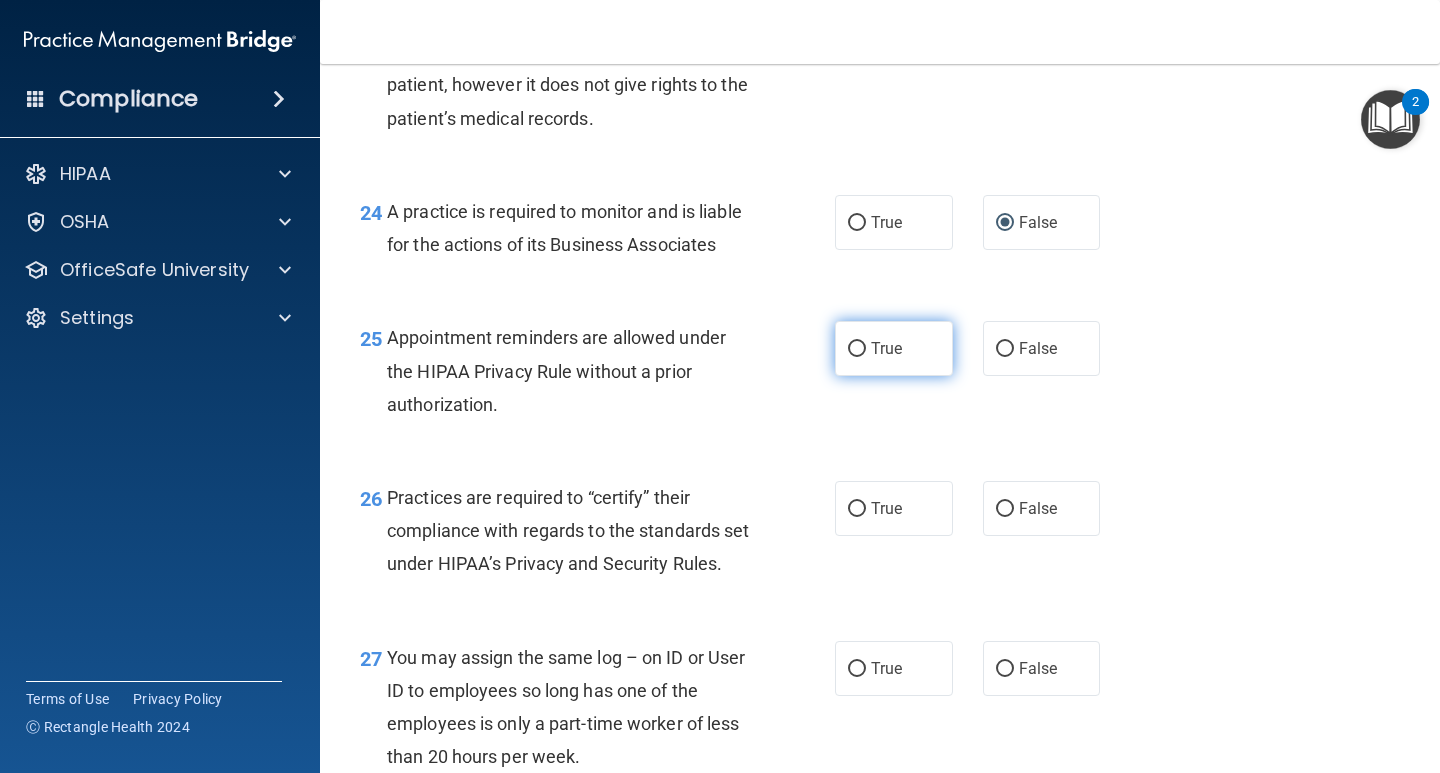 click on "True" at bounding box center [857, 349] 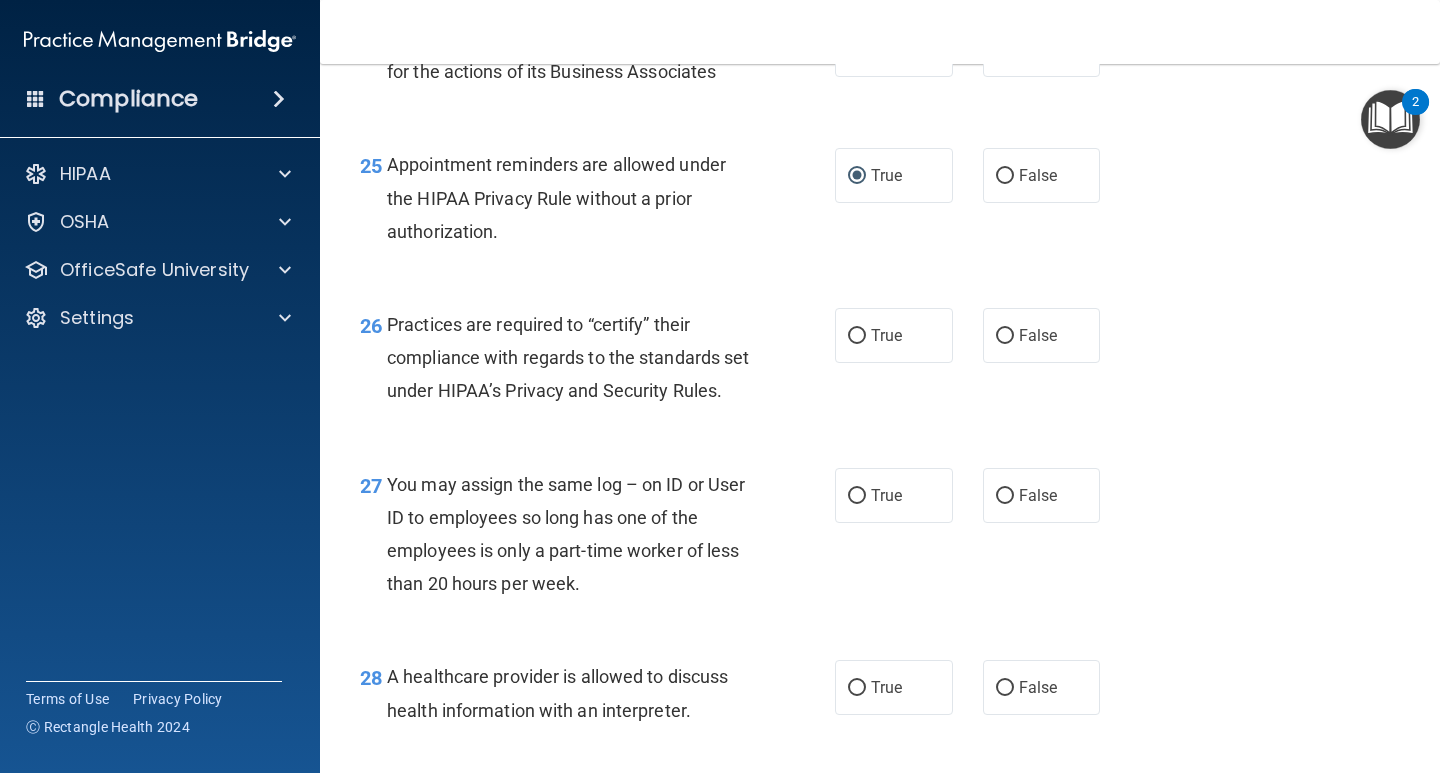scroll, scrollTop: 4600, scrollLeft: 0, axis: vertical 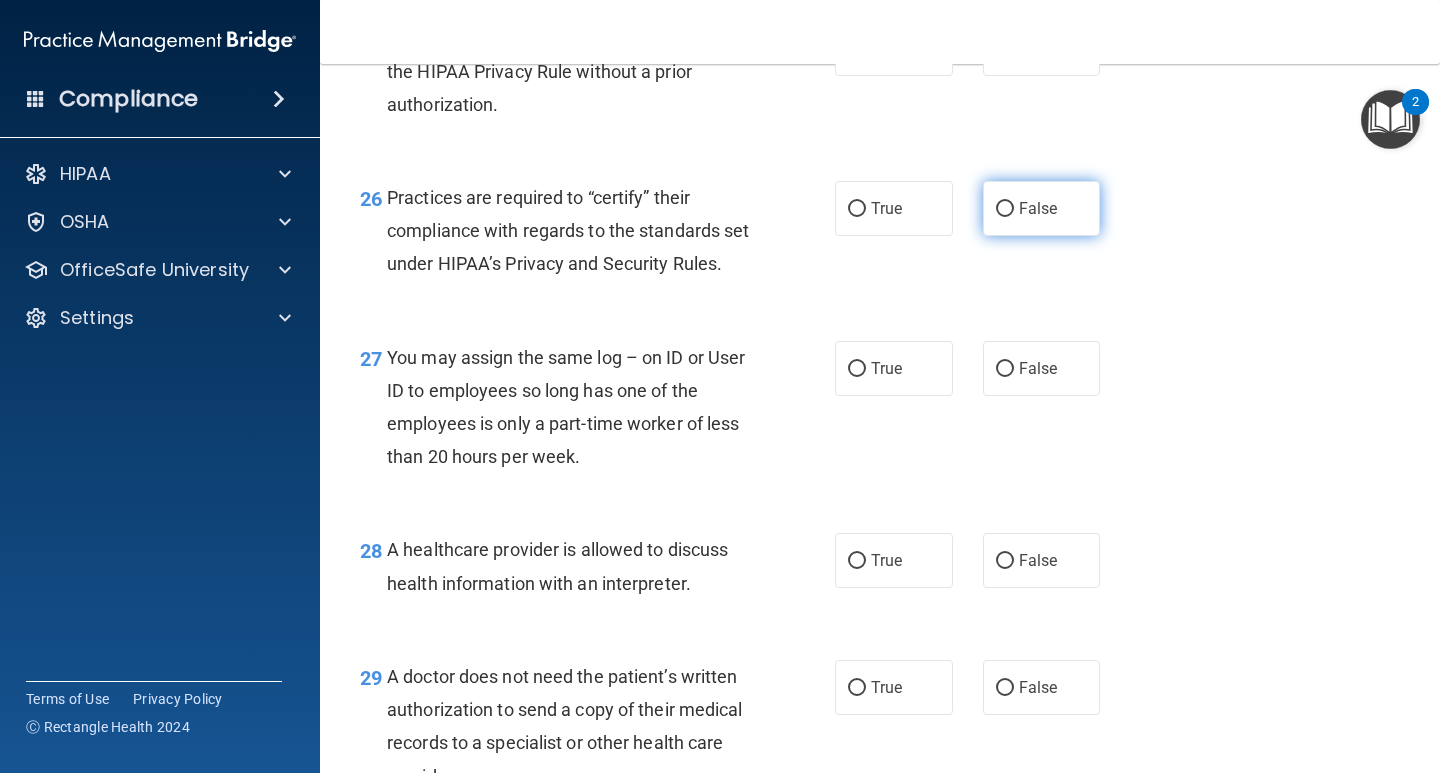 click on "False" at bounding box center [1005, 209] 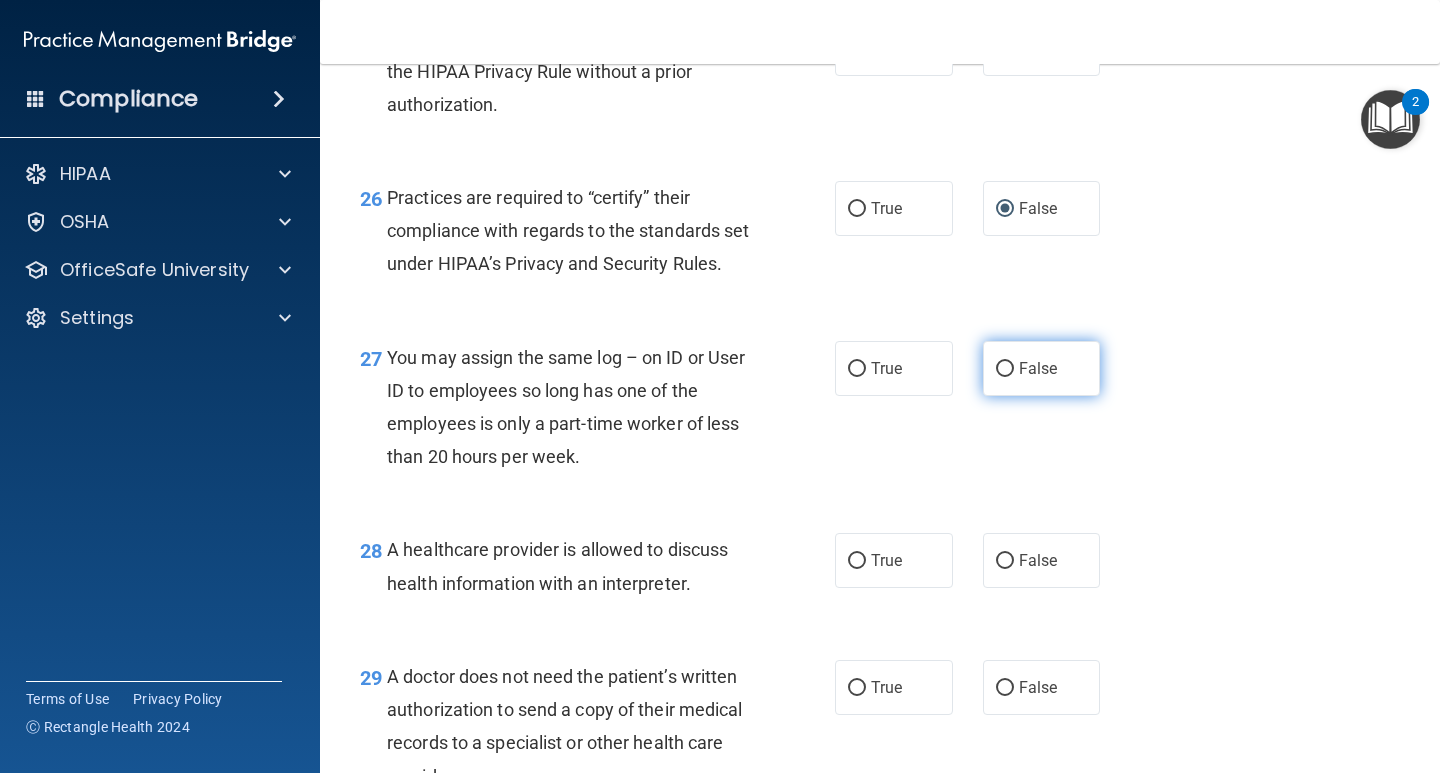 click on "False" at bounding box center [1005, 369] 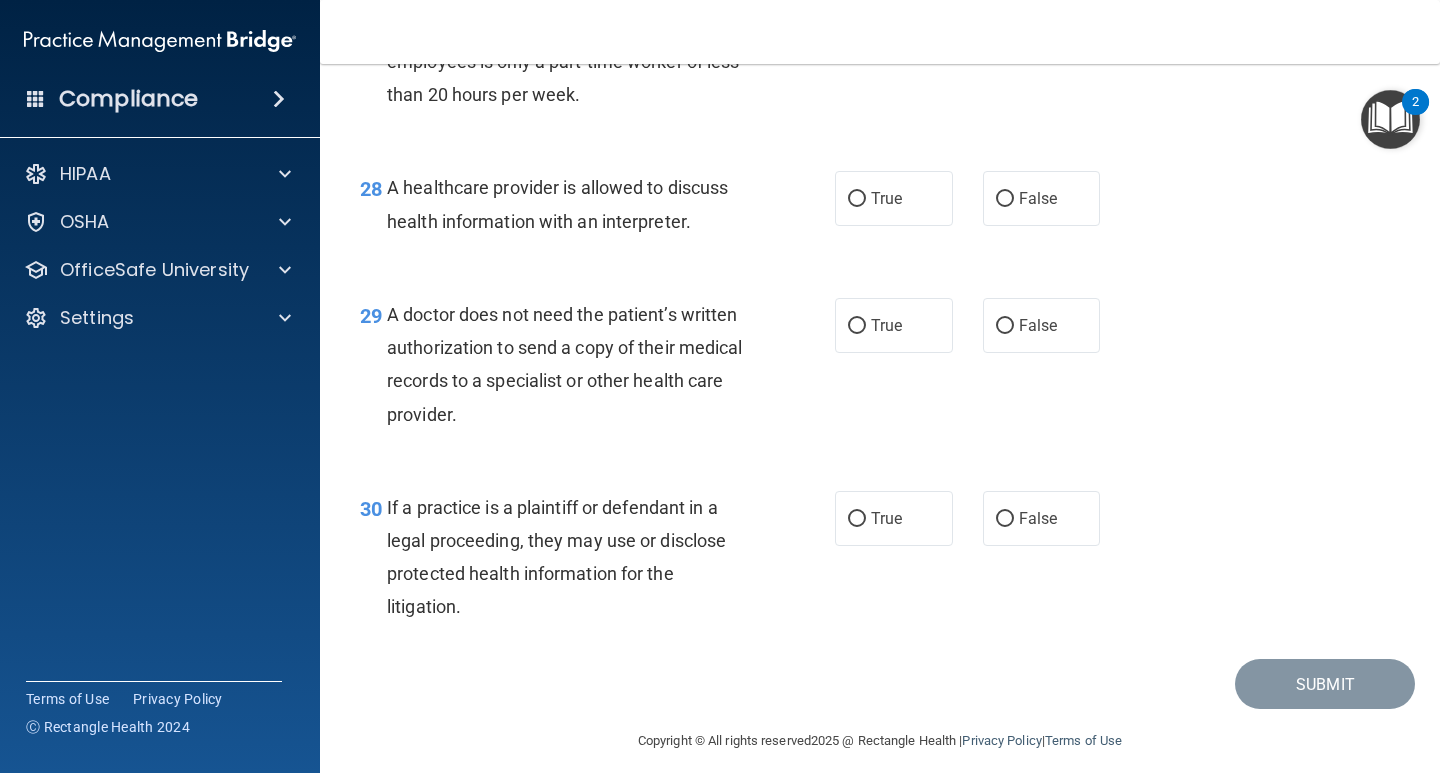 scroll, scrollTop: 5000, scrollLeft: 0, axis: vertical 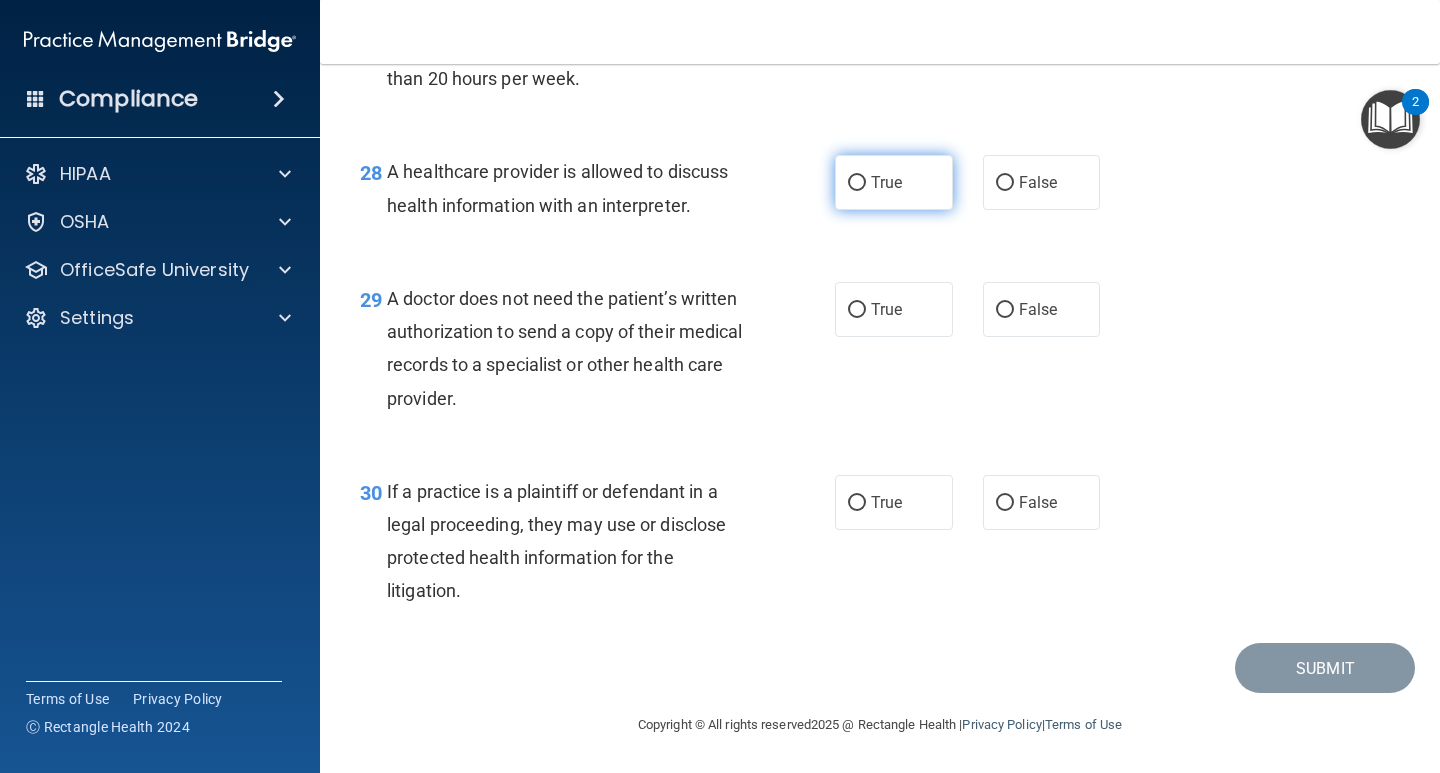 click on "True" at bounding box center (857, 183) 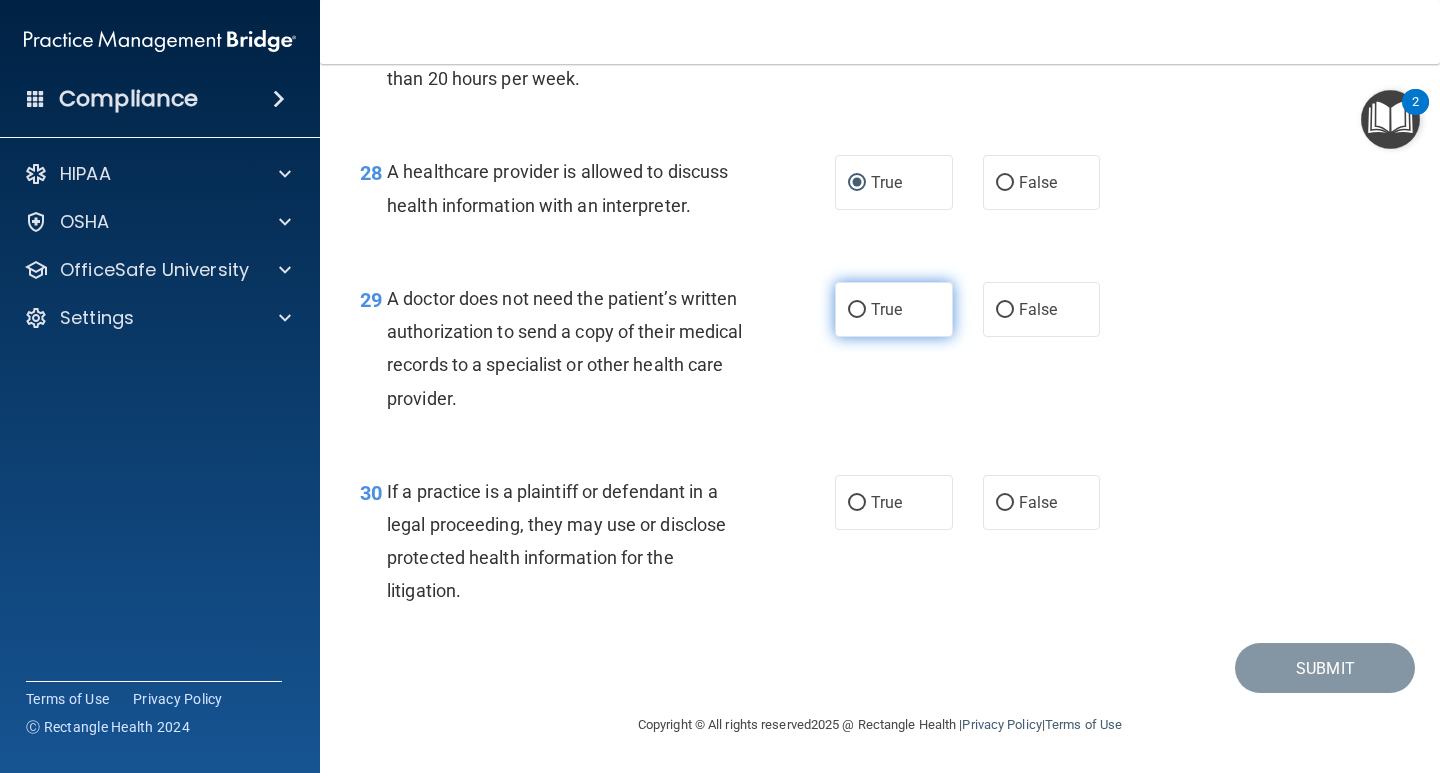 click on "True" at bounding box center (857, 310) 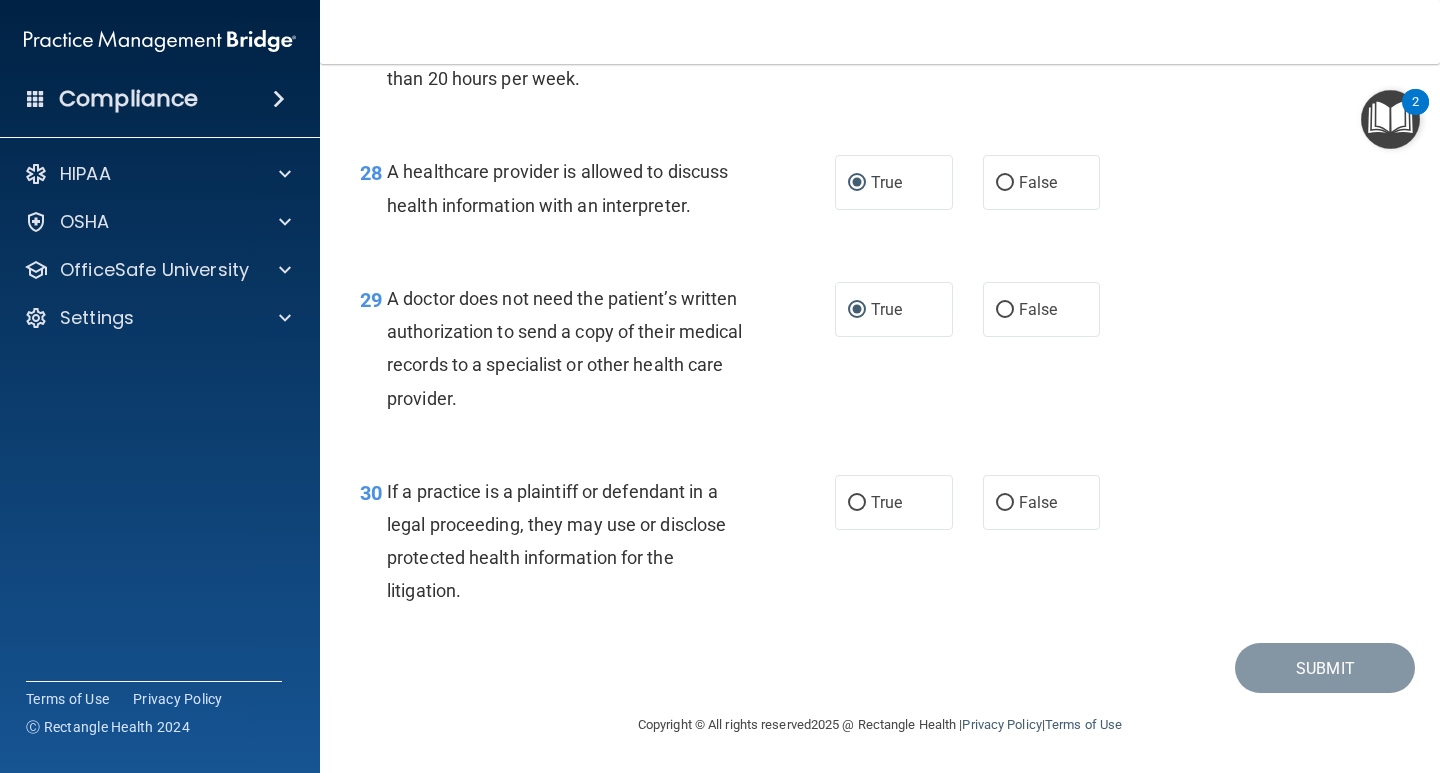 scroll, scrollTop: 5078, scrollLeft: 0, axis: vertical 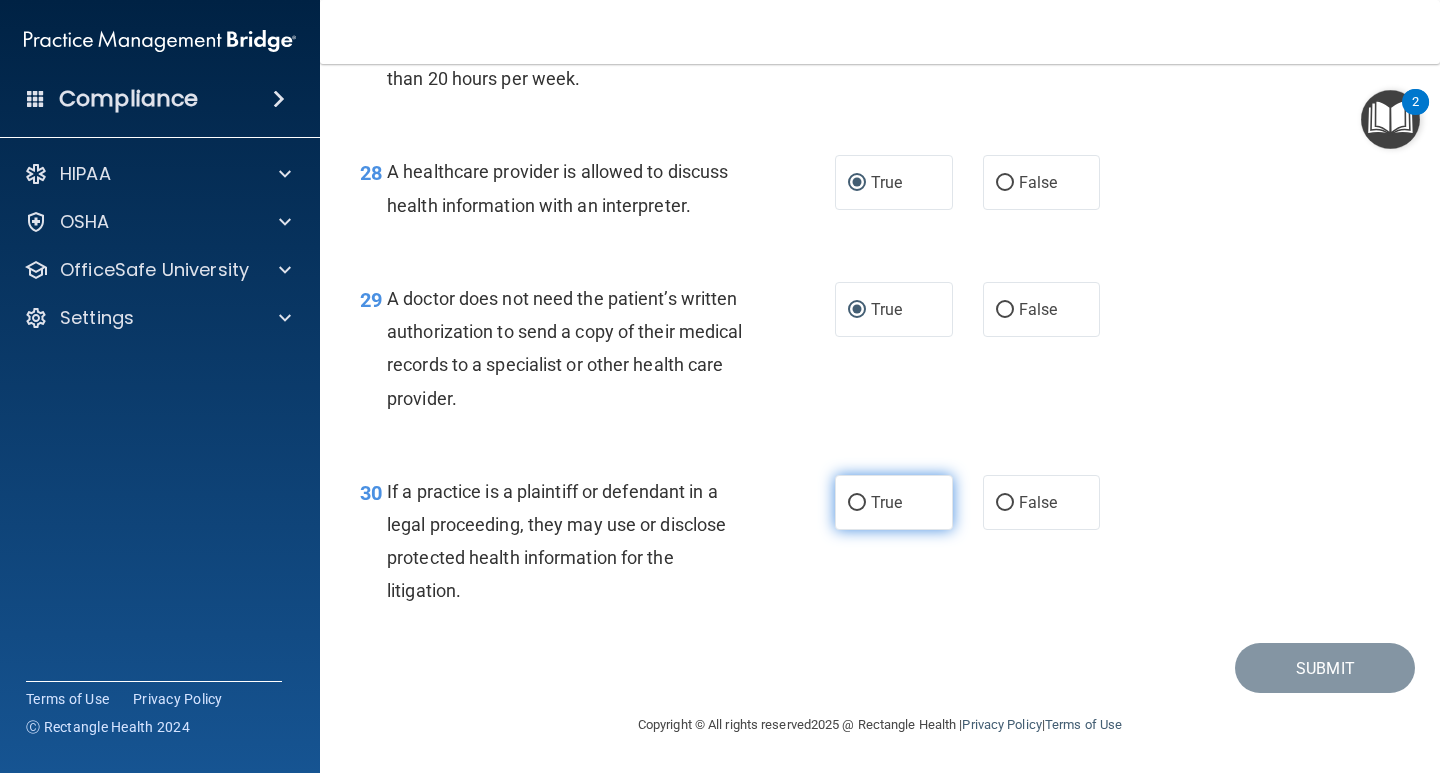 click on "True" at bounding box center [857, 503] 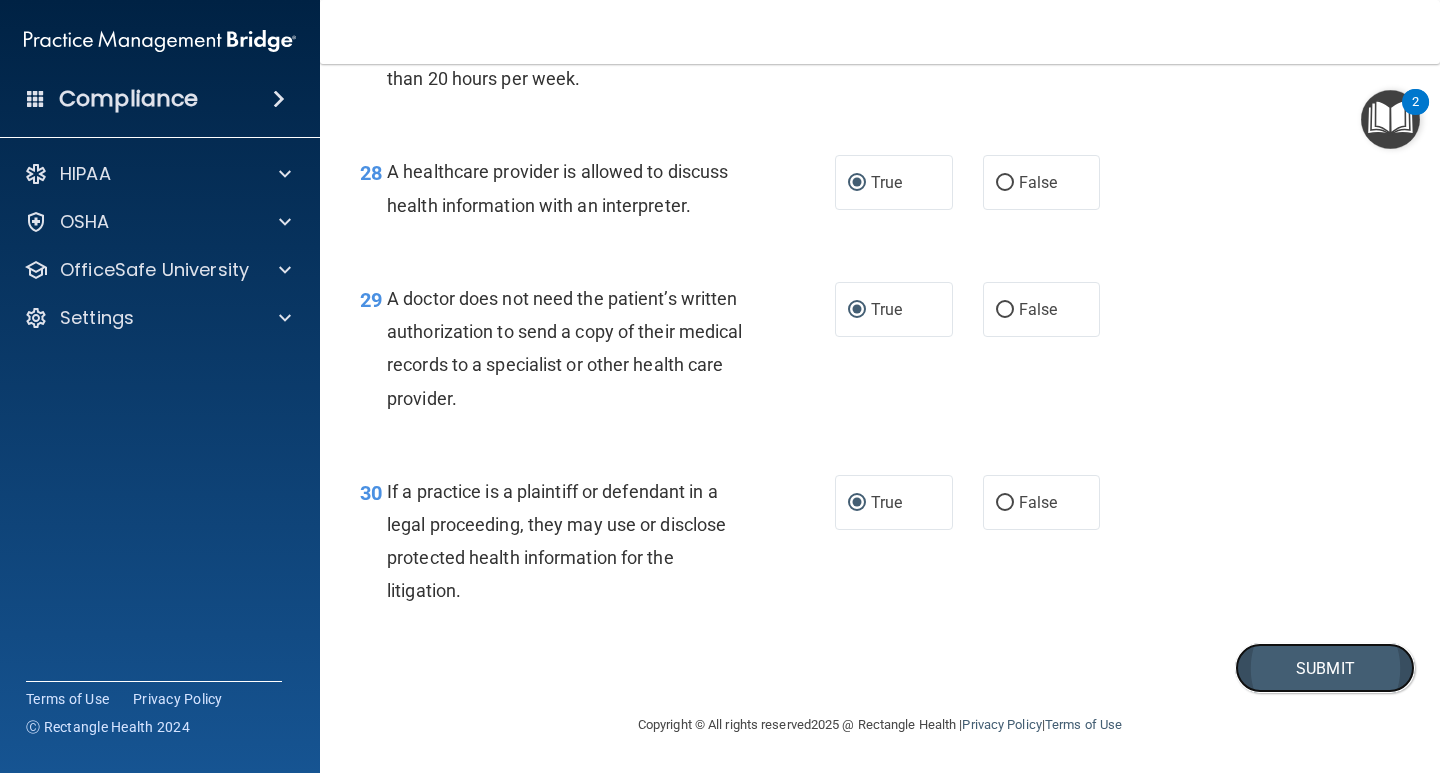 click on "Submit" at bounding box center (1325, 668) 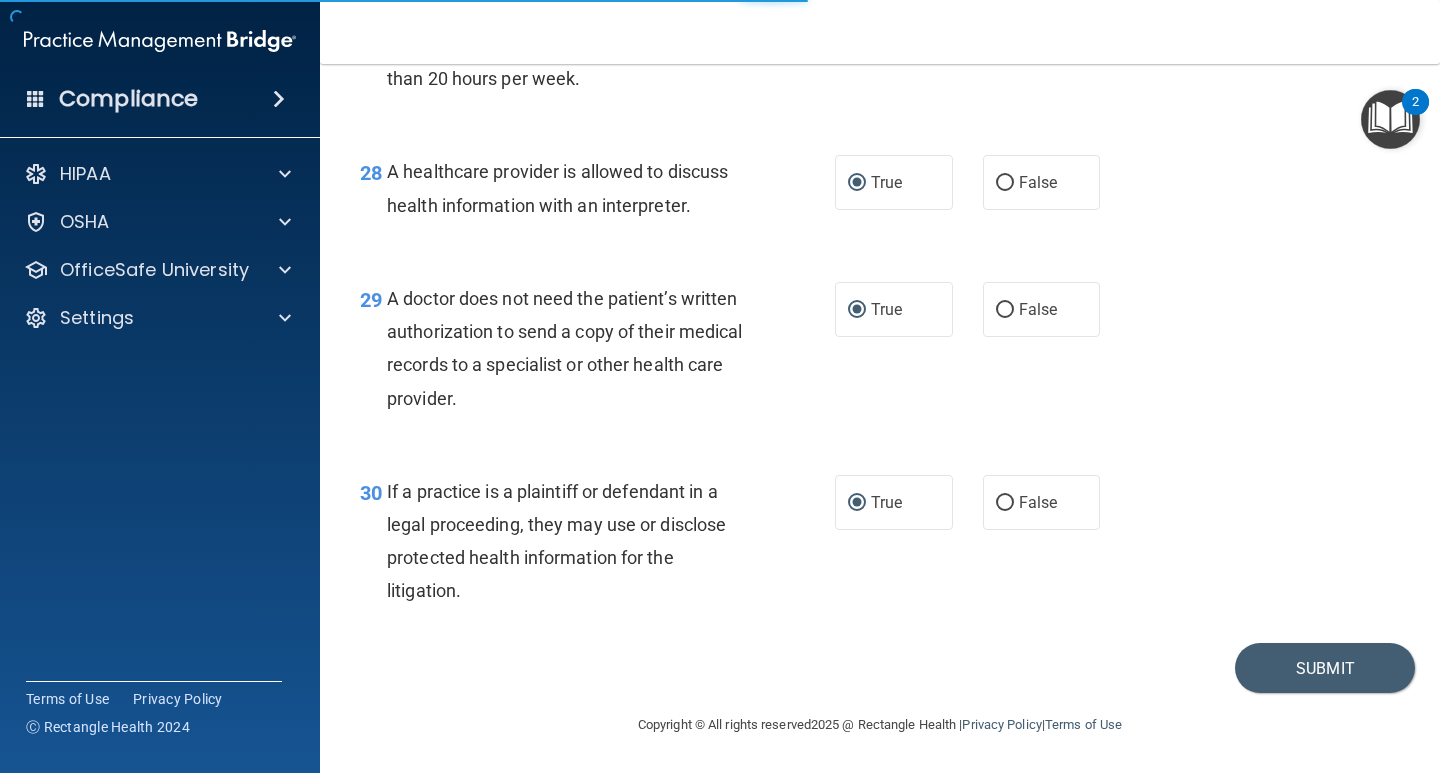 scroll, scrollTop: 0, scrollLeft: 0, axis: both 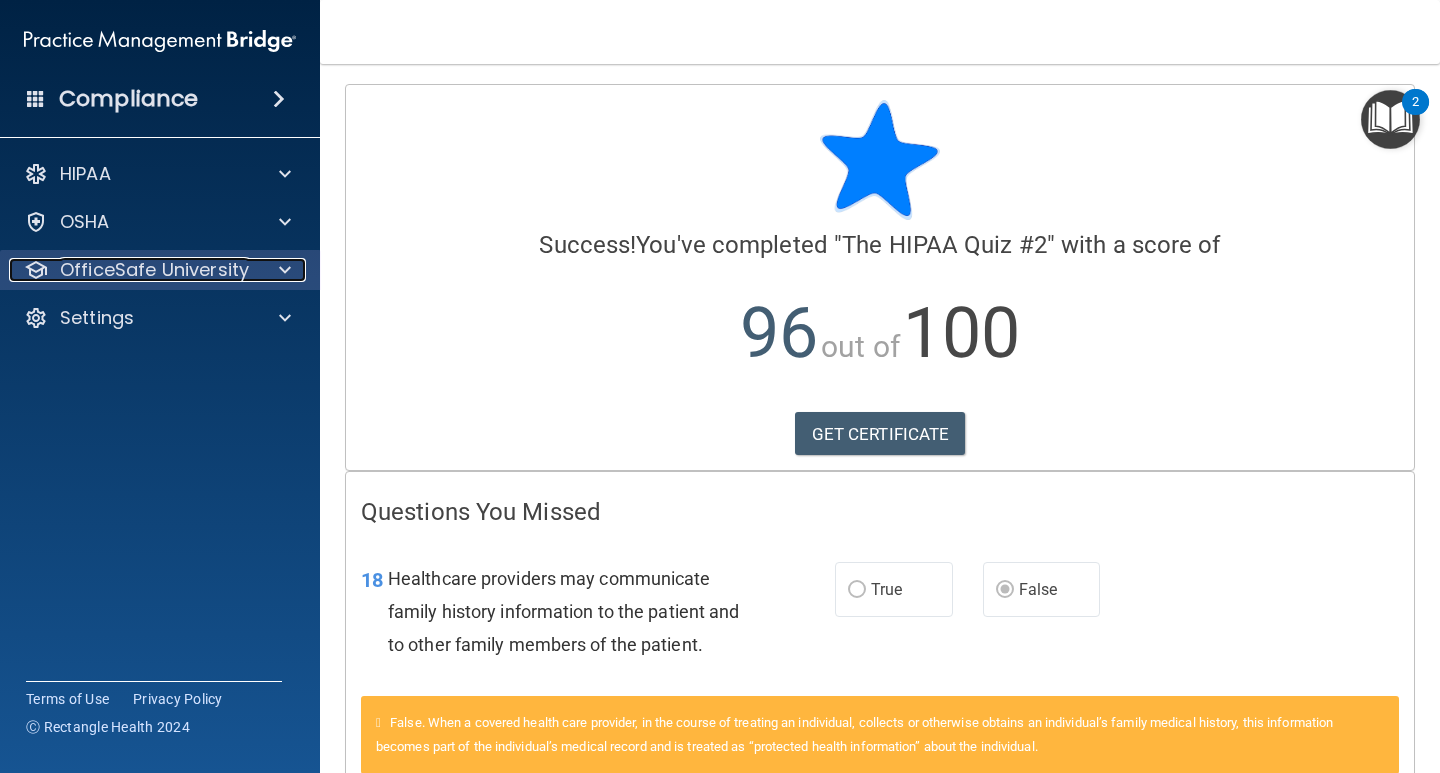 click on "OfficeSafe University" at bounding box center [154, 270] 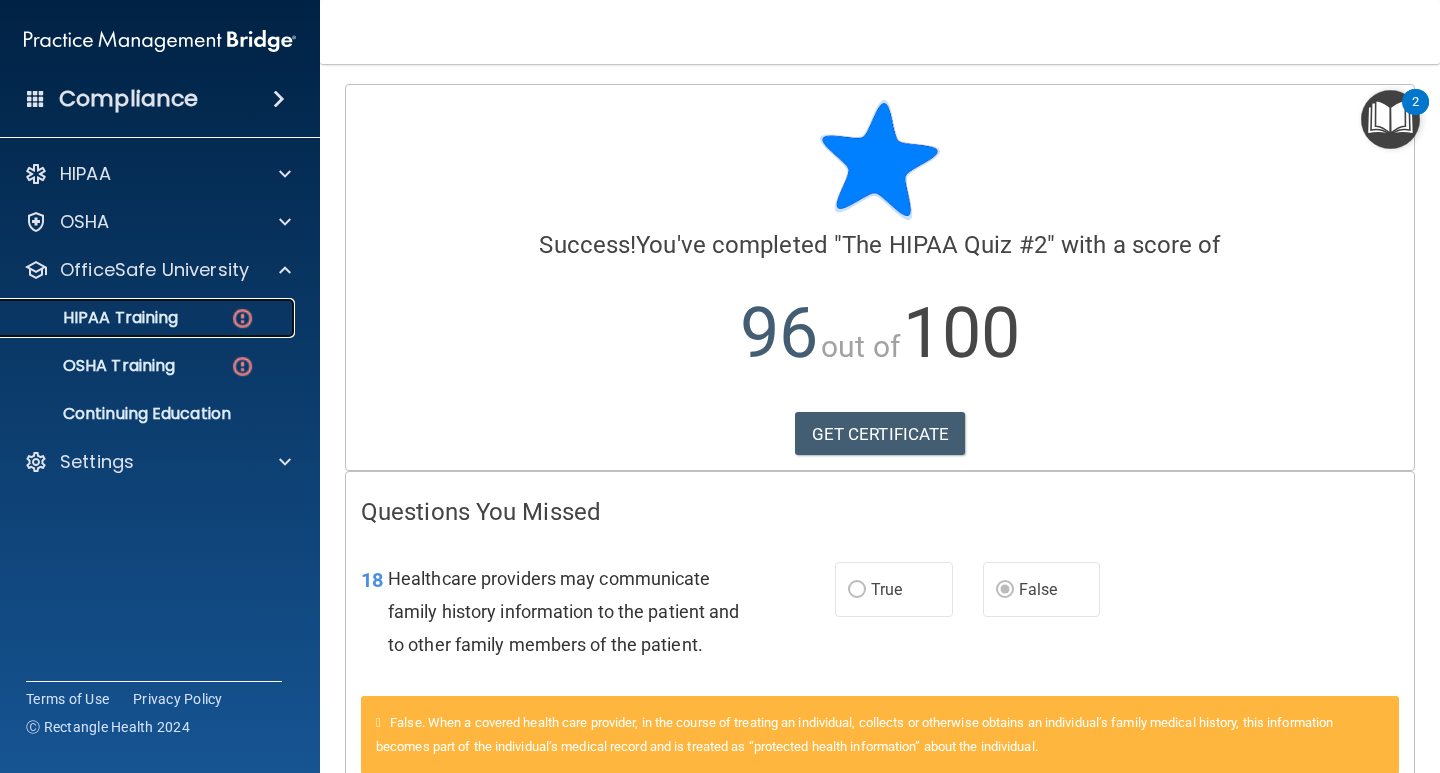 click on "HIPAA Training" at bounding box center [95, 318] 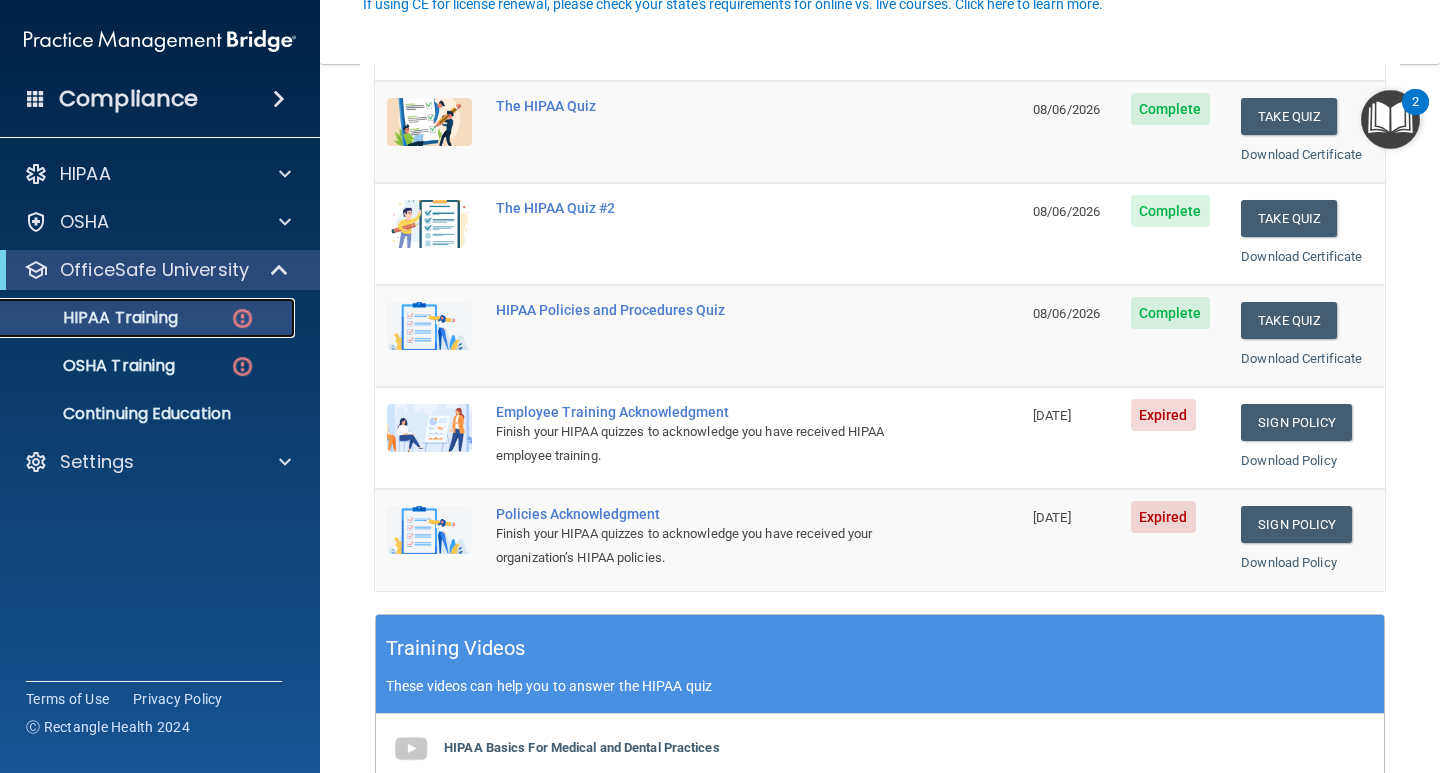 scroll, scrollTop: 300, scrollLeft: 0, axis: vertical 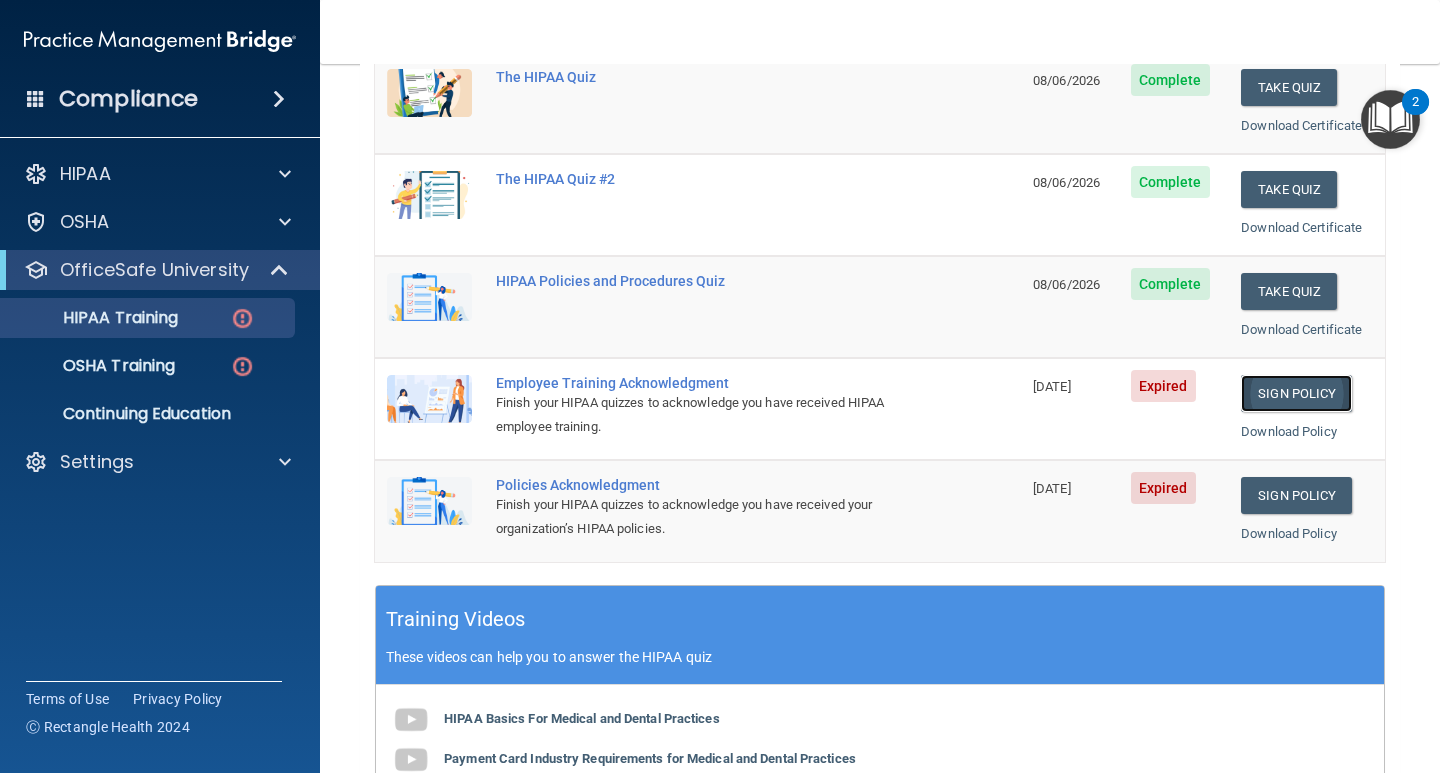 click on "Sign Policy" at bounding box center [1296, 393] 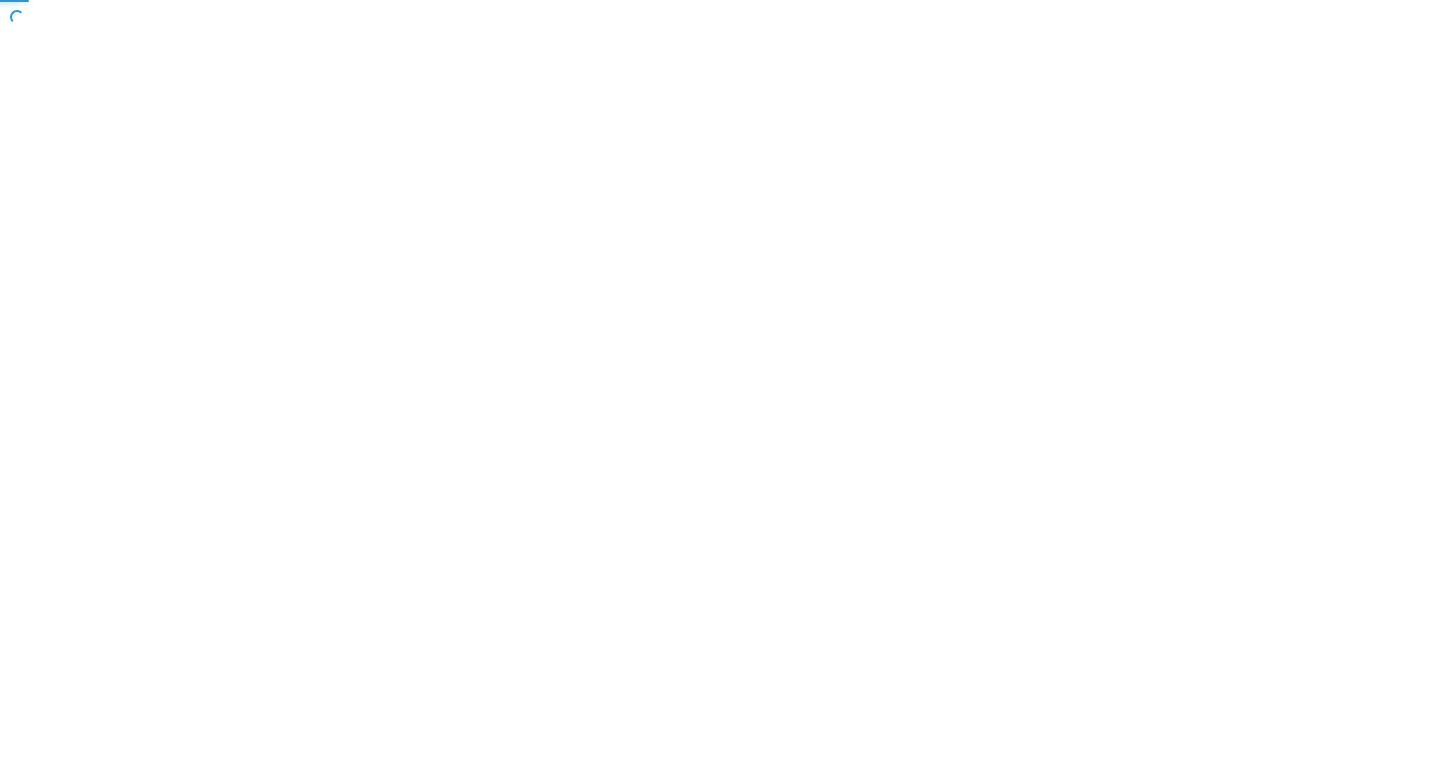 scroll, scrollTop: 0, scrollLeft: 0, axis: both 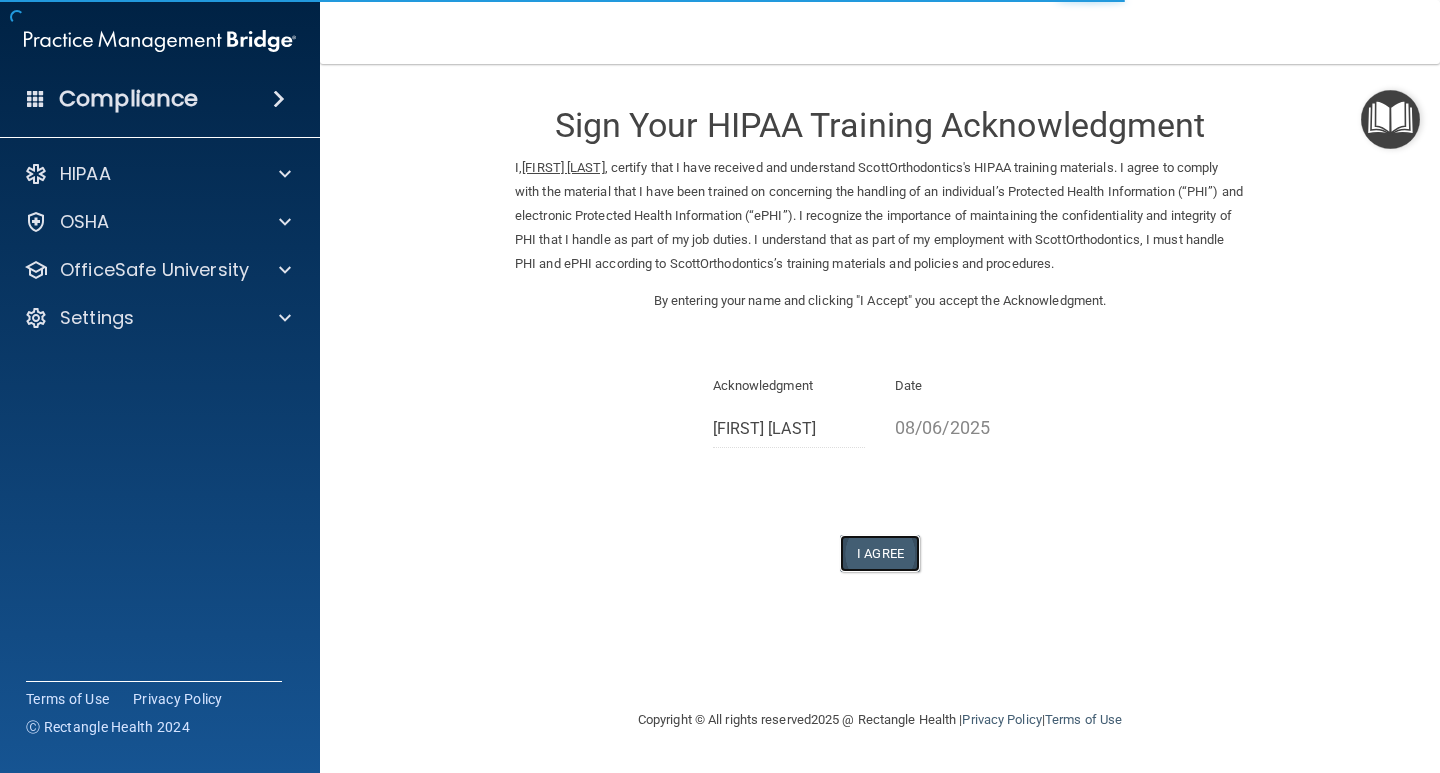 click on "I Agree" at bounding box center [880, 553] 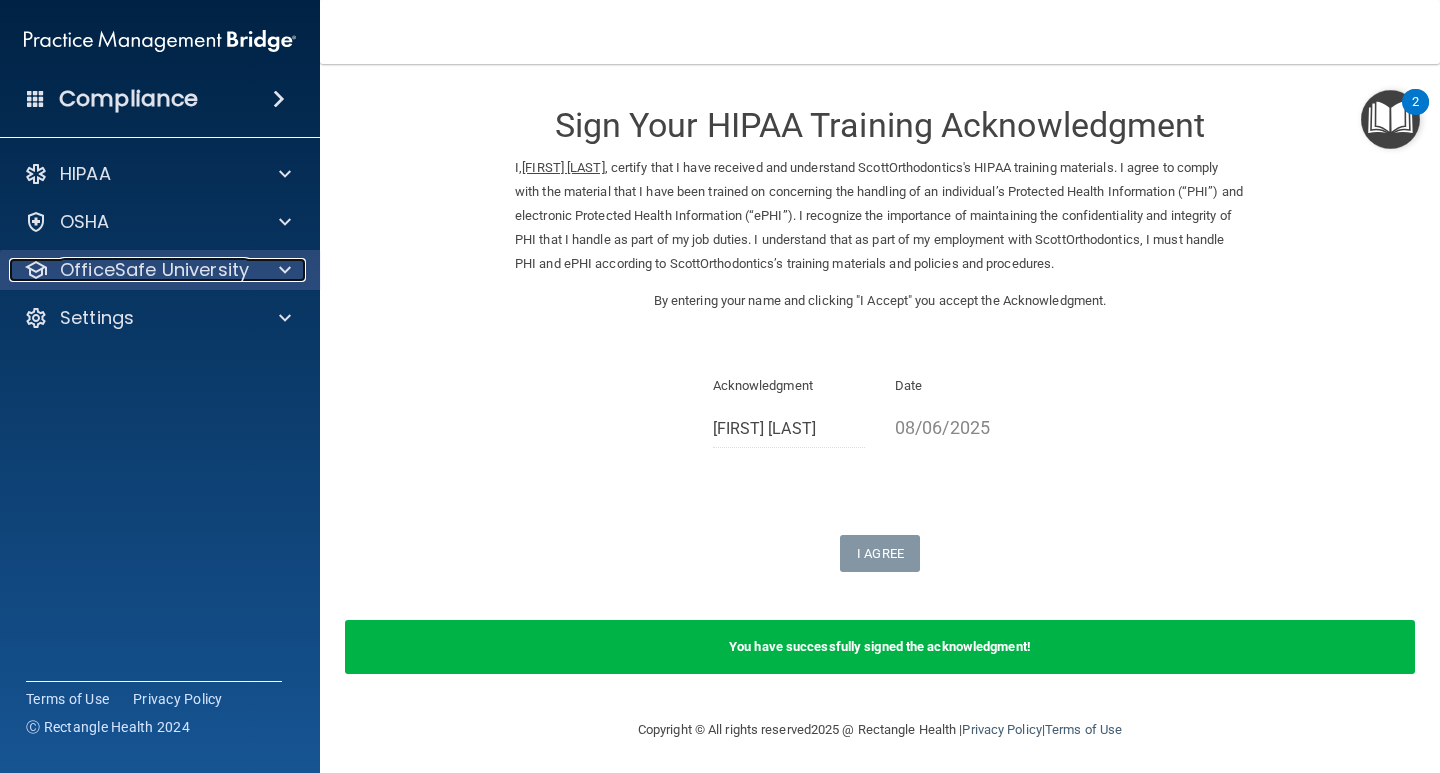 click on "OfficeSafe University" at bounding box center [154, 270] 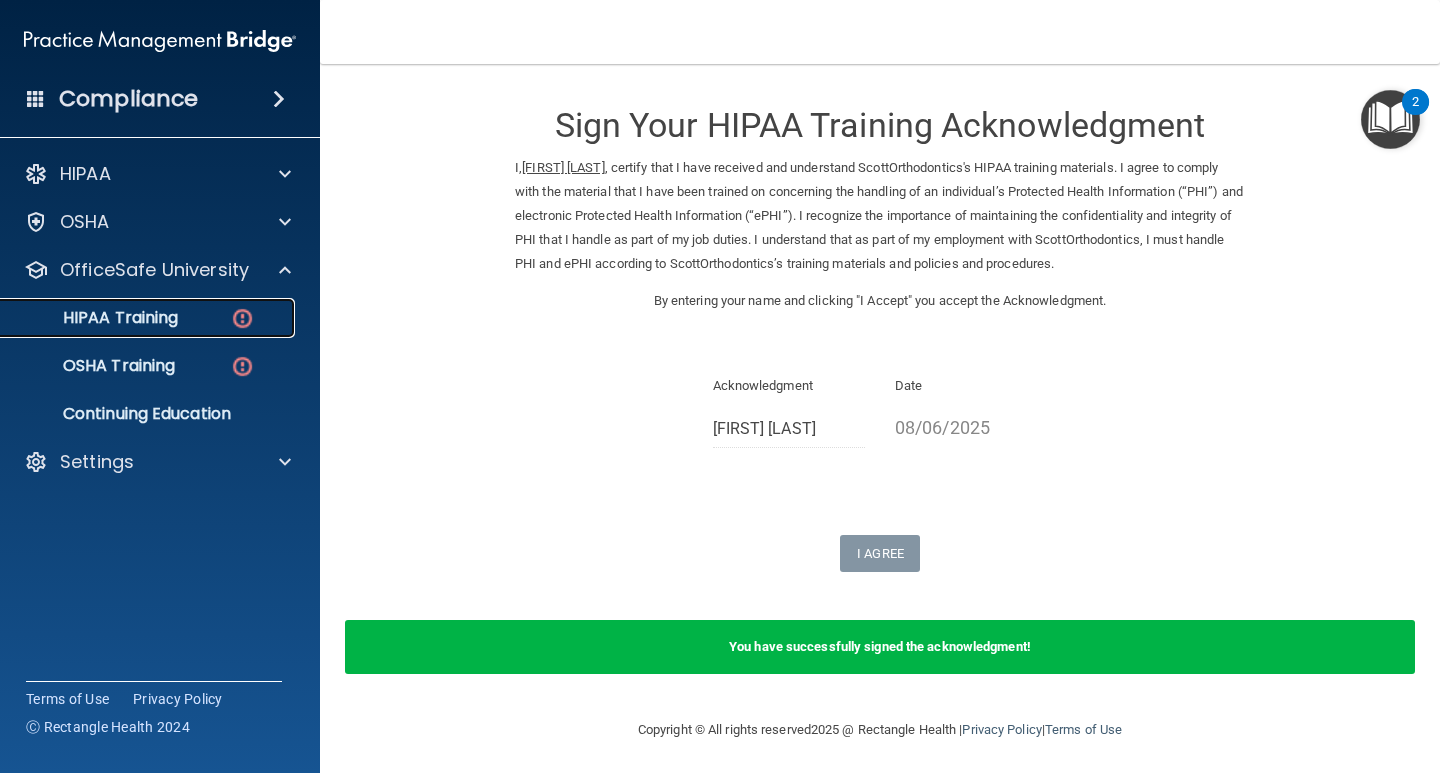 click on "HIPAA Training" at bounding box center (95, 318) 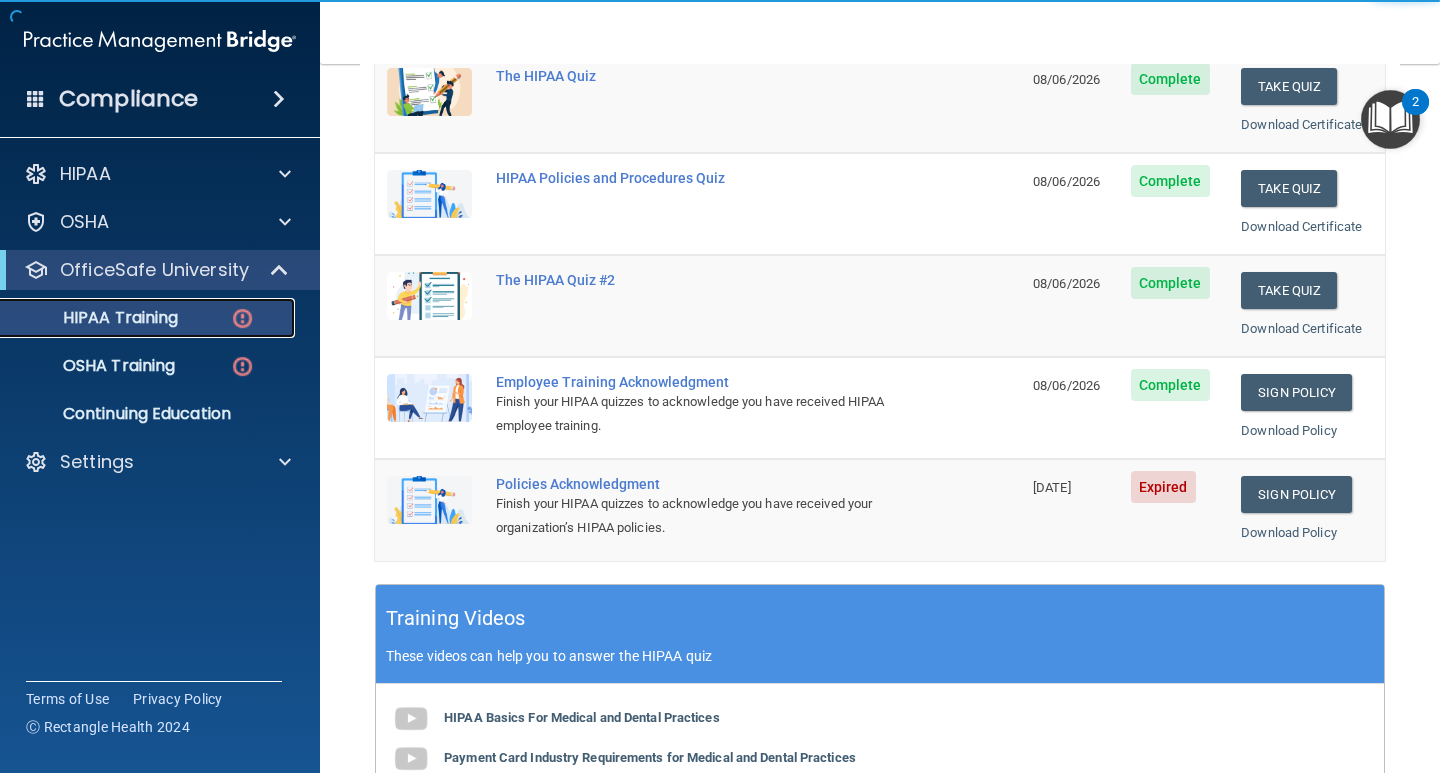 scroll, scrollTop: 400, scrollLeft: 0, axis: vertical 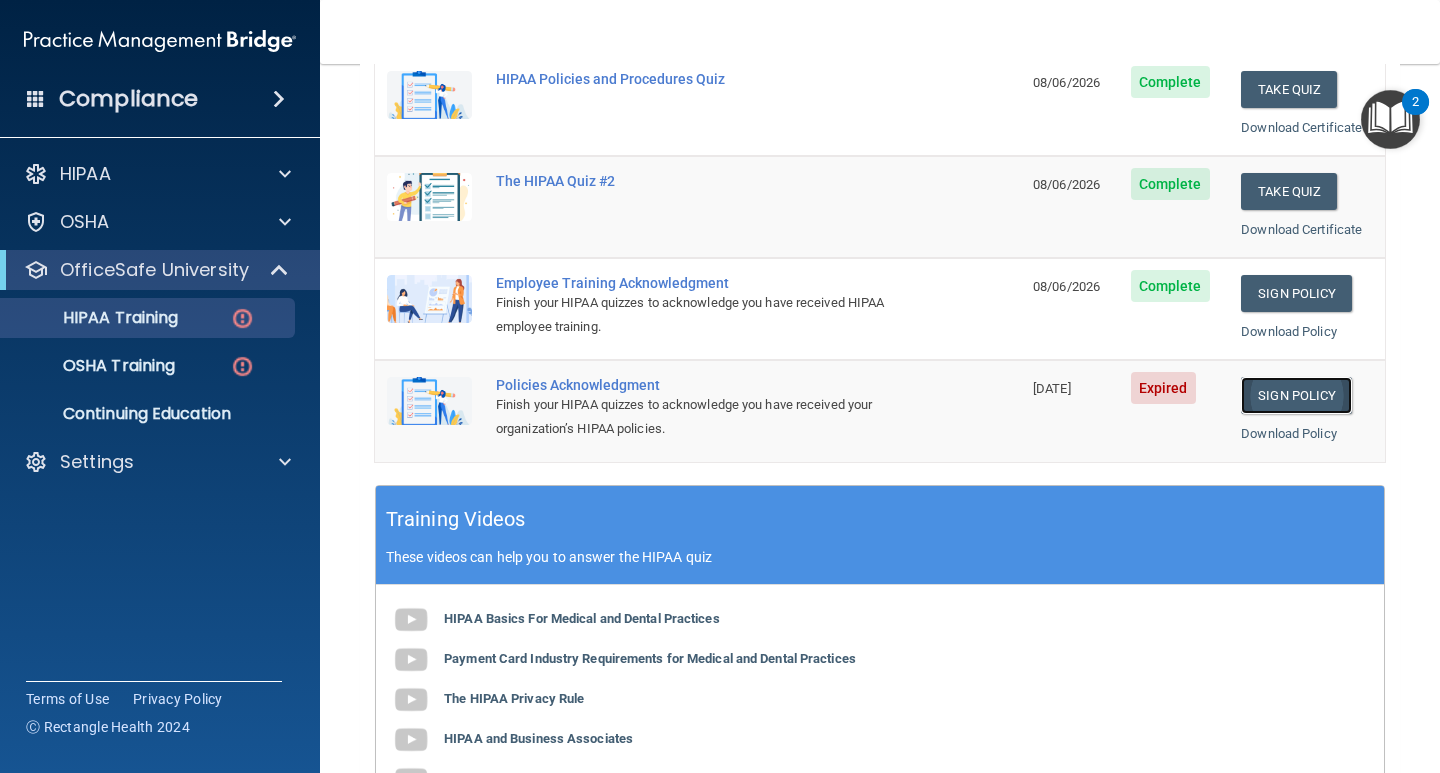 click on "Sign Policy" at bounding box center [1296, 395] 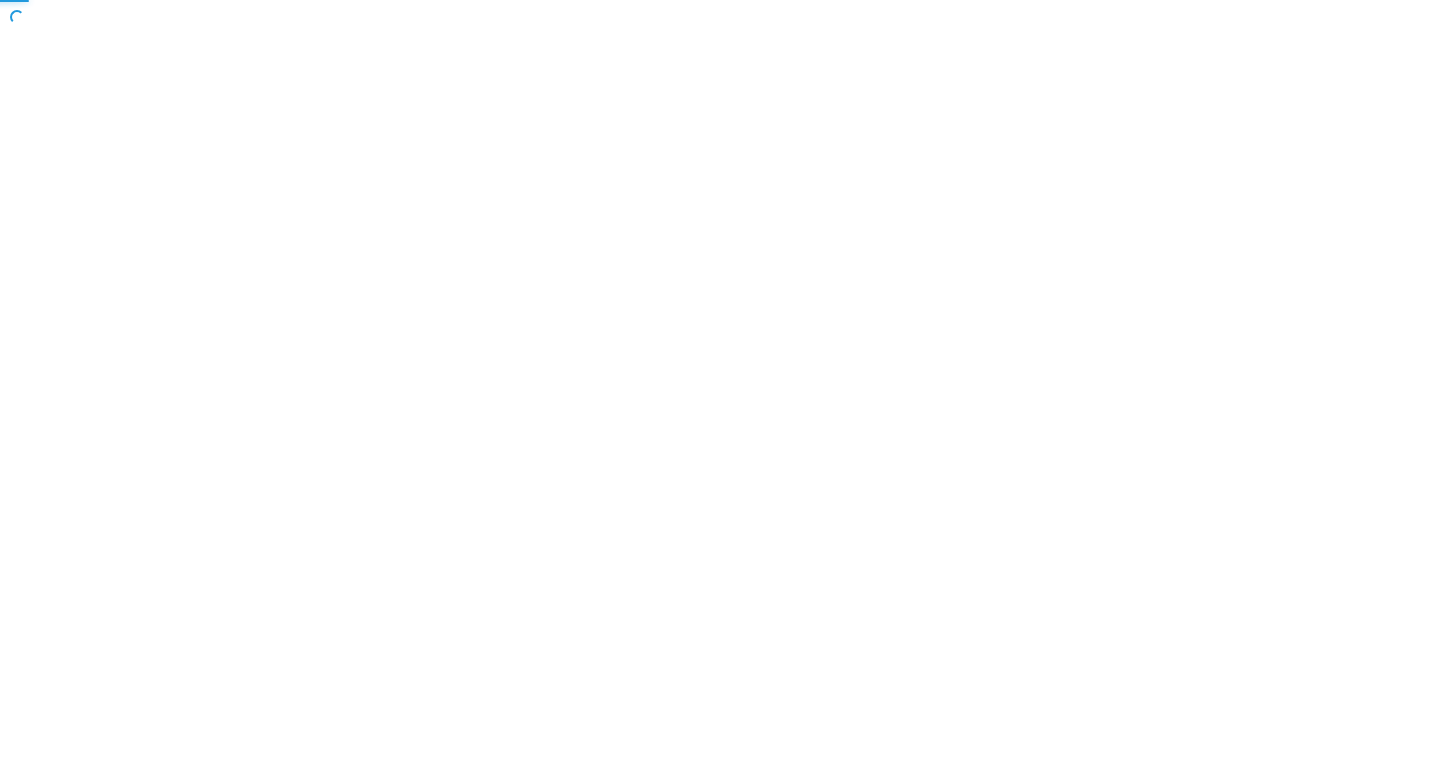 scroll, scrollTop: 0, scrollLeft: 0, axis: both 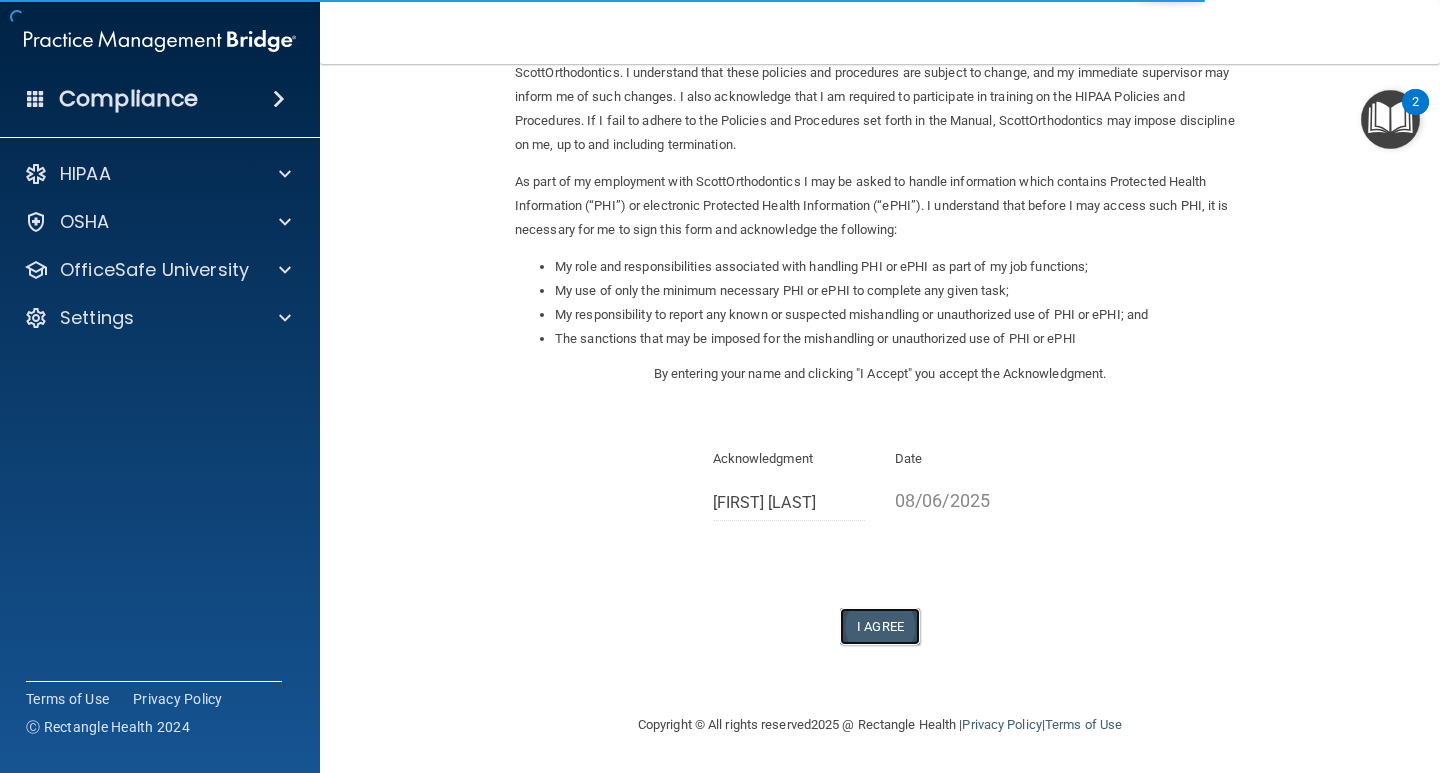 click on "I Agree" at bounding box center (880, 626) 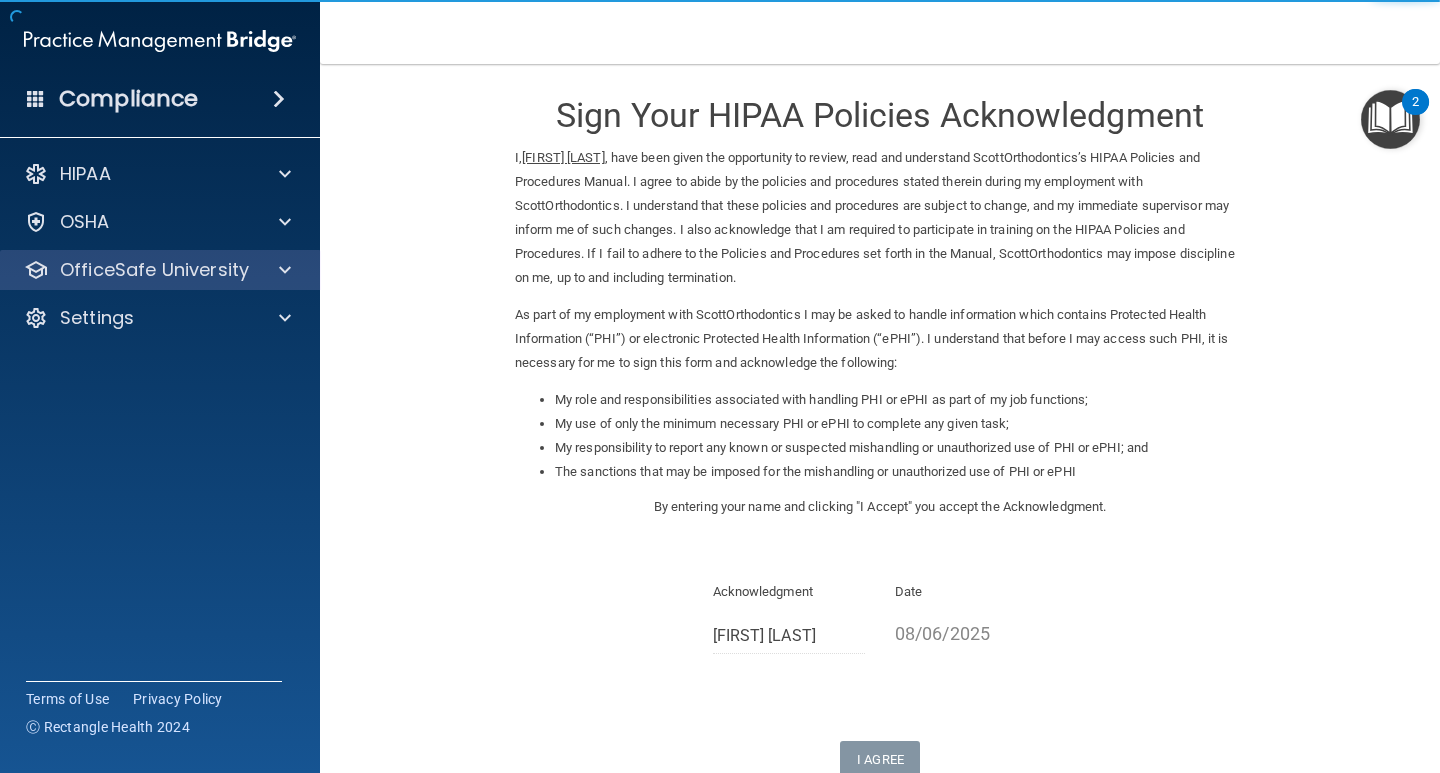 scroll, scrollTop: 0, scrollLeft: 0, axis: both 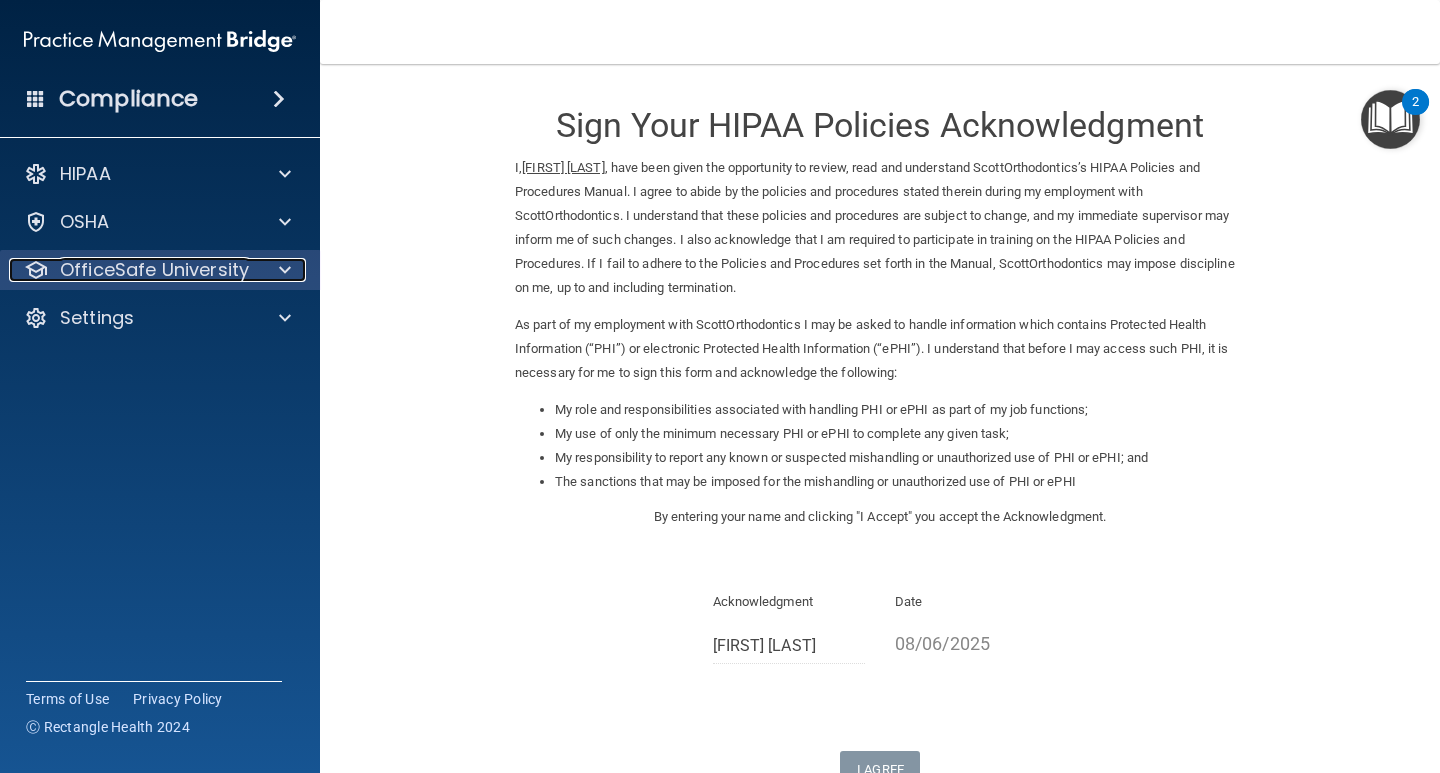 click on "OfficeSafe University" at bounding box center [154, 270] 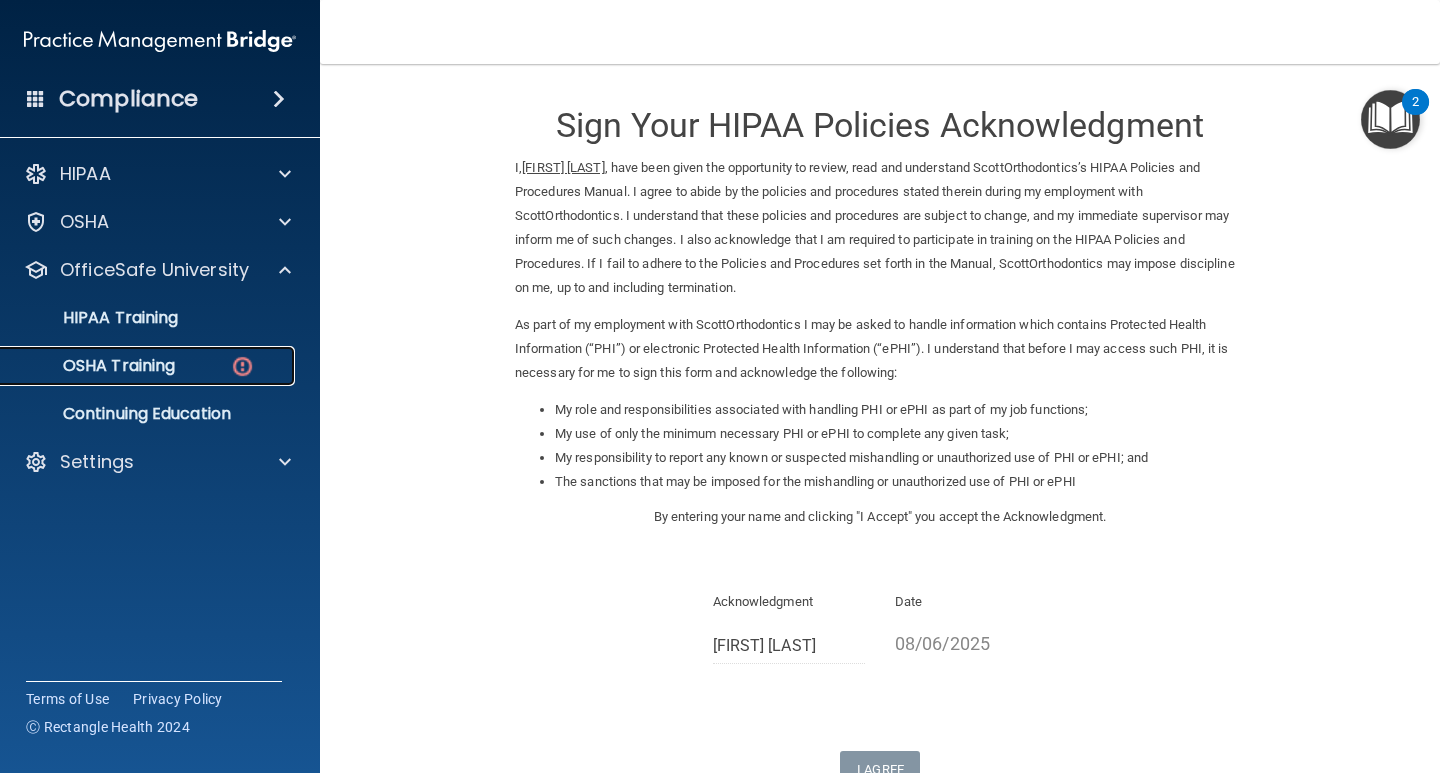 click on "OSHA Training" at bounding box center [94, 366] 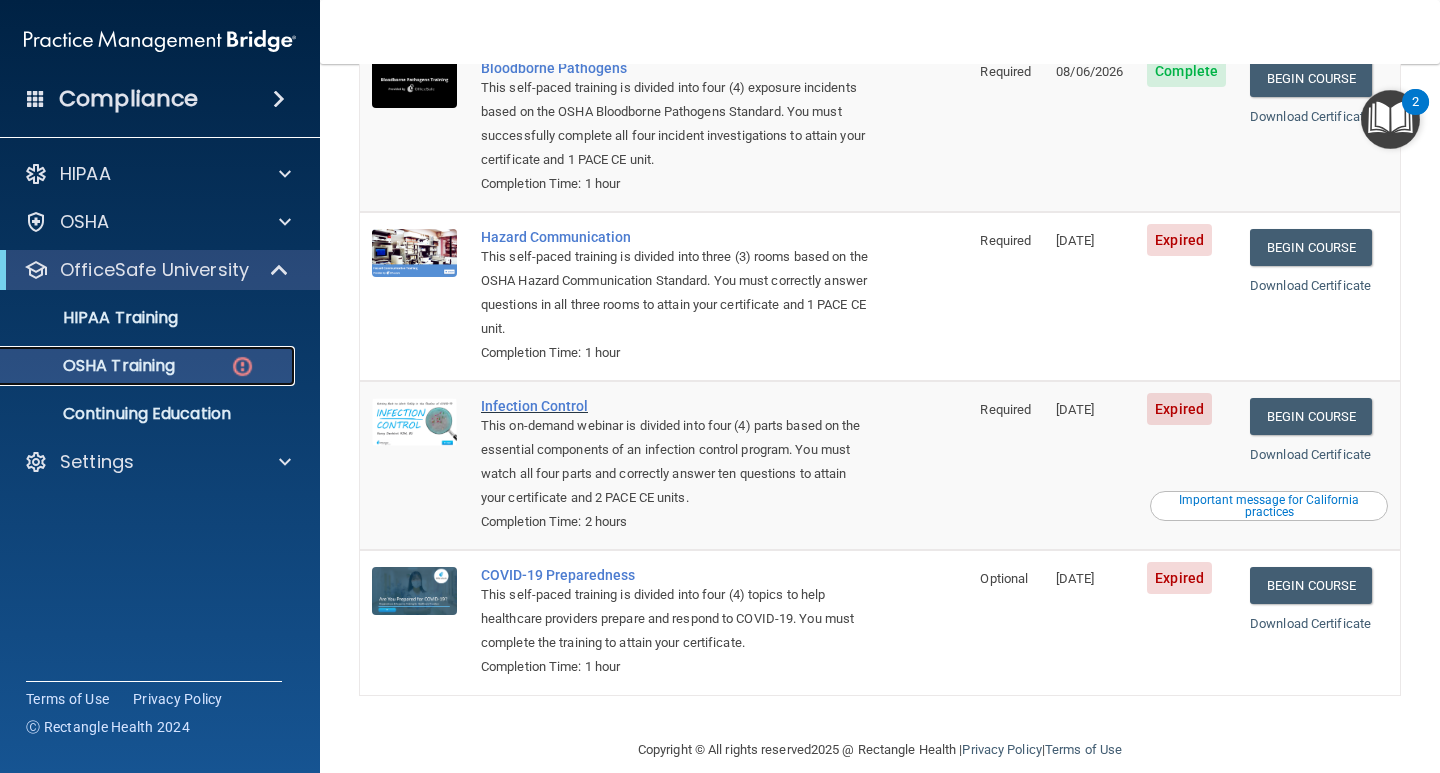 scroll, scrollTop: 267, scrollLeft: 0, axis: vertical 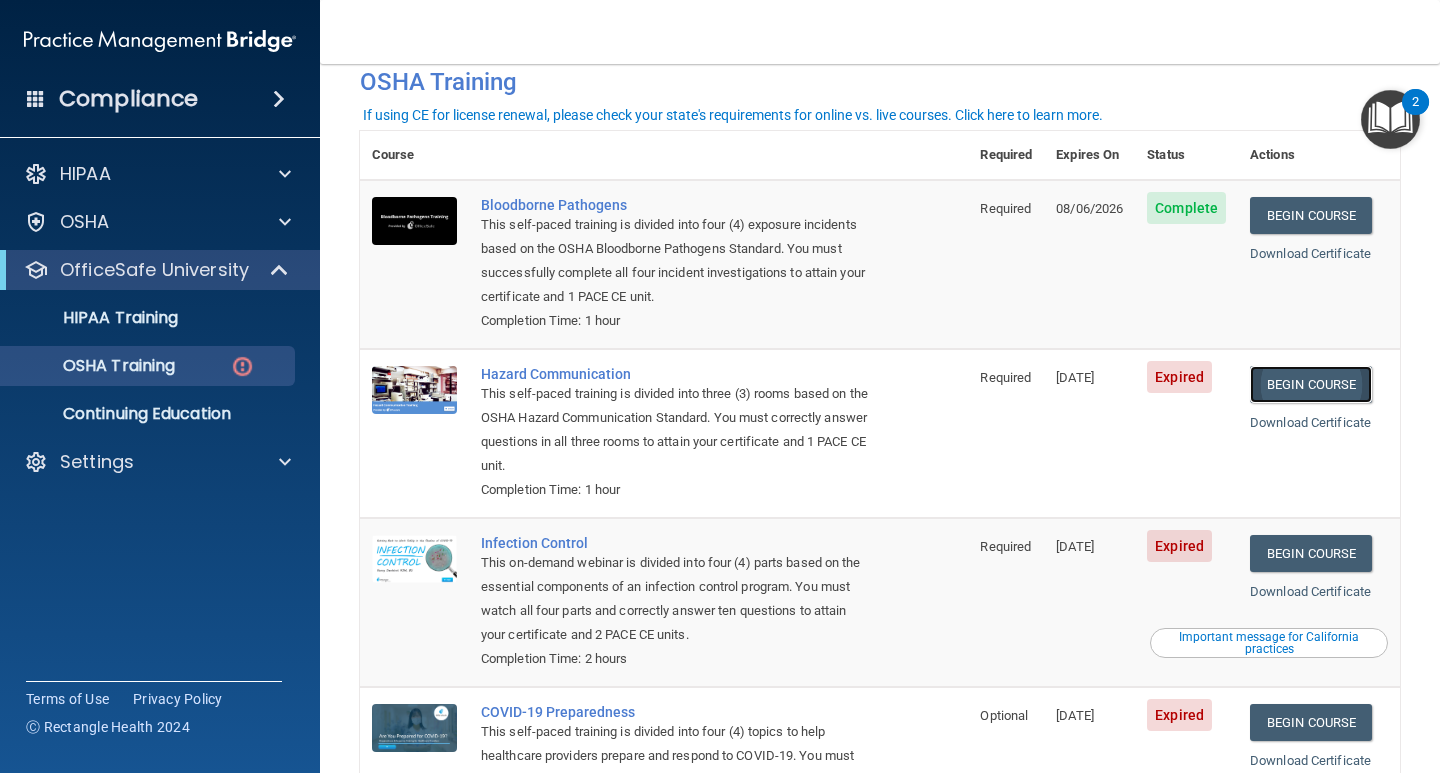 click on "Begin Course" at bounding box center (1311, 384) 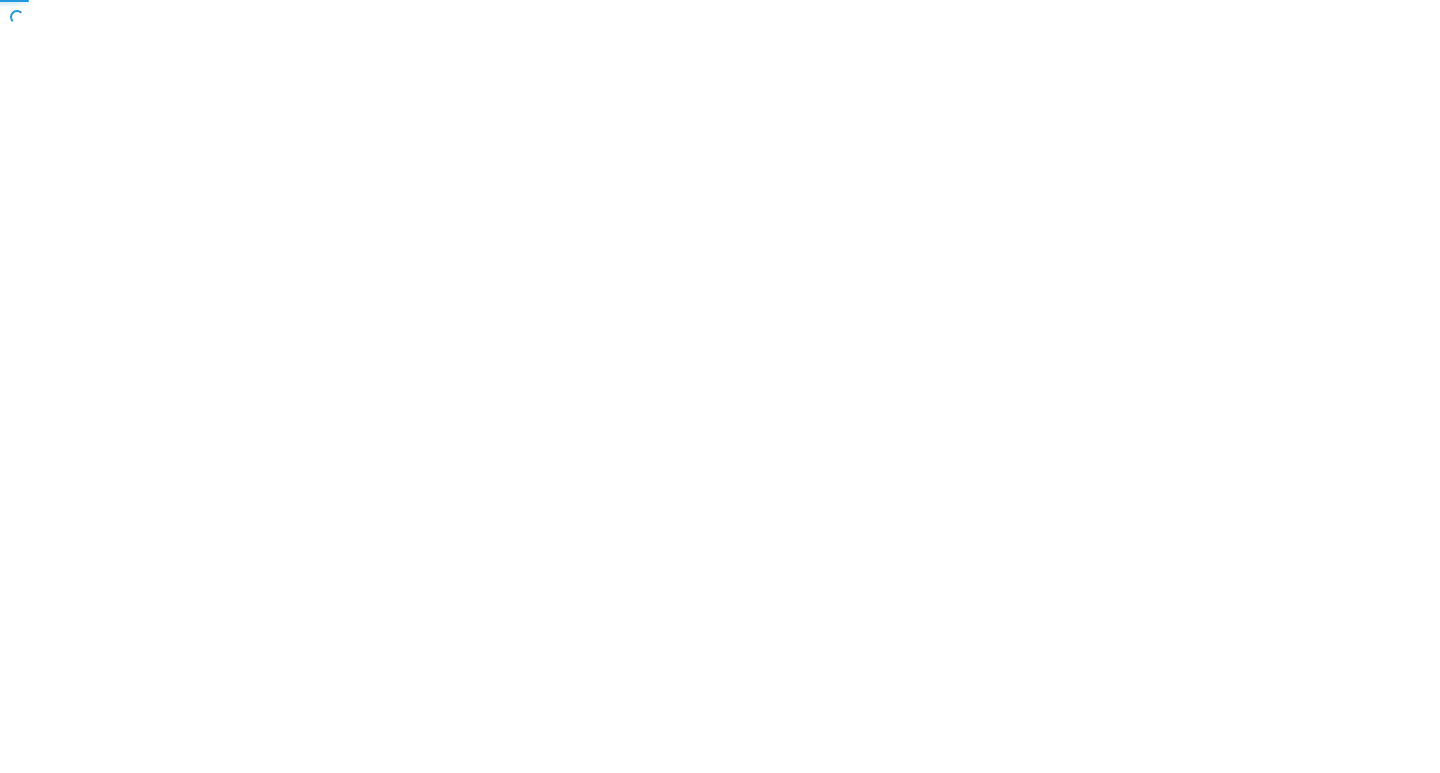 scroll, scrollTop: 0, scrollLeft: 0, axis: both 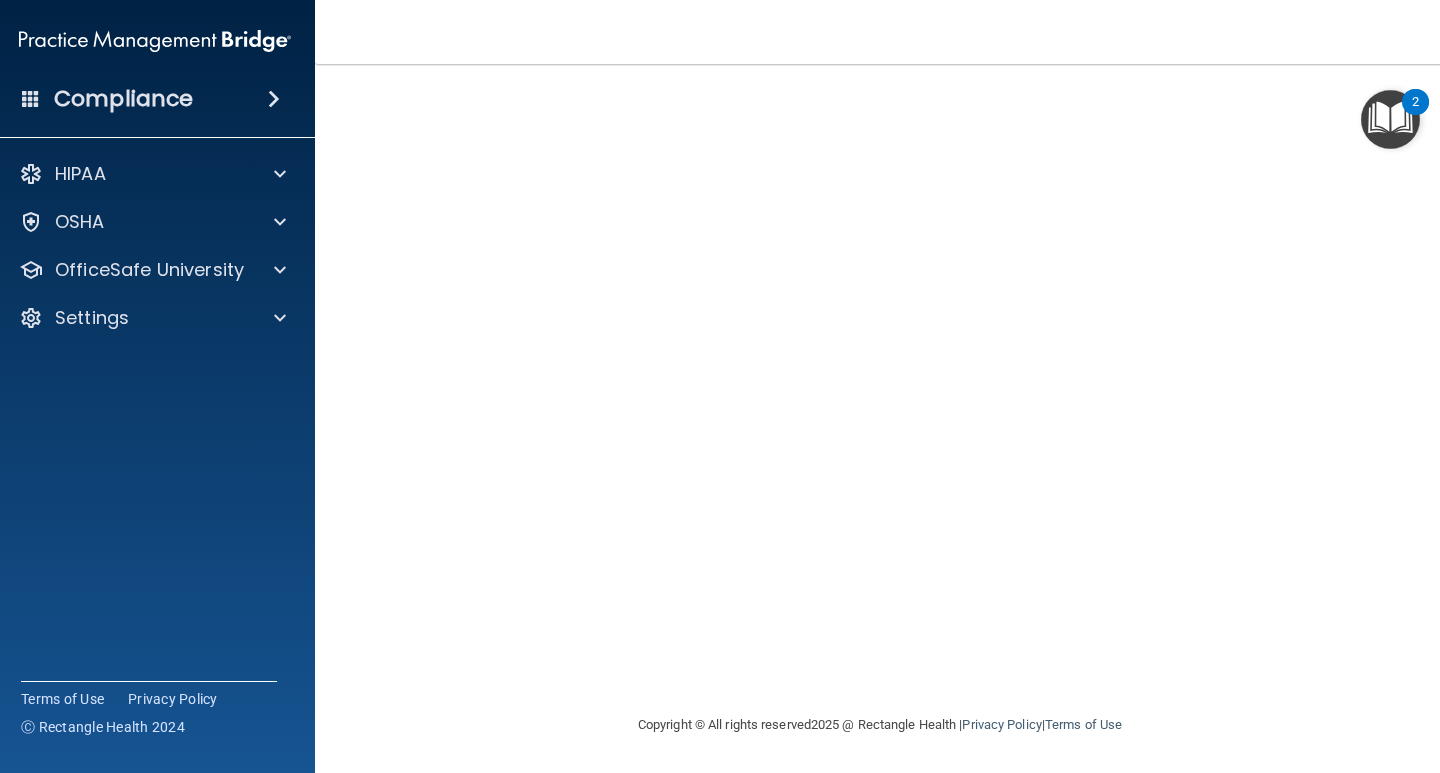 click on "2" at bounding box center (1415, 102) 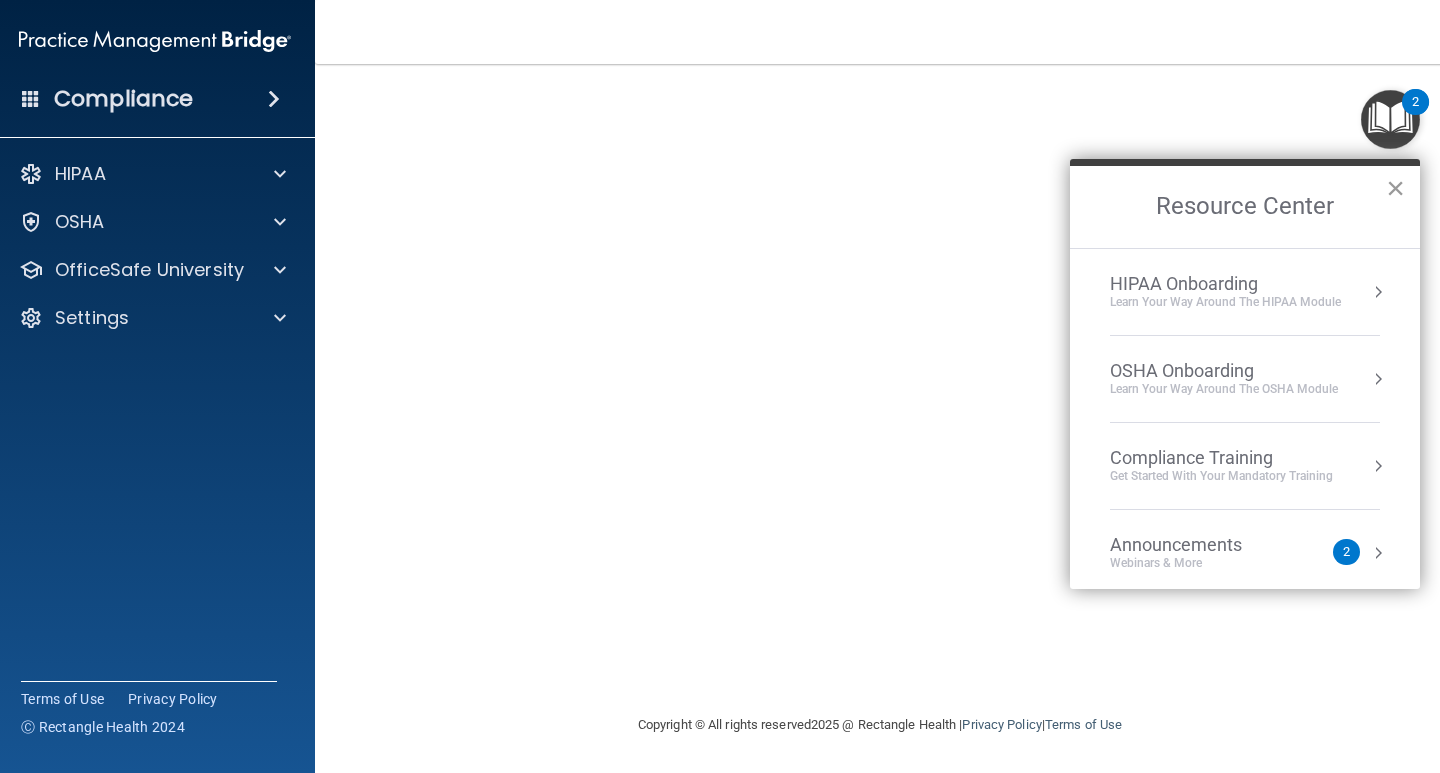 click on "×" at bounding box center [1395, 188] 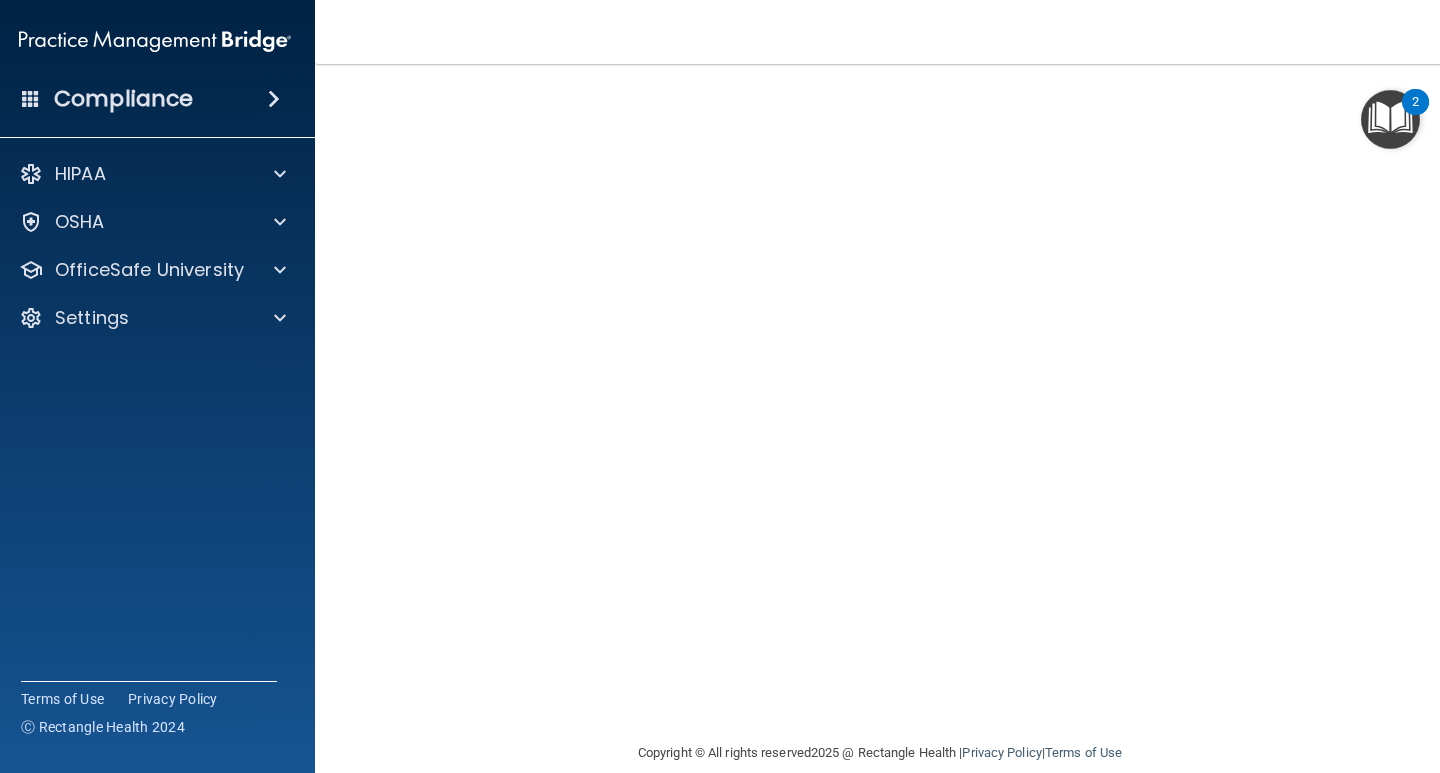 scroll, scrollTop: 0, scrollLeft: 0, axis: both 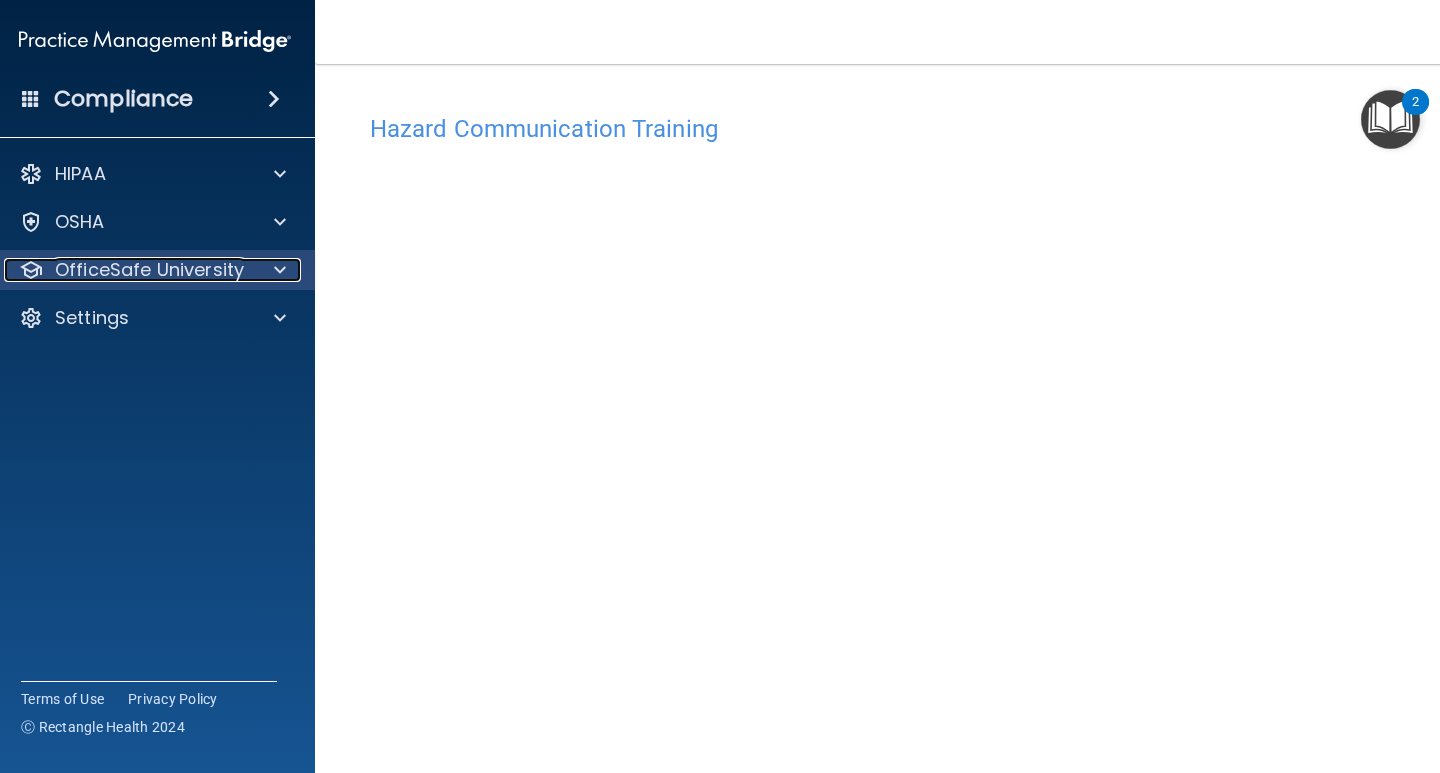 click on "OfficeSafe University" at bounding box center [149, 270] 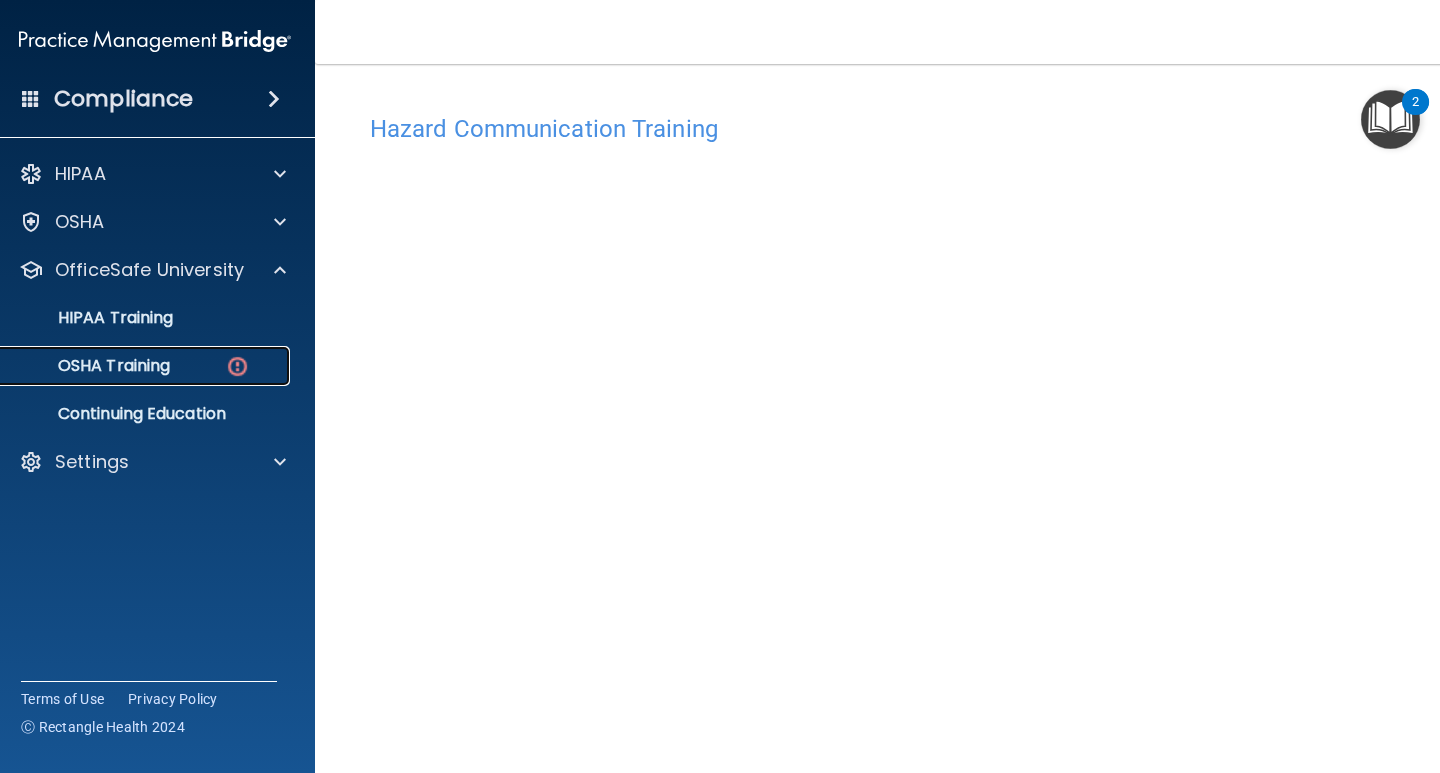 click on "OSHA Training" at bounding box center (89, 366) 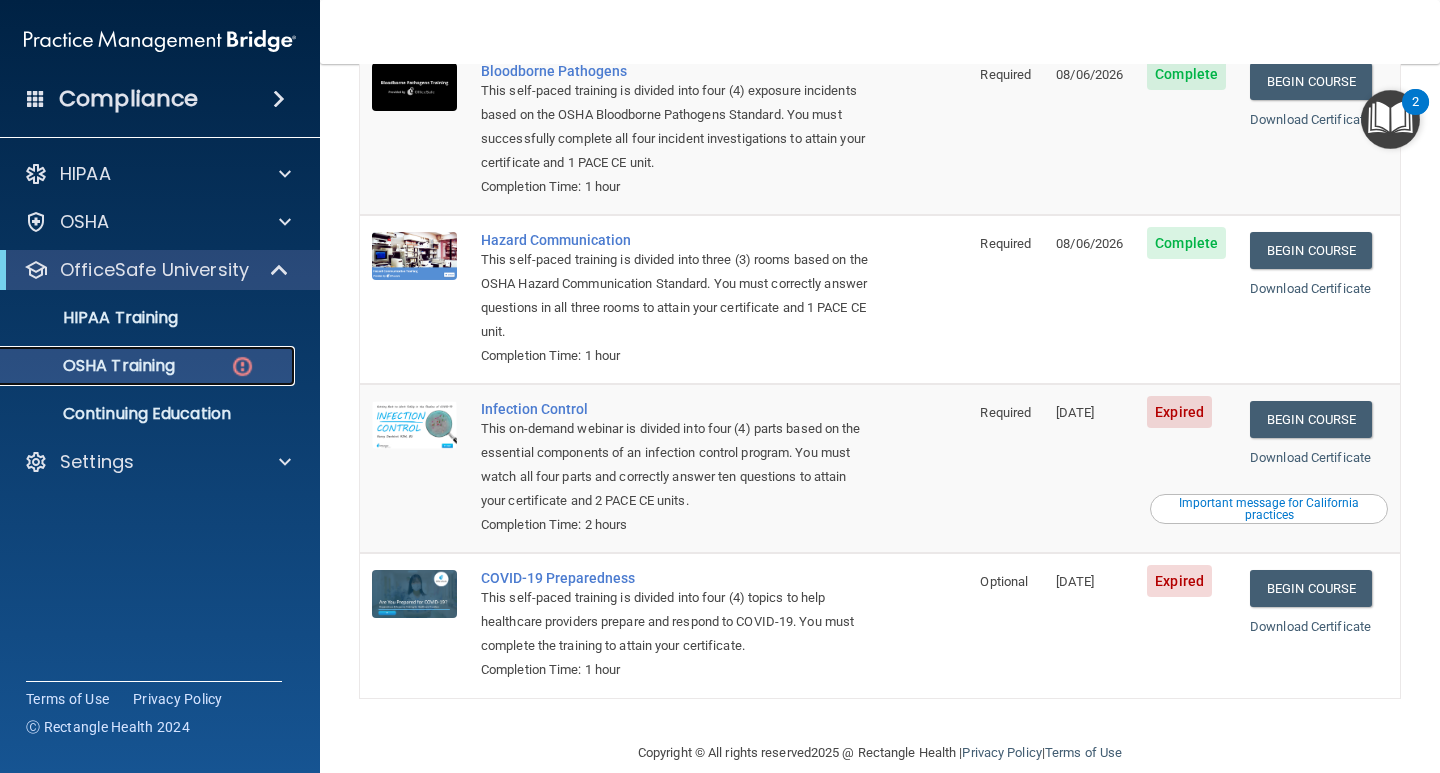 scroll, scrollTop: 267, scrollLeft: 0, axis: vertical 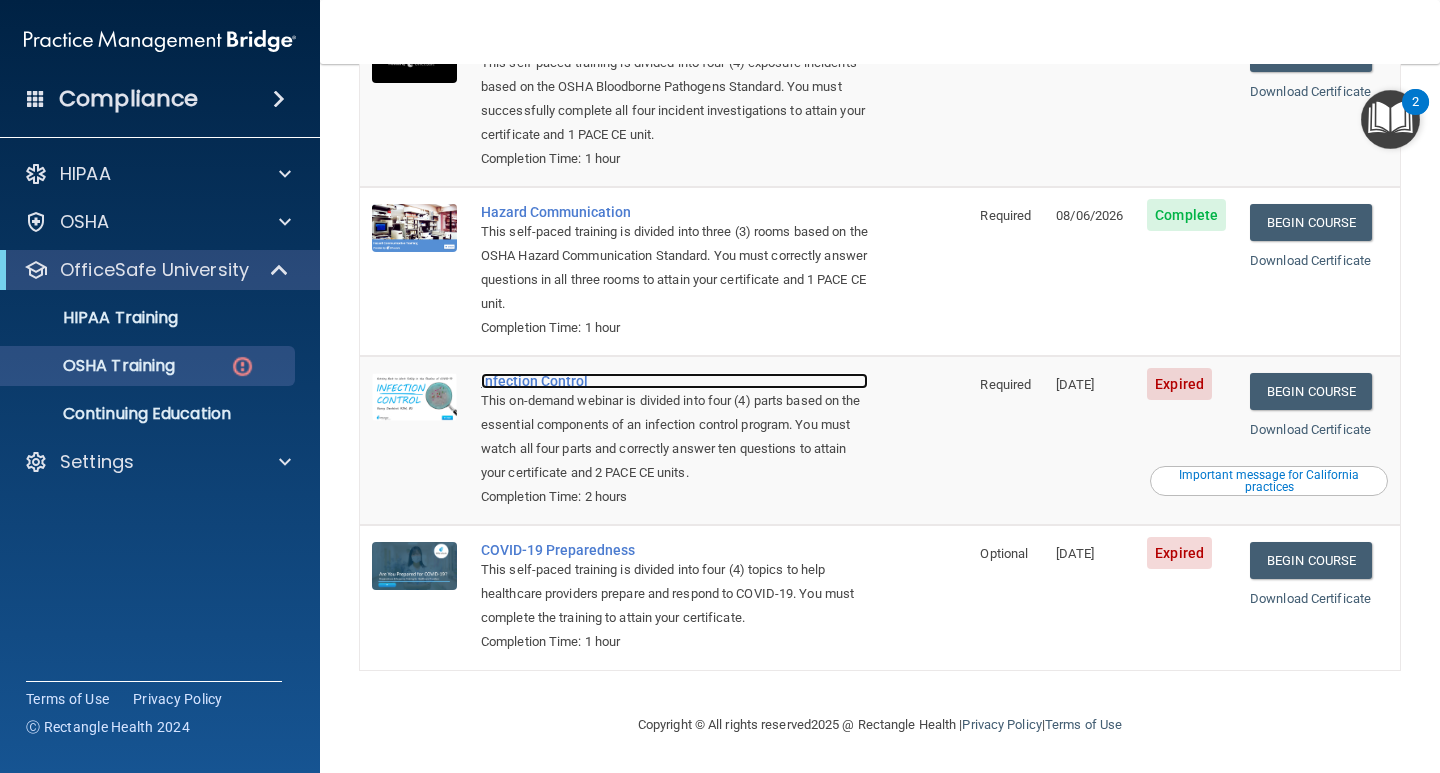 click on "Infection Control" at bounding box center (674, 381) 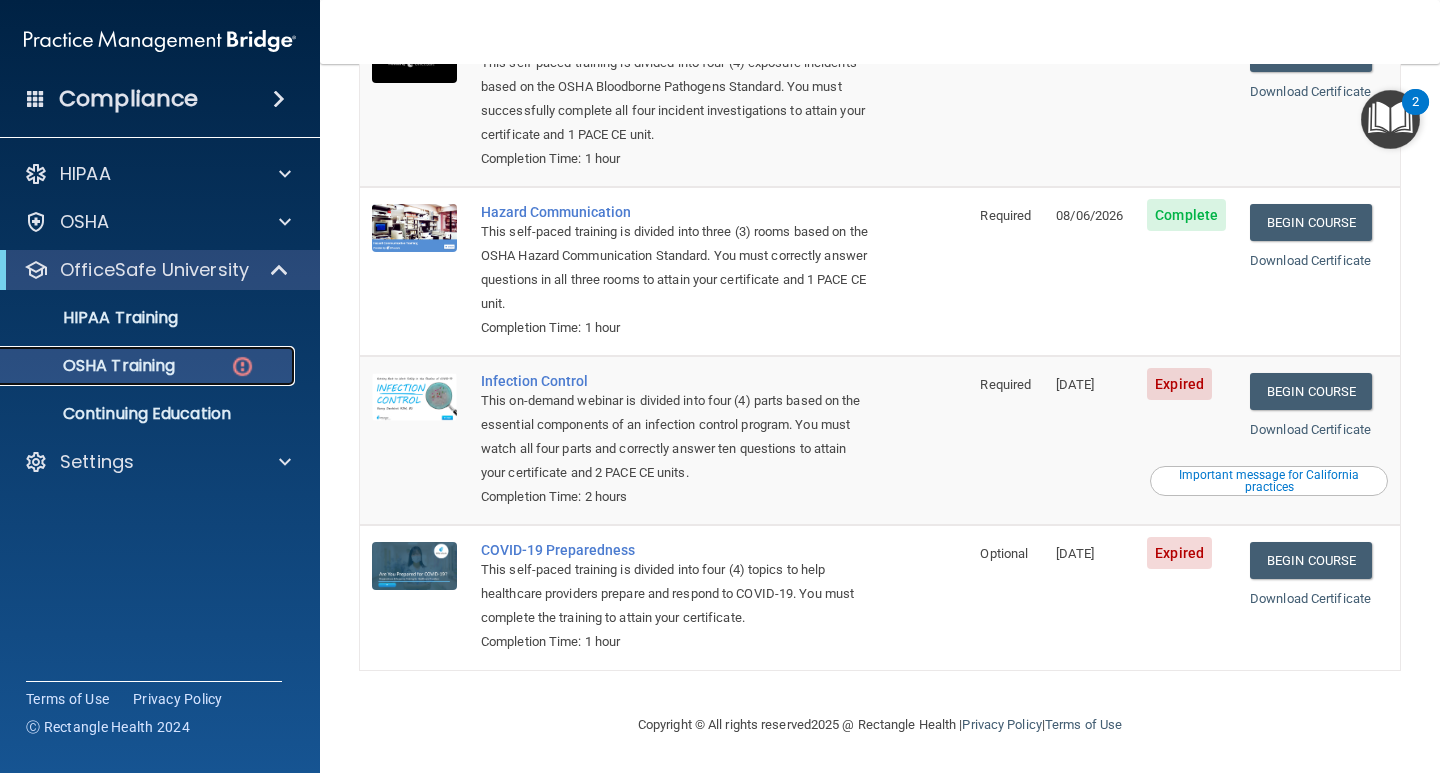 click on "OSHA Training" at bounding box center [94, 366] 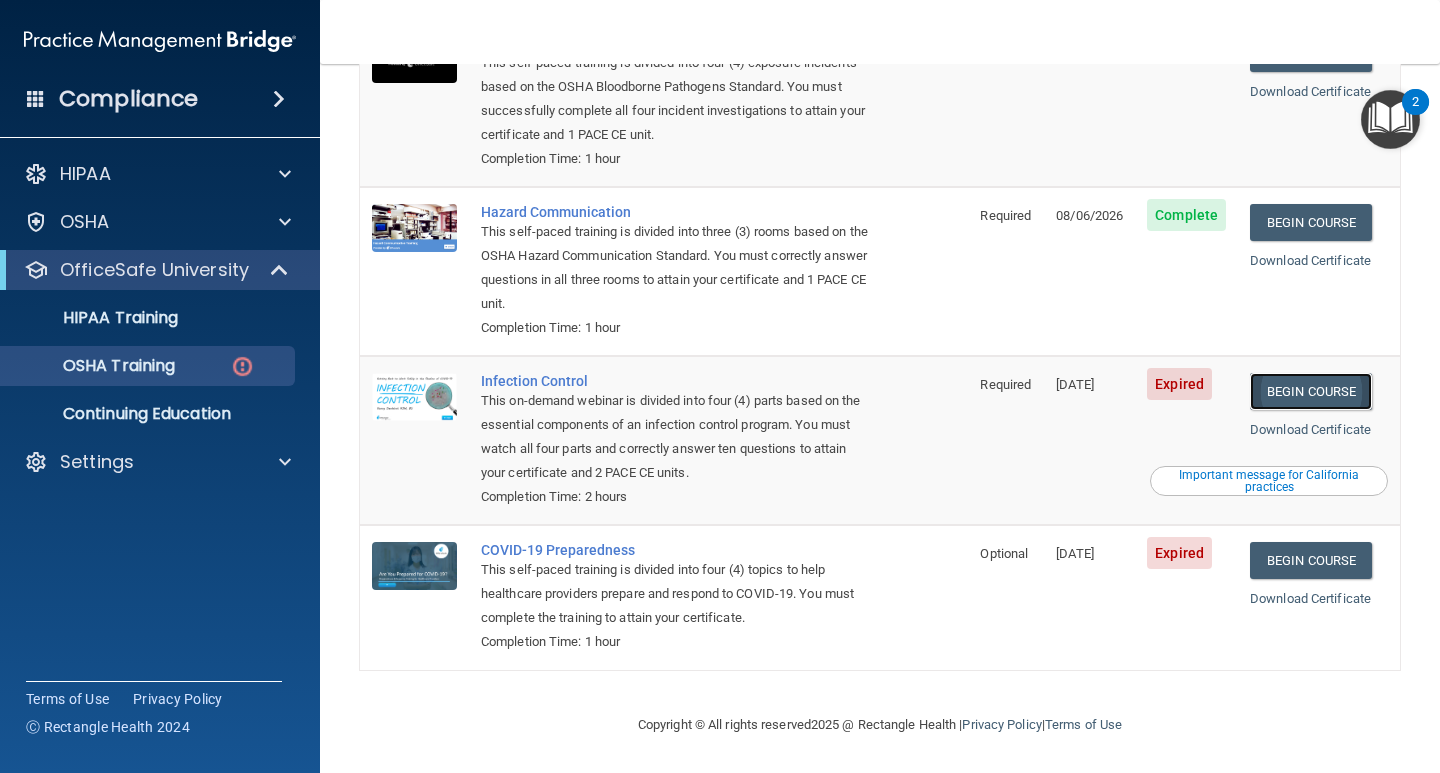 click on "Begin Course" at bounding box center [1311, 391] 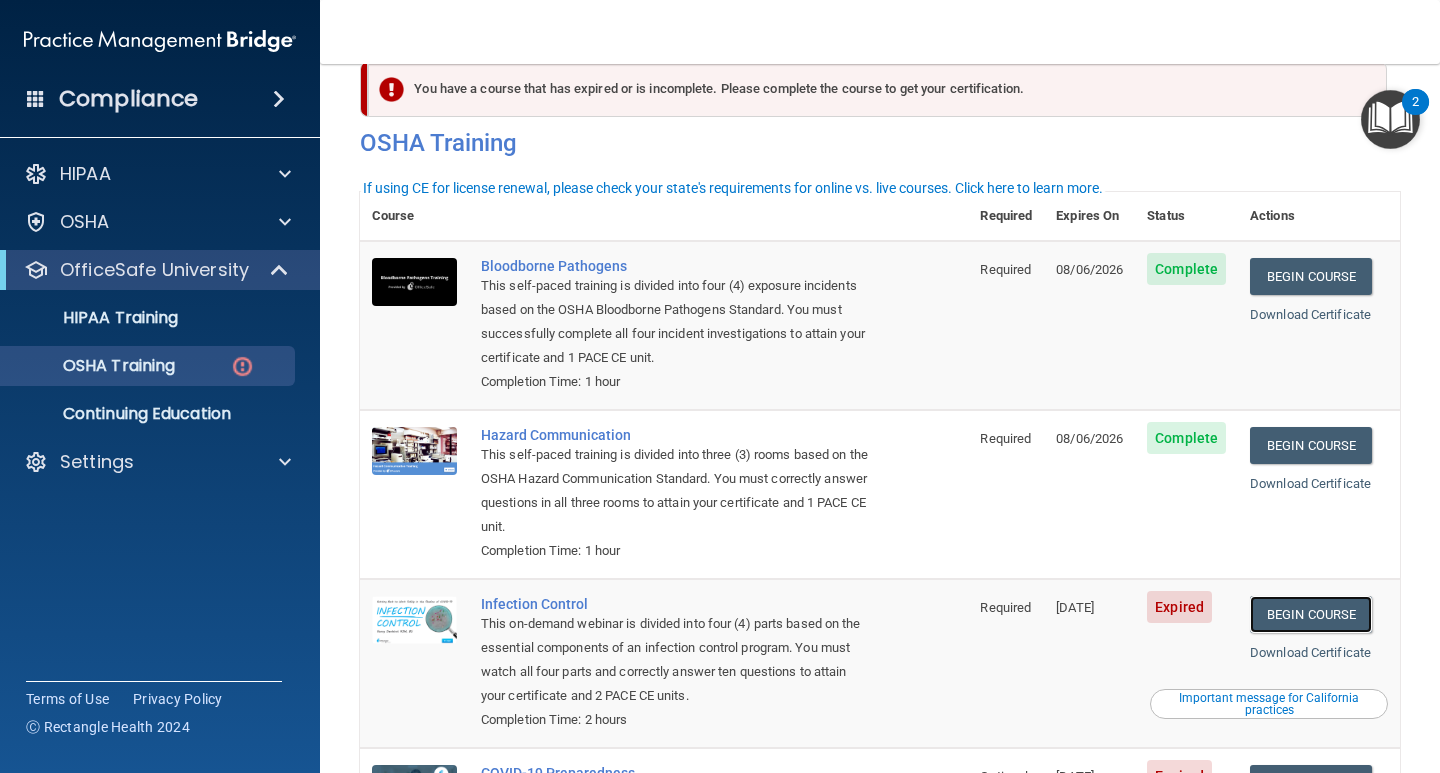 scroll, scrollTop: 0, scrollLeft: 0, axis: both 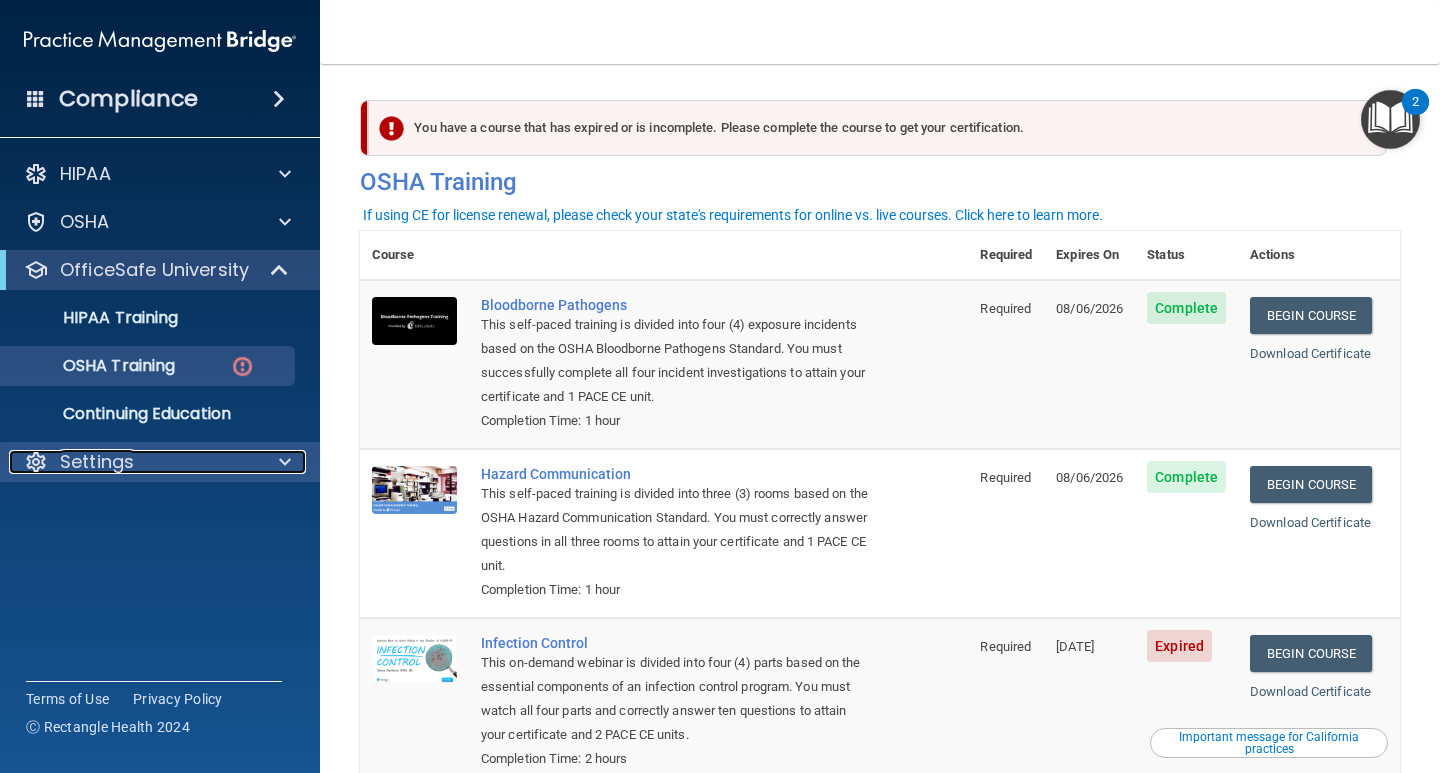 click at bounding box center [285, 462] 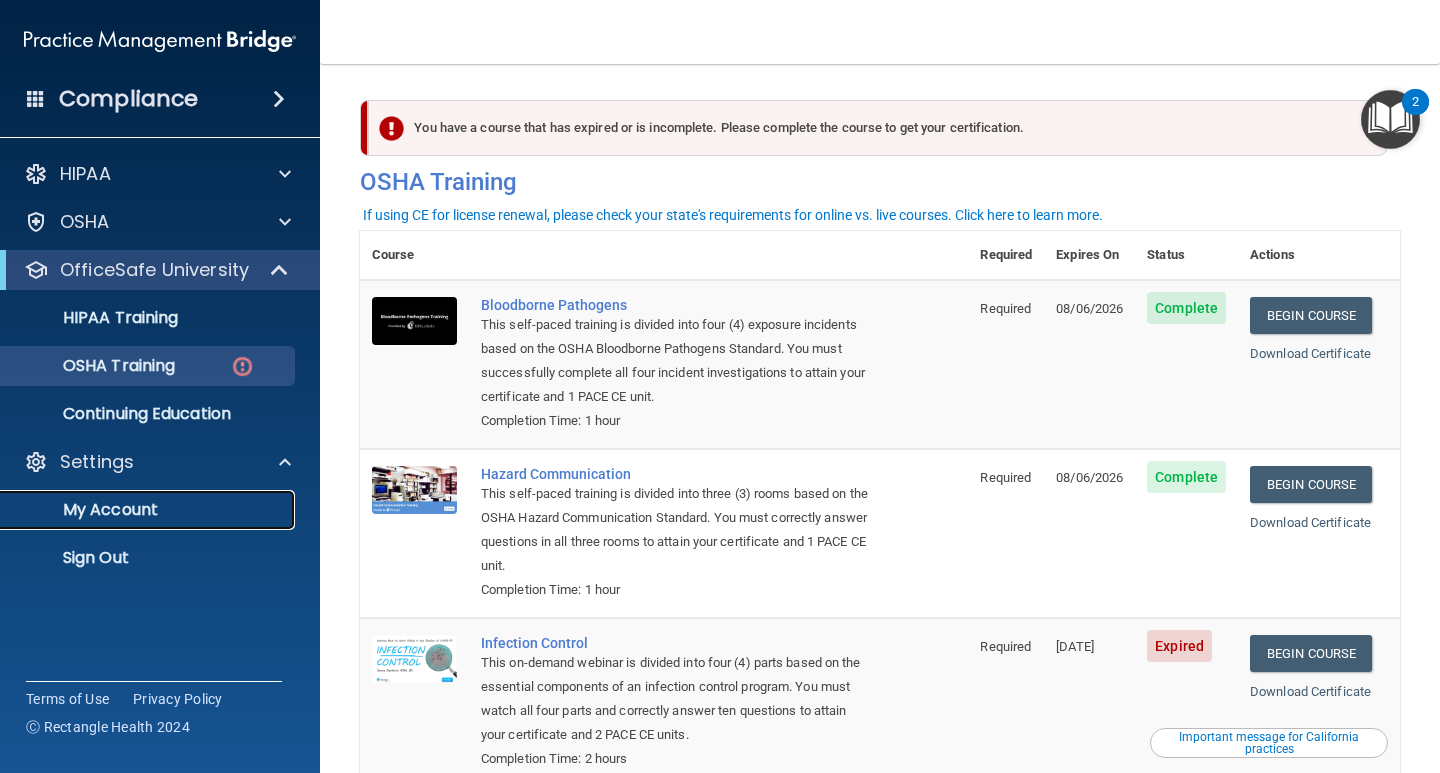 click on "My Account" at bounding box center [137, 510] 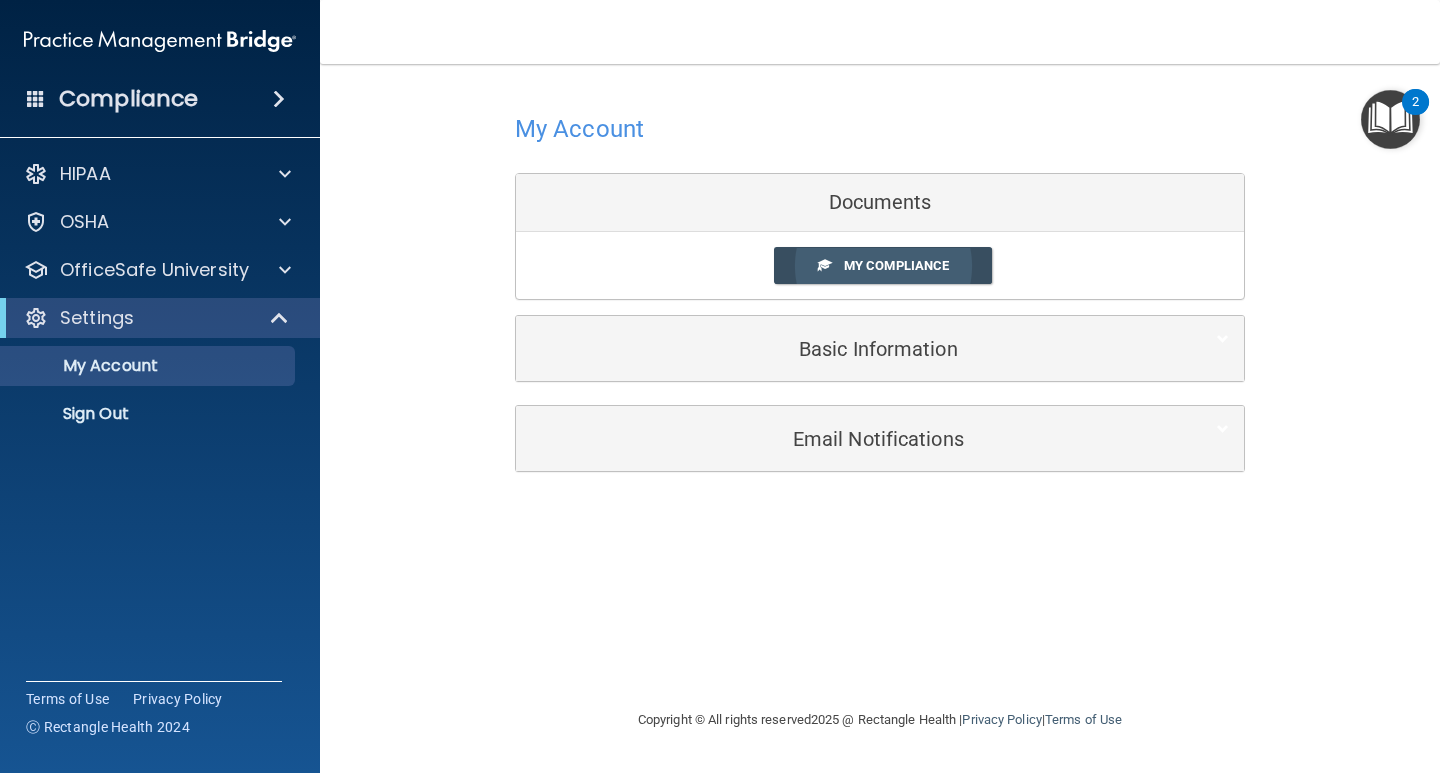 click on "My Compliance" at bounding box center [896, 265] 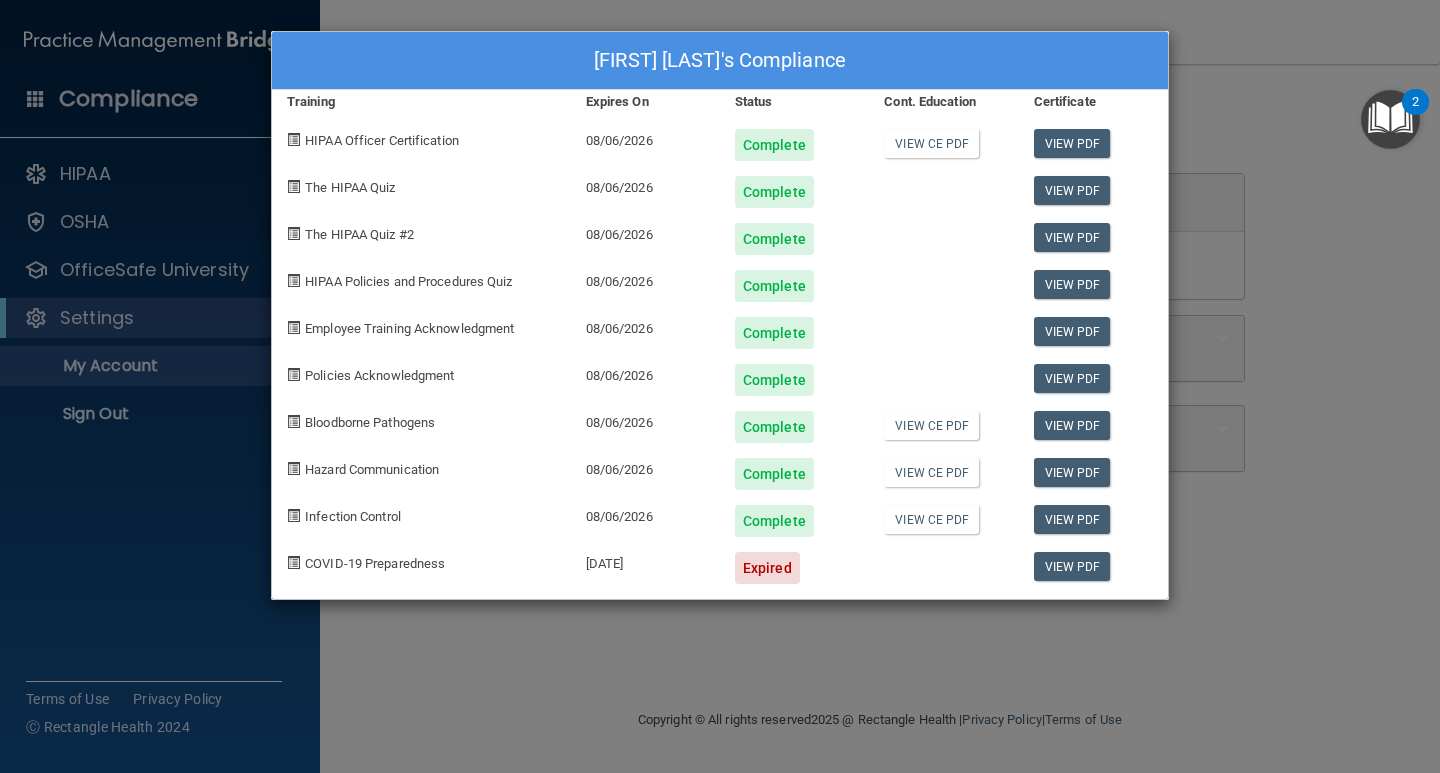 click on "[FIRST] [LAST]'s Compliance" at bounding box center (720, 61) 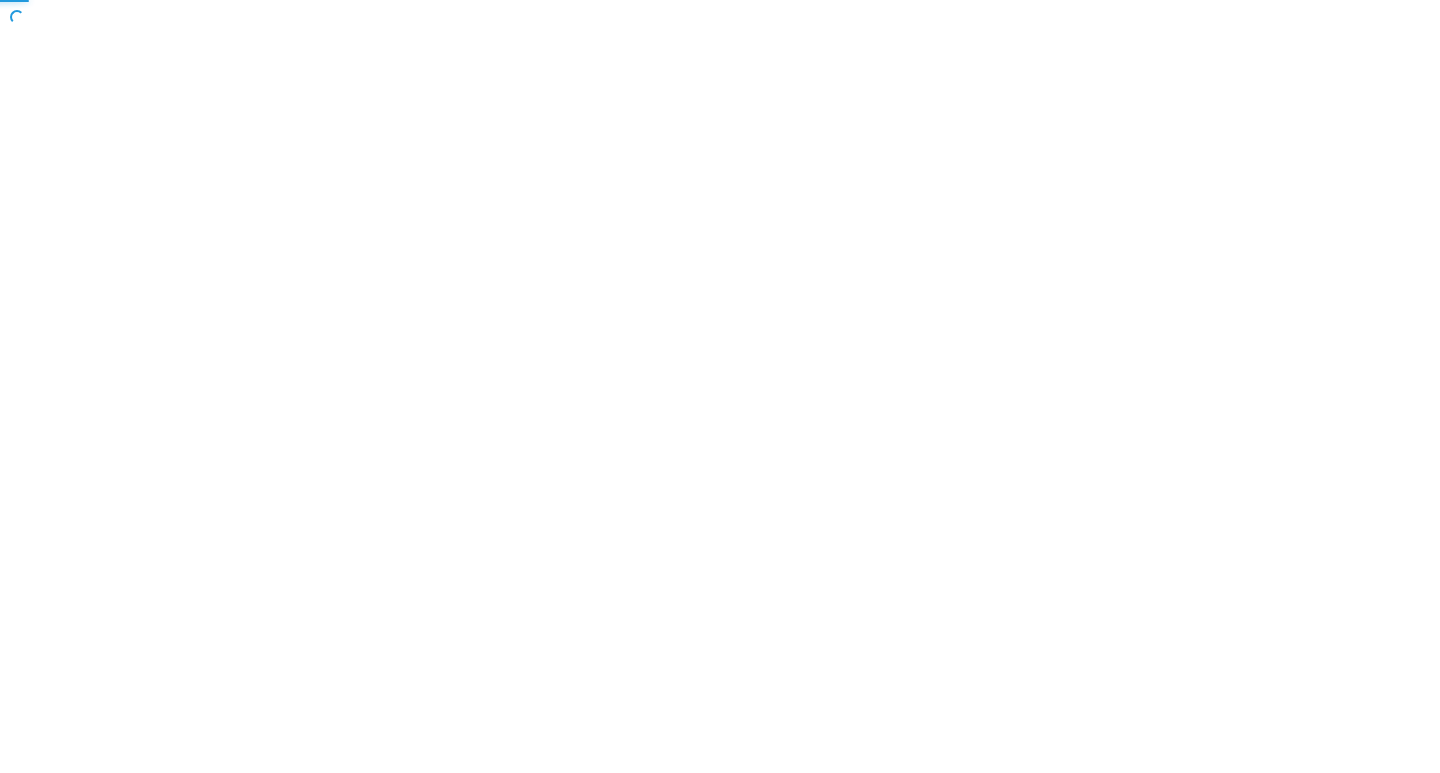 scroll, scrollTop: 0, scrollLeft: 0, axis: both 